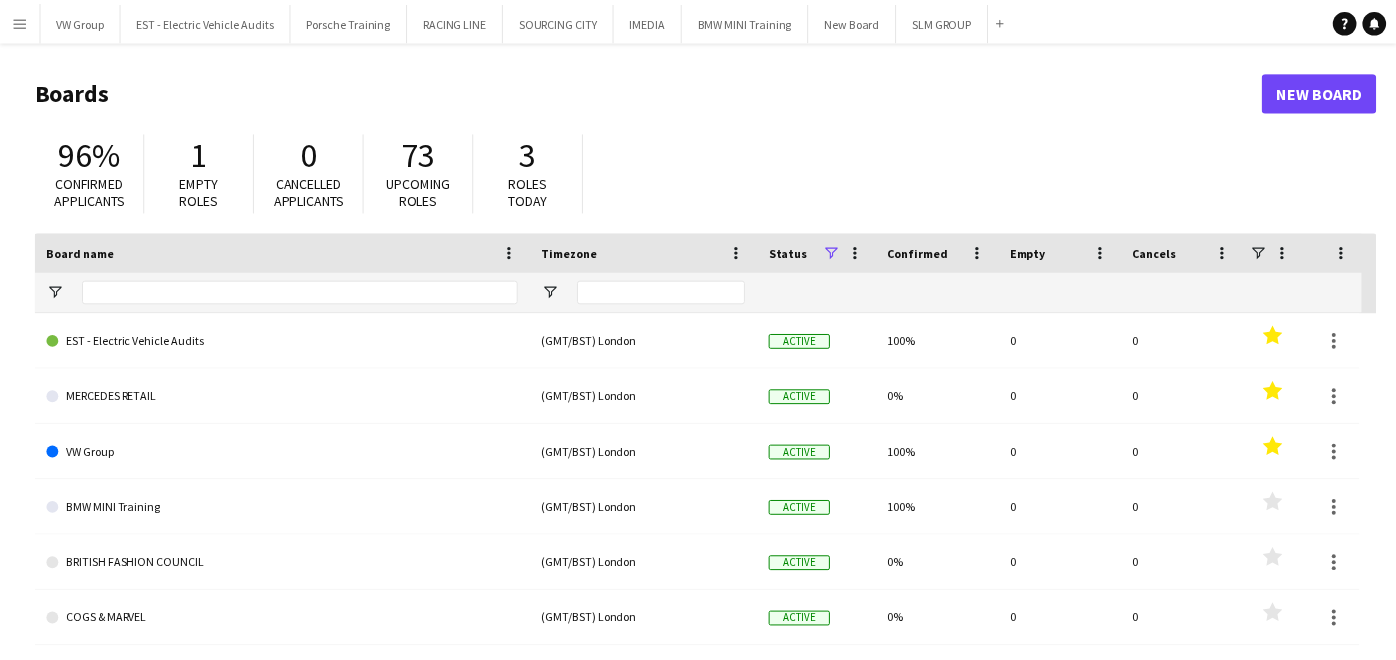 scroll, scrollTop: 0, scrollLeft: 0, axis: both 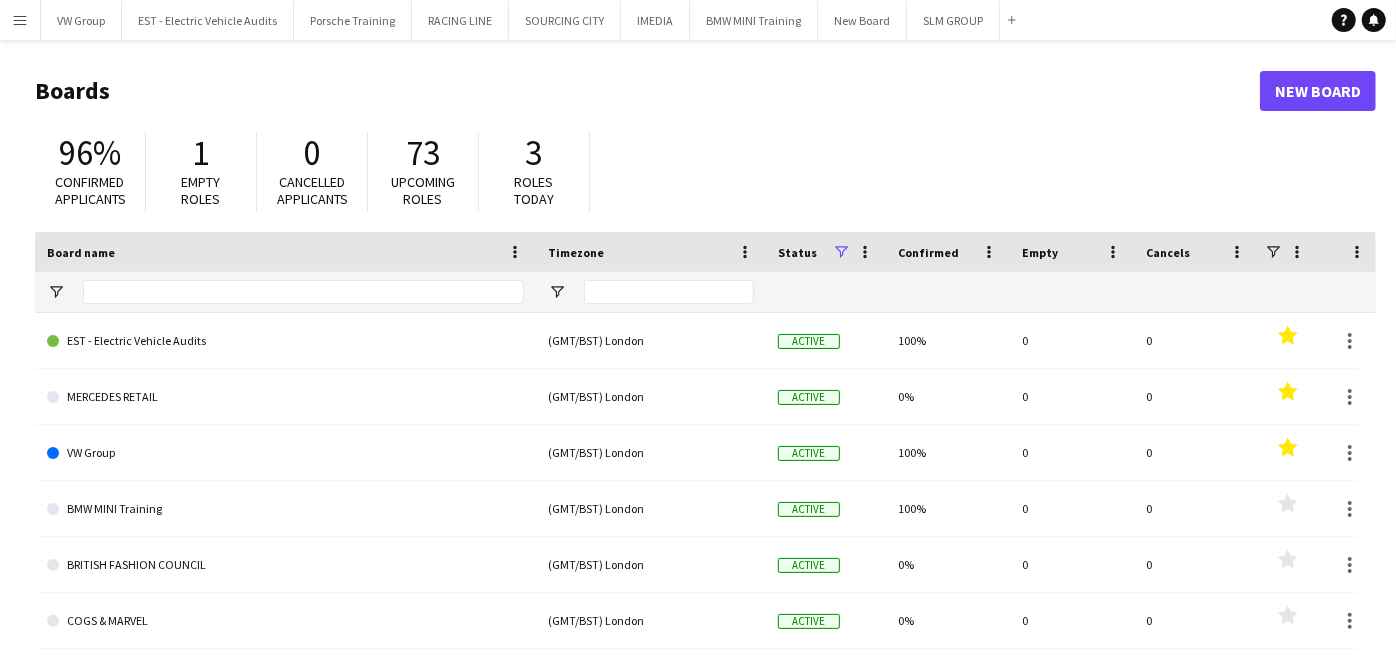 click on "Menu" at bounding box center (20, 20) 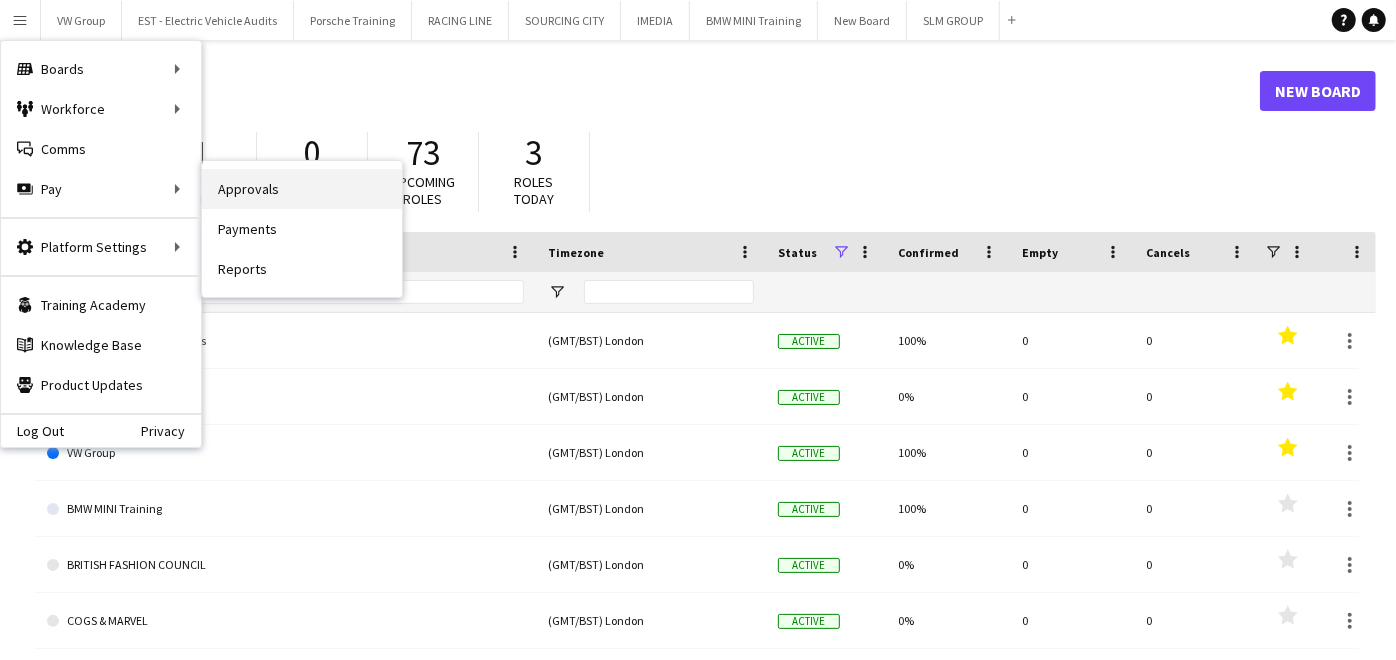 click on "Approvals" at bounding box center [302, 189] 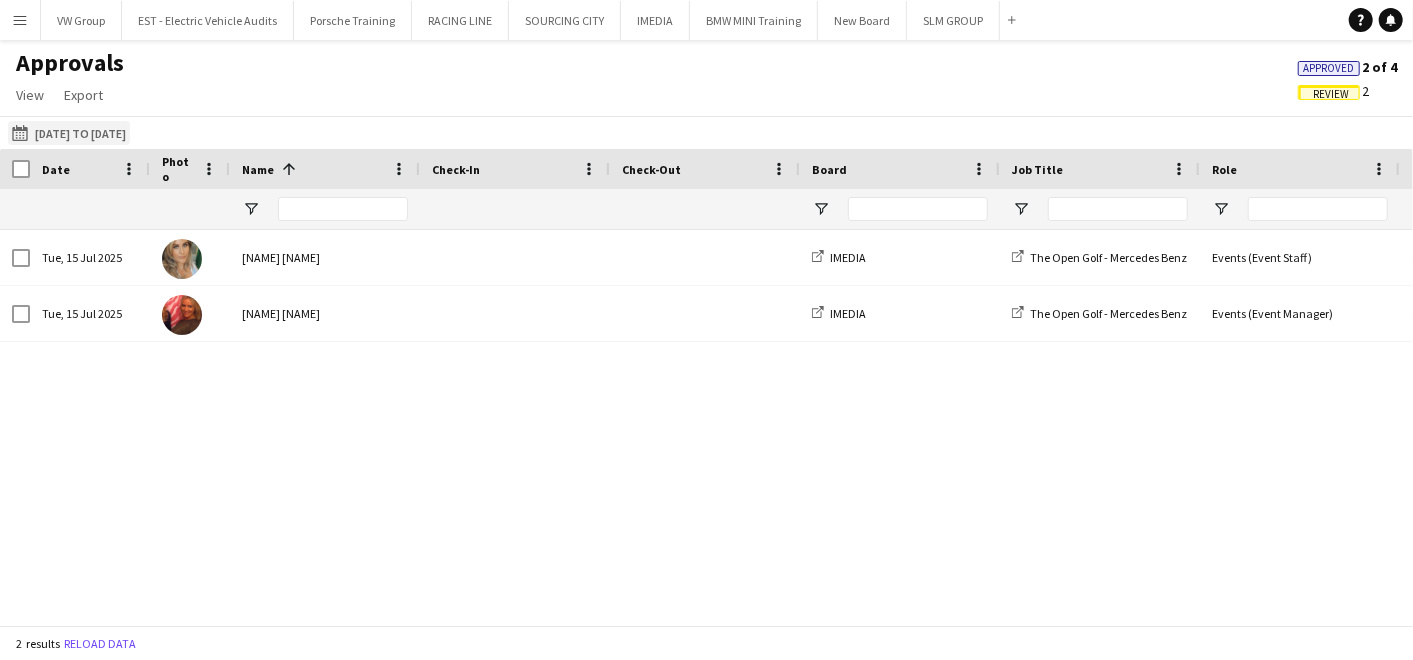 click on "01-07-2025 to 01-08-2025
01-07-2025 to 01-08-2025" 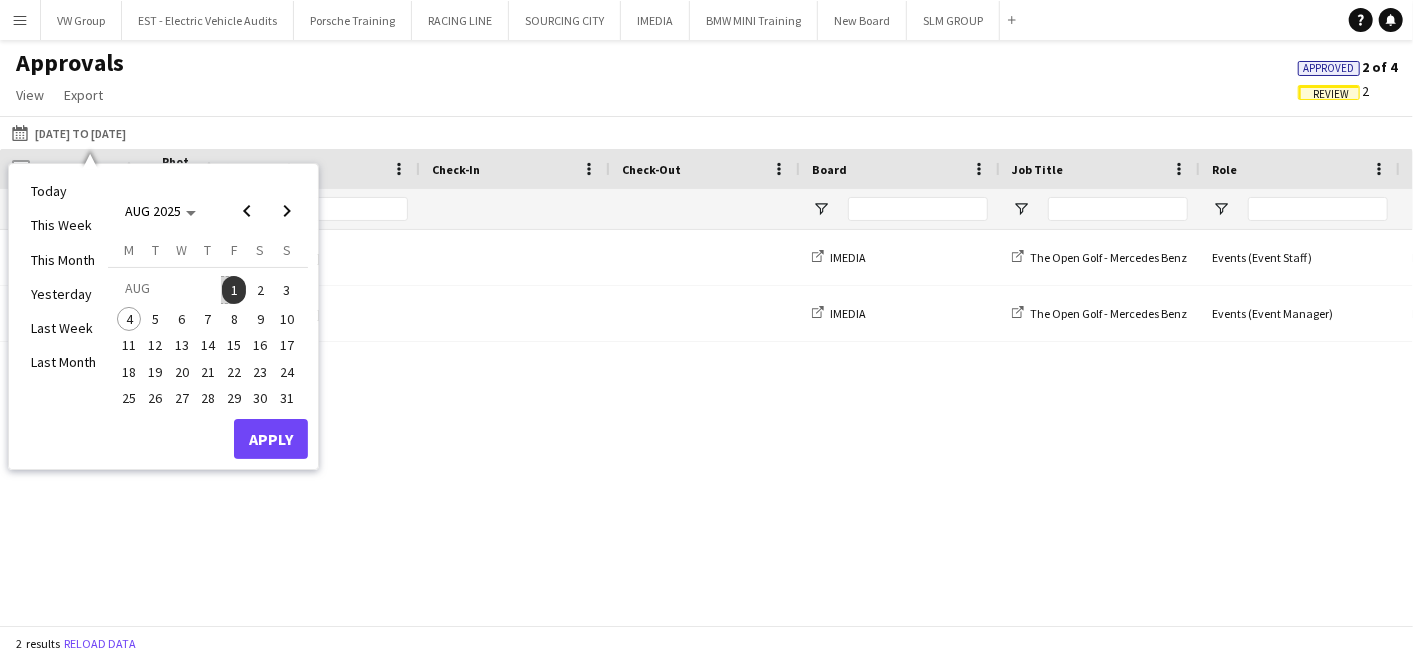 click on "1" at bounding box center [234, 290] 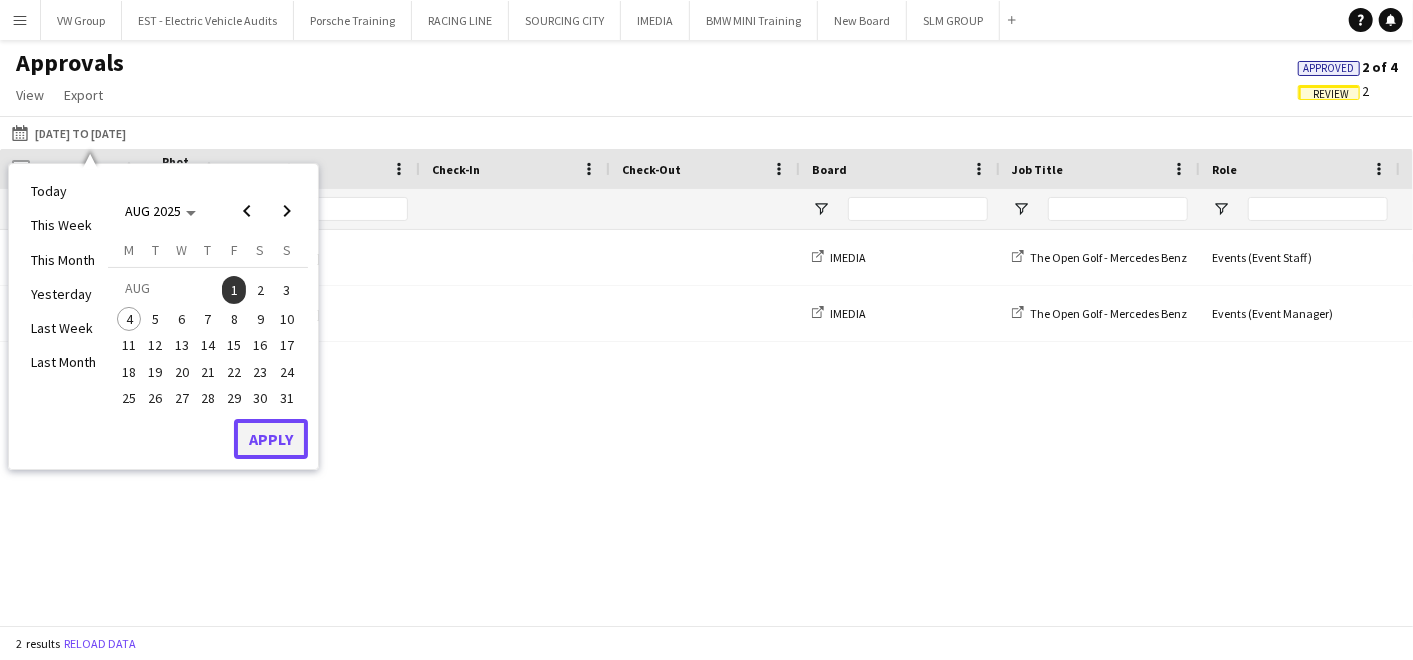click on "Apply" at bounding box center (271, 439) 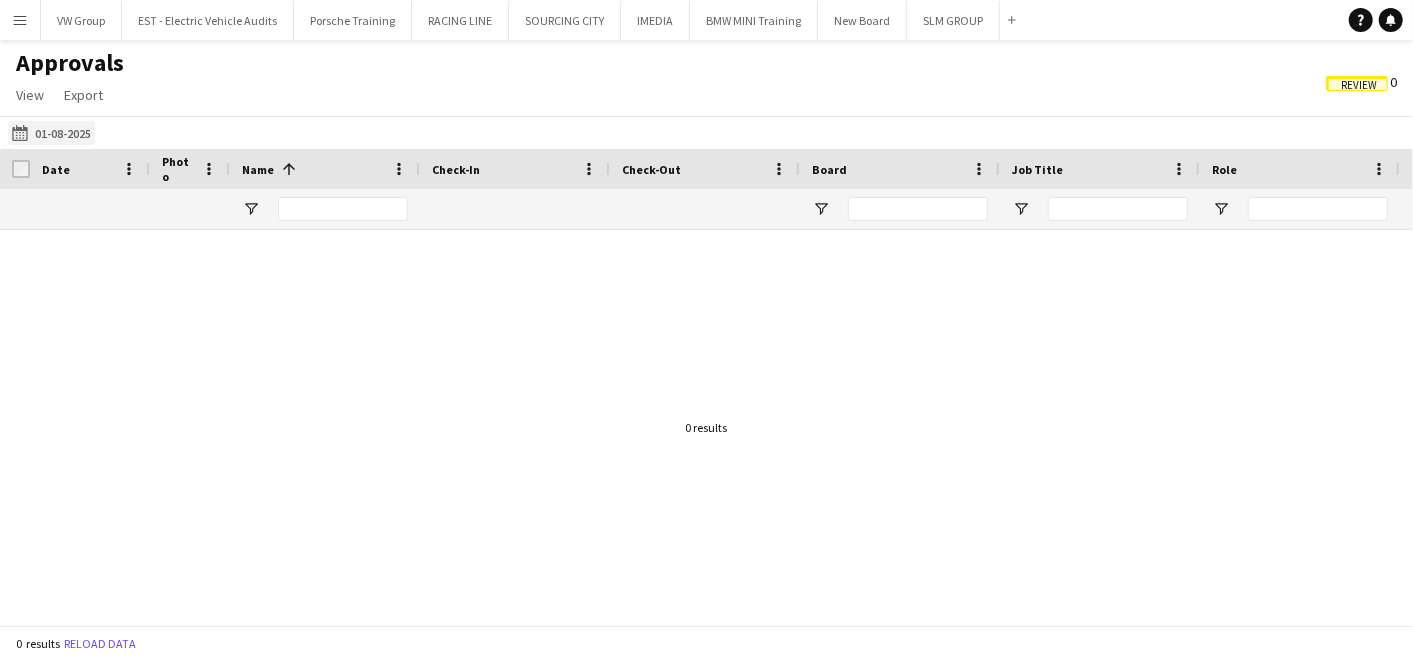 click on "01-07-2025 to 01-08-2025
01-08-2025" 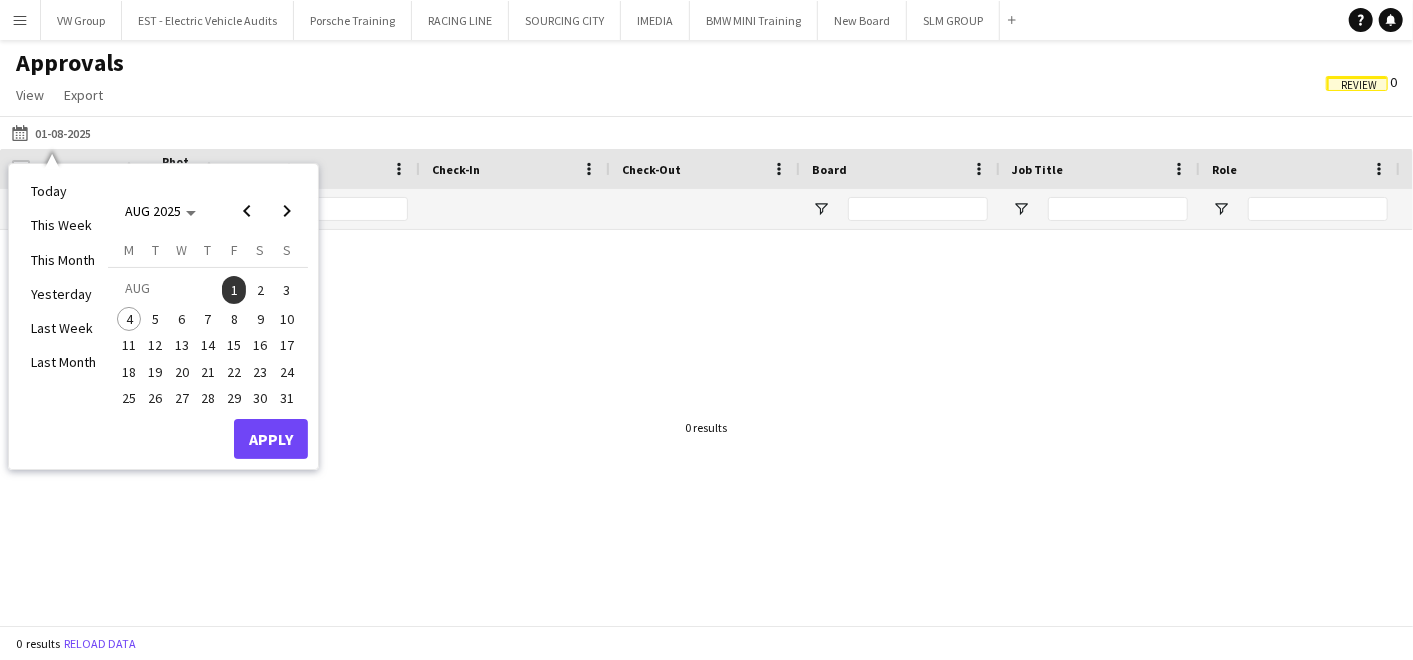 click on "4" at bounding box center (129, 319) 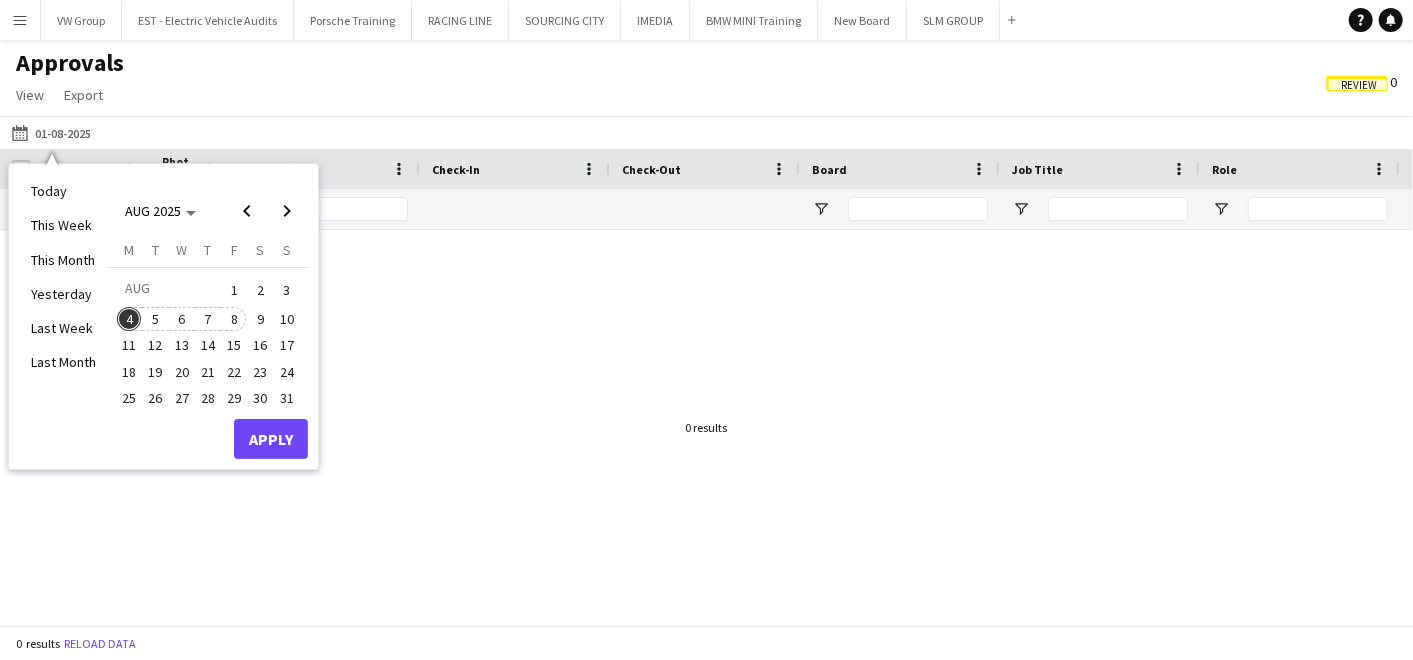 click on "8" at bounding box center [234, 319] 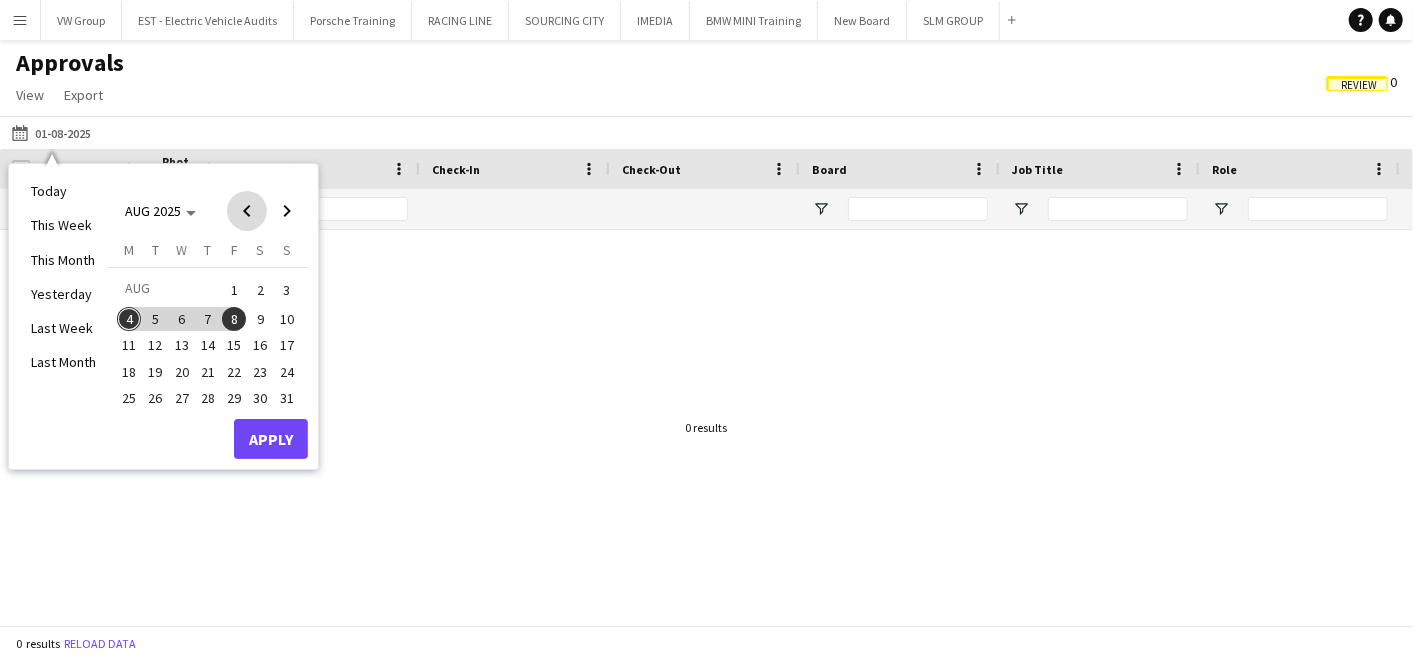 click at bounding box center [247, 211] 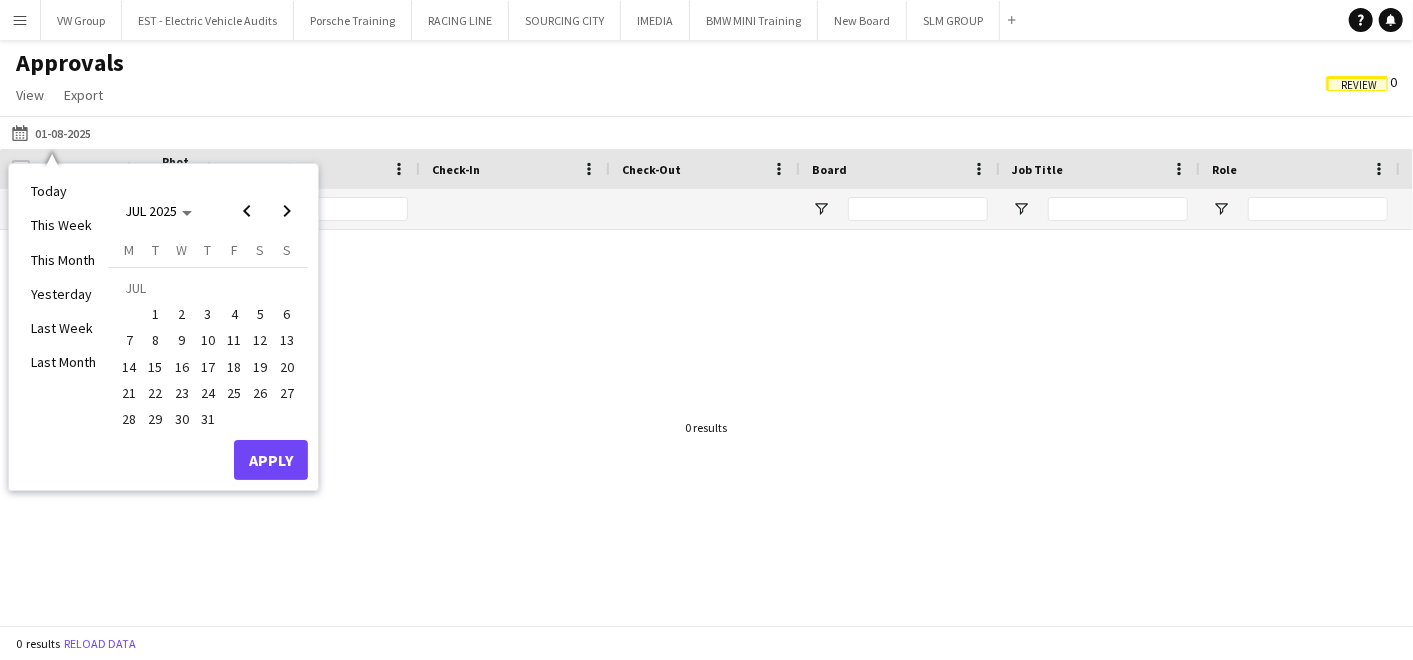 click on "28" at bounding box center [129, 419] 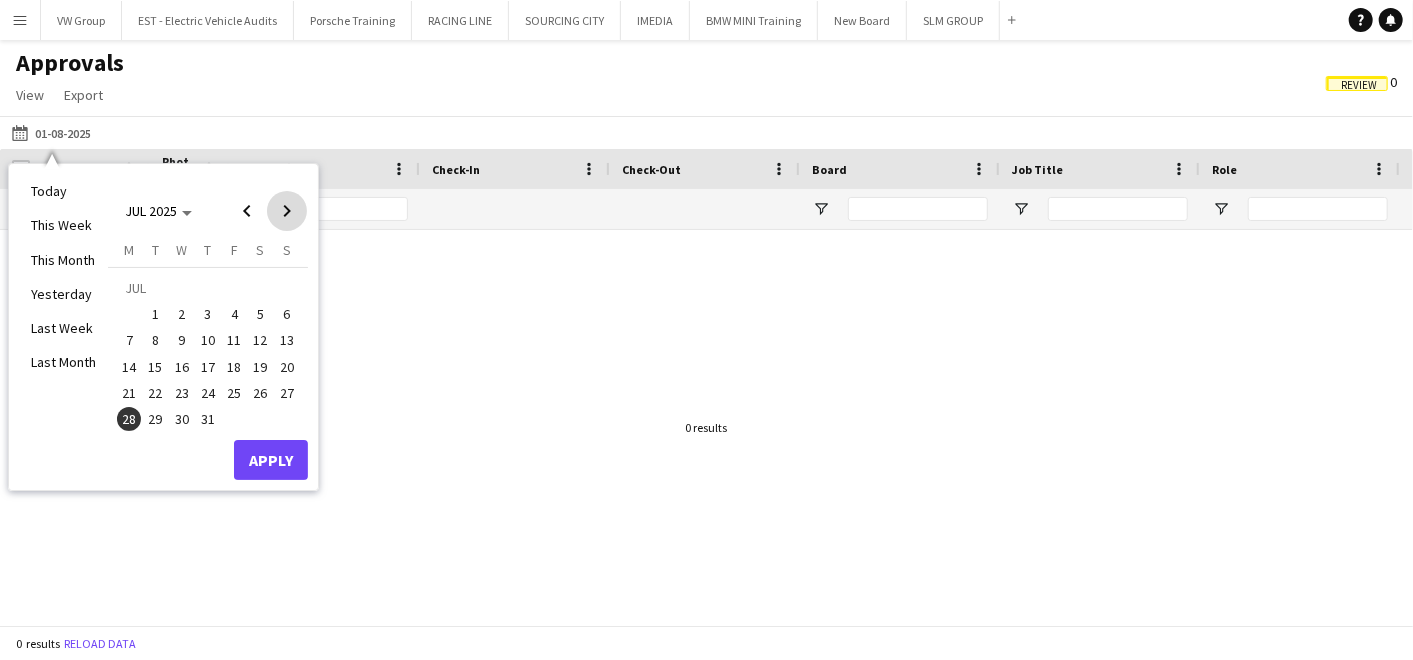 click at bounding box center [287, 211] 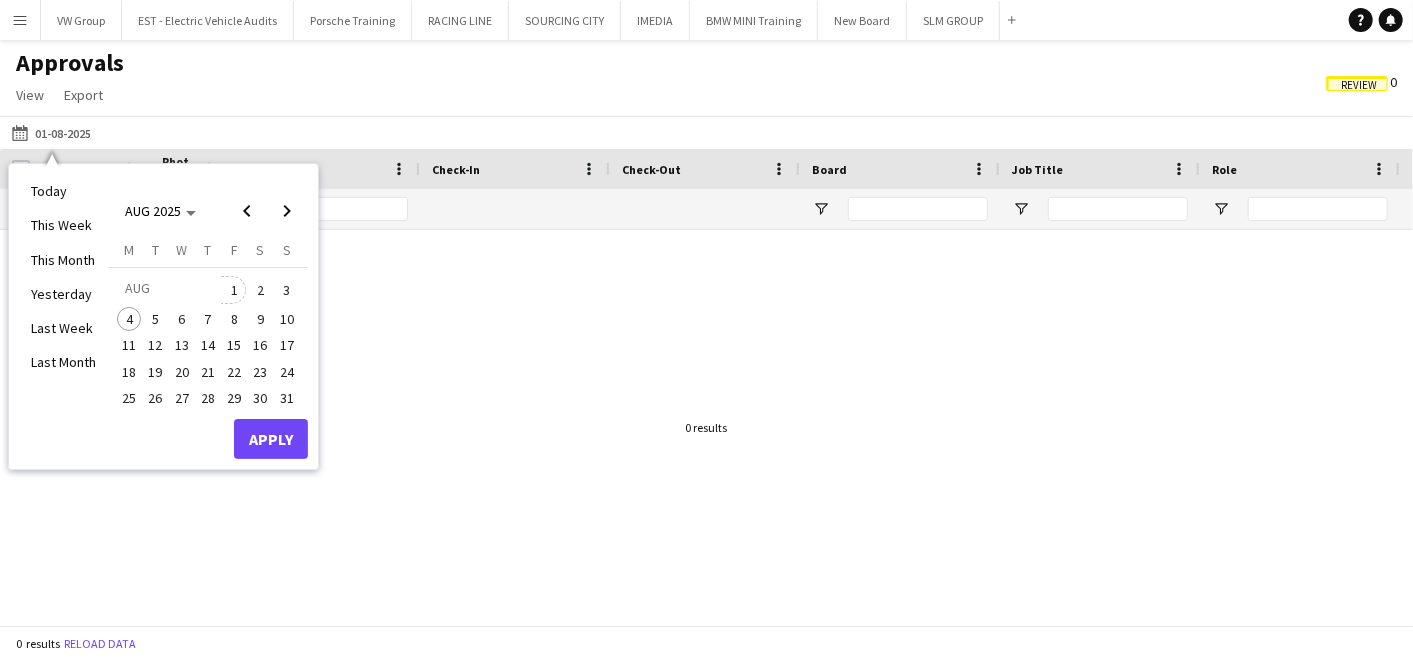 click on "1" at bounding box center [234, 290] 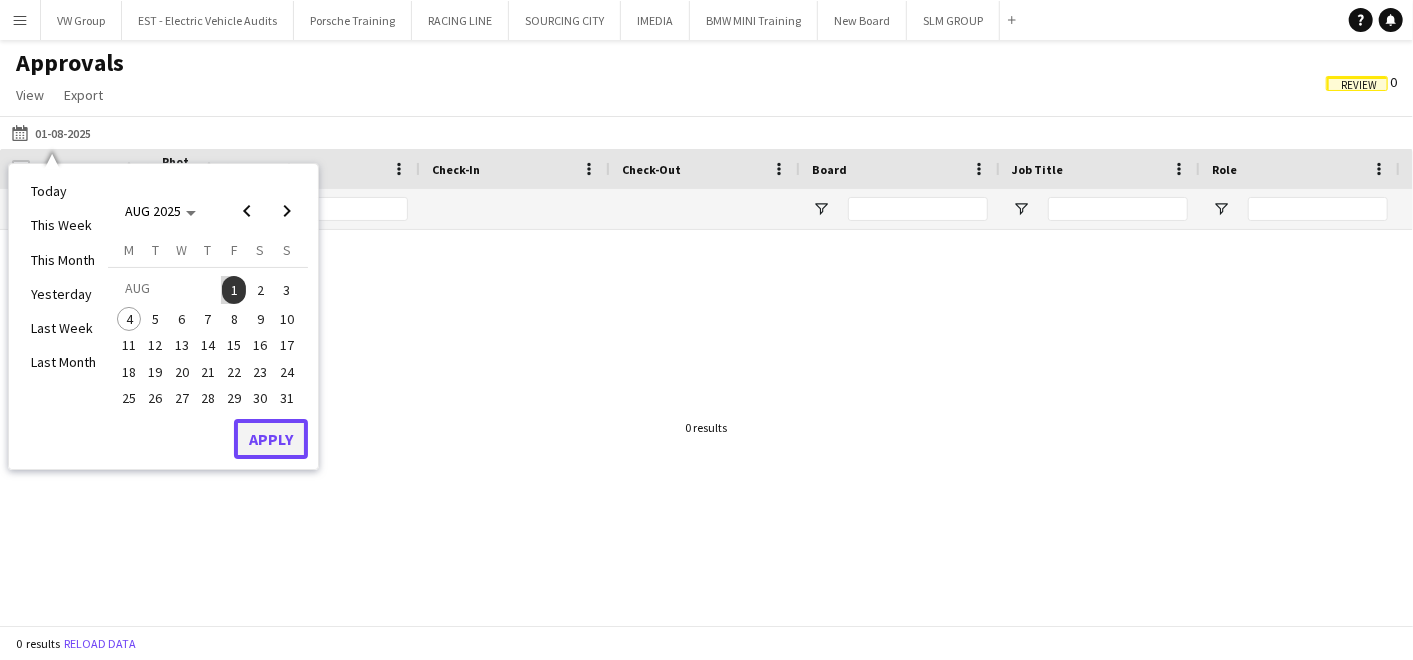 click on "Apply" at bounding box center [271, 439] 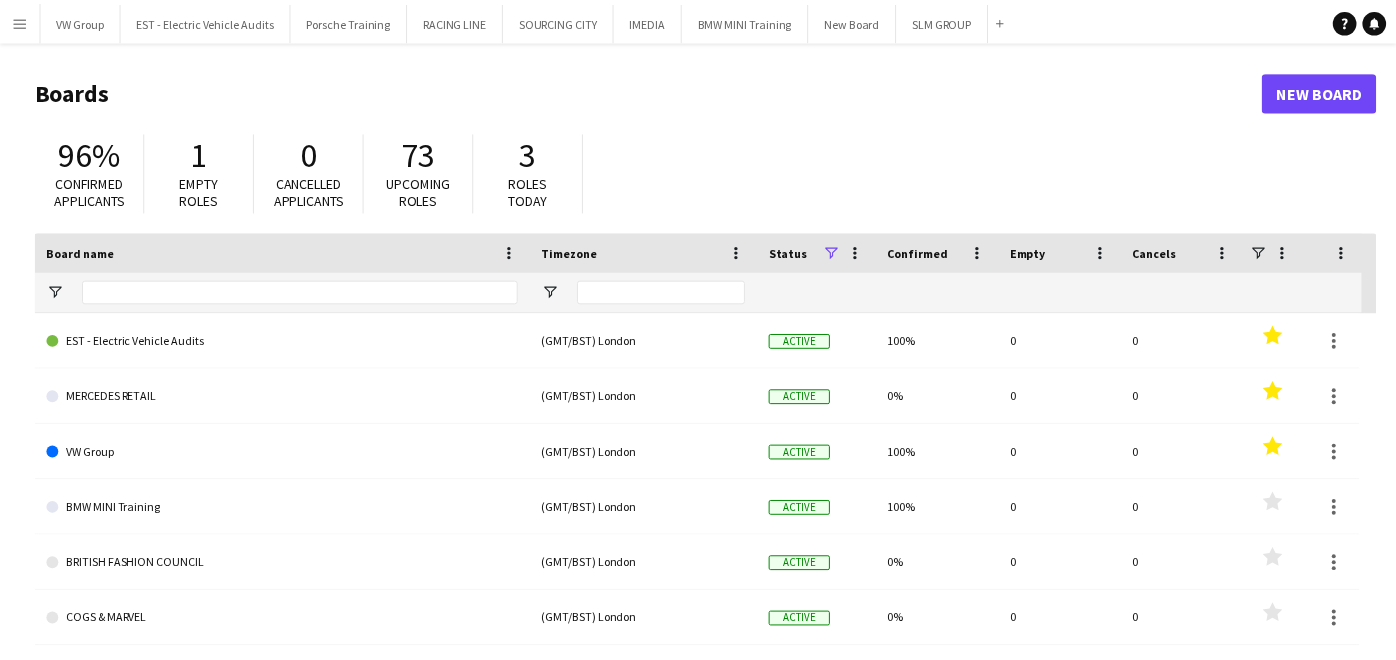 scroll, scrollTop: 0, scrollLeft: 0, axis: both 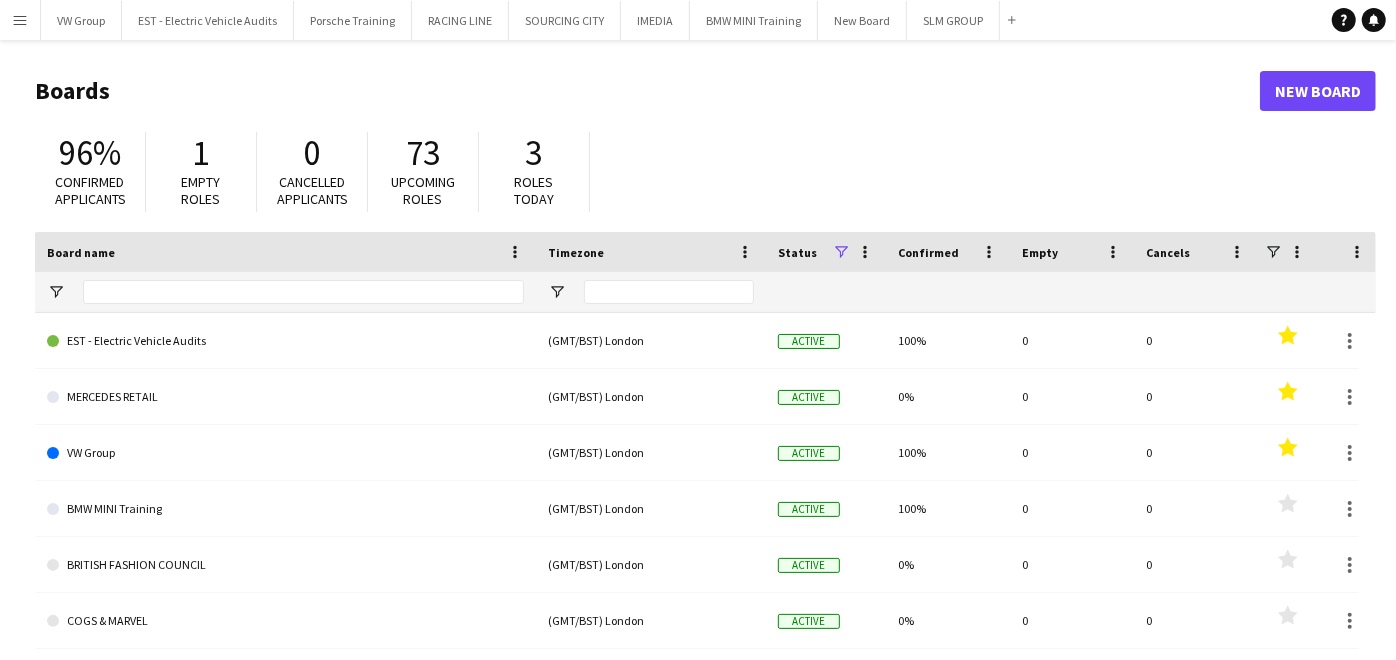 click on "Menu" at bounding box center (20, 20) 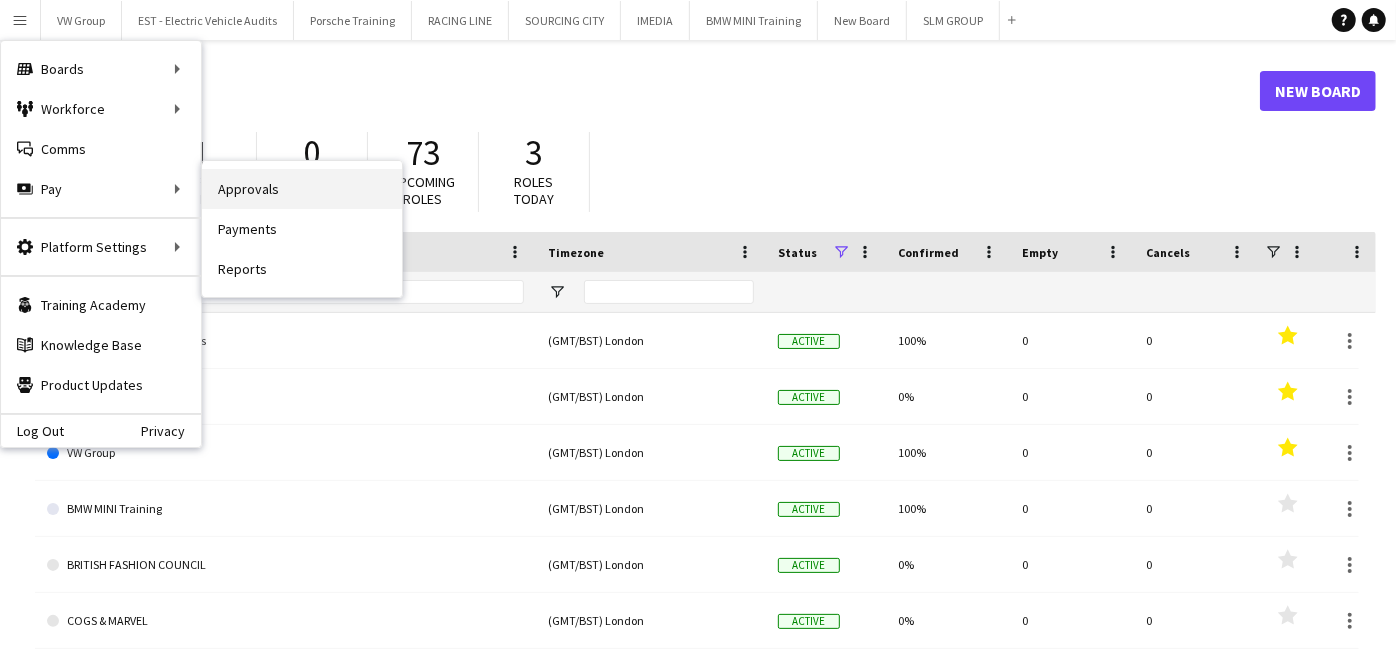 click on "Approvals" at bounding box center (302, 189) 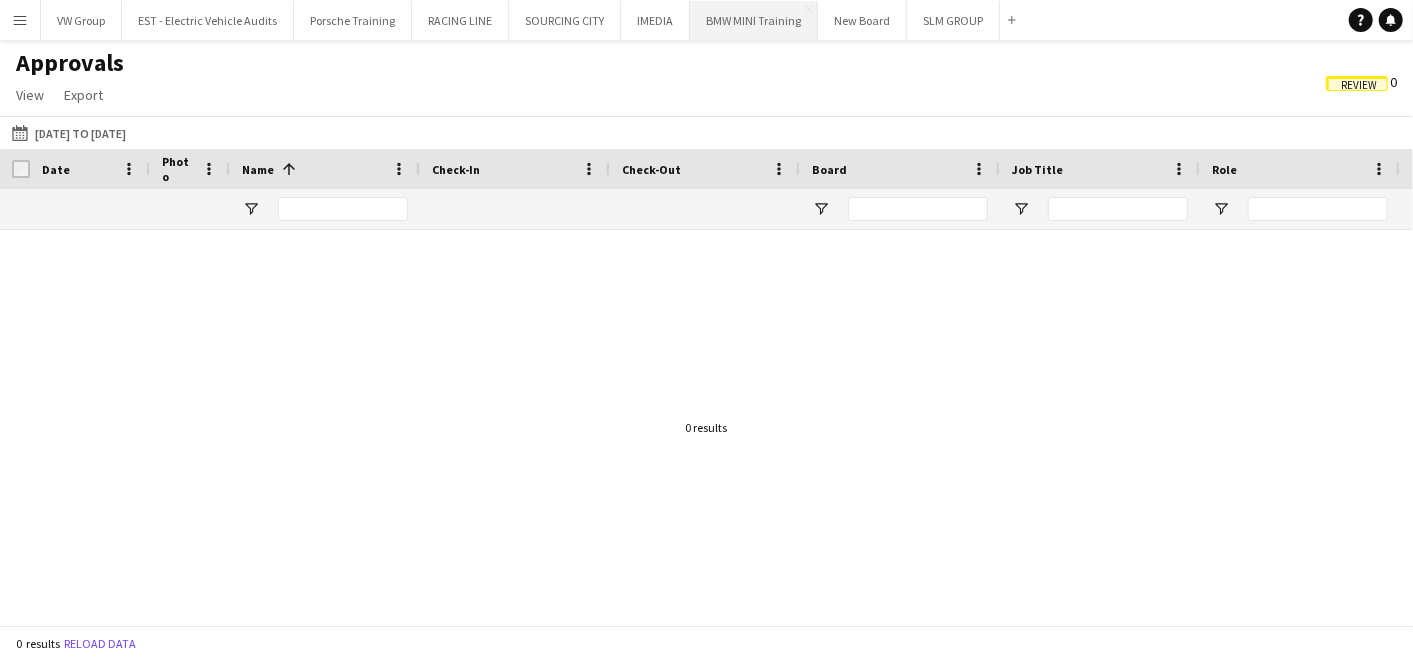 click on "BMW MINI Training
Close" at bounding box center (754, 20) 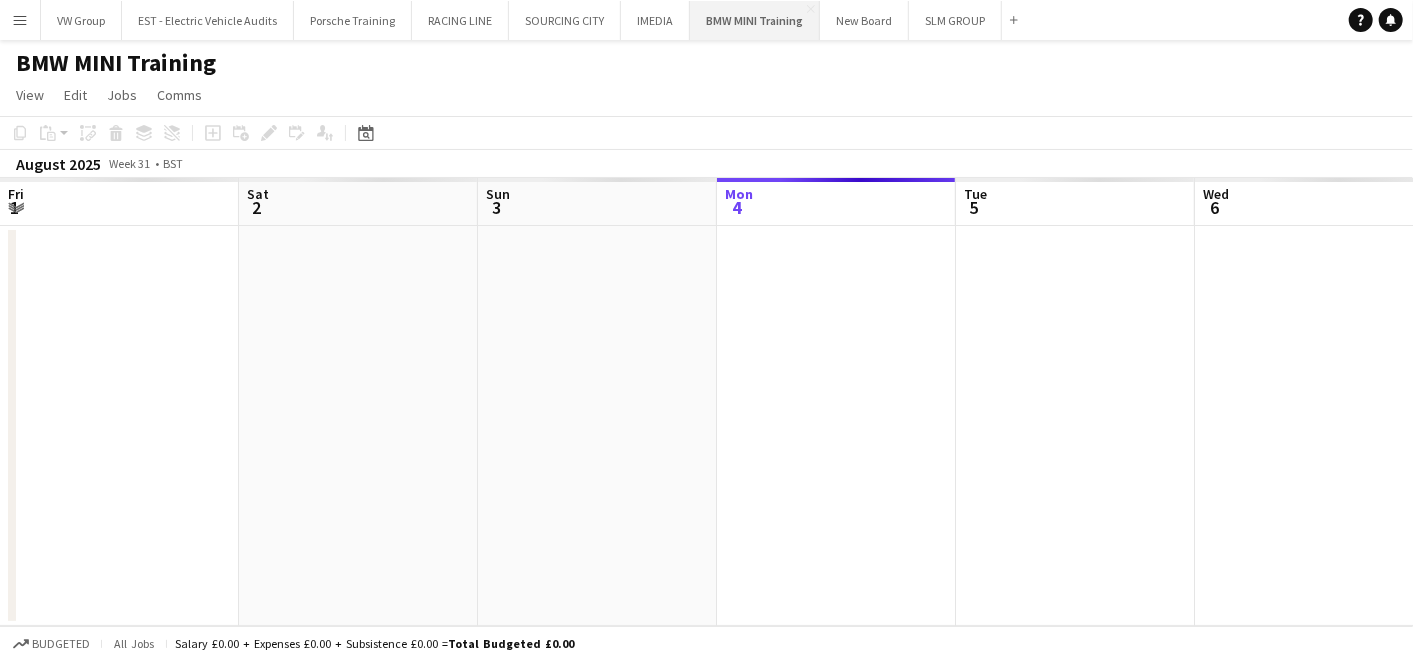 scroll, scrollTop: 0, scrollLeft: 477, axis: horizontal 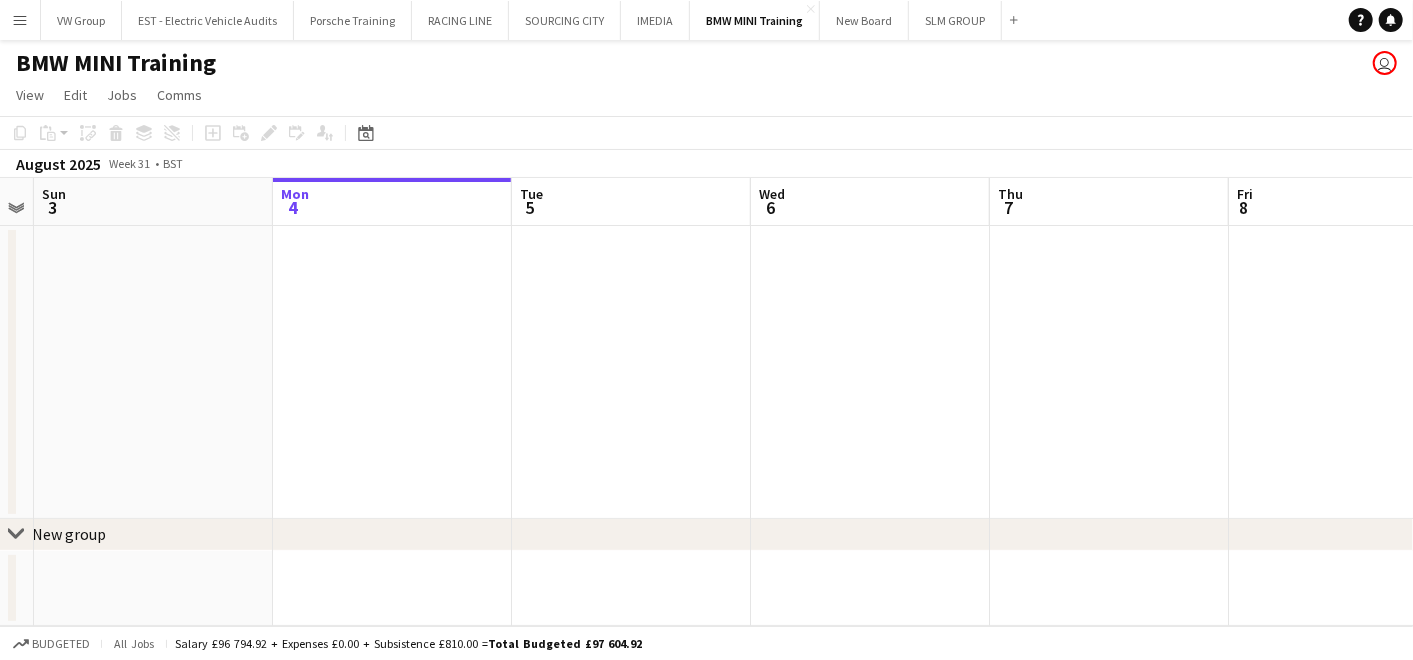 drag, startPoint x: 403, startPoint y: 367, endPoint x: 715, endPoint y: 378, distance: 312.19385 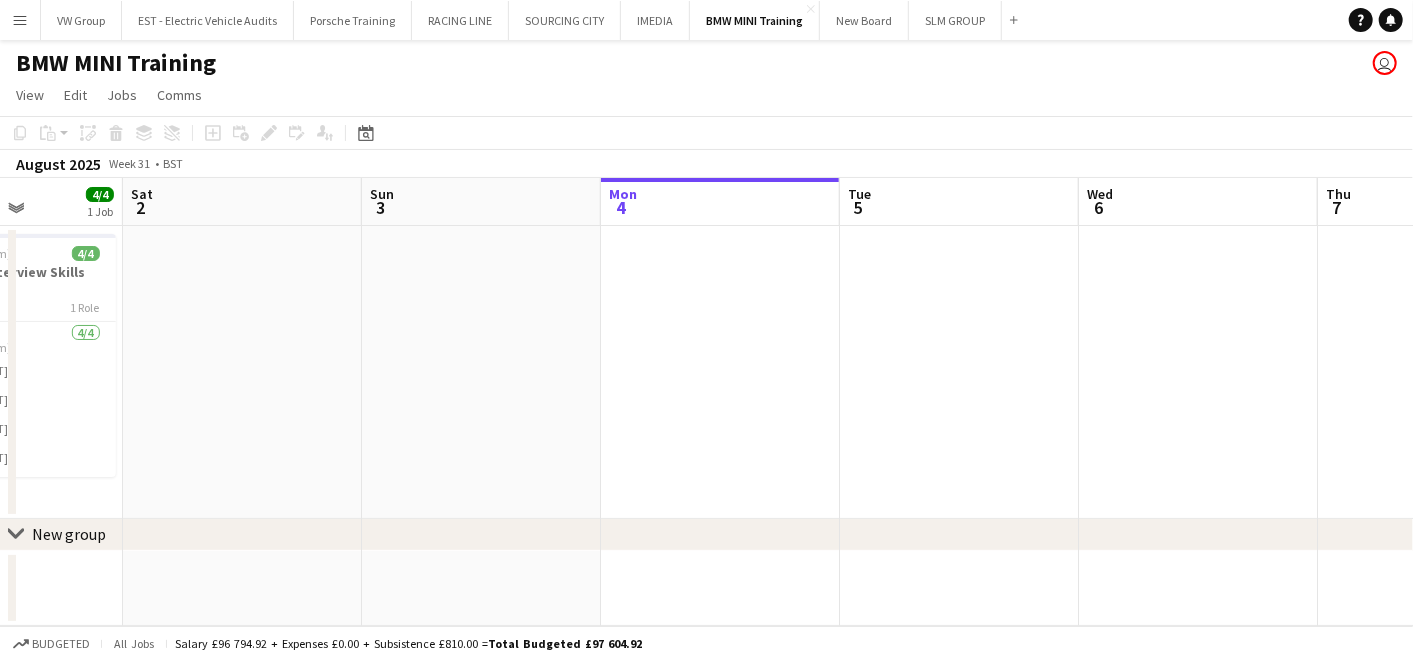 drag, startPoint x: 472, startPoint y: 374, endPoint x: 794, endPoint y: 345, distance: 323.30325 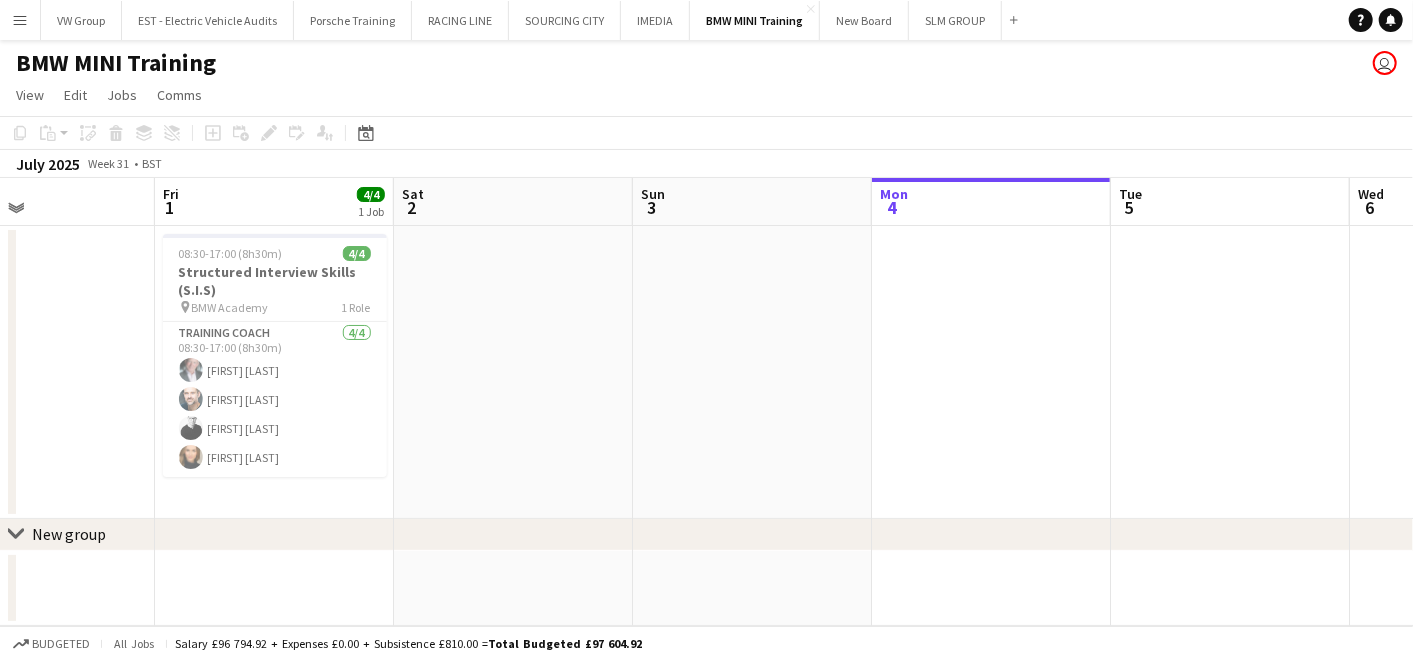 drag, startPoint x: 677, startPoint y: 374, endPoint x: 689, endPoint y: 371, distance: 12.369317 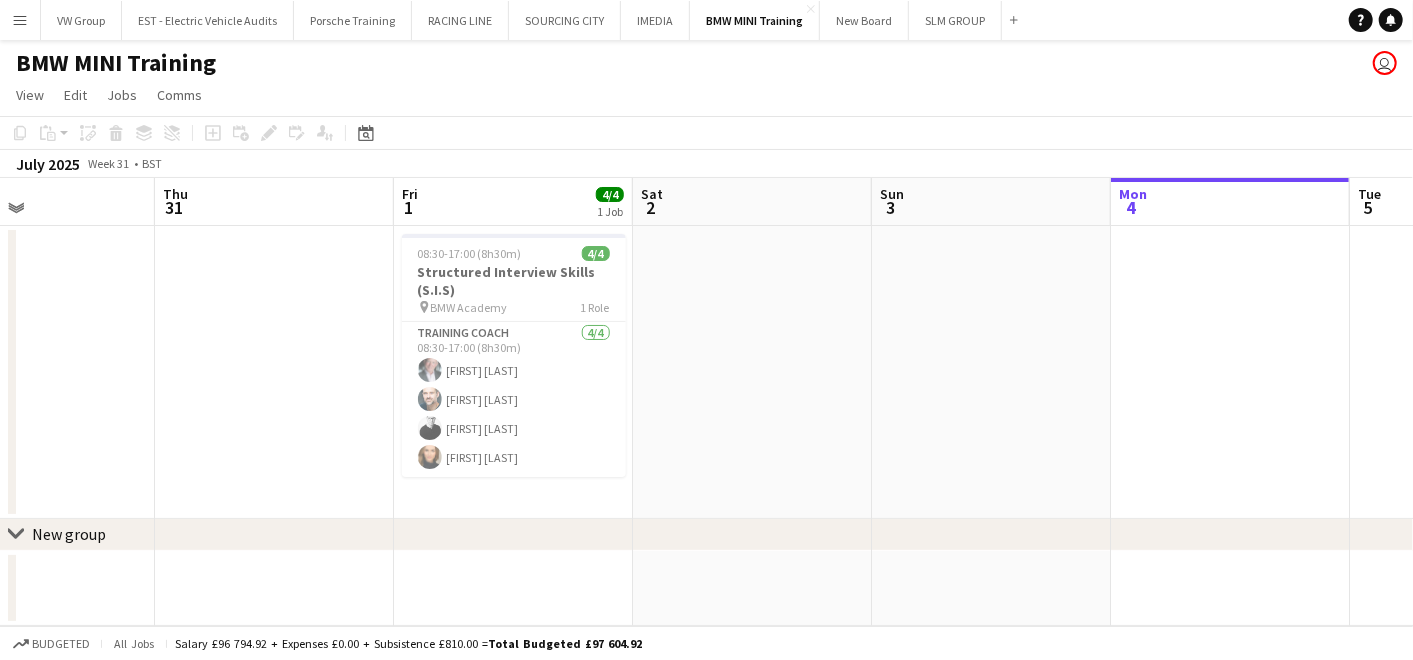 scroll, scrollTop: 0, scrollLeft: 565, axis: horizontal 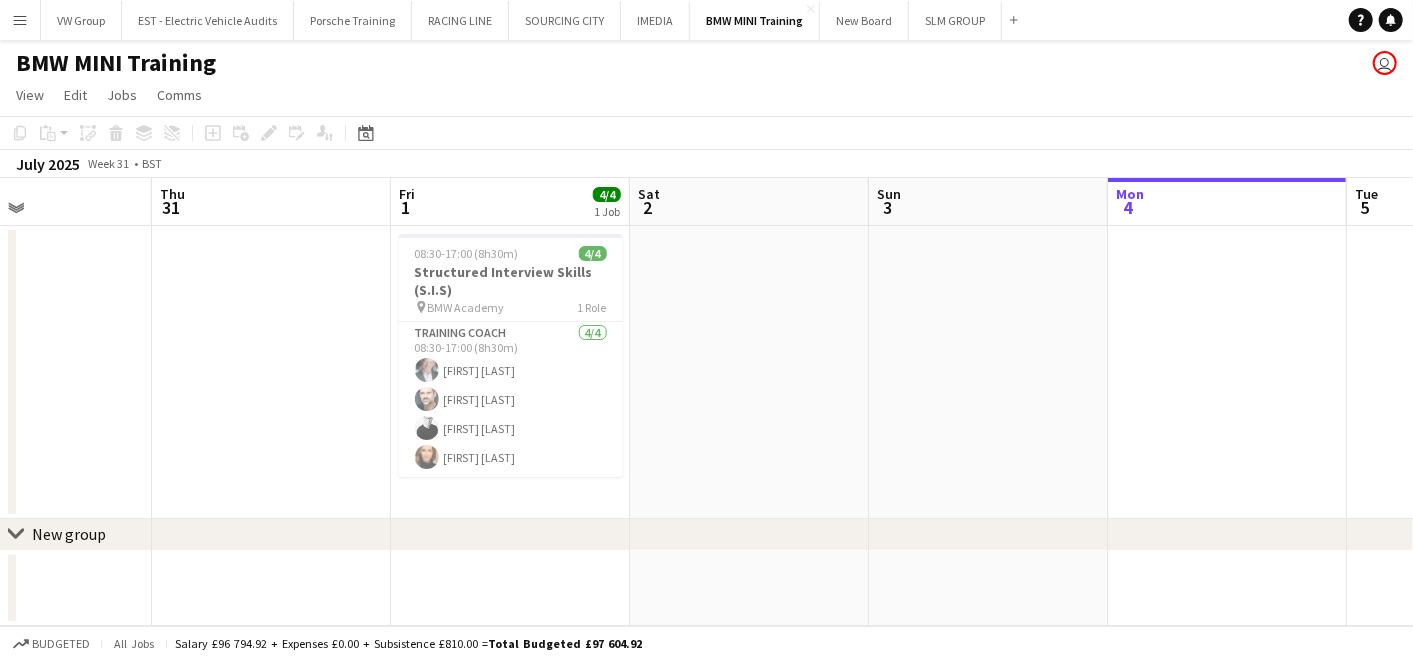 click on "Menu" at bounding box center [20, 20] 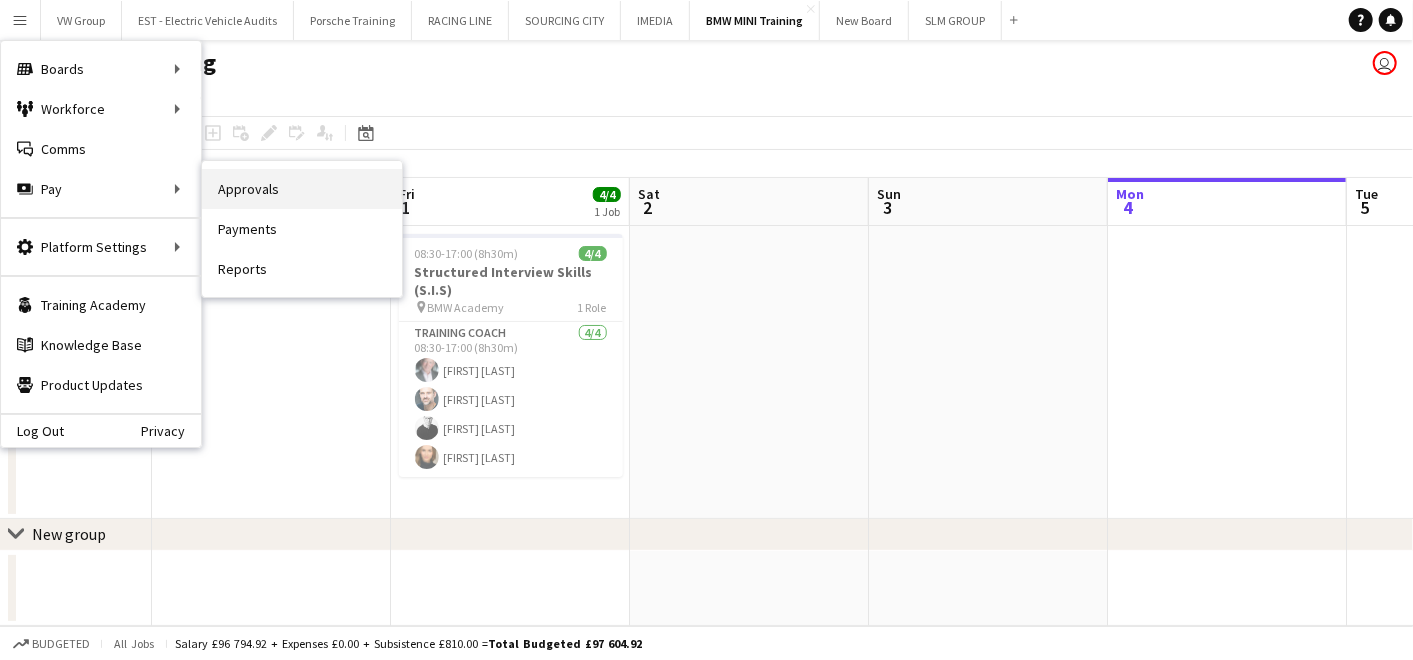 click on "Approvals" at bounding box center [302, 189] 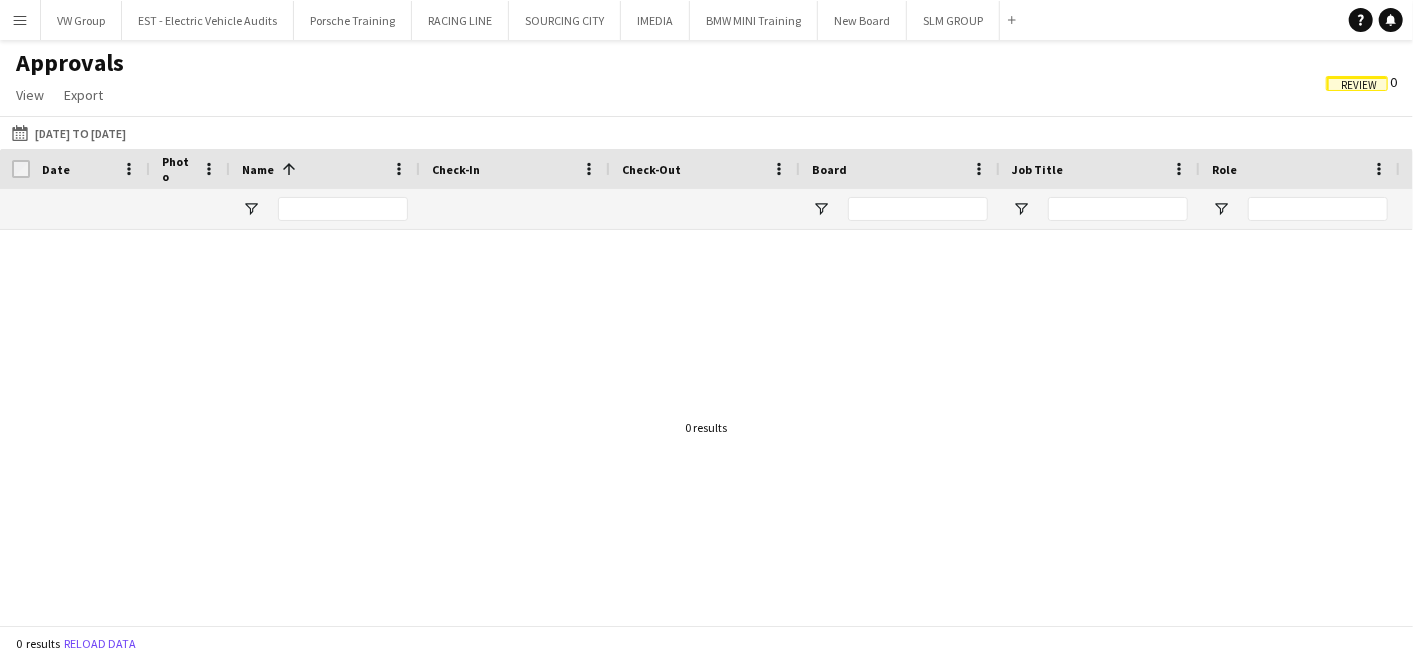click on "Review" 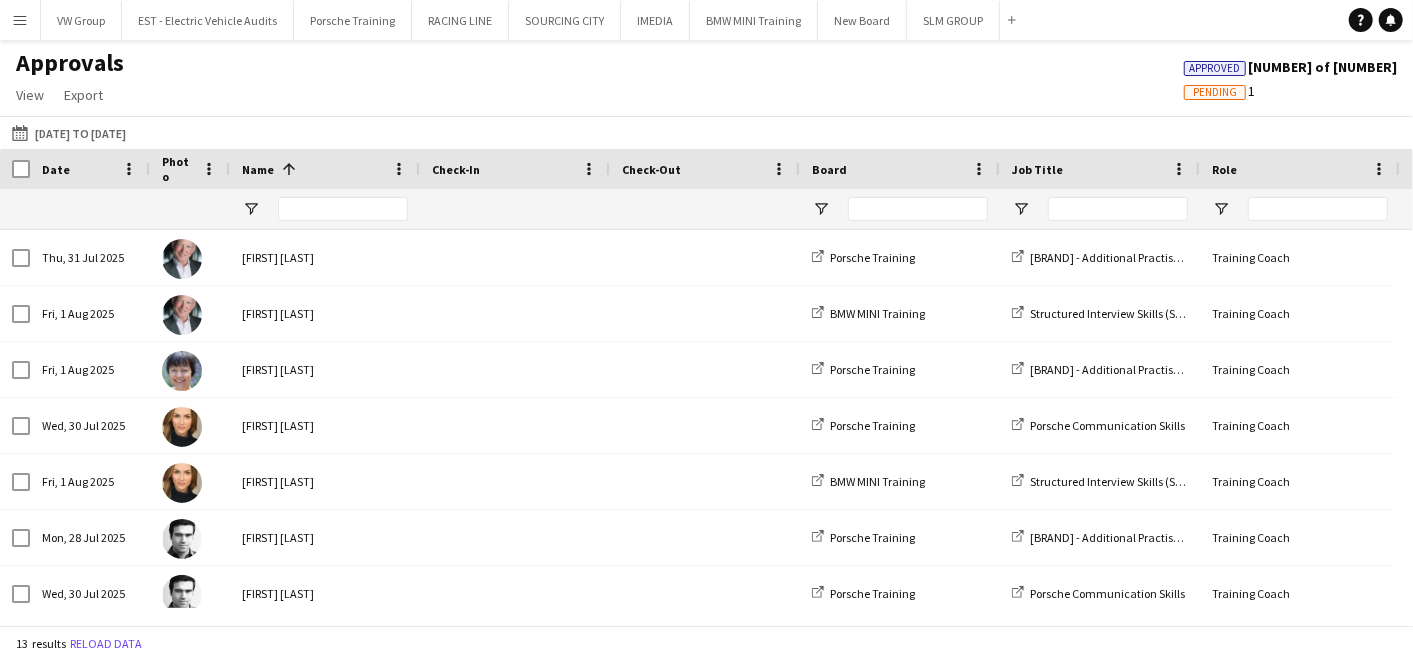 click on "Pending" 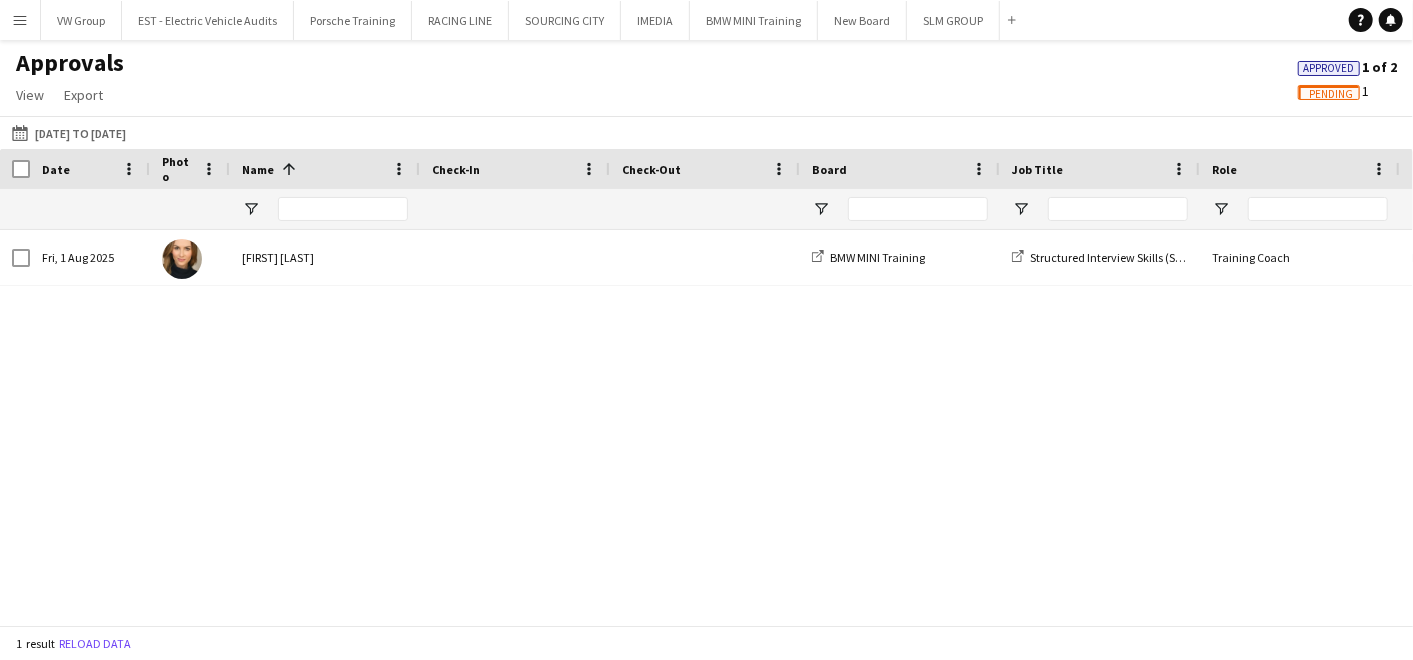 scroll, scrollTop: 0, scrollLeft: 513, axis: horizontal 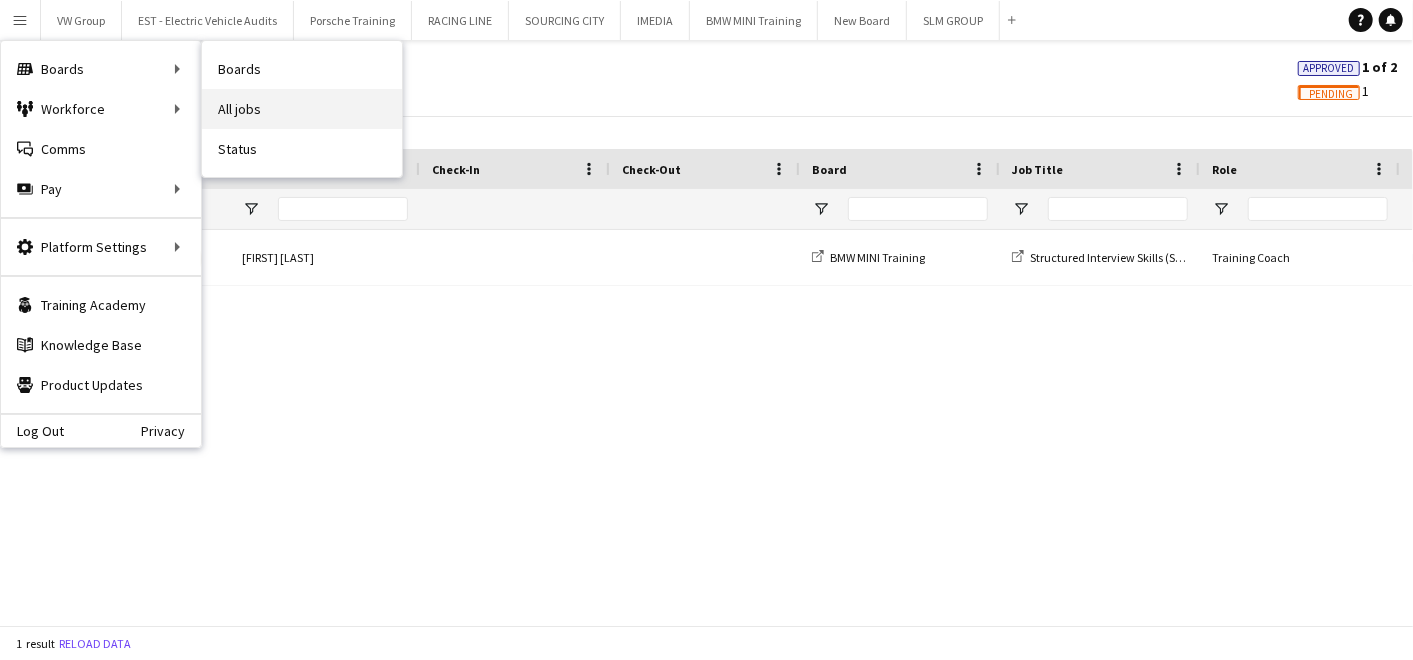 click on "All jobs" at bounding box center (302, 109) 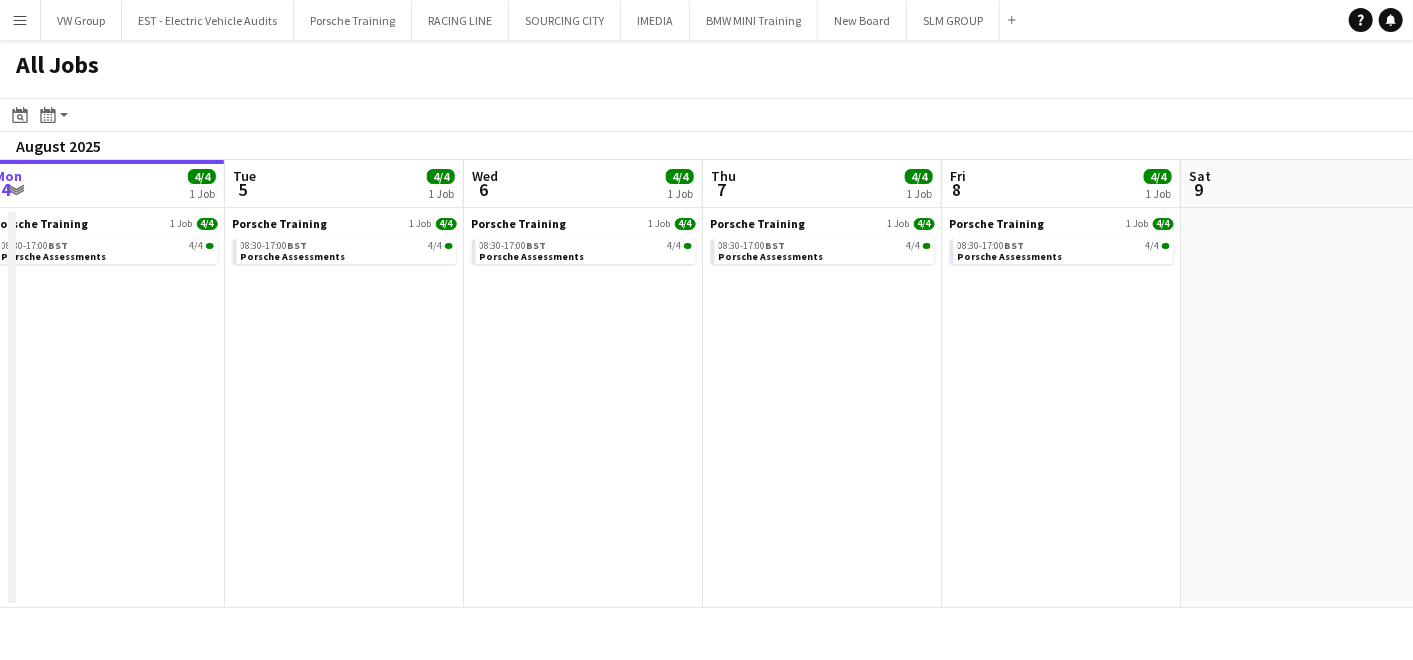 drag, startPoint x: 863, startPoint y: 371, endPoint x: 658, endPoint y: 391, distance: 205.9733 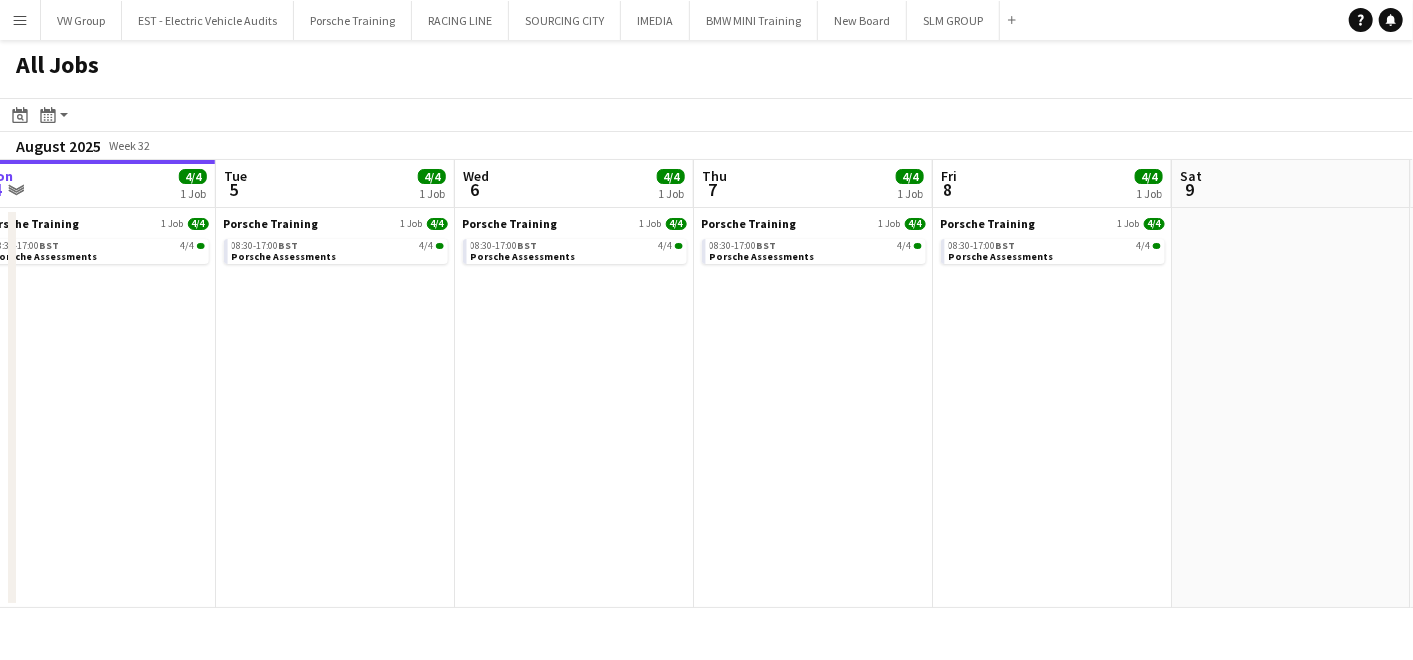 drag, startPoint x: 917, startPoint y: 403, endPoint x: 486, endPoint y: 440, distance: 432.58527 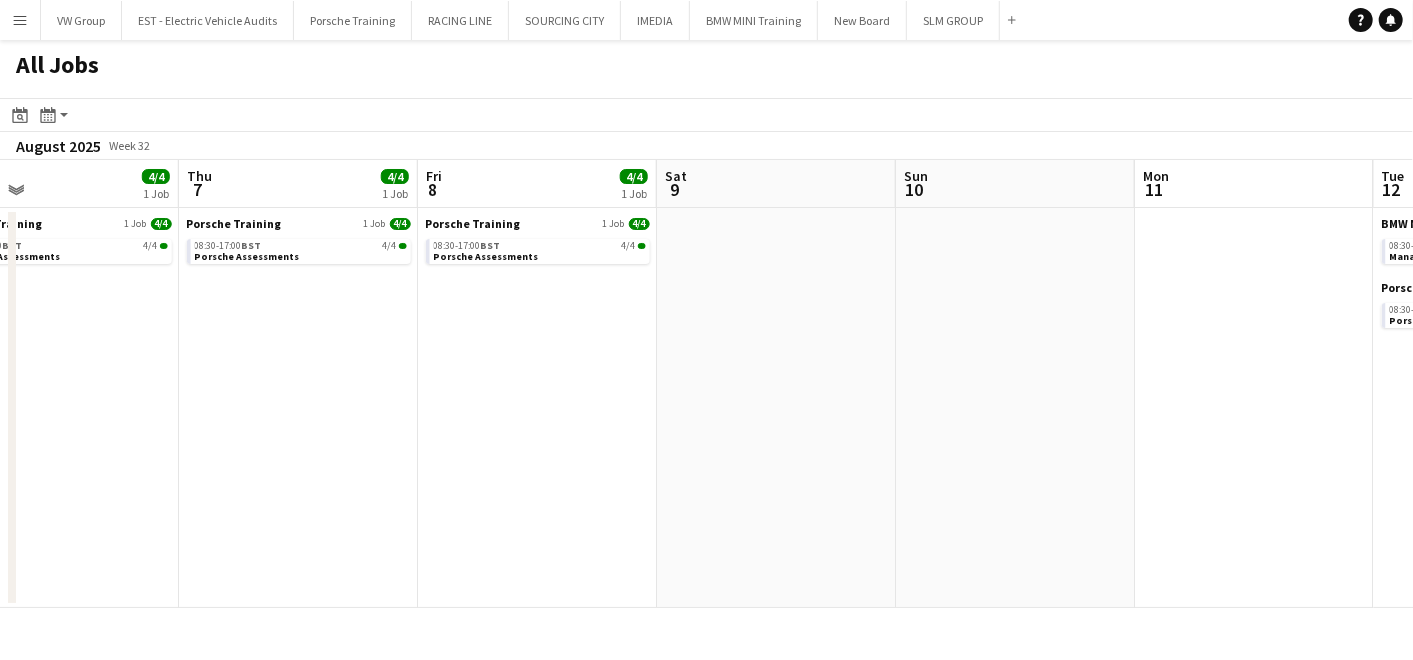 click on "All Jobs
Date picker
AUG 2025 AUG 2025 Monday M Tuesday T Wednesday W Thursday T Friday F Saturday S Sunday S  AUG   1   2   3   4   5   6   7   8   9   10   11   12   13   14   15   16   17   18   19   20   21   22   23   24   25   26   27   28   29   30   31
Comparison range
Comparison range
Today
Month view / Day view
Day view by Board Day view by Job Month view  August 2025   Week 32
Expand/collapse
Sun   3   Mon   4   4/4   1 Job   Tue   5   4/4   1 Job   Wed   6   4/4   1 Job   Thu   7   4/4   1 Job   Fri   8   4/4   1 Job   Sat   9   Sun   10   Mon   11   Tue   12   8/8   2 Jobs   Wed   13   4/4   1 Job   Porsche Training   1 Job   4/4   08:30-17:00    BST   4/4   Porsche Assessments   Porsche Training   1 Job   4/4   08:30-17:00    BST   4/4   Porsche Assessments   Porsche Training   1 Job   4/4   08:30-17:00    BST   4/4   4/4" 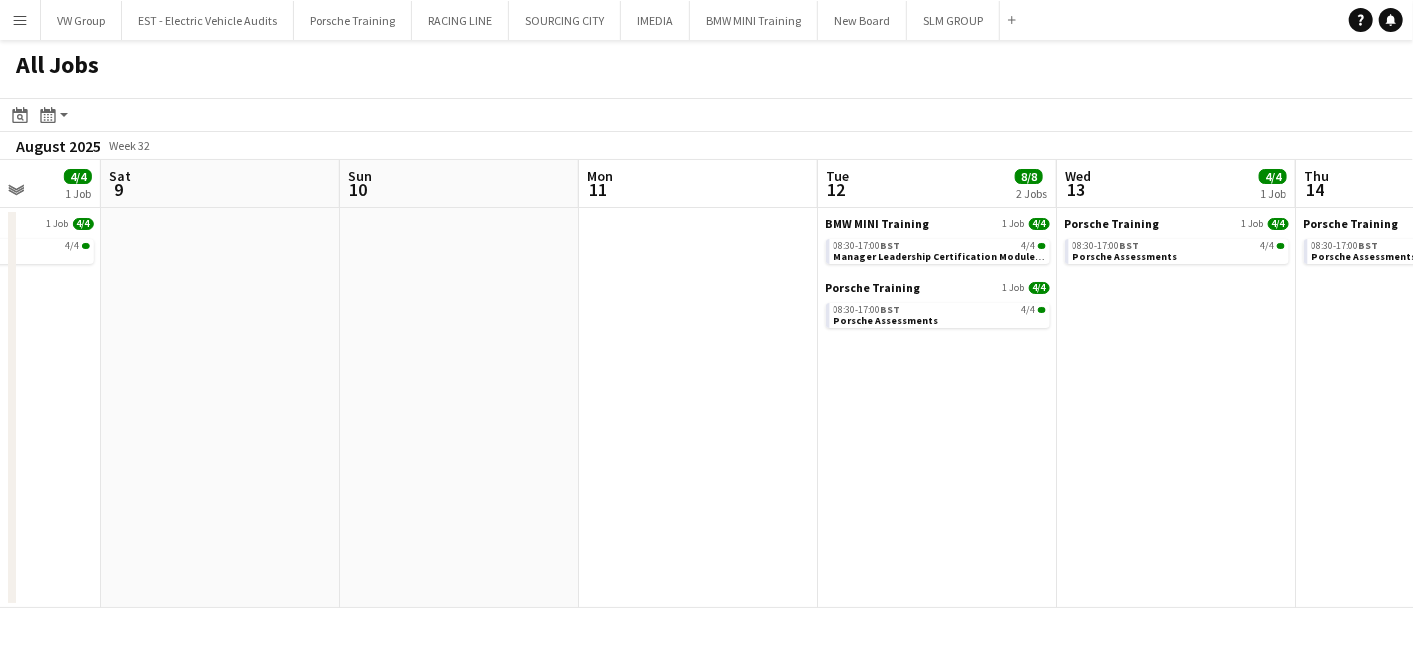 drag, startPoint x: 675, startPoint y: 463, endPoint x: 559, endPoint y: 470, distance: 116.21101 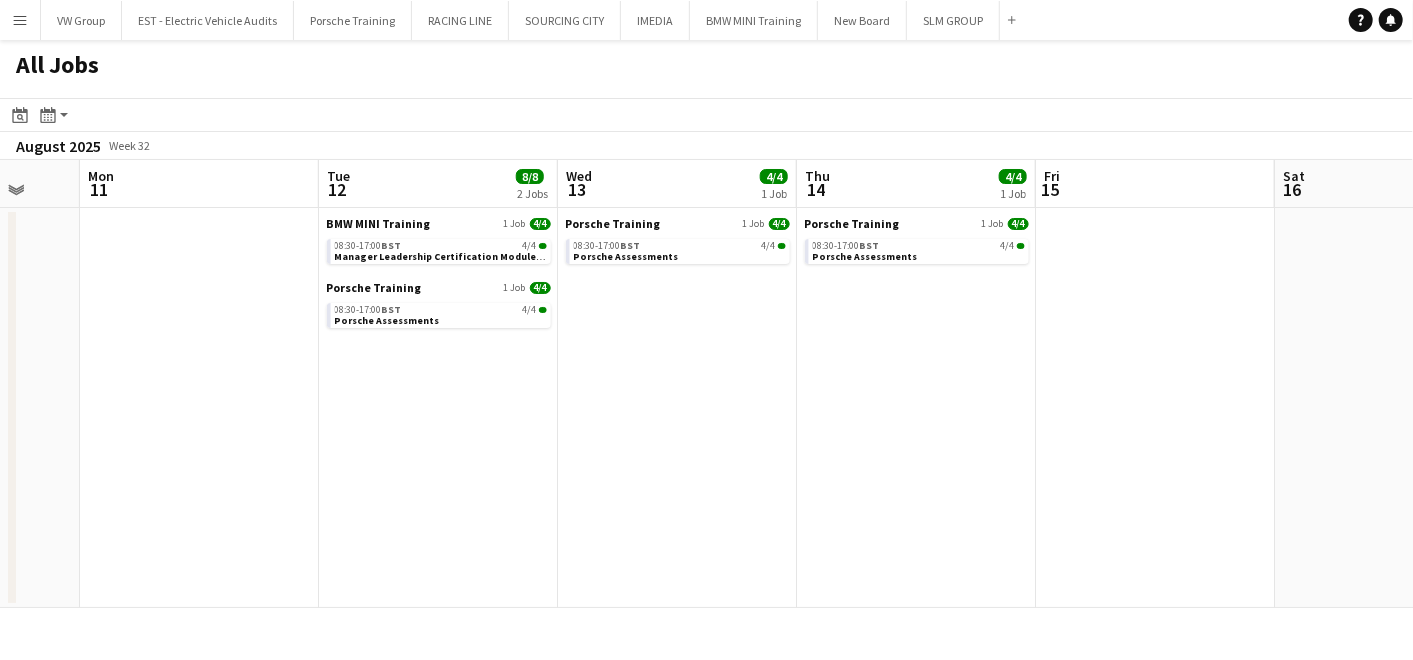 drag, startPoint x: 752, startPoint y: 451, endPoint x: 593, endPoint y: 468, distance: 159.90622 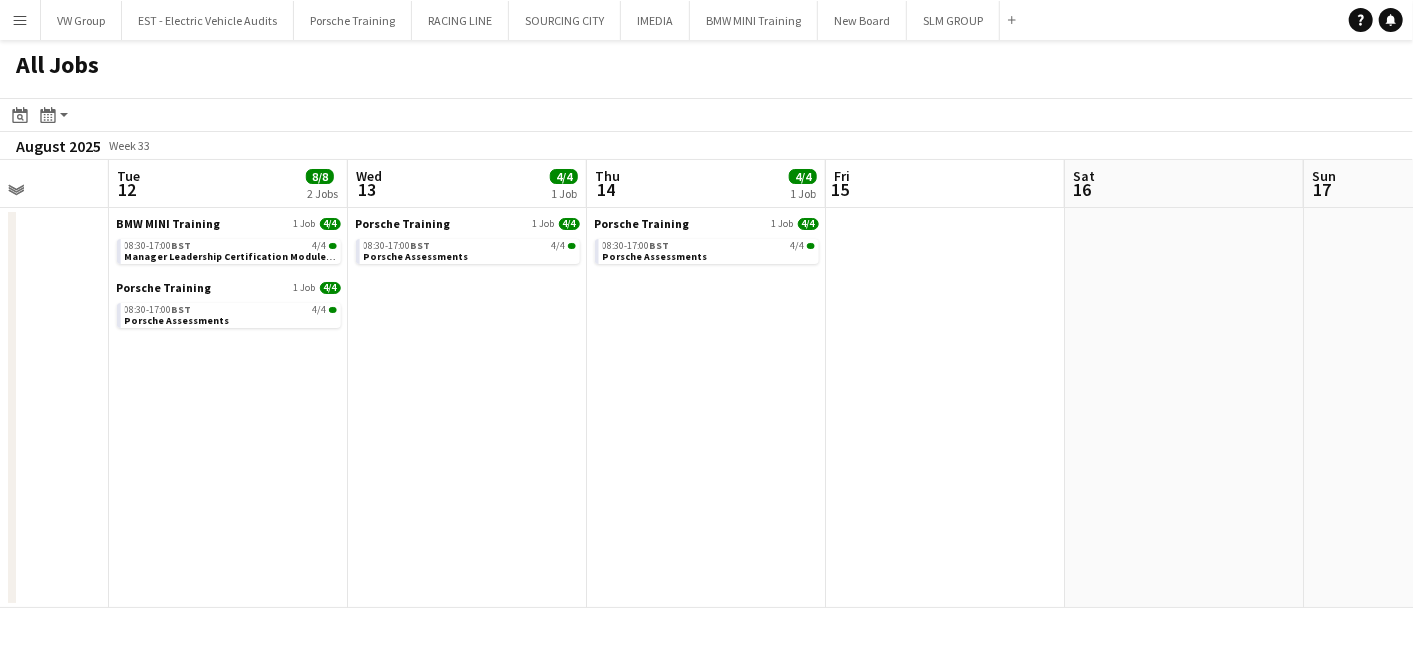 drag, startPoint x: 891, startPoint y: 442, endPoint x: 711, endPoint y: 456, distance: 180.54362 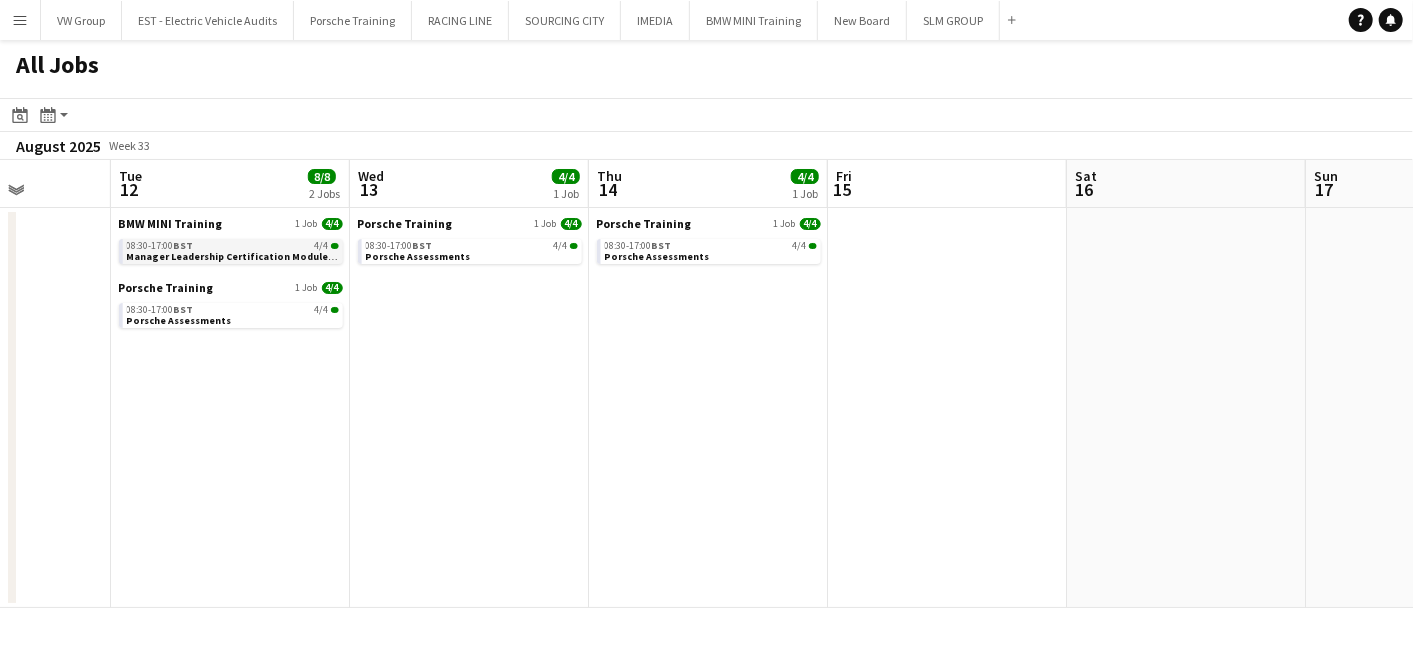 click on "Manager Leadership Certification Module 2 Tutor Group" at bounding box center [263, 256] 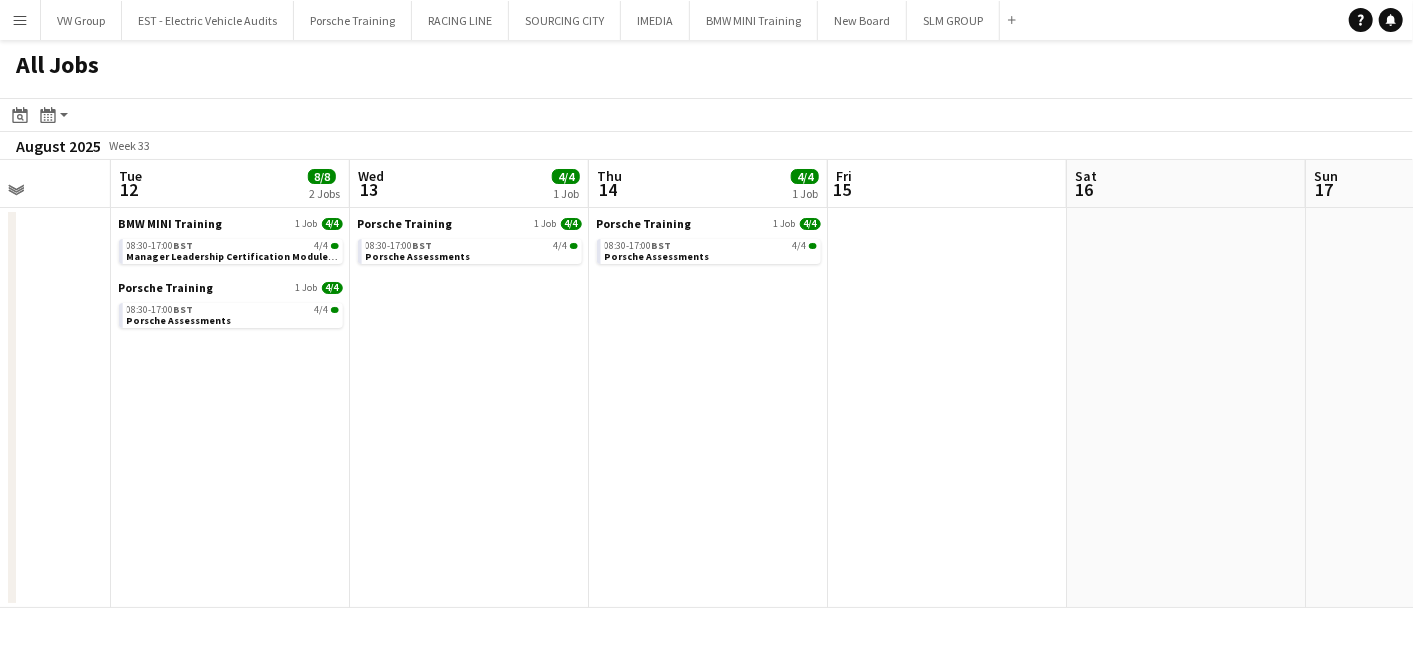 click on "Menu" at bounding box center [20, 20] 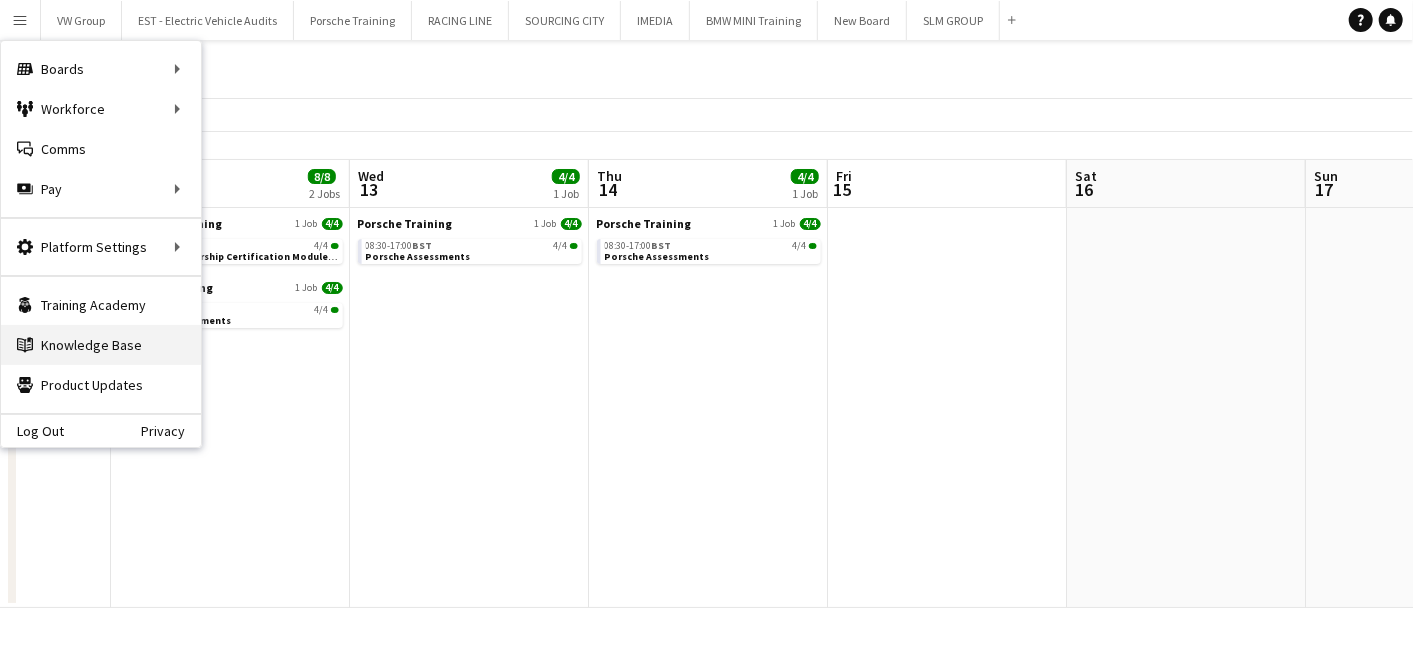 click on "Knowledge Base
Knowledge Base" at bounding box center [101, 345] 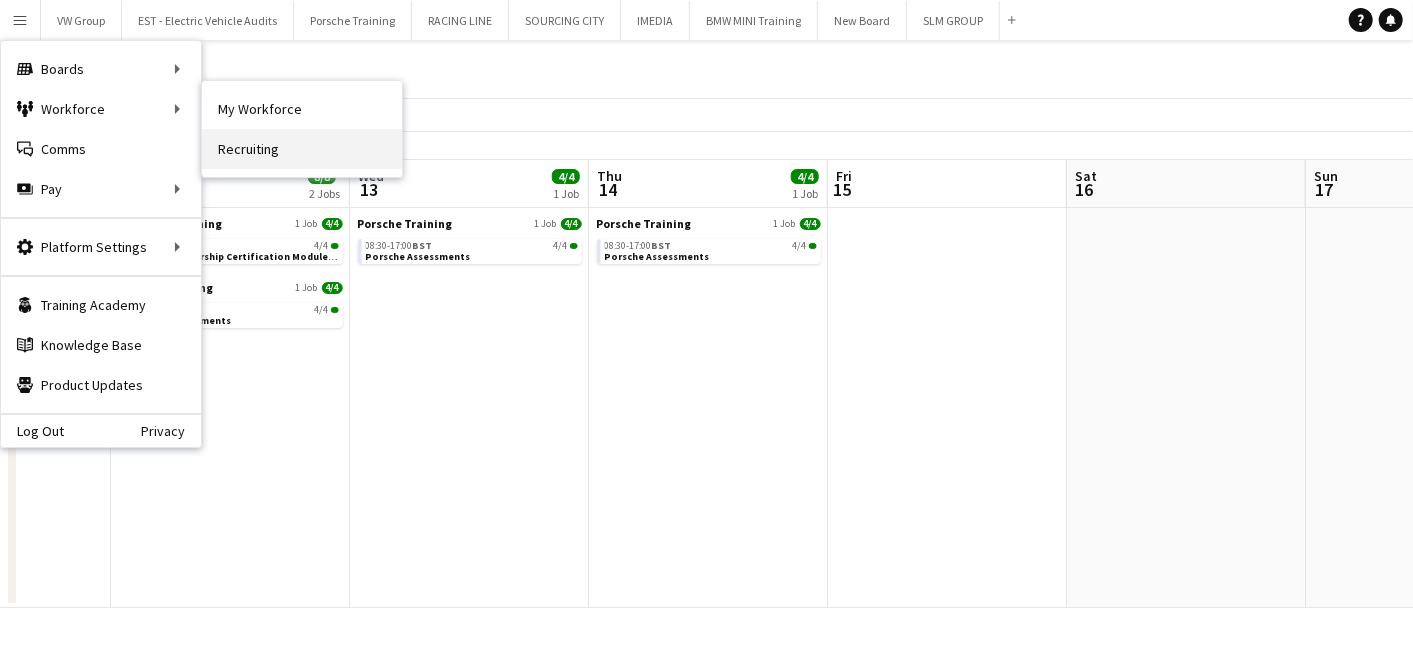 click on "Recruiting" at bounding box center [302, 149] 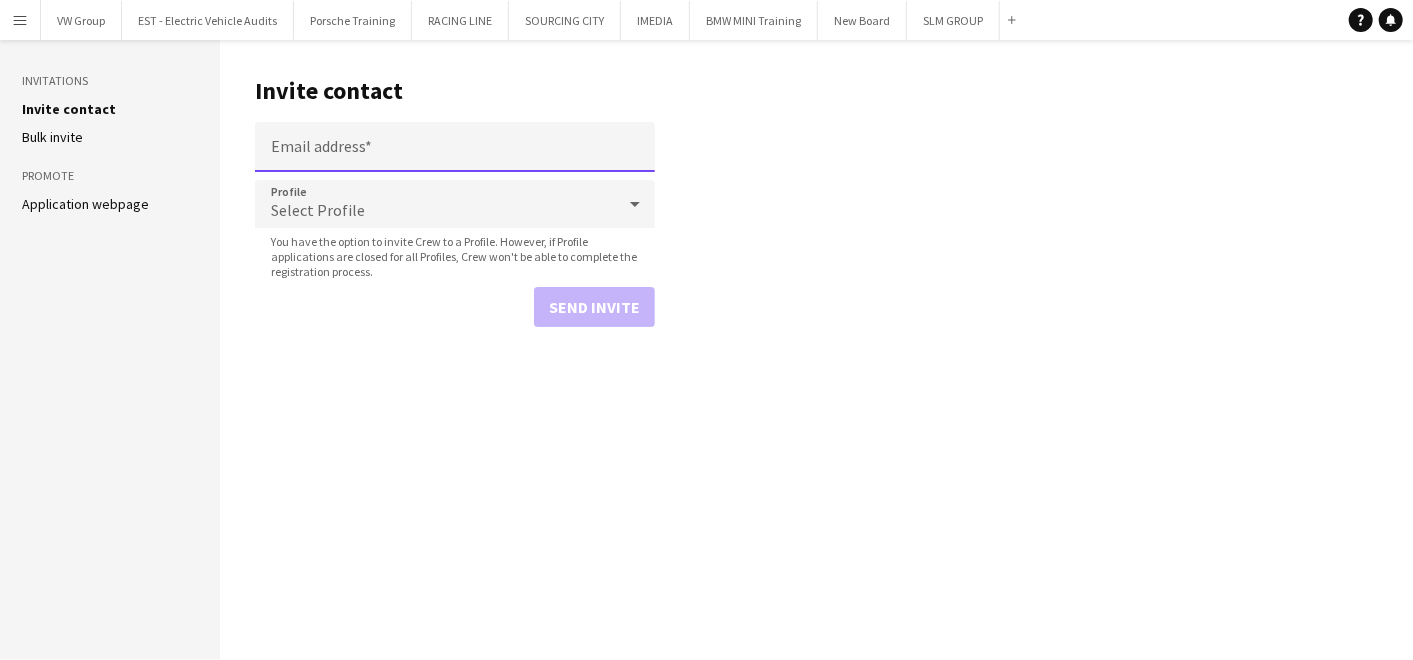 click on "Email address" at bounding box center [455, 147] 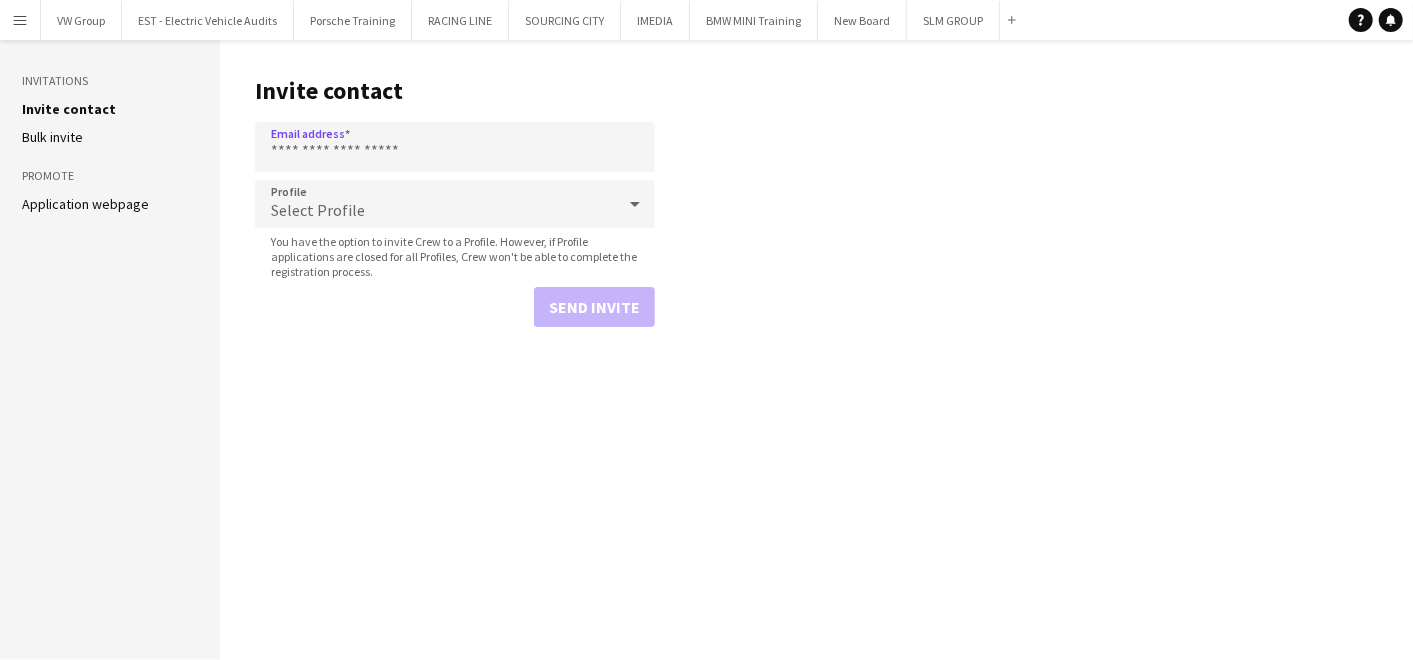 click on "Menu" at bounding box center (20, 20) 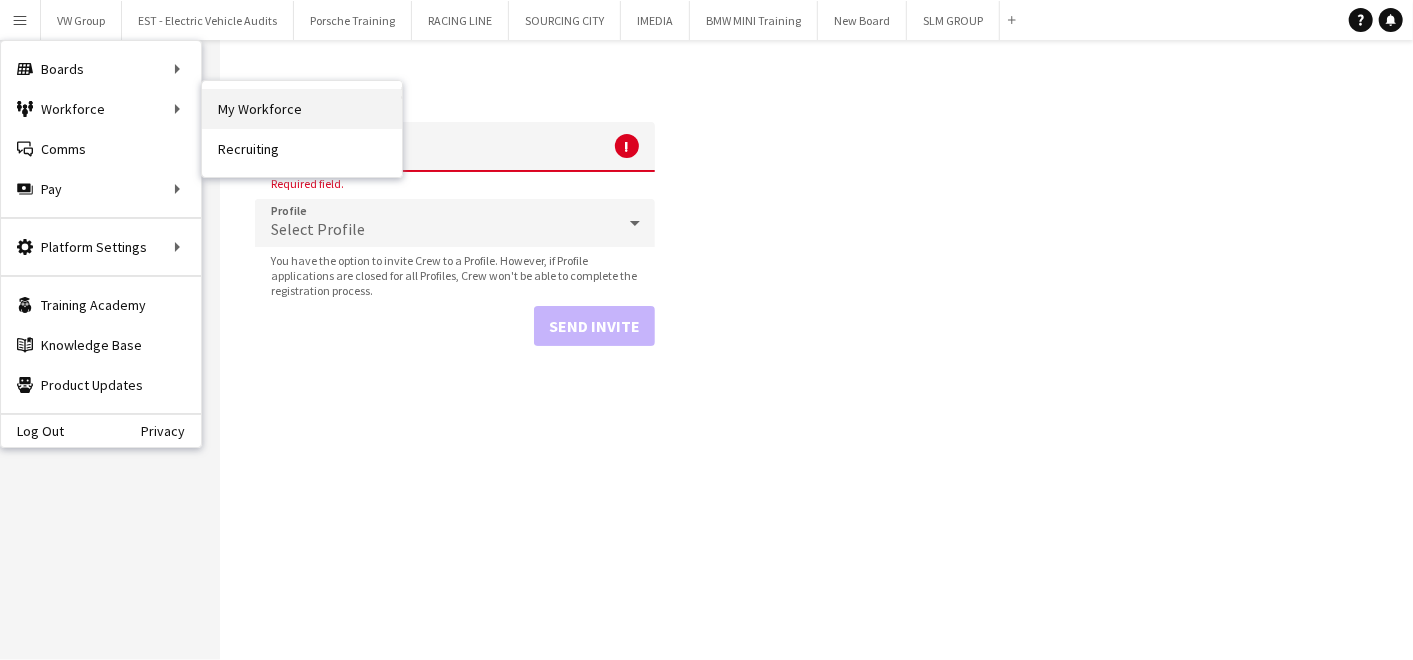 click on "My Workforce" at bounding box center (302, 109) 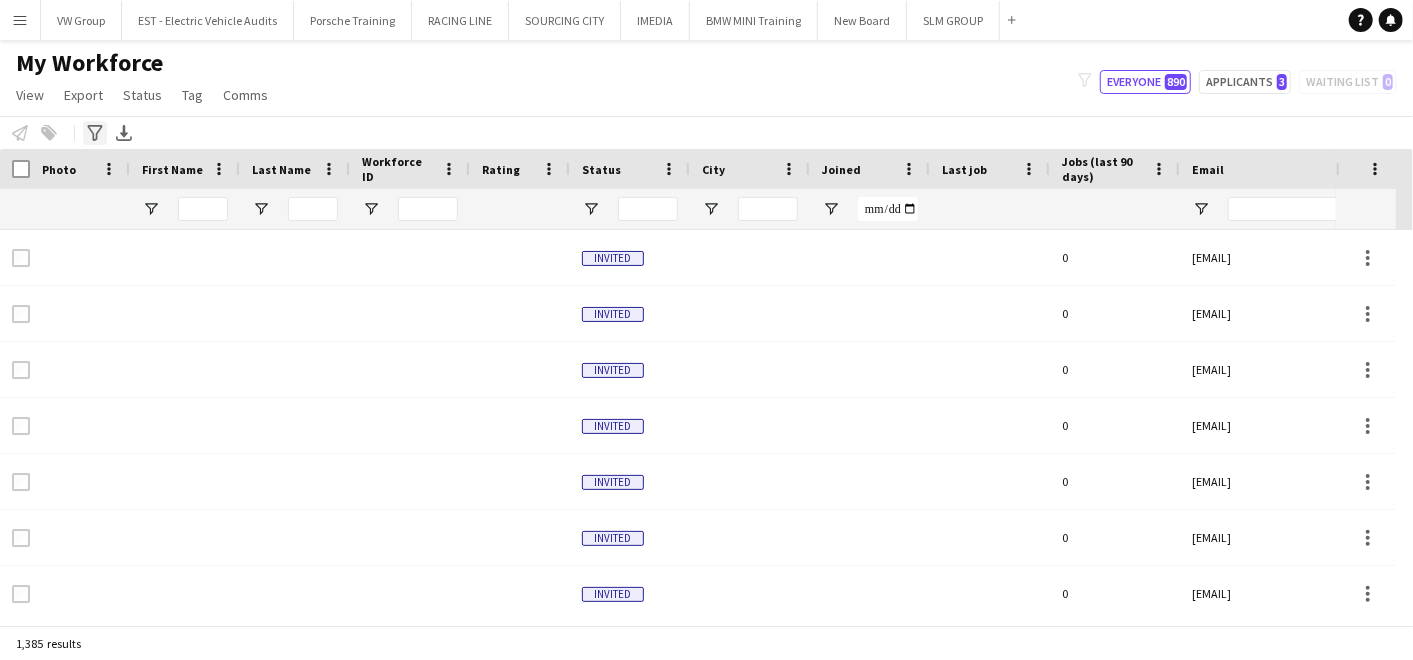click 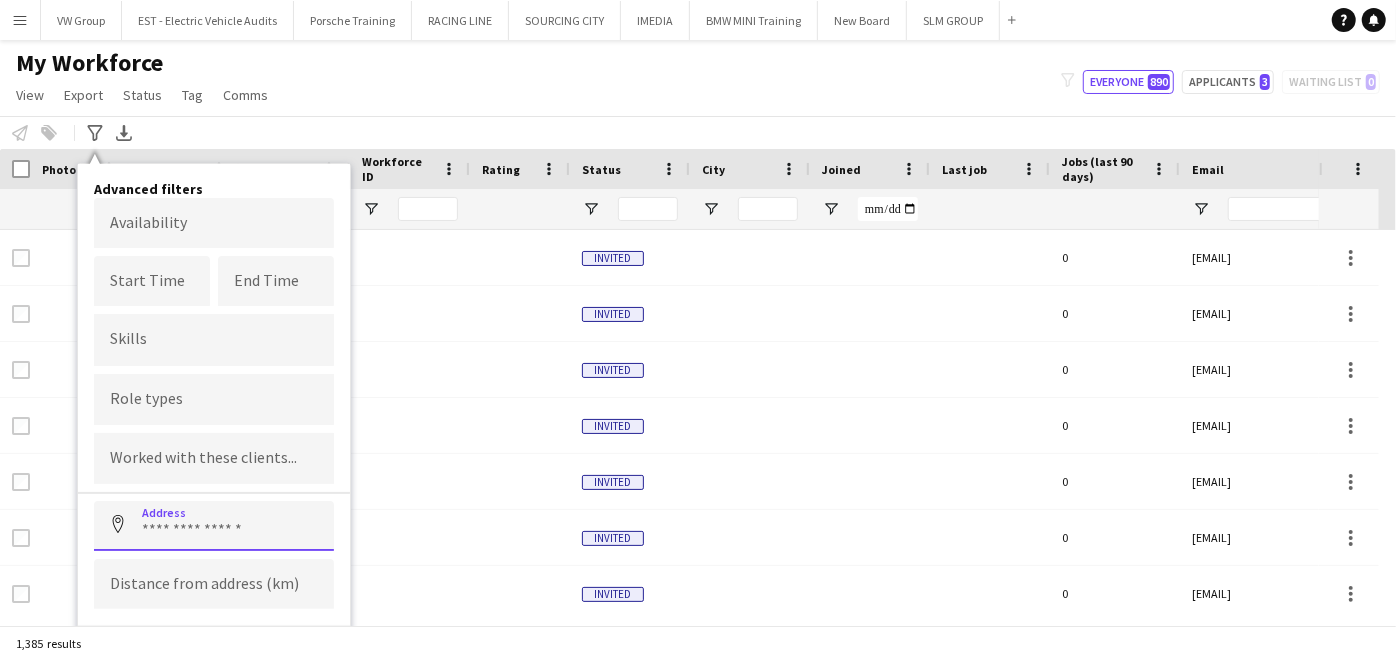 click at bounding box center [214, 526] 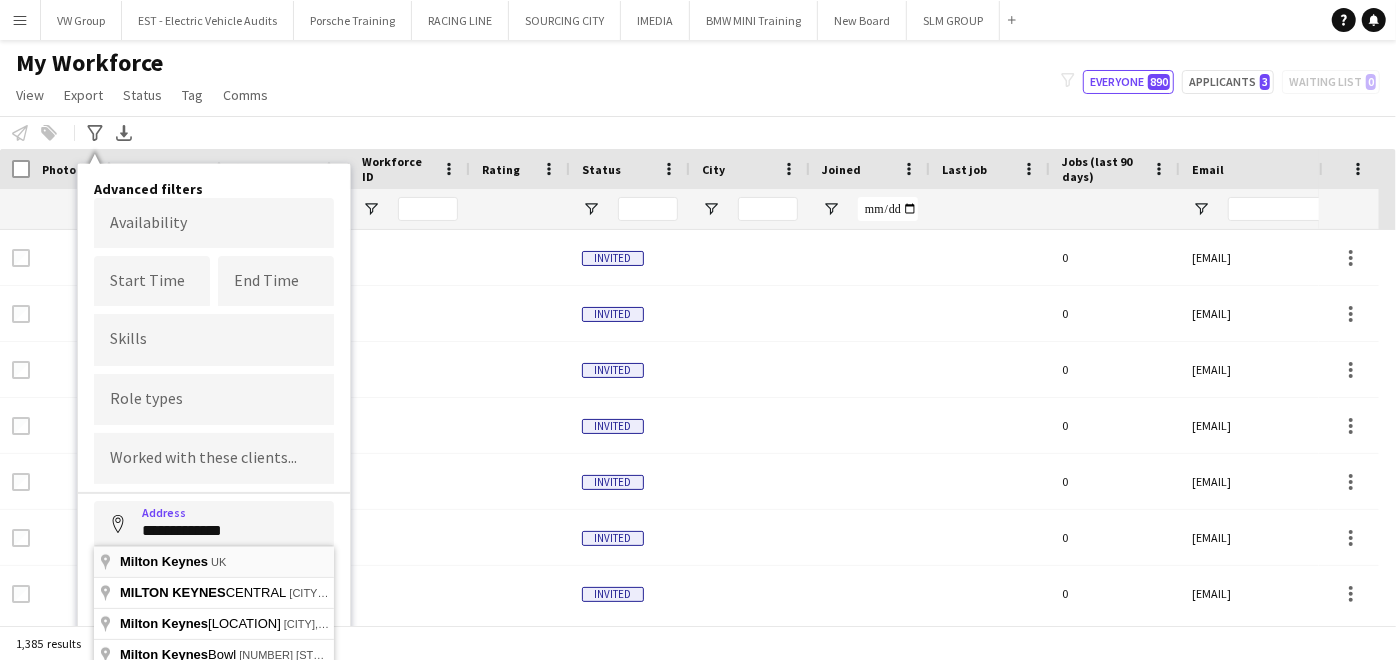 type on "**********" 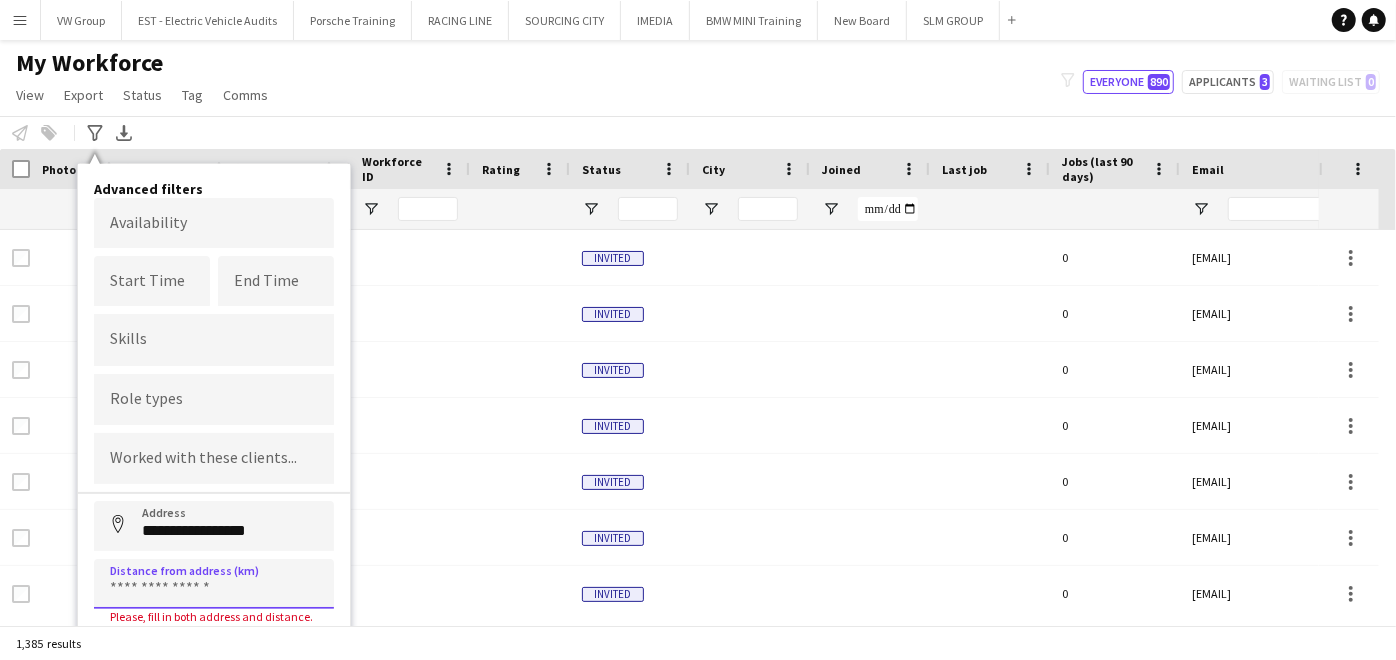 click at bounding box center (214, 584) 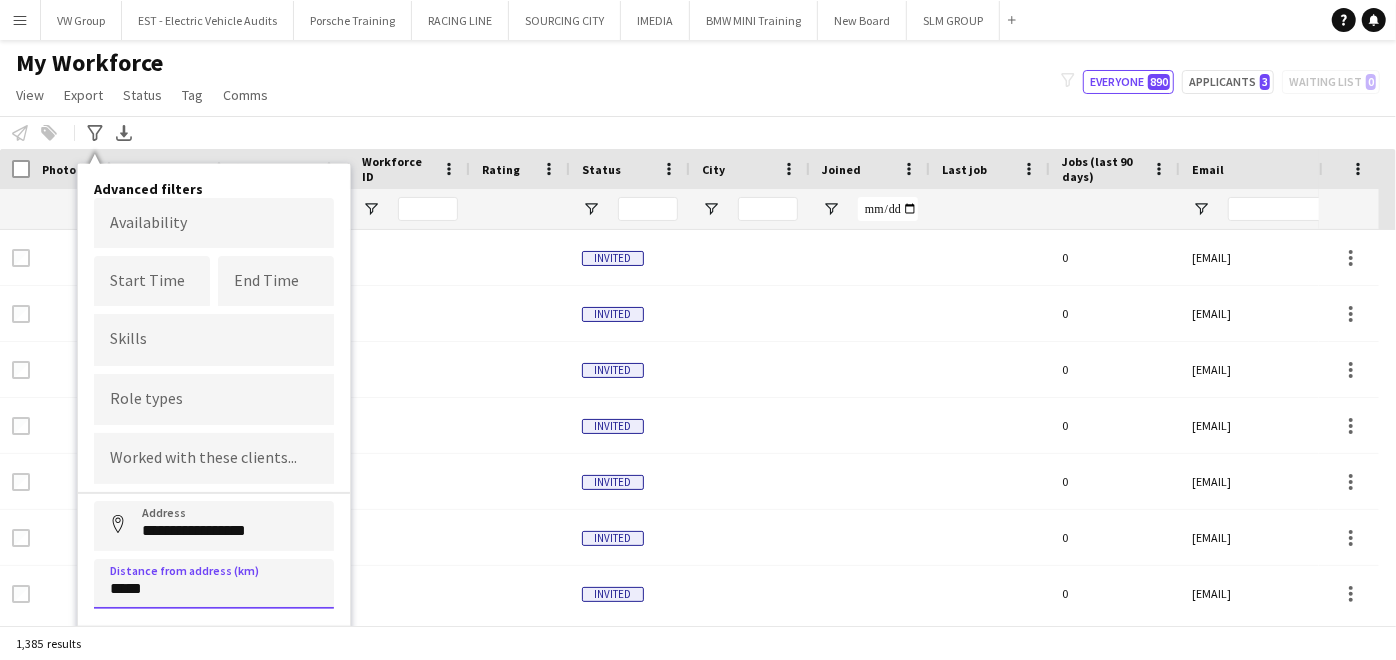 type on "****" 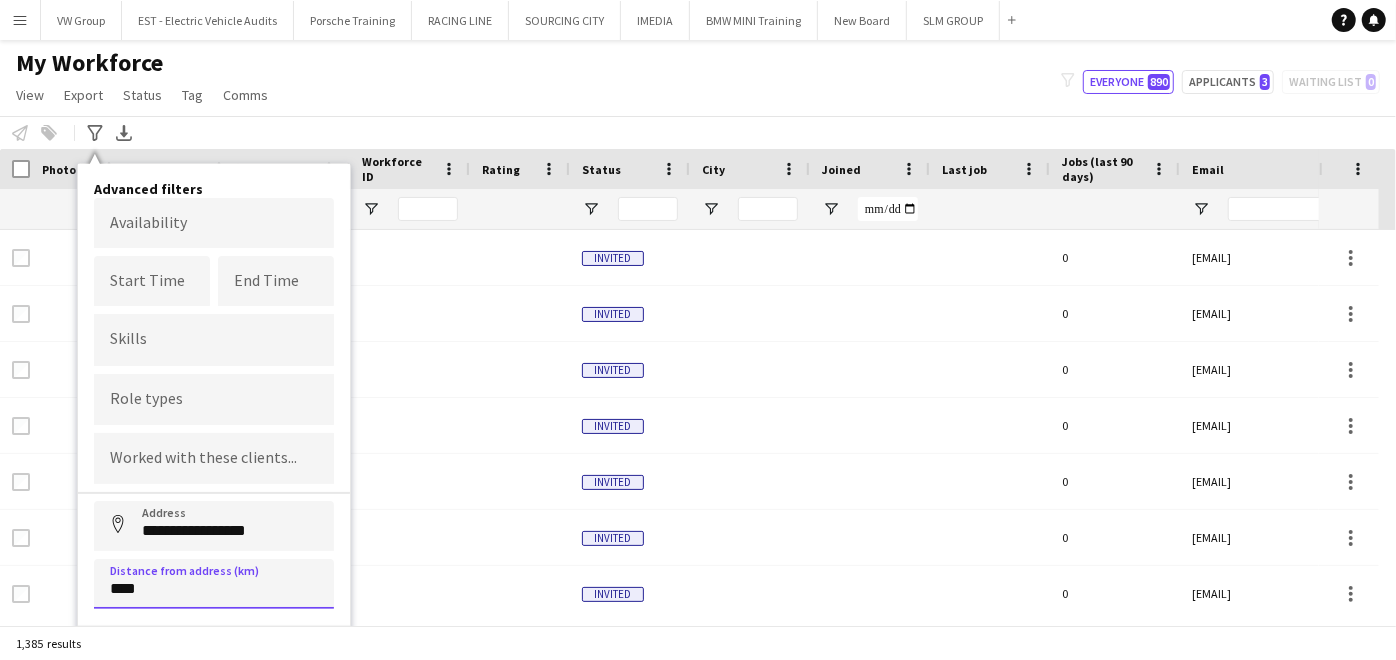 type on "*****" 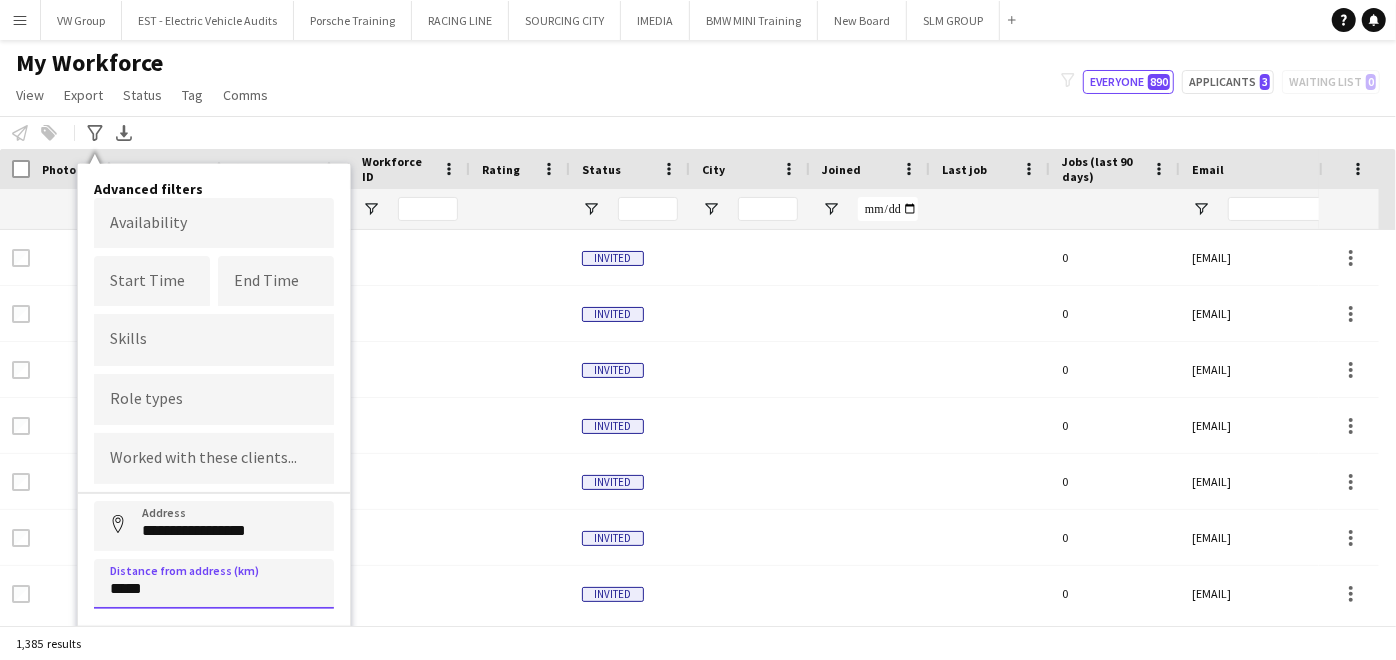 click on "Address" at bounding box center [118, 525] 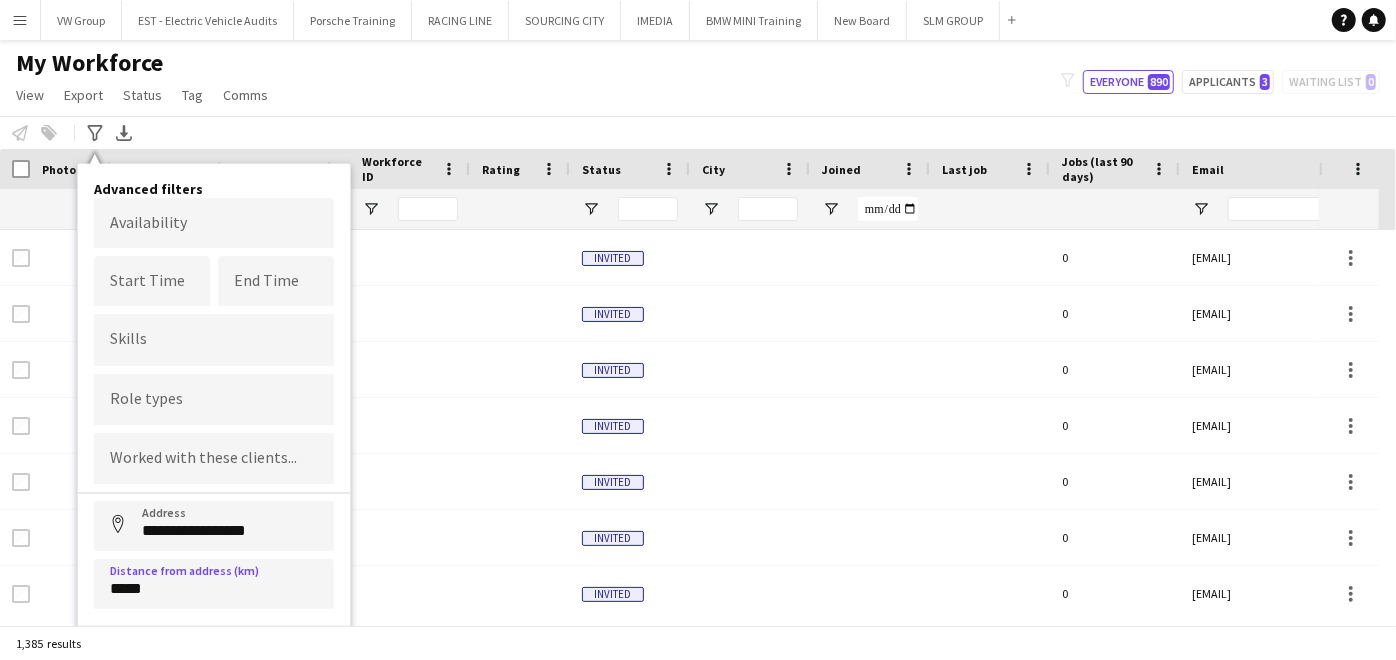type on "**********" 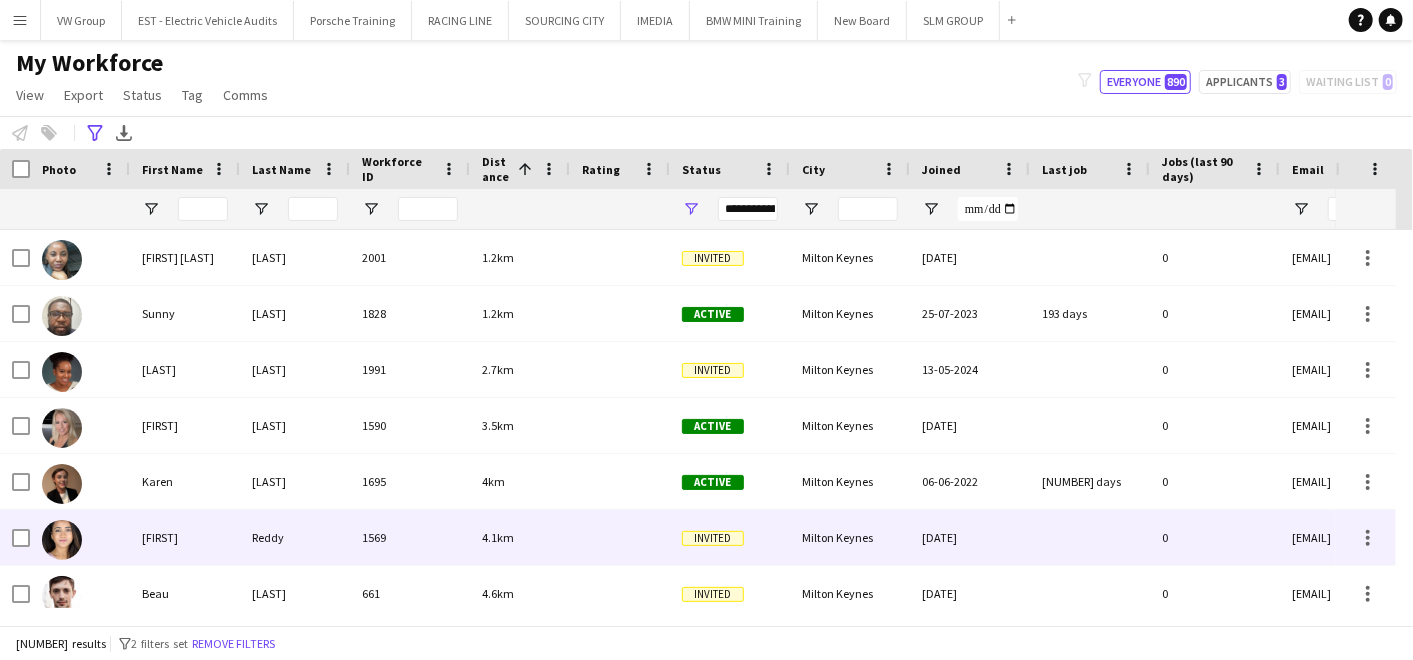 click on "1569" at bounding box center [410, 537] 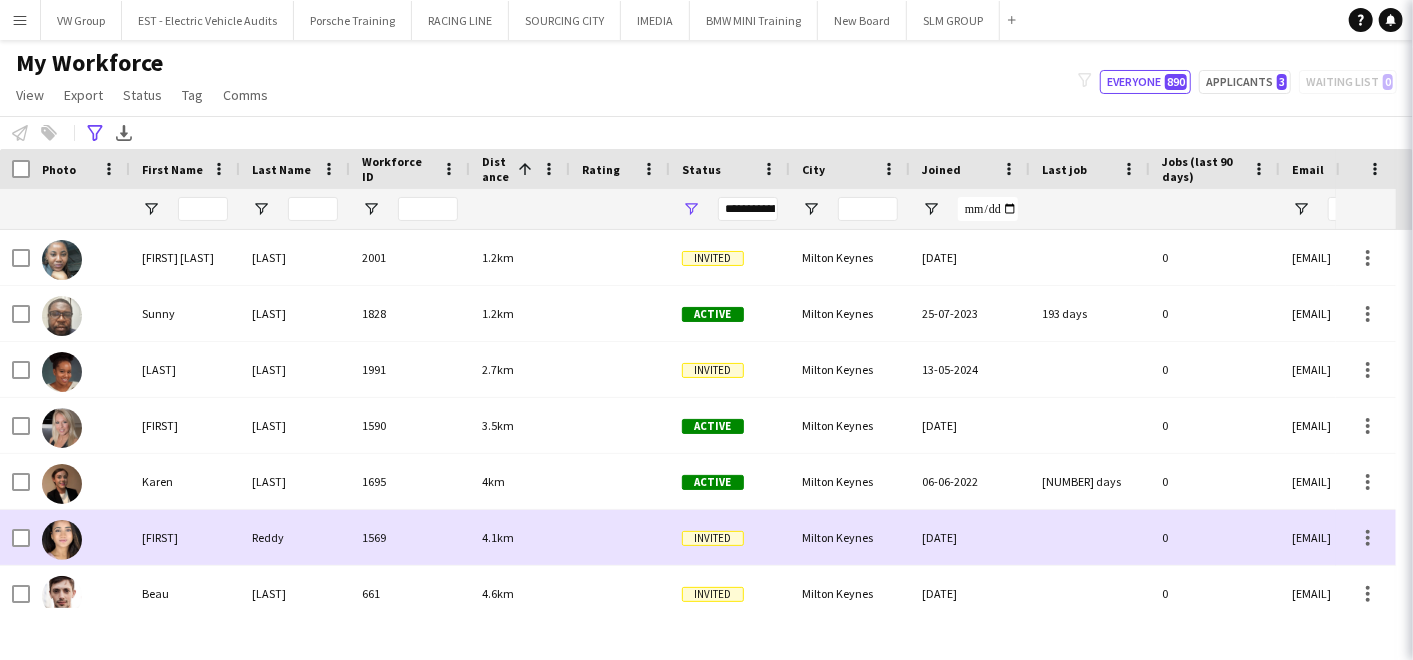 click at bounding box center [620, 537] 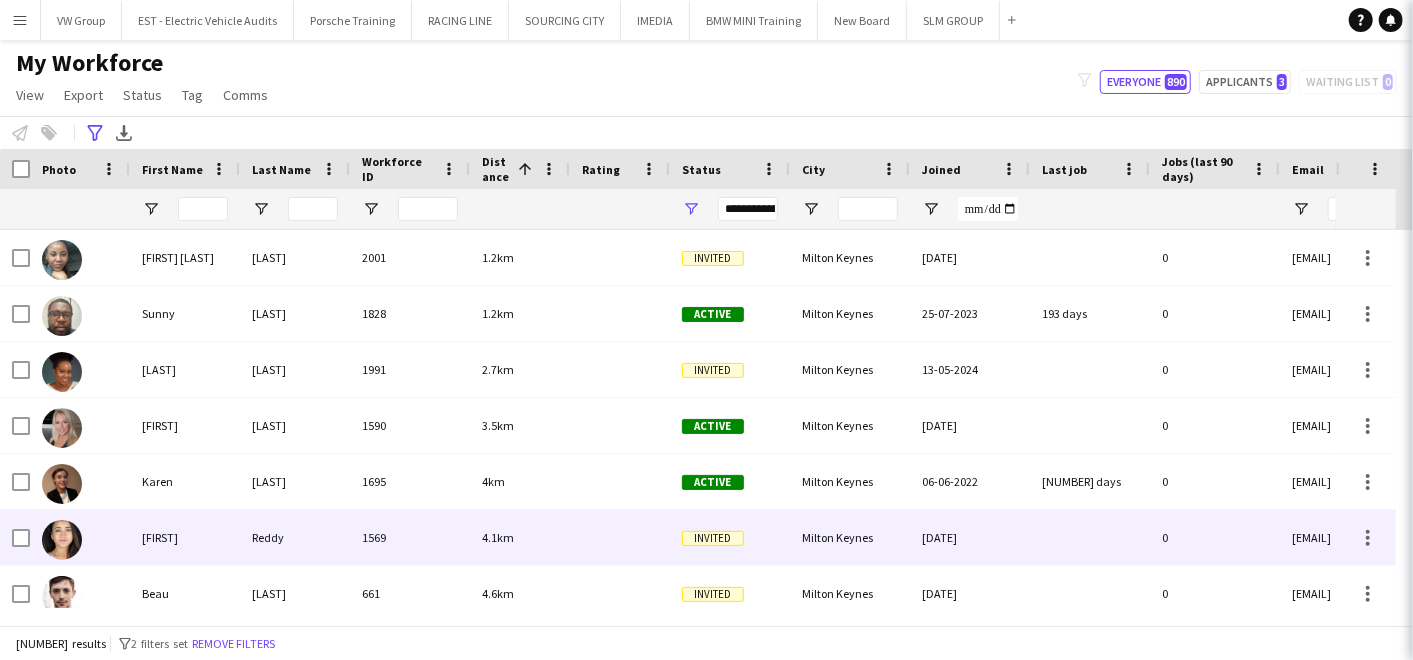 click at bounding box center (620, 537) 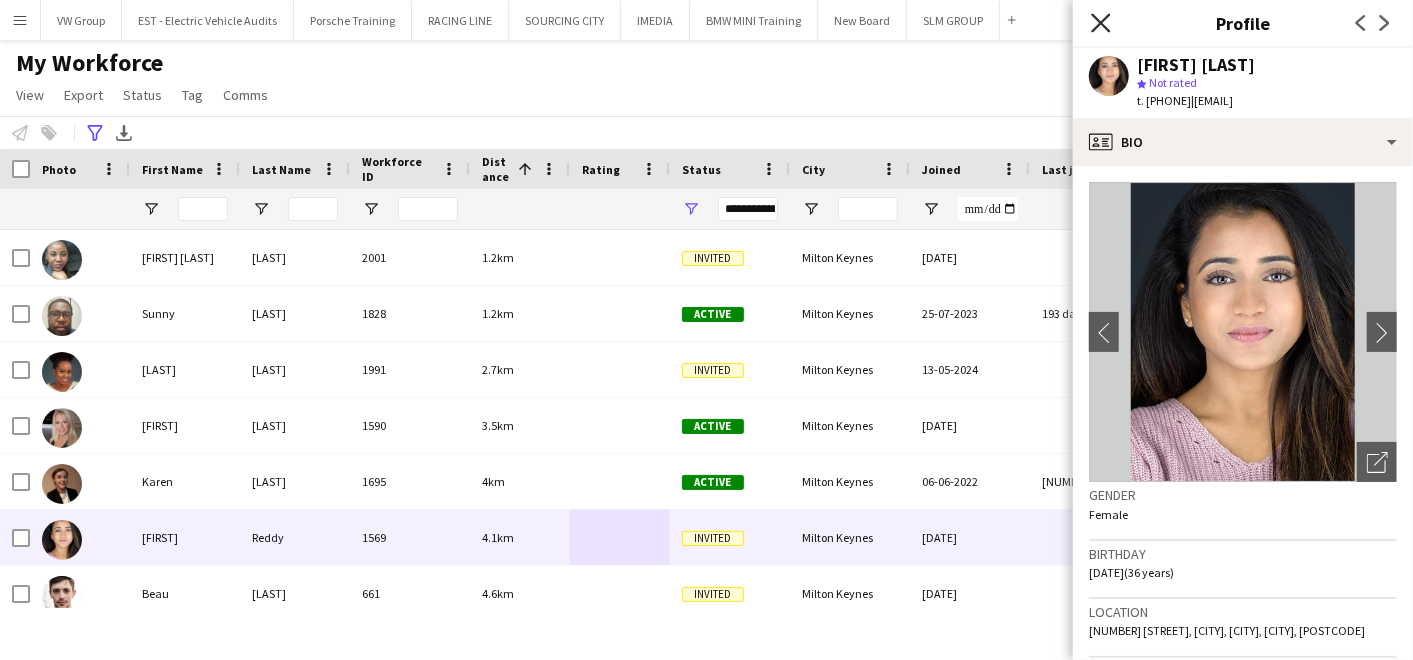 click 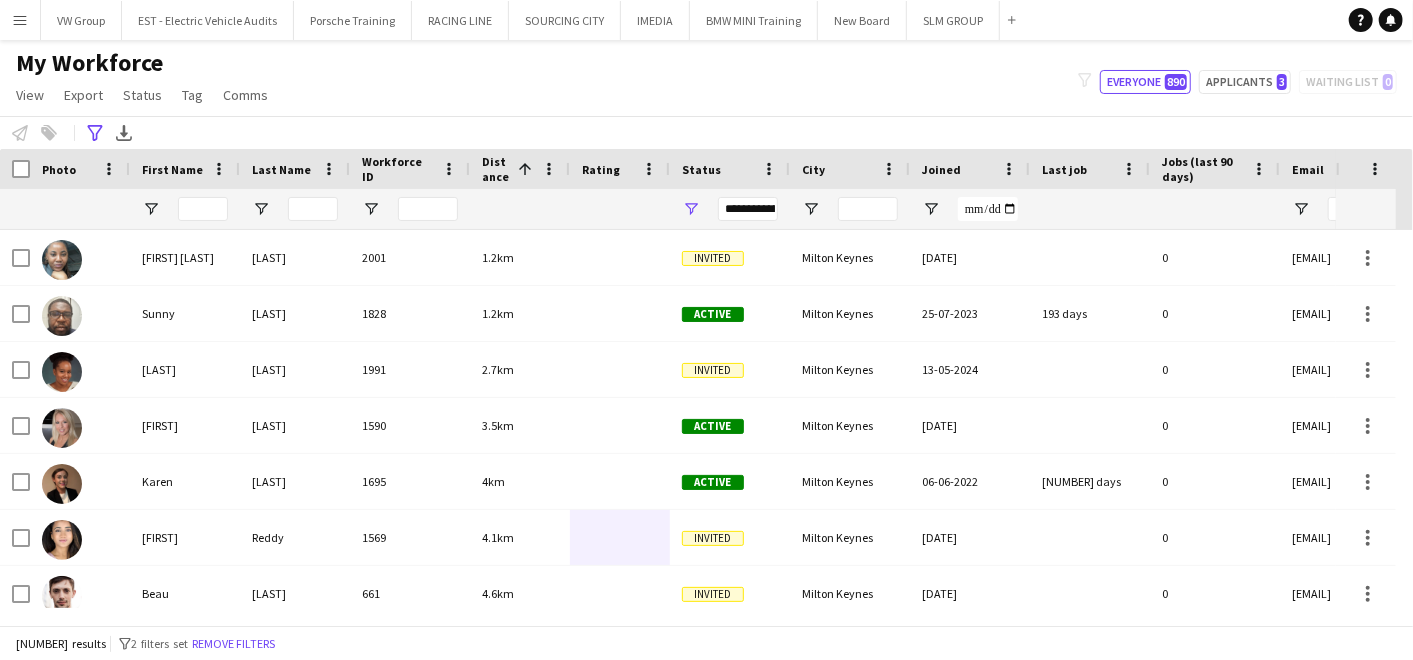 click on "Menu
Boards
Boards   Boards   All jobs   Status
Workforce
Workforce   My Workforce   Recruiting
Comms
Comms
Pay
Pay   Approvals   Payments   Reports
Platform Settings
Platform Settings   App settings   Your settings   Profiles
Training Academy
Training Academy
Knowledge Base
Knowledge Base
Product Updates
Product Updates   Log Out   Privacy   VW Group
Close
EST -  Electric Vehicle Audits
Close
Porsche Training
Close
RACING LINE
Close
SOURCING CITY
Close
IMEDIA
Close
BMW MINI Training
Close
New Board
Close
SLM GROUP
Close" at bounding box center (706, 20) 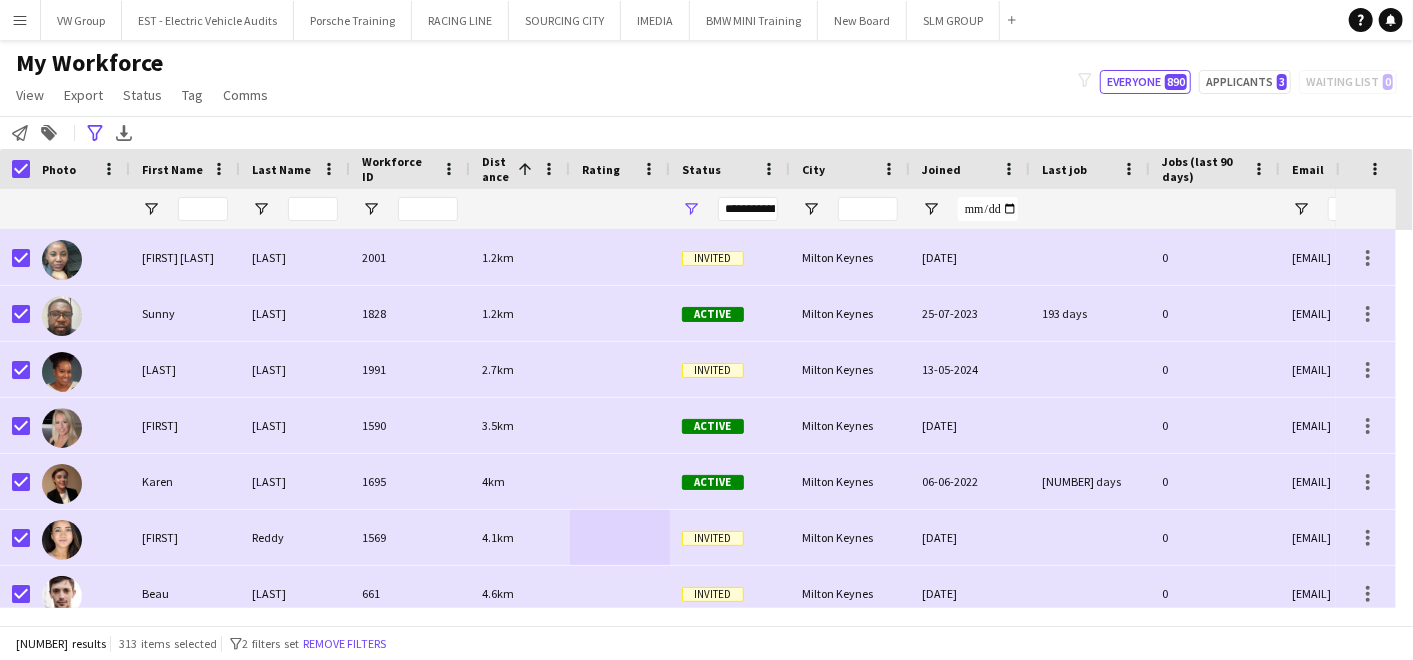 click on "My Workforce   View   Views  Default view New view Update view Delete view Edit name Customise view Customise filters Reset Filters Reset View Reset All  Export  New starters report Export as XLSX Export as PDF  Status  Edit  Tag  New tag  Edit tag  11th & 12th June Volkswagen (11) 2023 COGX Potentials (116) 22nd Feb,  Mercedes Benz World (4) Actors available for Porsche 20th & 2nd Dec Dates (6) Actors for Performance Appraisals  12th & 14th Feb 2025 (7) Actors for S.I.S in Cheltenham  (4) ACTORS SUGGESTED FOR PORSCHE HOAR CROSS AND BOWOOD HOTEL (3) Alexandra Howard (1) AUTOSPORT  (18) B.P.M.A - Merchandise World 2023 (4) Bentley Motors (10) BMW (9) BMW - 19th April 2023. EV Customer. (1) BMW 14th Aug 2024 (11) BRAND AMBASSADORS  (4) British Fashion Council (5) BTCC SIMULATOR STAFF (2) Chelsea Flower Show 24th MAY 2022 (3) COG X STAFF  (29) Cogs & Marvel. Meta Event.  (10) EV AUDITORS (6) Female Actors for the Ultimate Handover  (4) Gemma White (1) Gor Factory 2024 (0) Gorfactory (3) Hanna Berhane (1)" 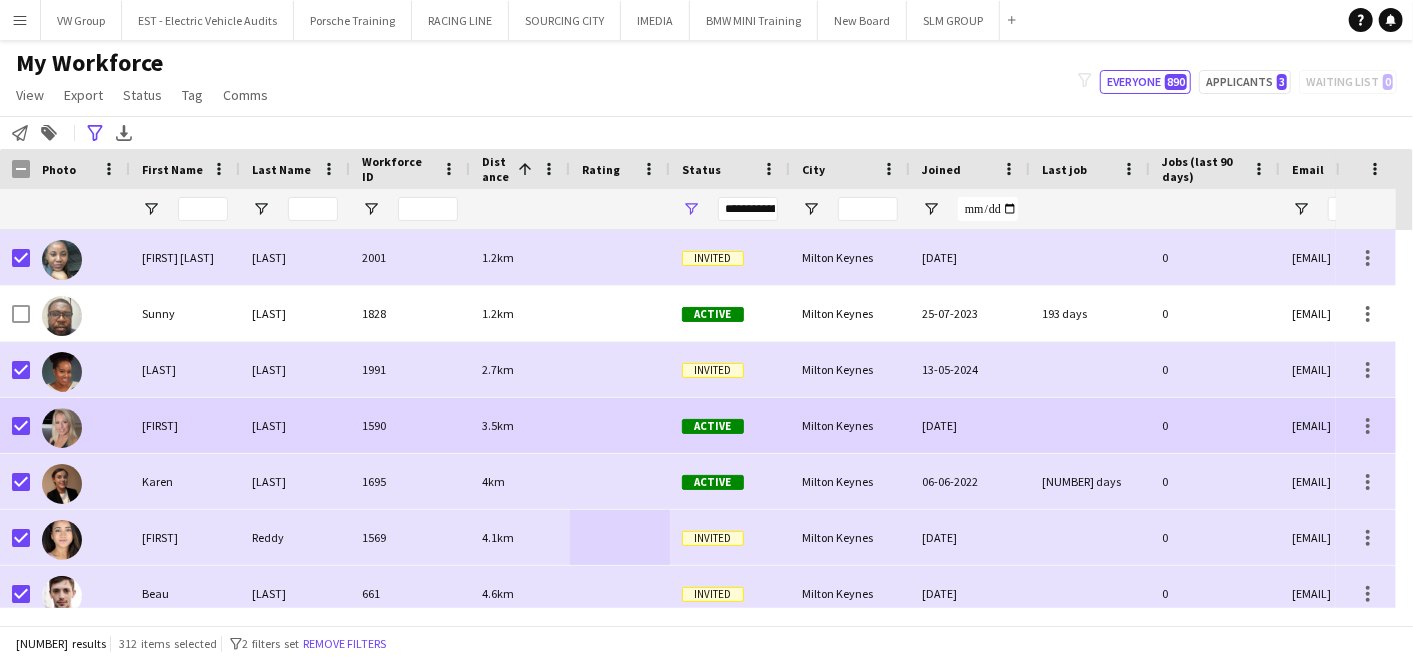 click at bounding box center [21, 426] 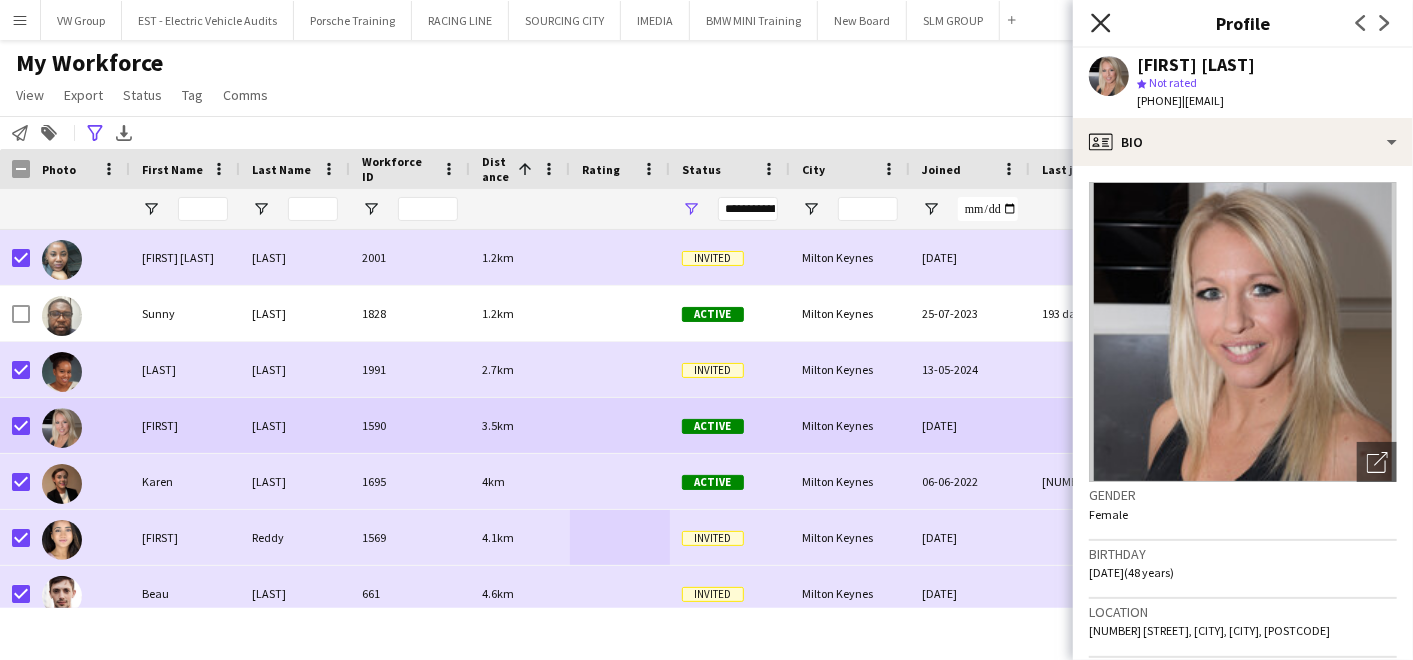 click on "Close pop-in" 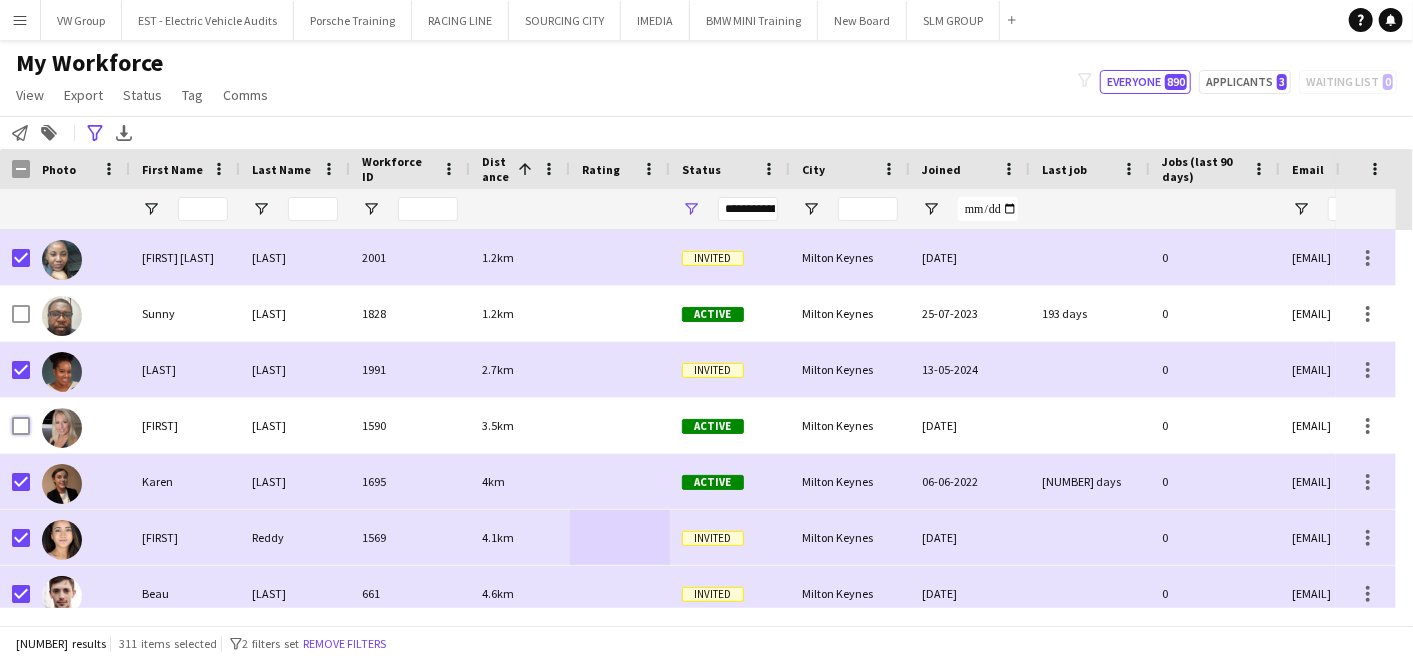 scroll, scrollTop: 44, scrollLeft: 0, axis: vertical 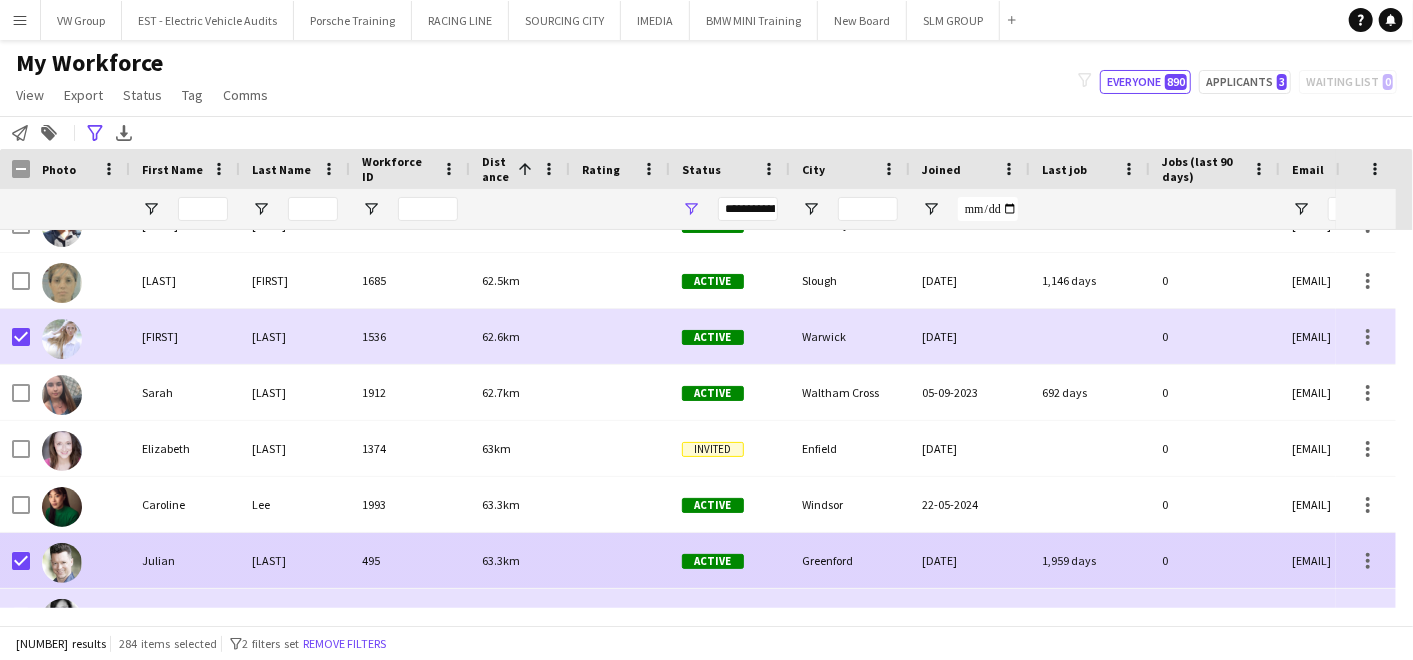 click at bounding box center [21, 561] 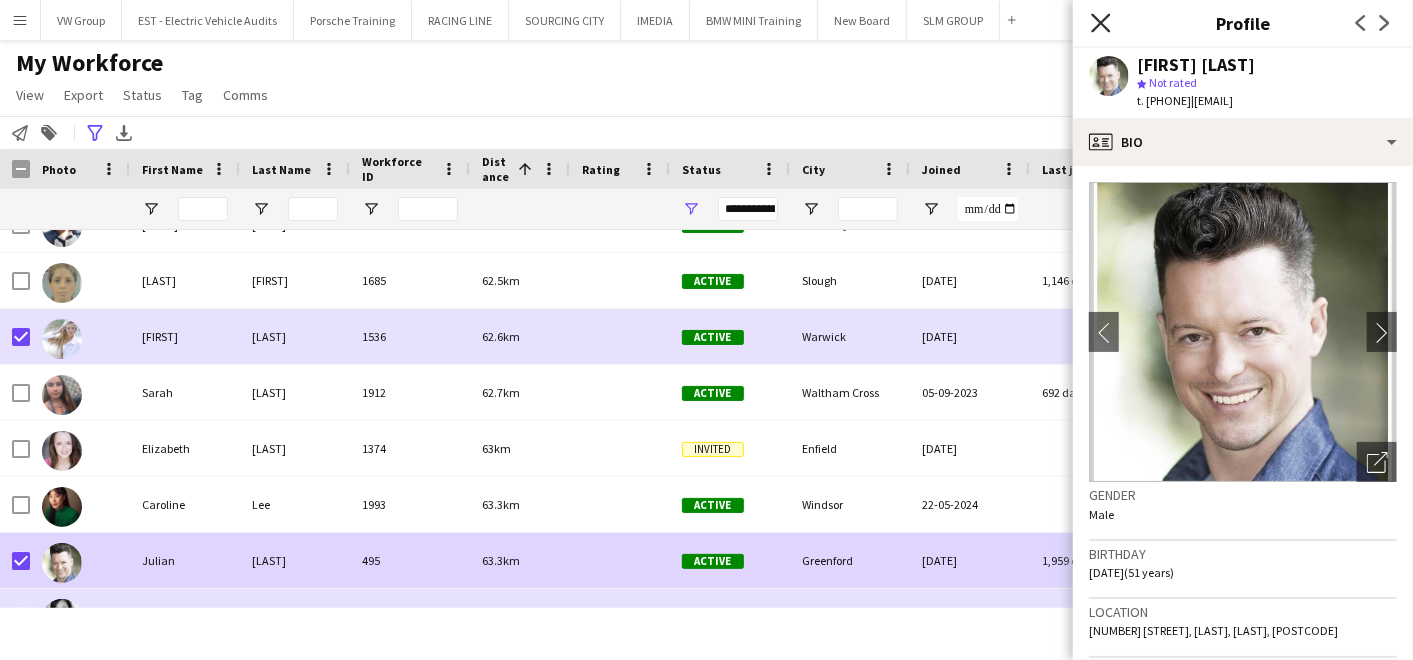 click 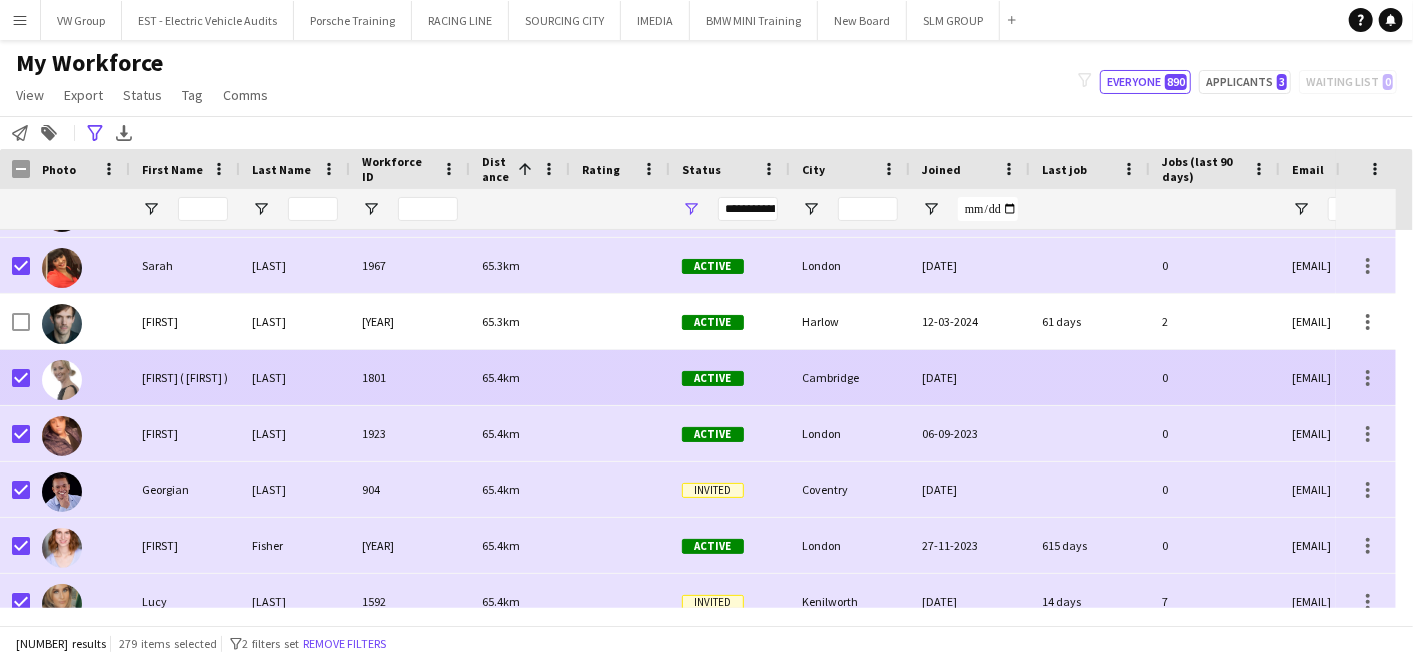 click at bounding box center (21, 378) 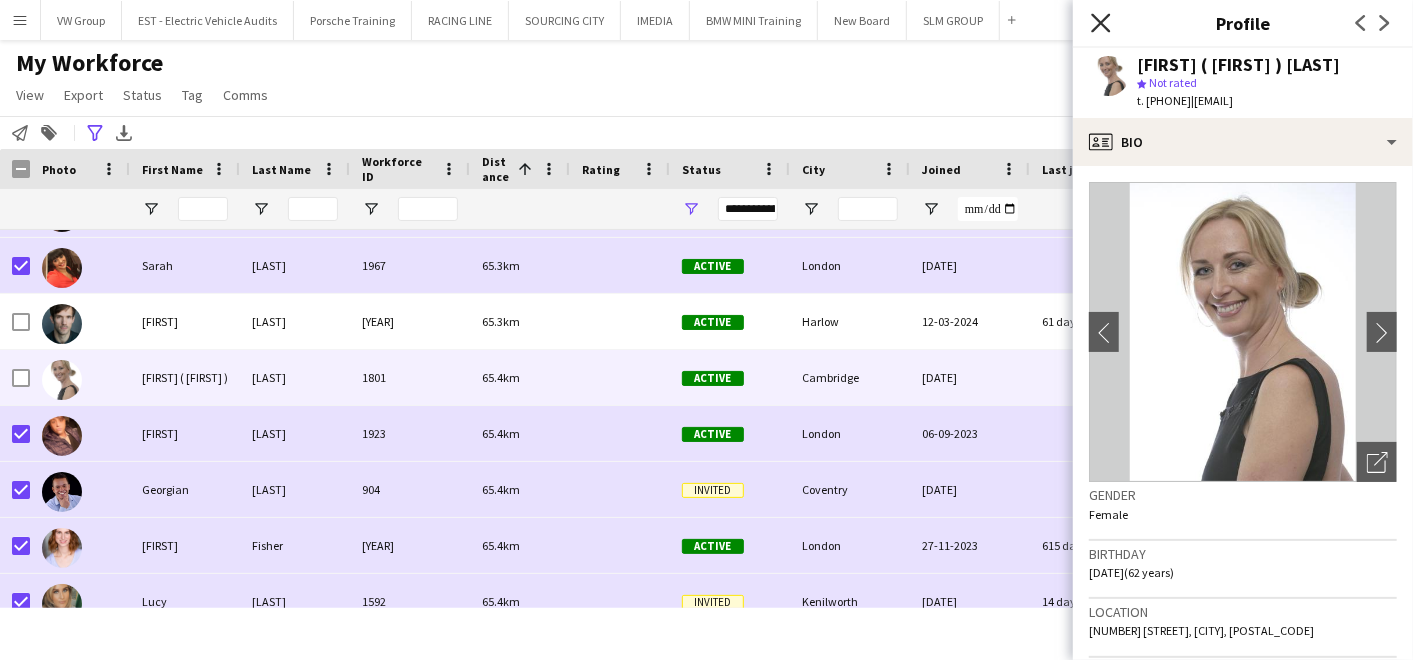 click 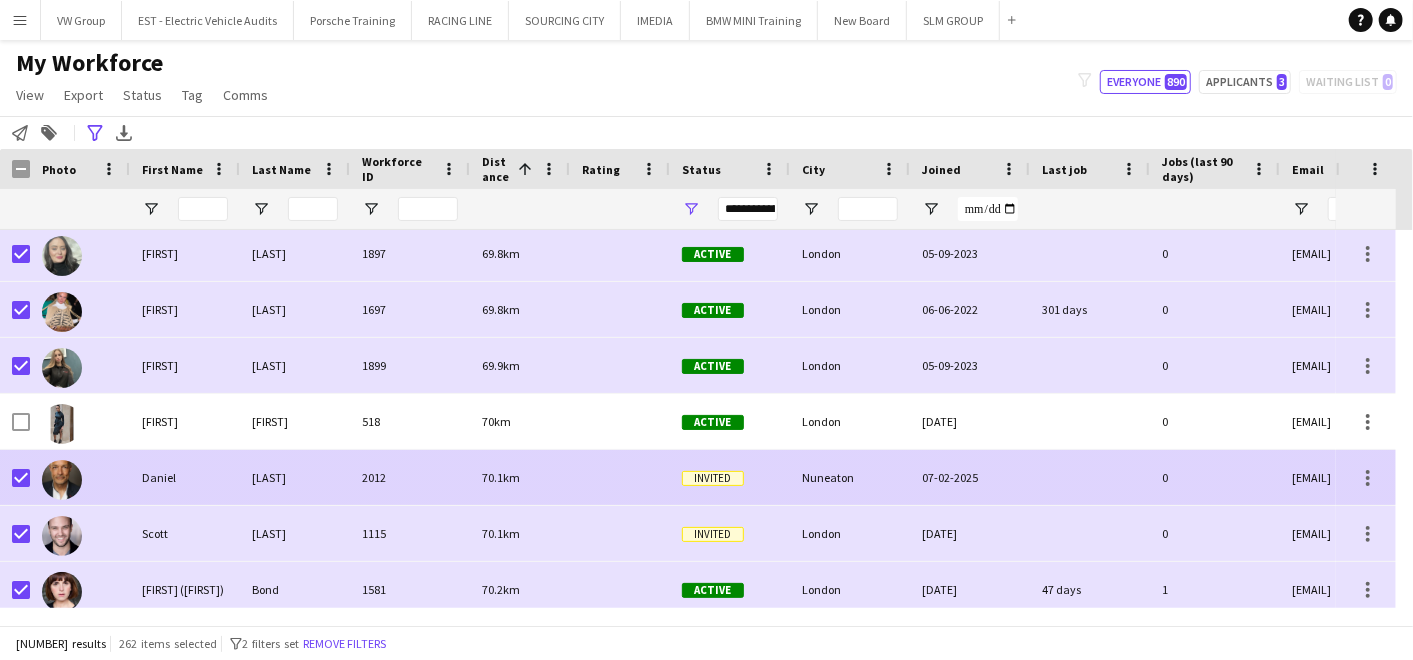 click at bounding box center (21, 478) 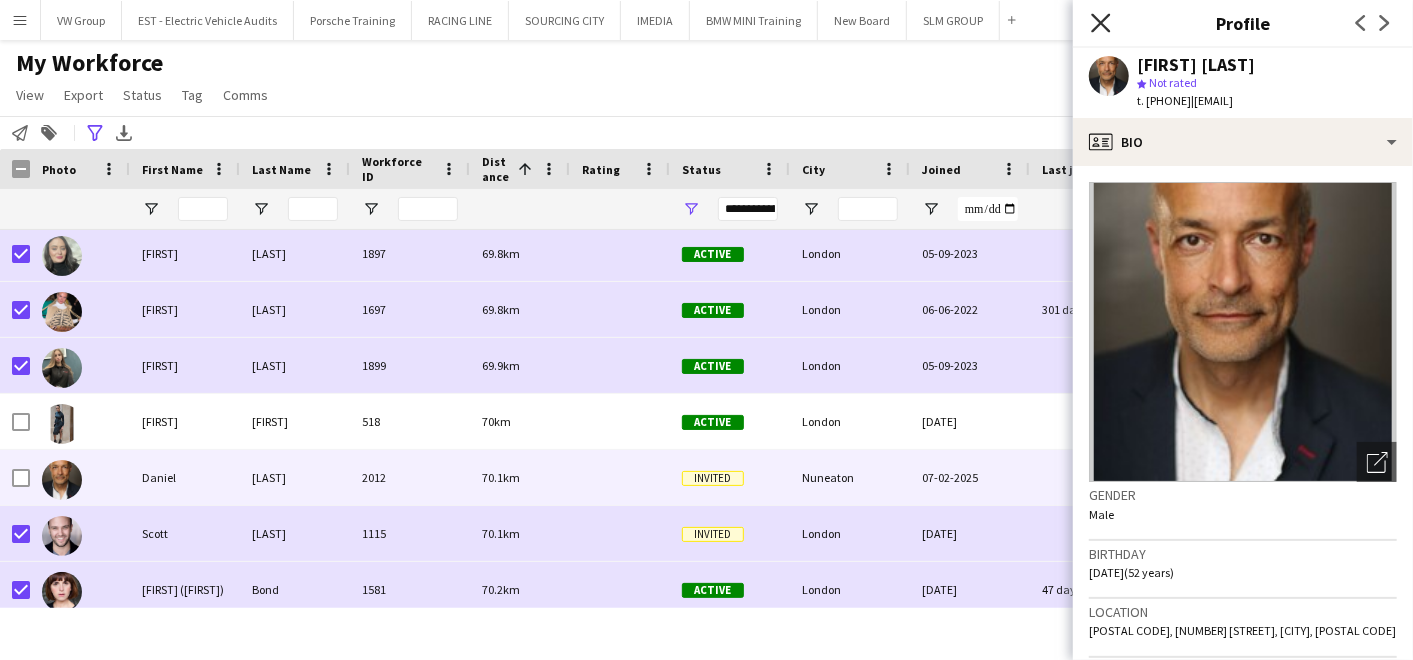click 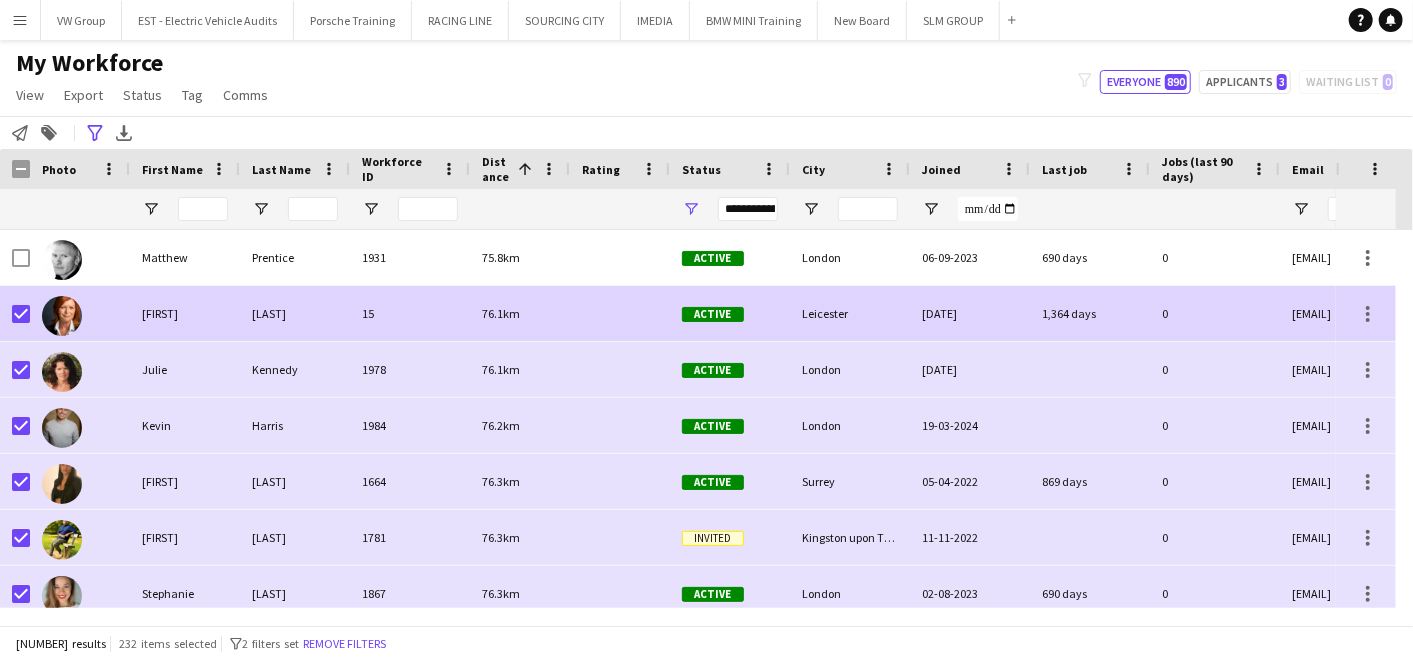 click at bounding box center [21, 314] 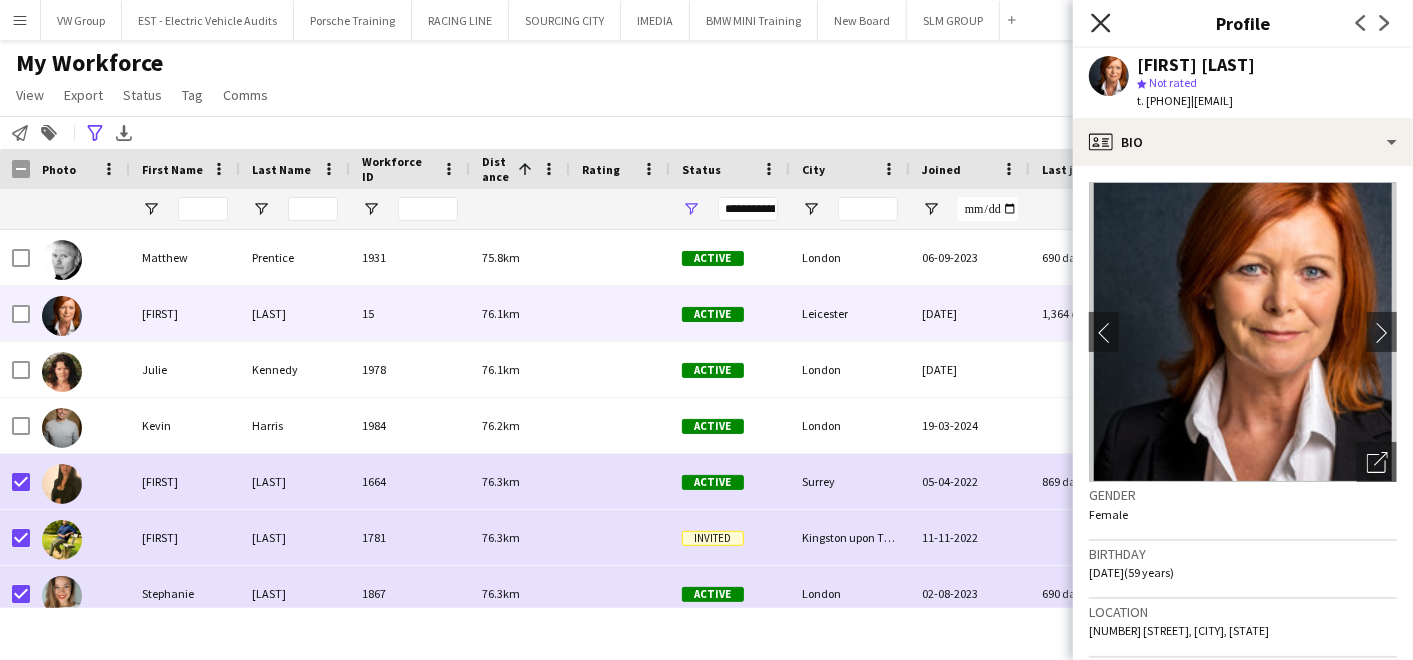 click on "Close pop-in" 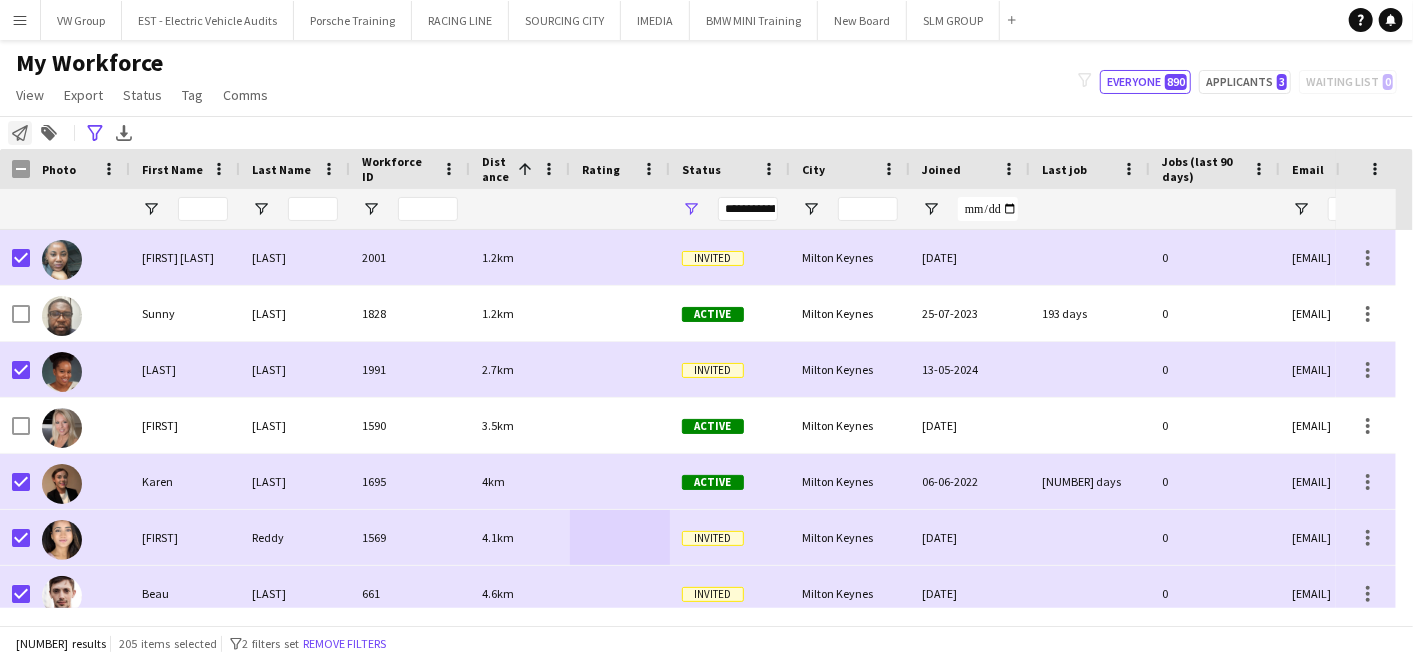 click 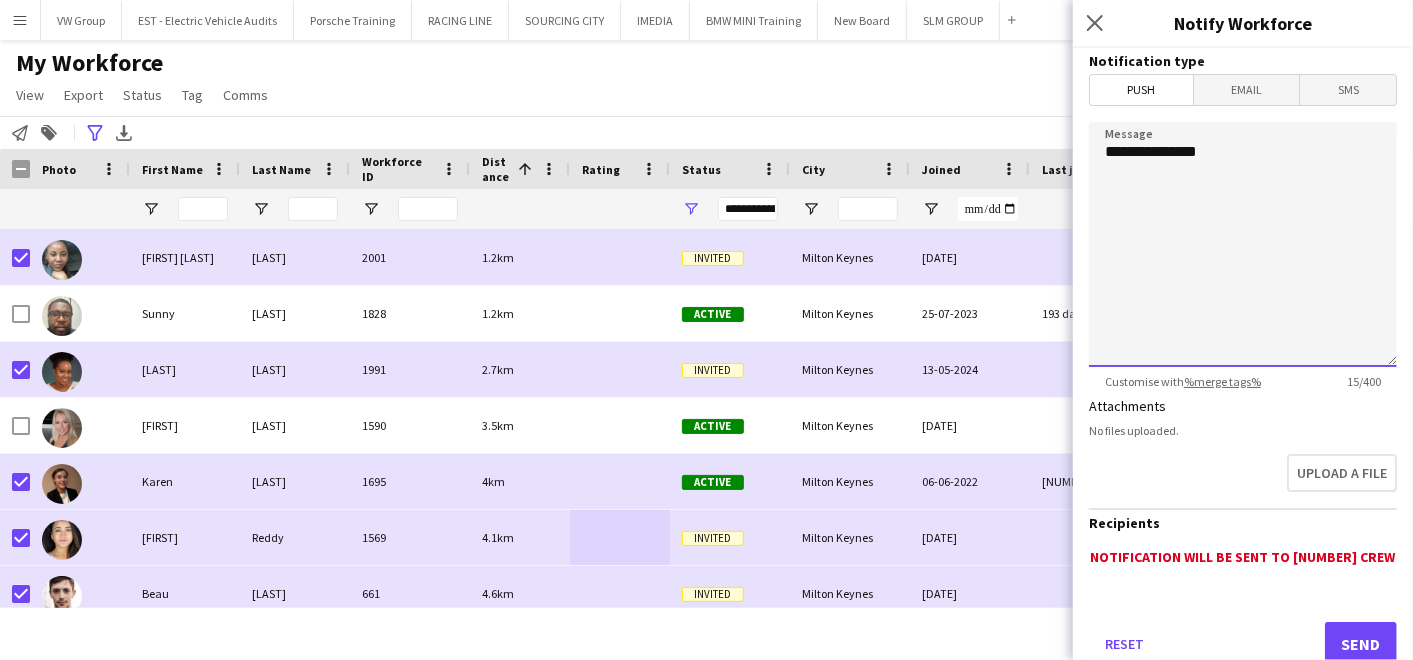 click on "**********" at bounding box center (1243, 244) 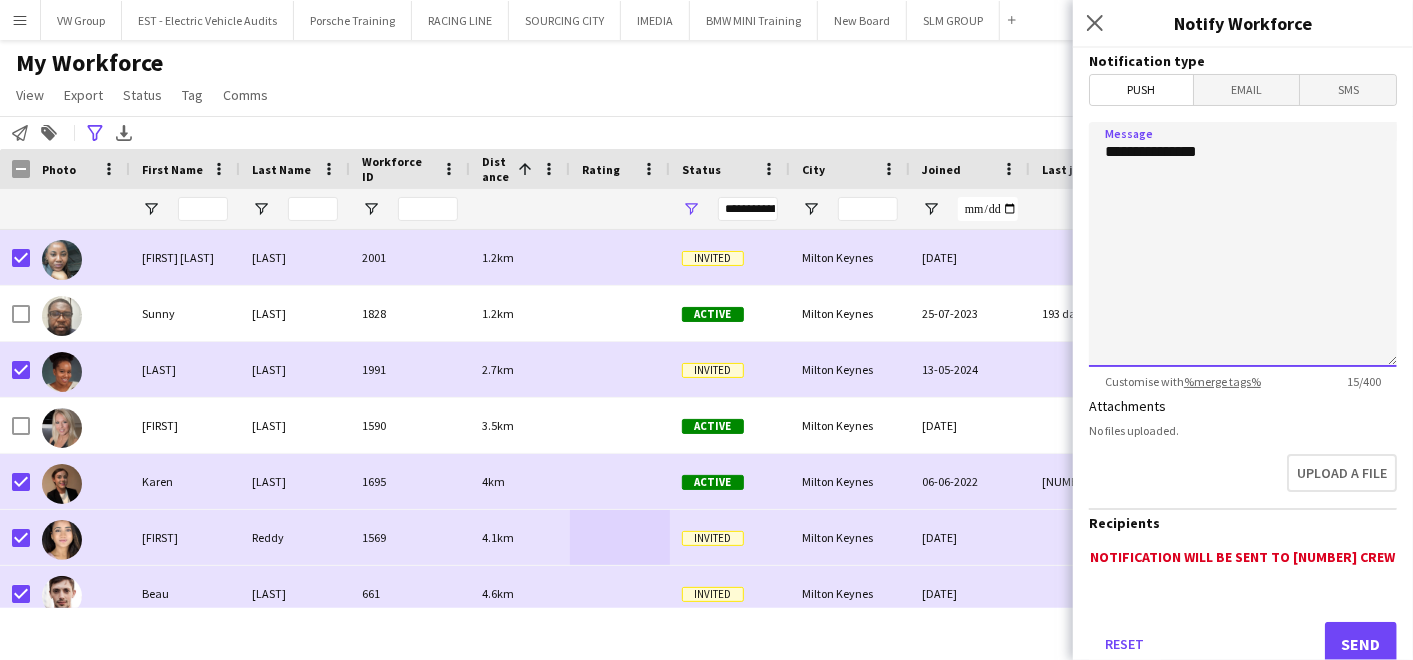 click on "**********" at bounding box center (1243, 244) 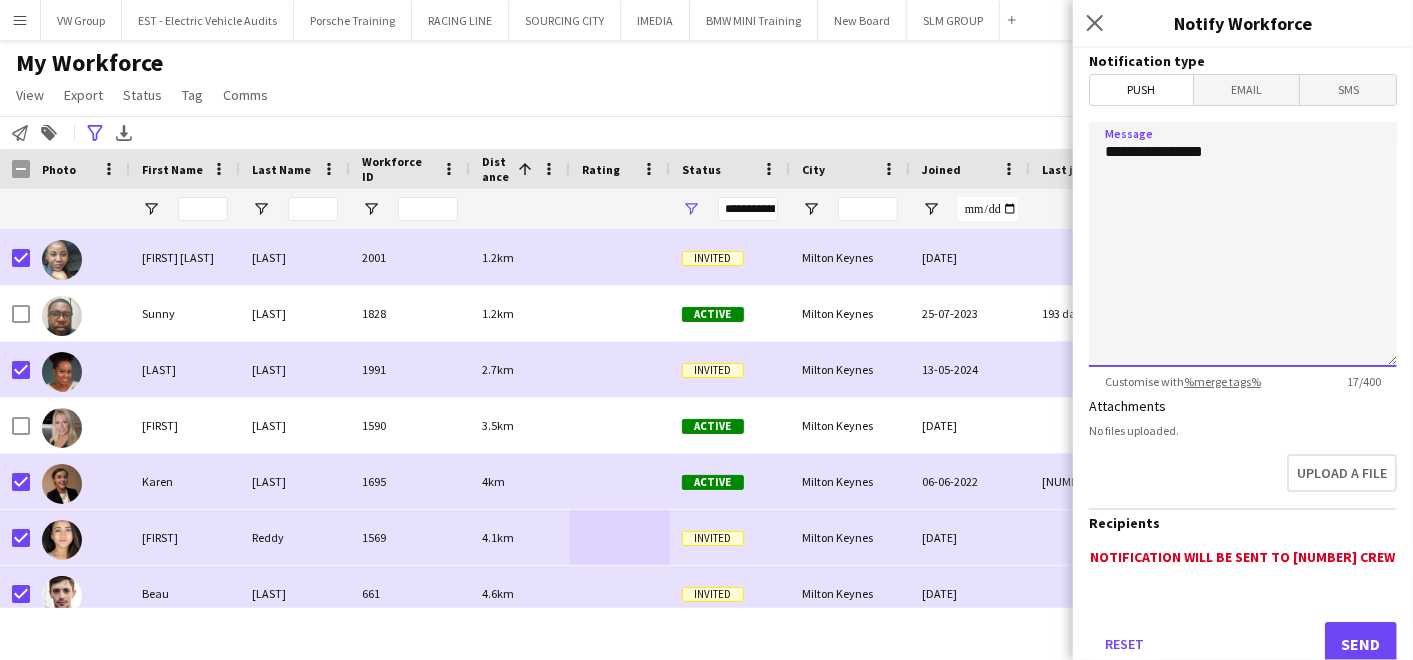 click on "**********" at bounding box center (1243, 244) 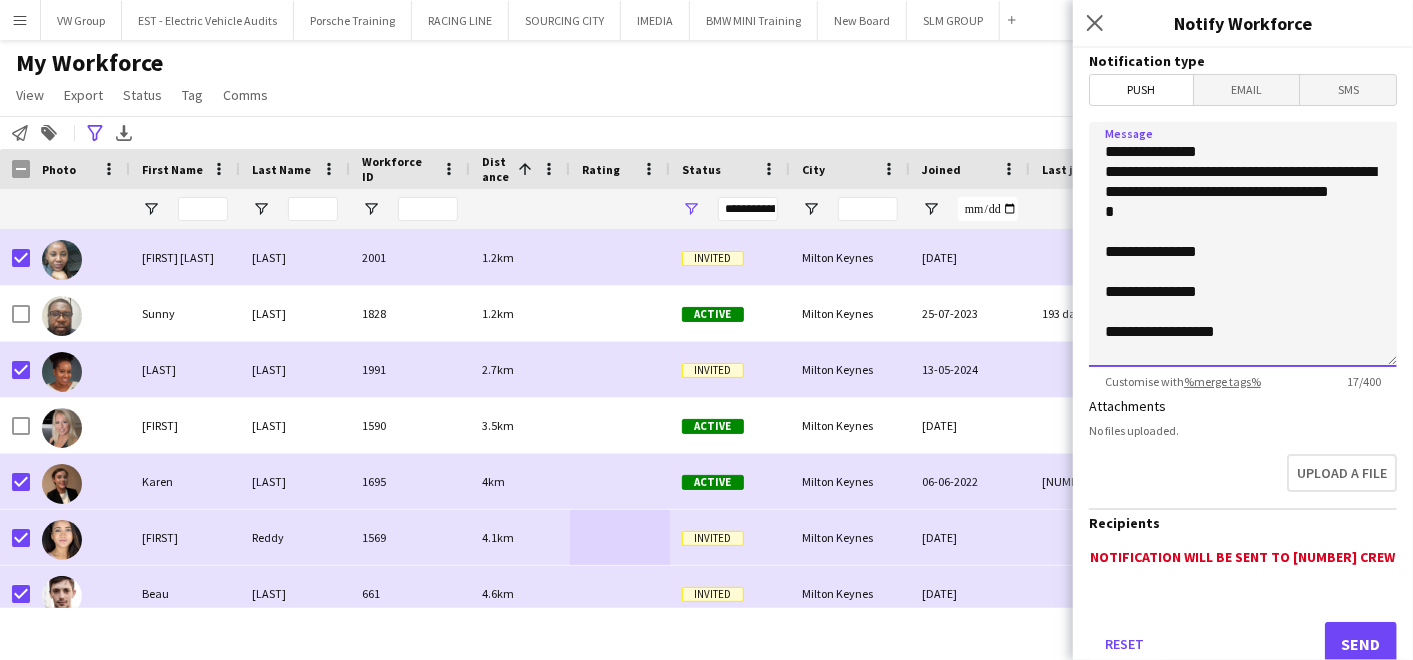 scroll, scrollTop: 676, scrollLeft: 0, axis: vertical 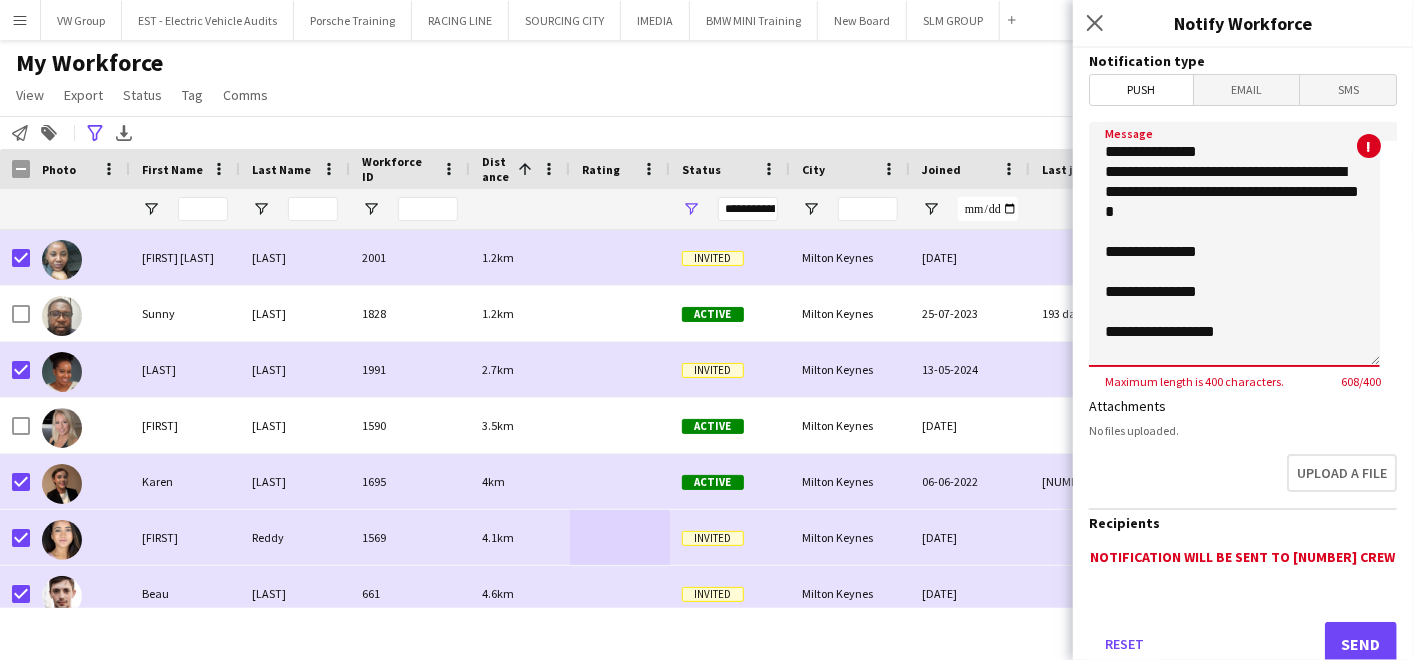 click on "**********" at bounding box center (1234, 244) 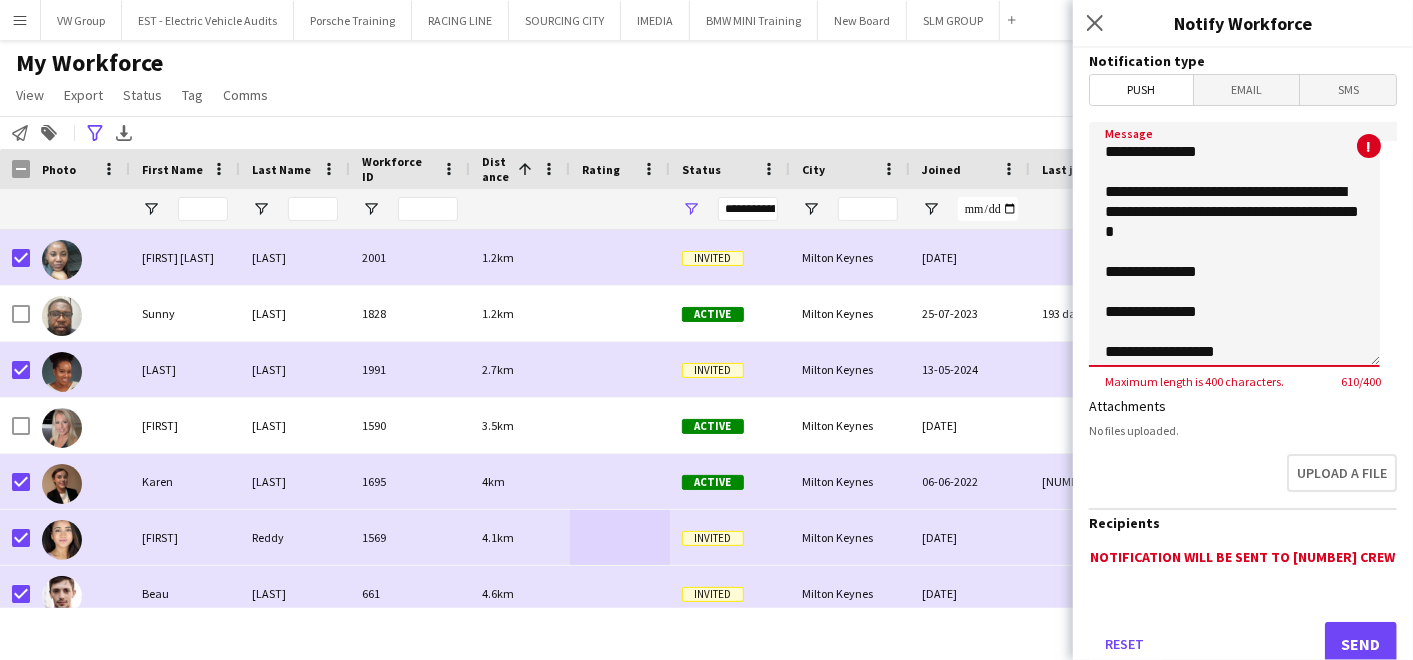 click on "**********" at bounding box center [1234, 244] 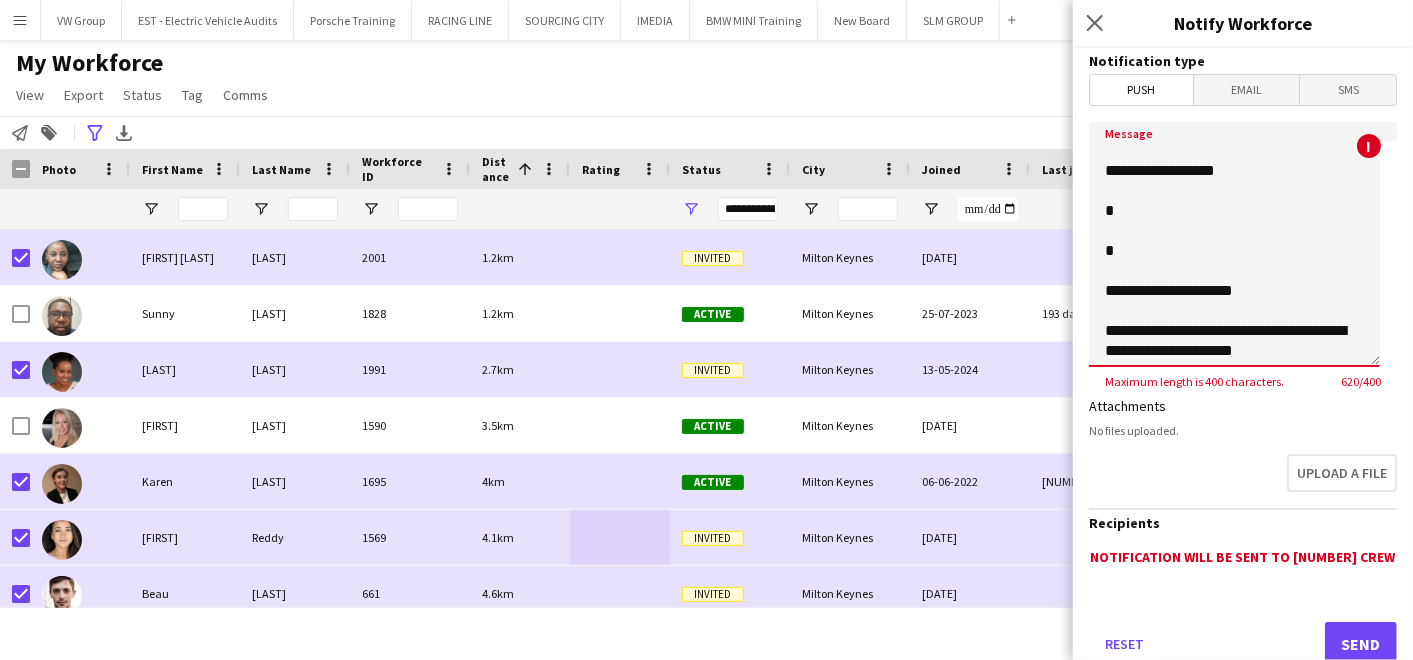 scroll, scrollTop: 209, scrollLeft: 0, axis: vertical 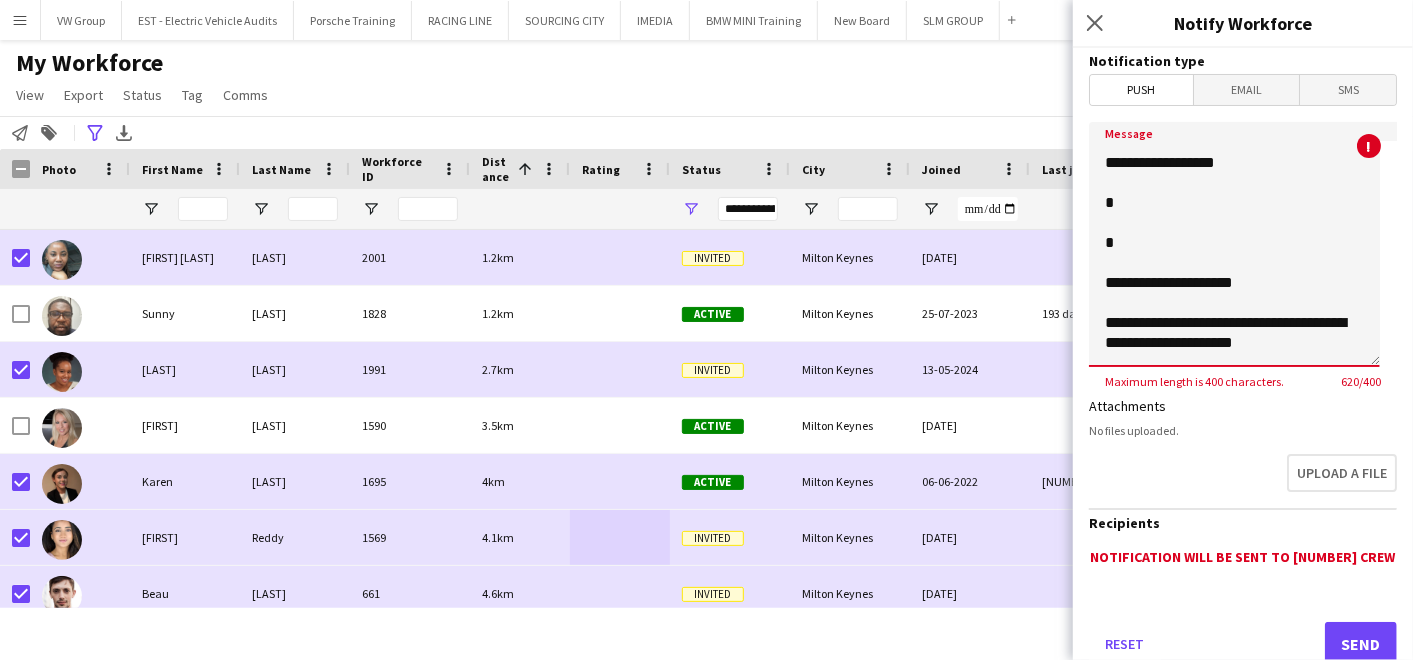 click on "**********" at bounding box center (1234, 244) 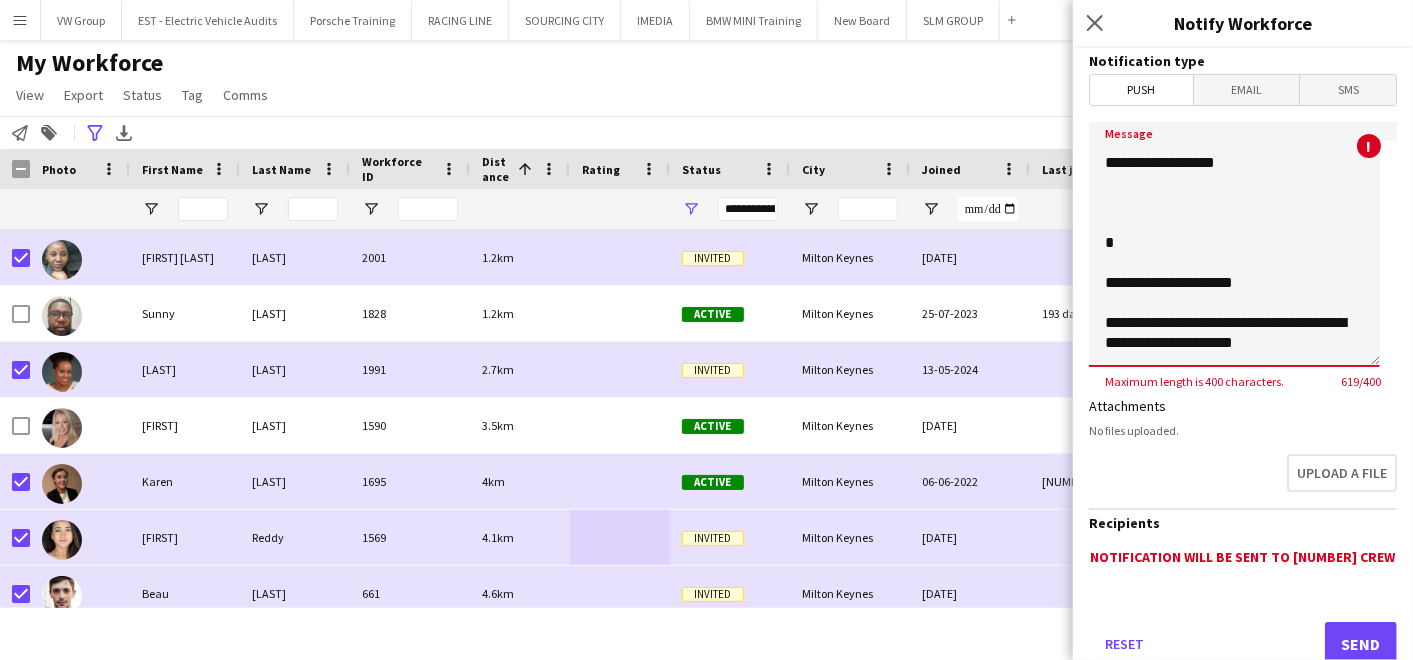 click on "**********" at bounding box center [1234, 244] 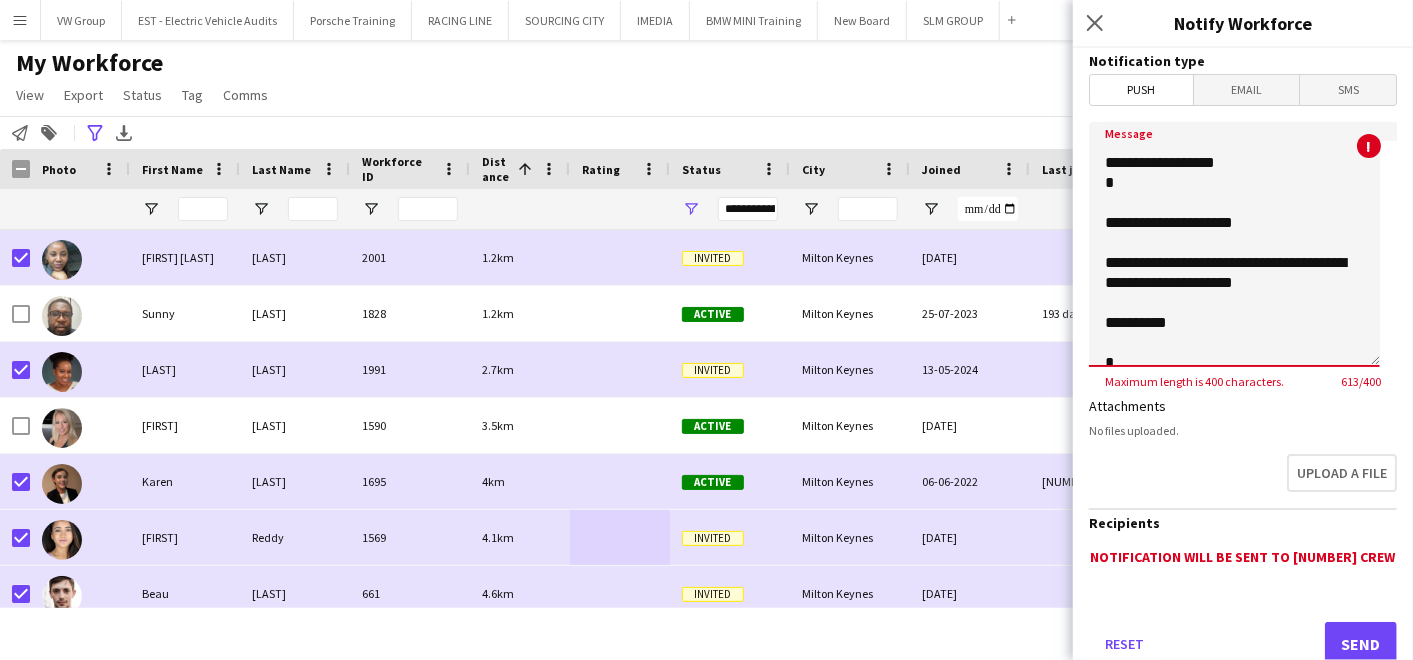 click on "**********" at bounding box center (1234, 244) 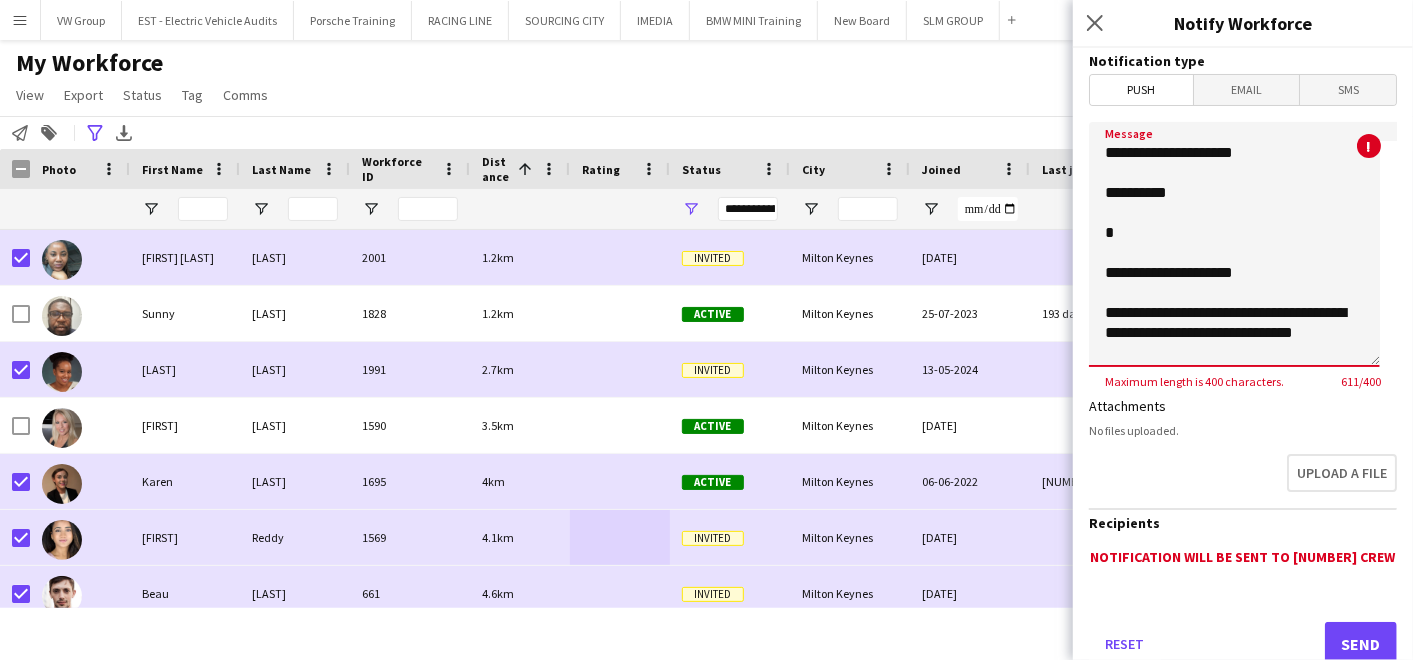 scroll, scrollTop: 322, scrollLeft: 0, axis: vertical 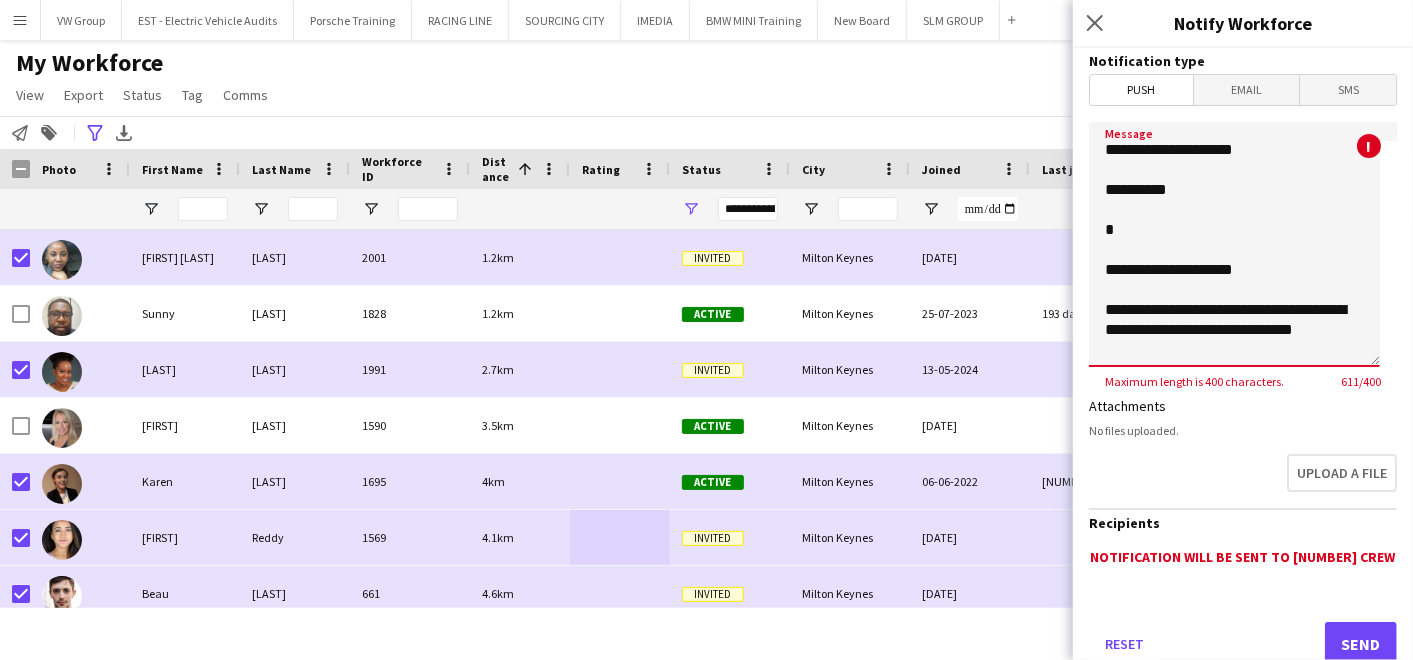 click on "**********" at bounding box center [1234, 244] 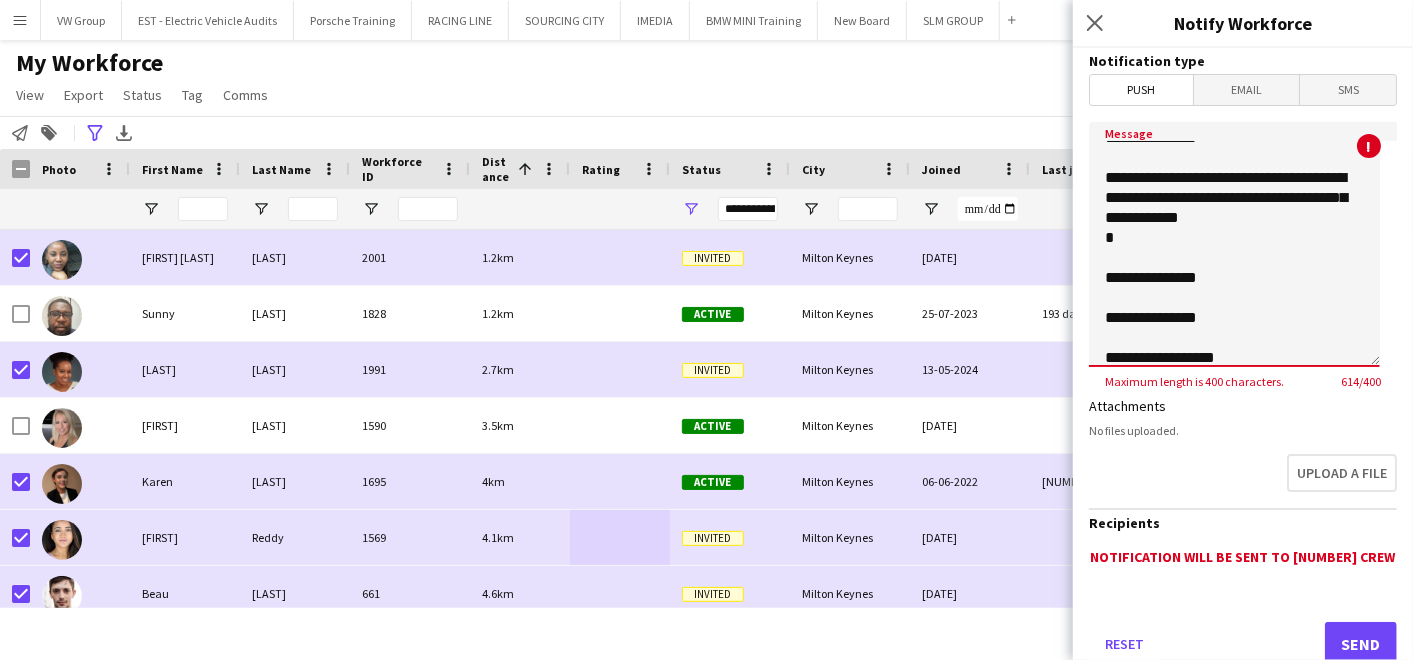 scroll, scrollTop: 0, scrollLeft: 0, axis: both 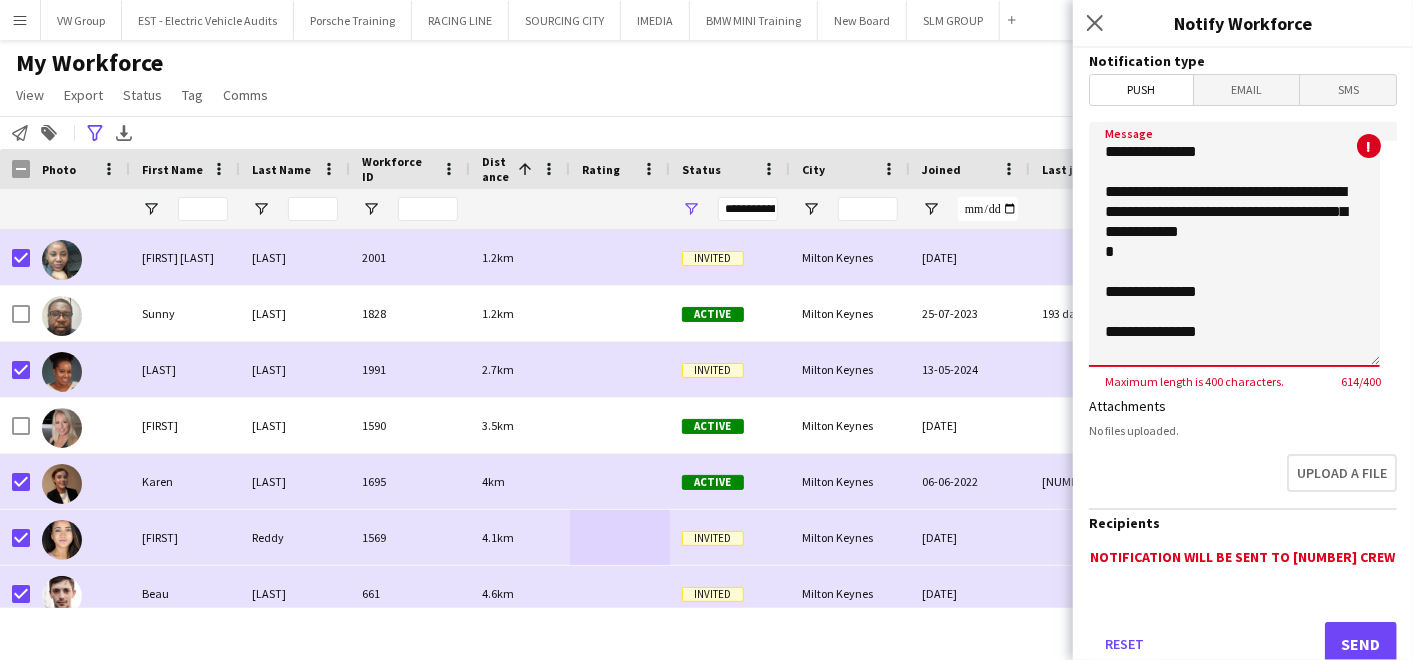 click on "**********" at bounding box center [1234, 244] 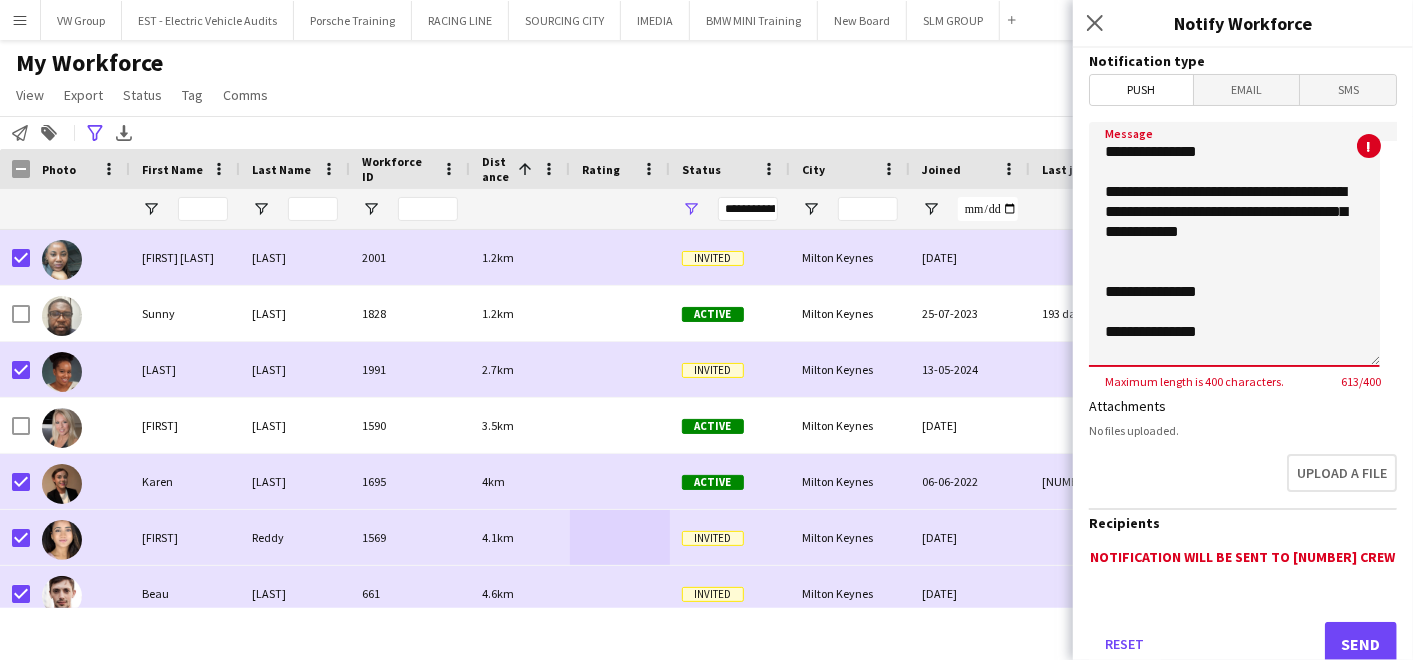 click on "**********" at bounding box center [1234, 244] 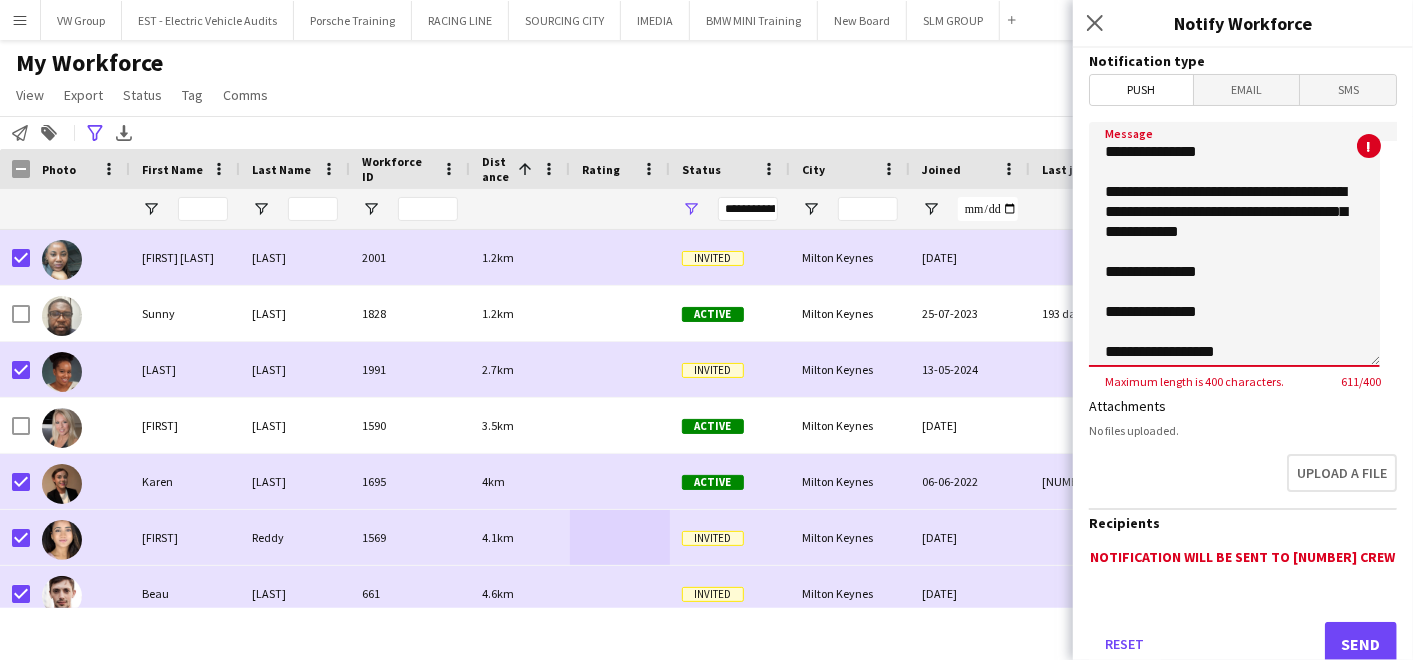 click on "**********" at bounding box center [1234, 244] 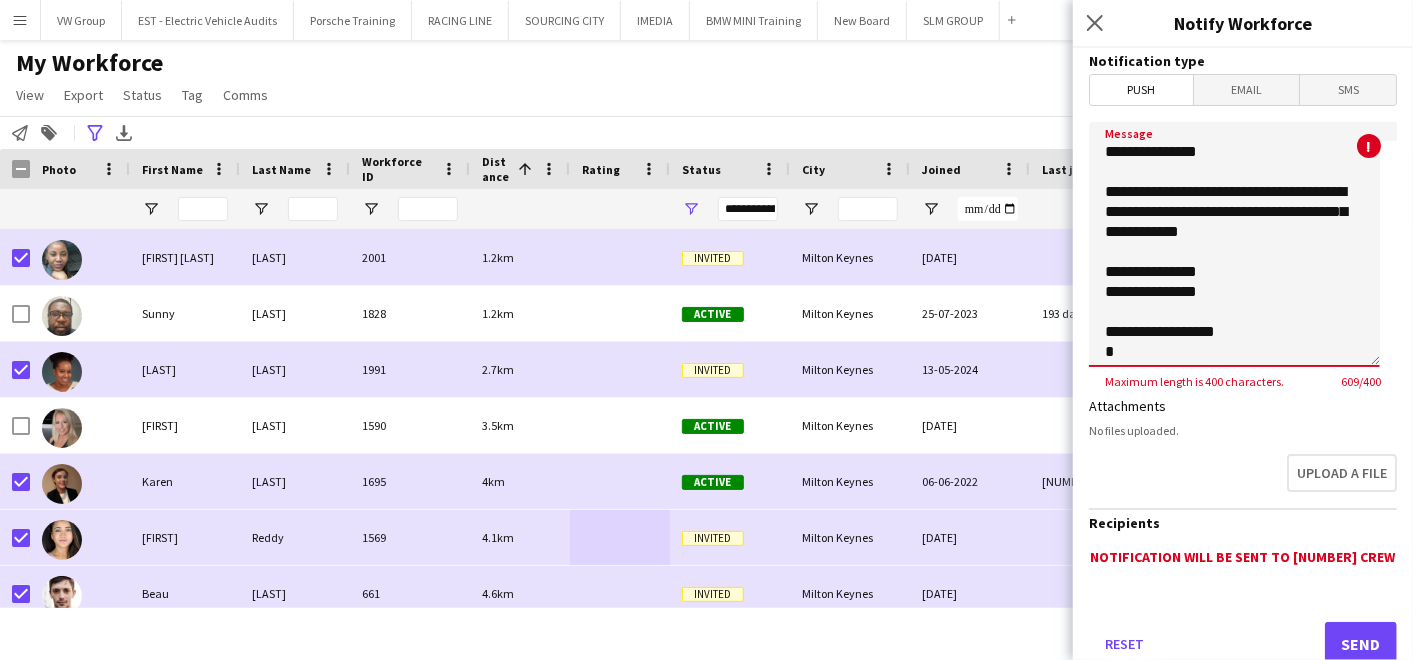click on "**********" at bounding box center (1234, 244) 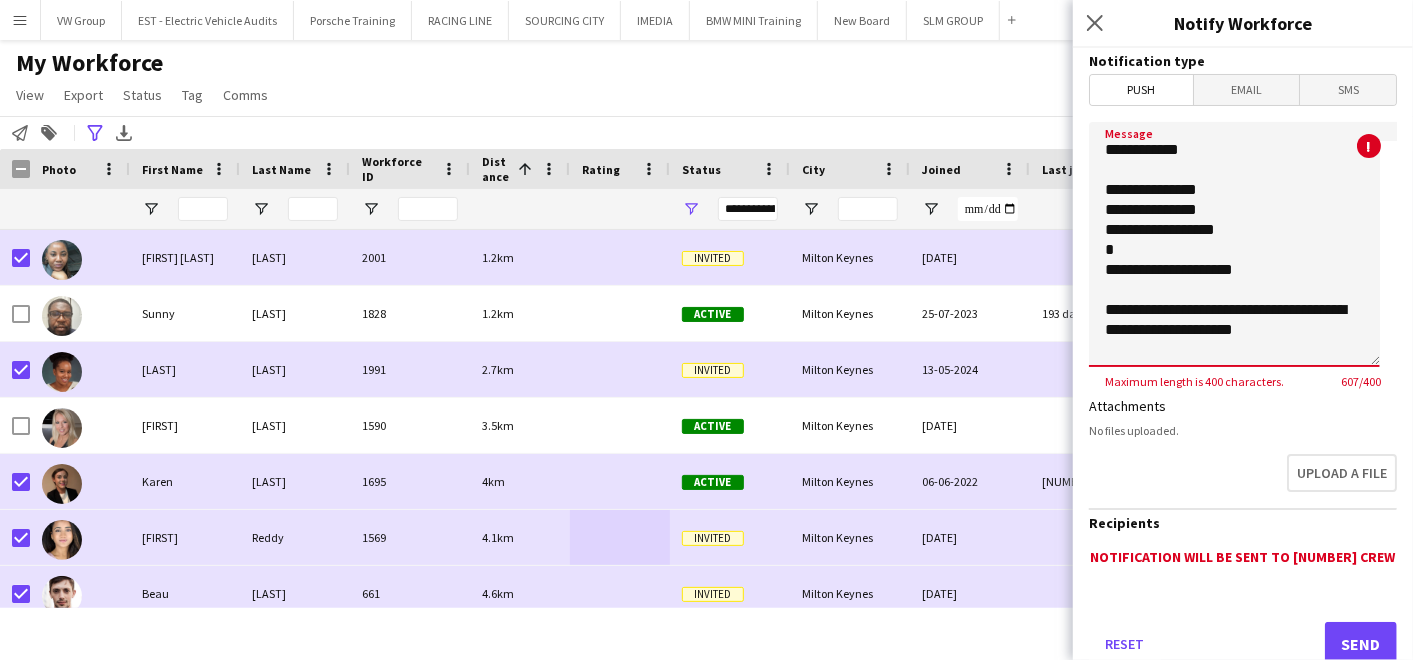 scroll, scrollTop: 88, scrollLeft: 0, axis: vertical 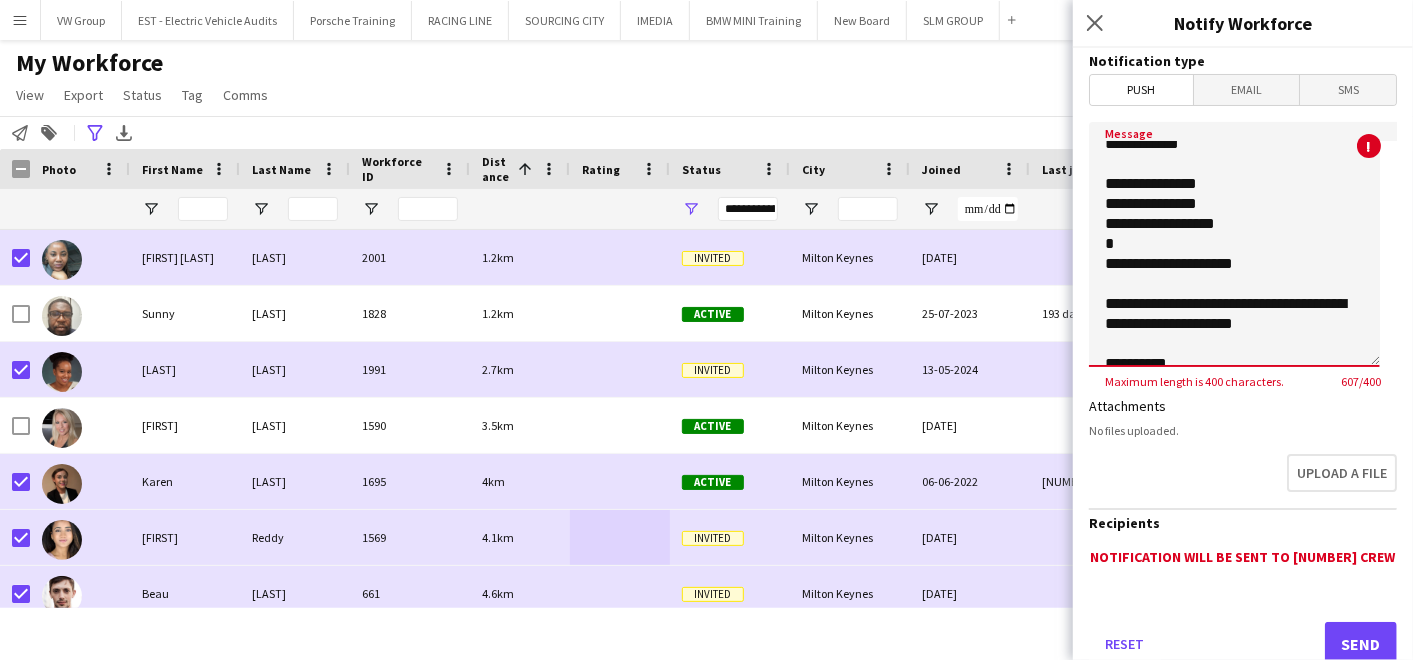click on "**********" at bounding box center [1234, 244] 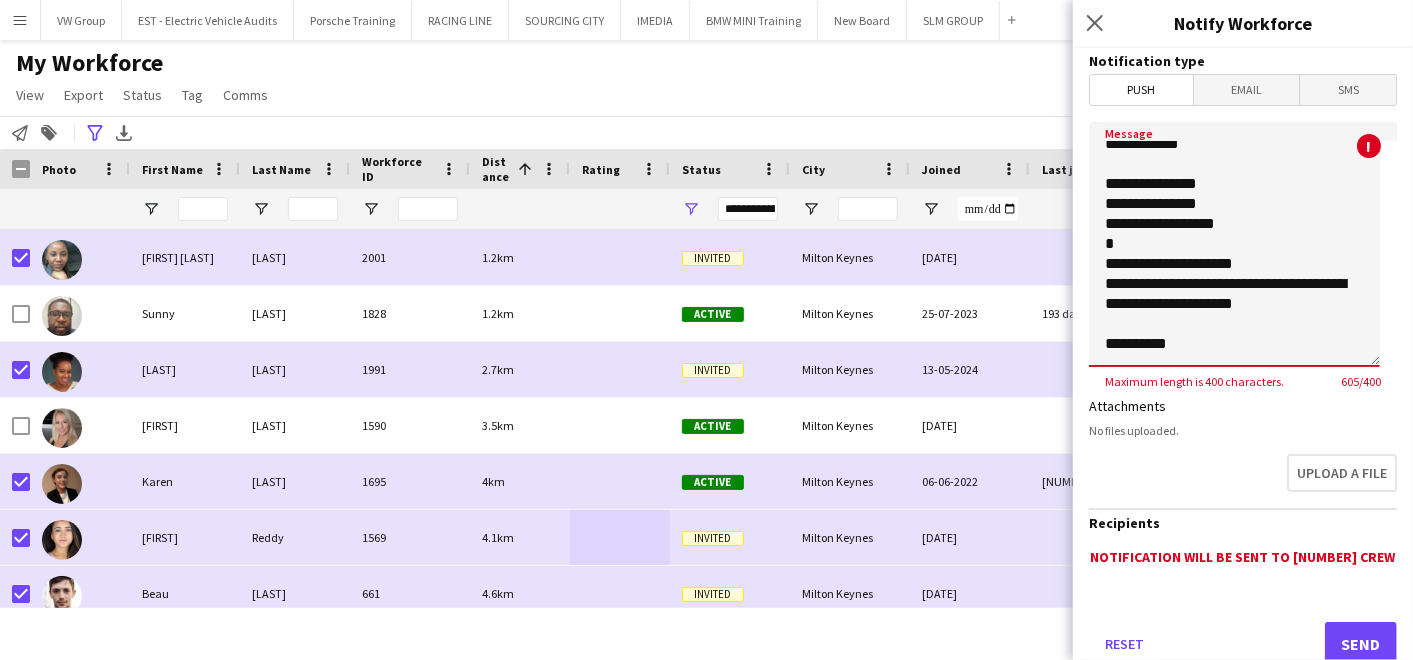 click on "**********" at bounding box center (1234, 244) 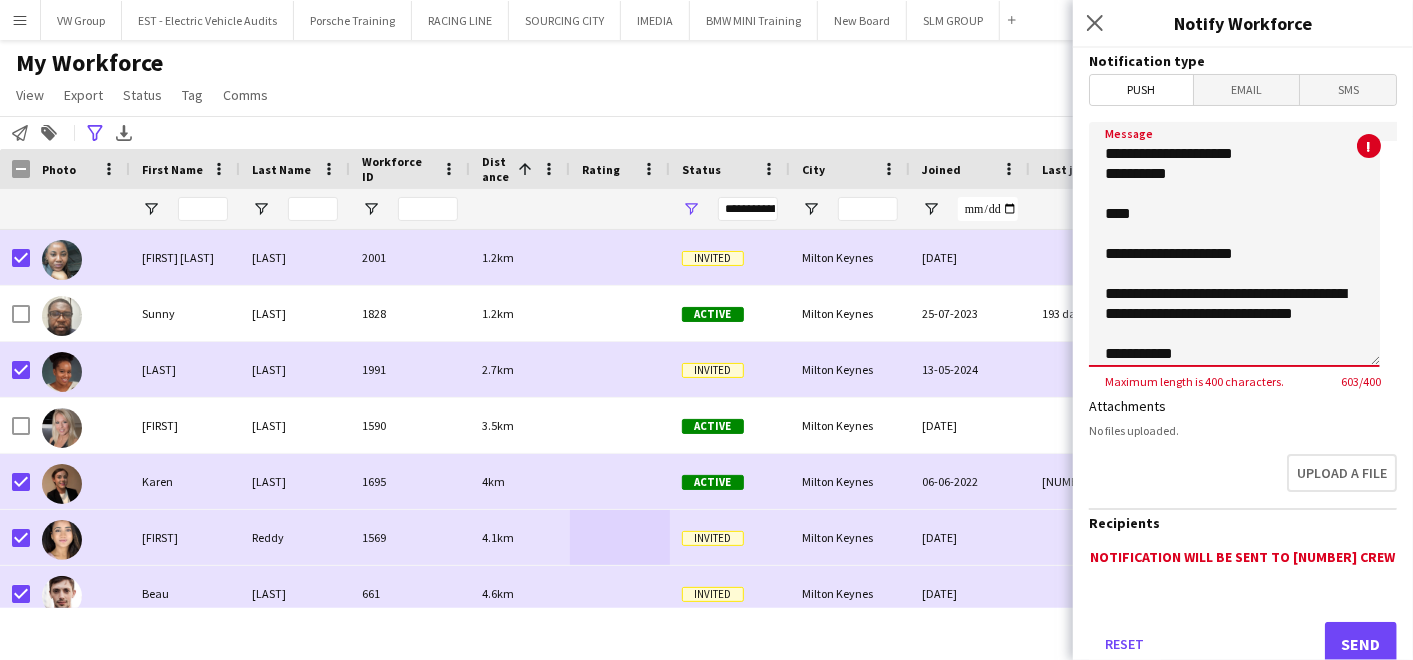 scroll, scrollTop: 245, scrollLeft: 0, axis: vertical 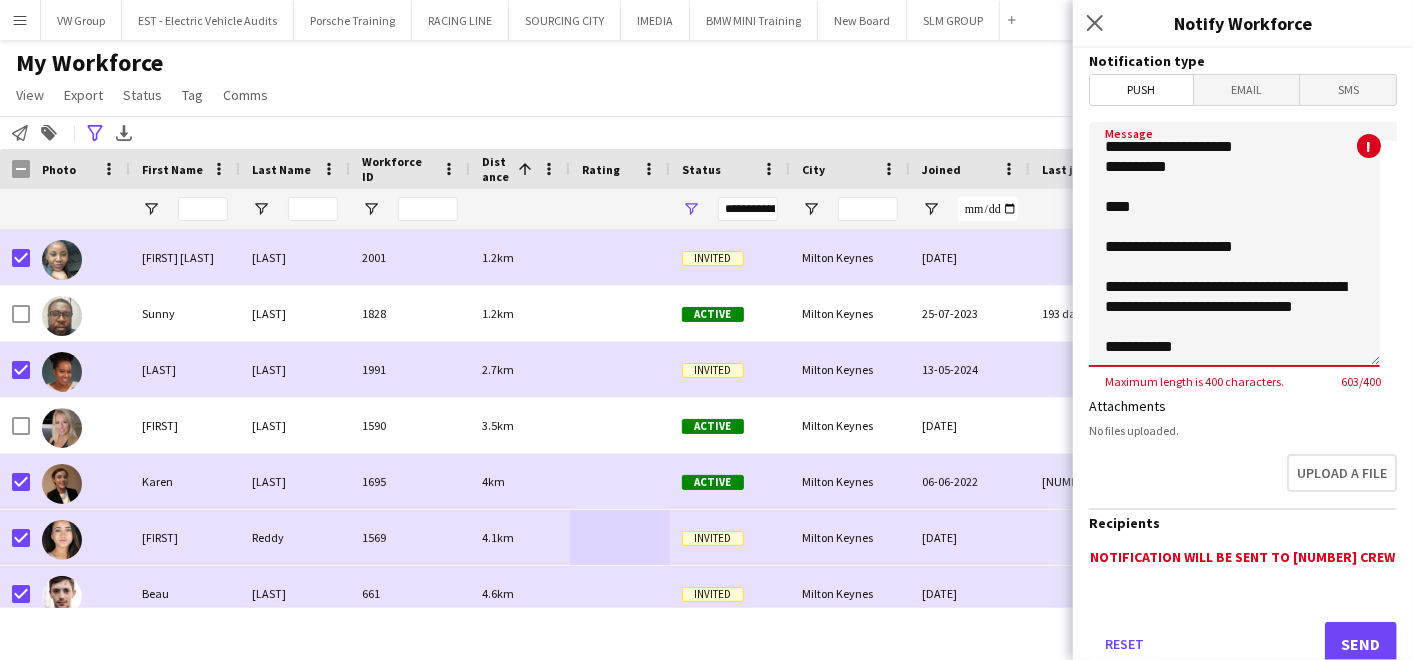 click on "**********" at bounding box center [1234, 244] 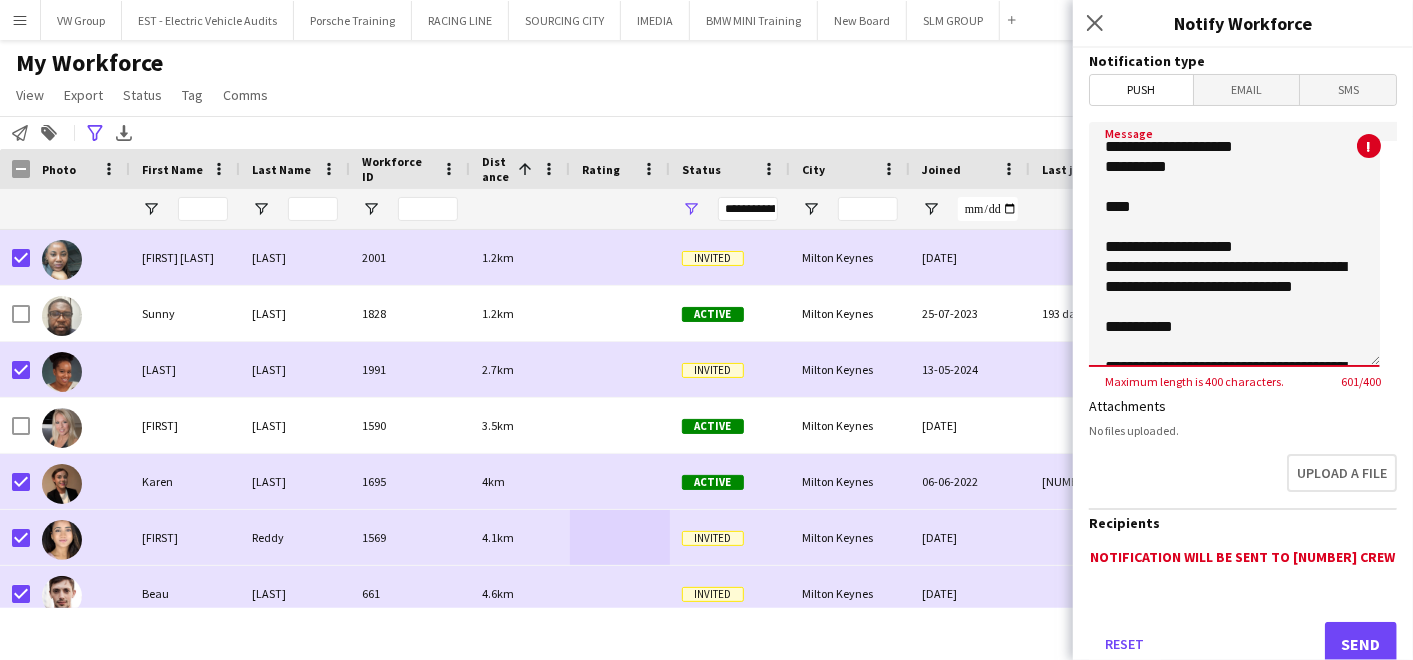 click on "**********" at bounding box center [1234, 244] 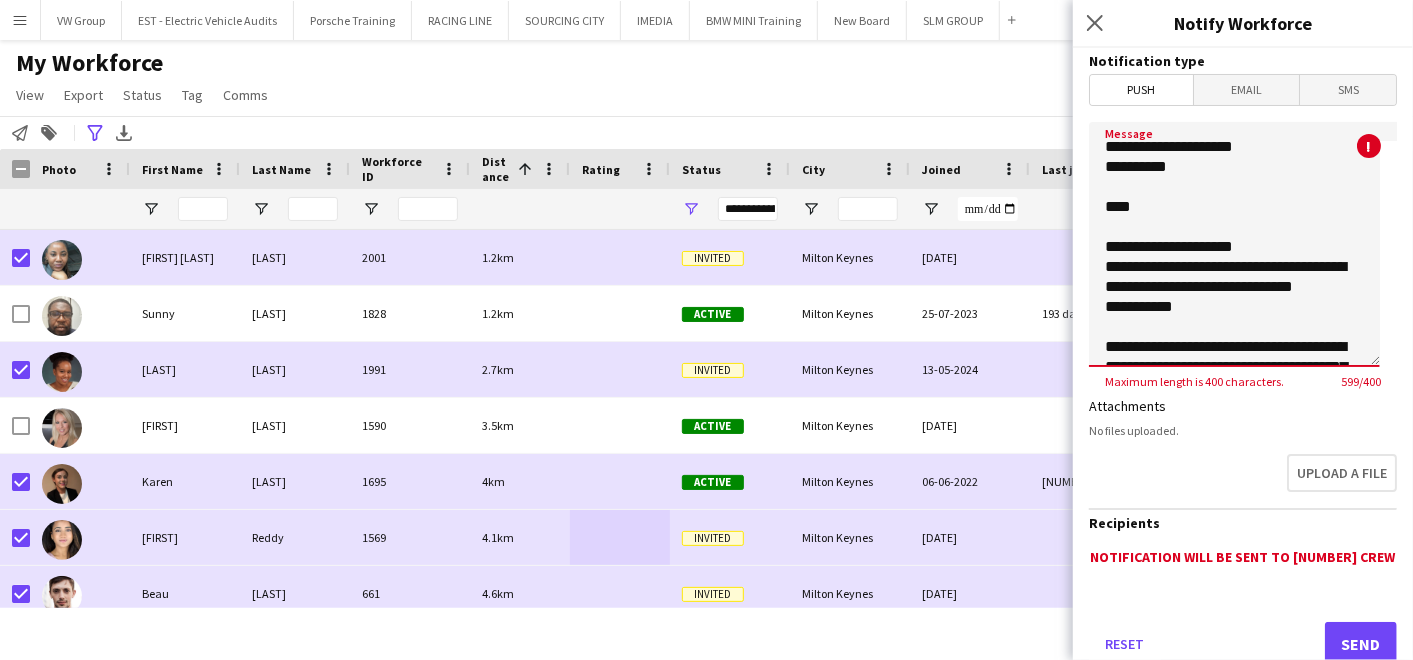 drag, startPoint x: 1394, startPoint y: 285, endPoint x: 1370, endPoint y: 264, distance: 31.890438 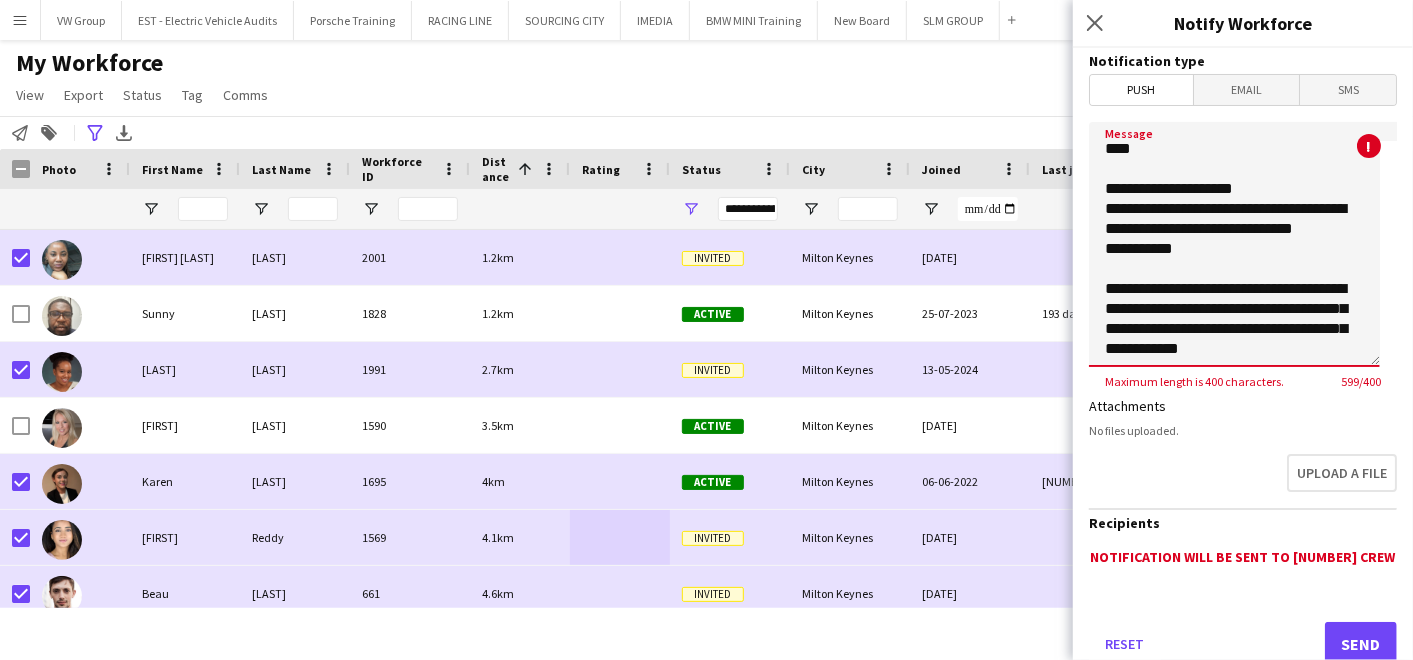 scroll, scrollTop: 300, scrollLeft: 0, axis: vertical 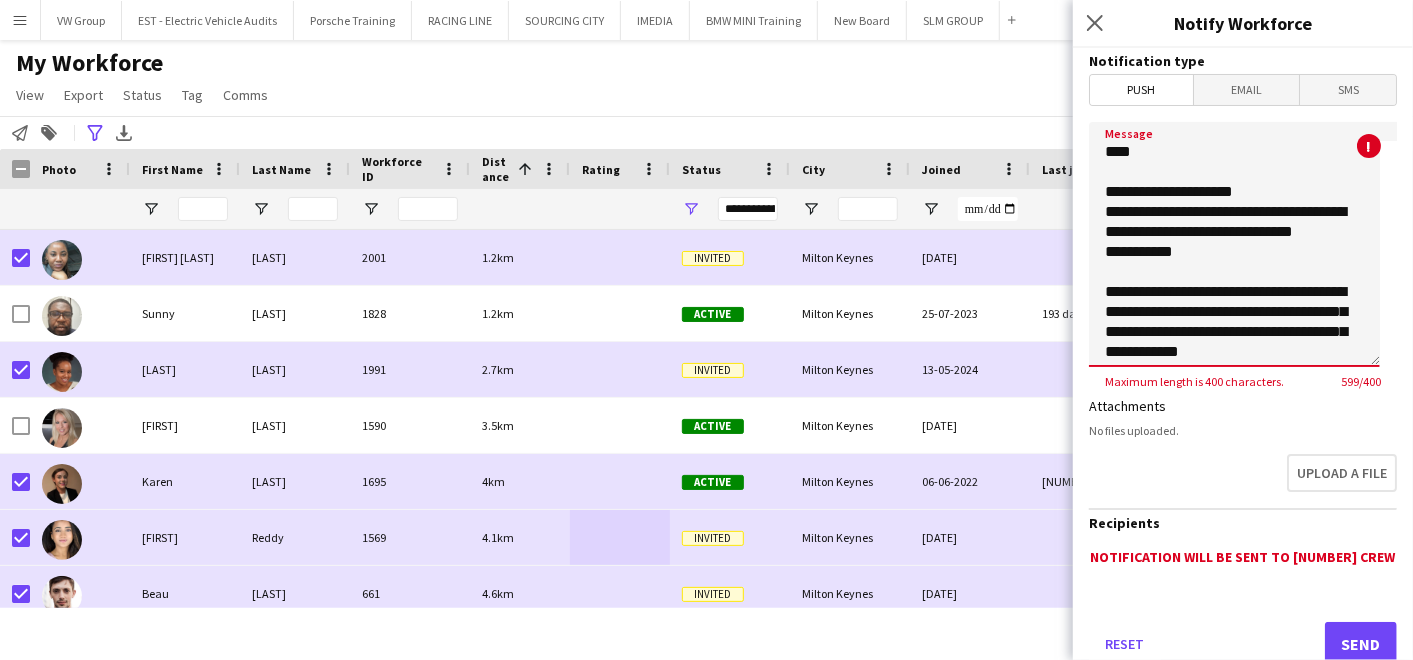 click on "**********" at bounding box center [1234, 244] 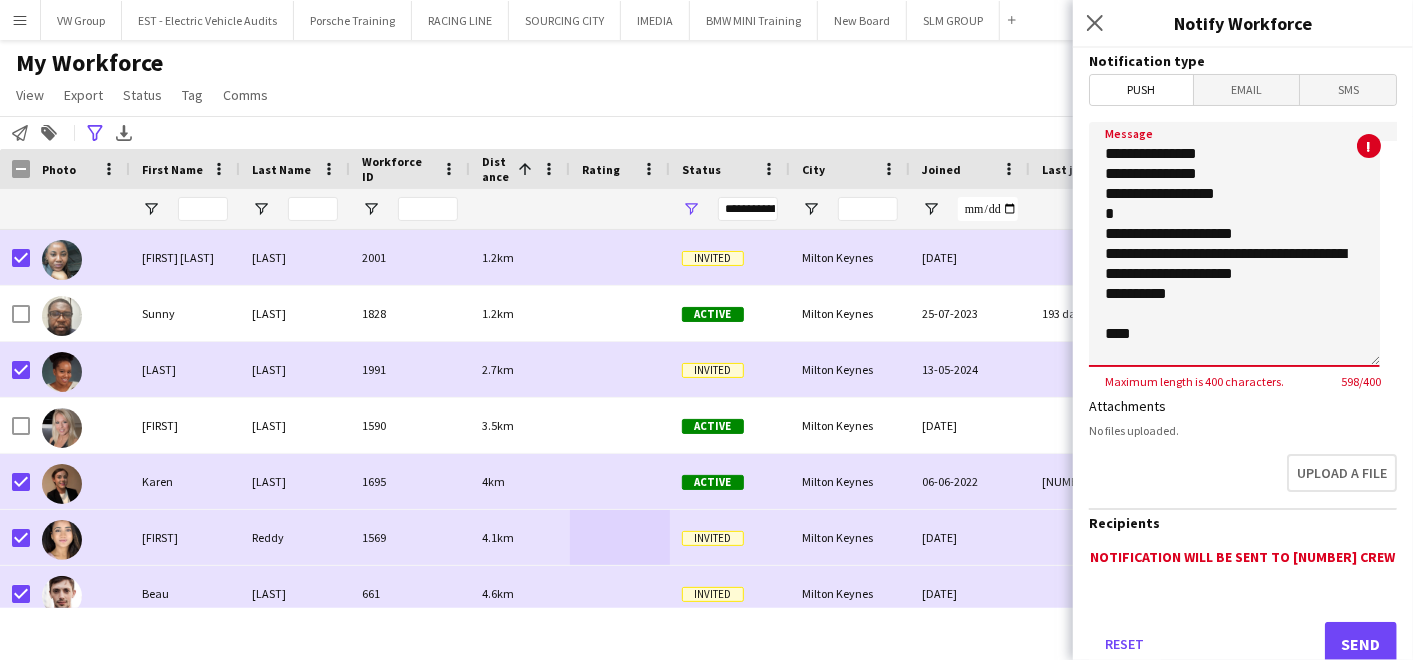 scroll, scrollTop: 122, scrollLeft: 0, axis: vertical 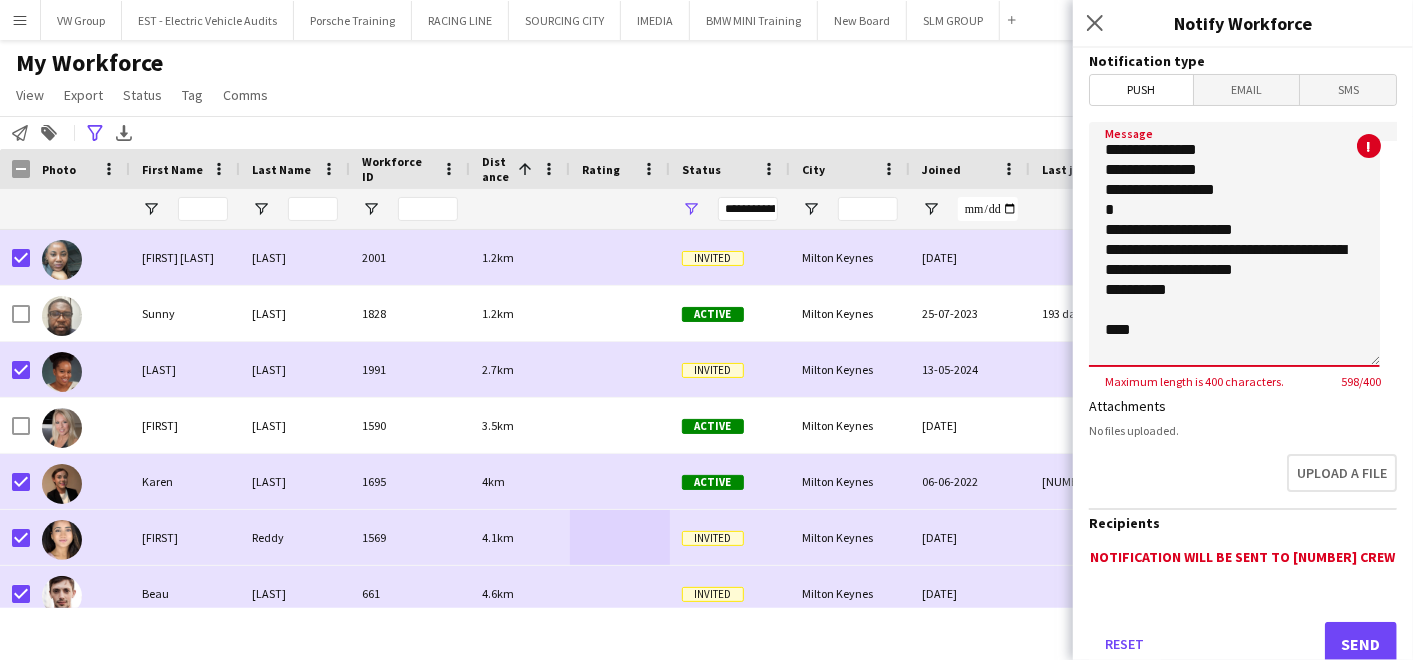 click on "**********" at bounding box center (1234, 244) 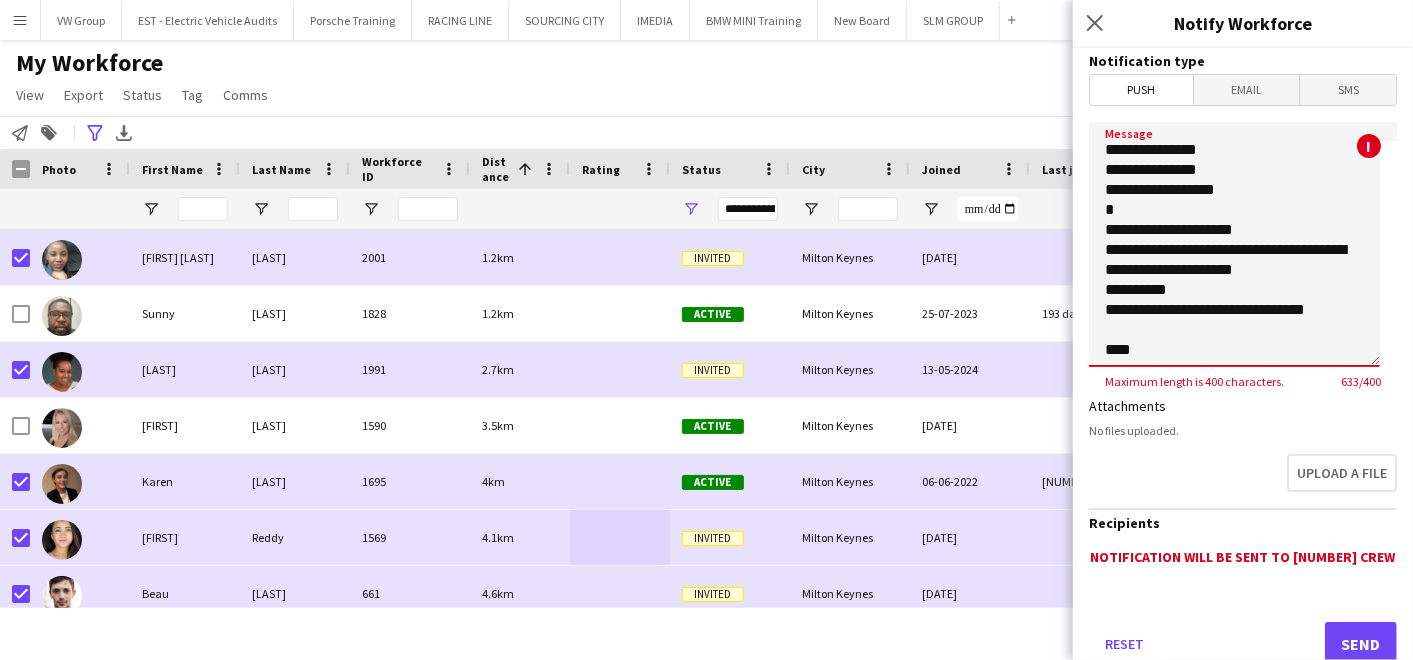 drag, startPoint x: 1234, startPoint y: 191, endPoint x: 1103, endPoint y: 154, distance: 136.12494 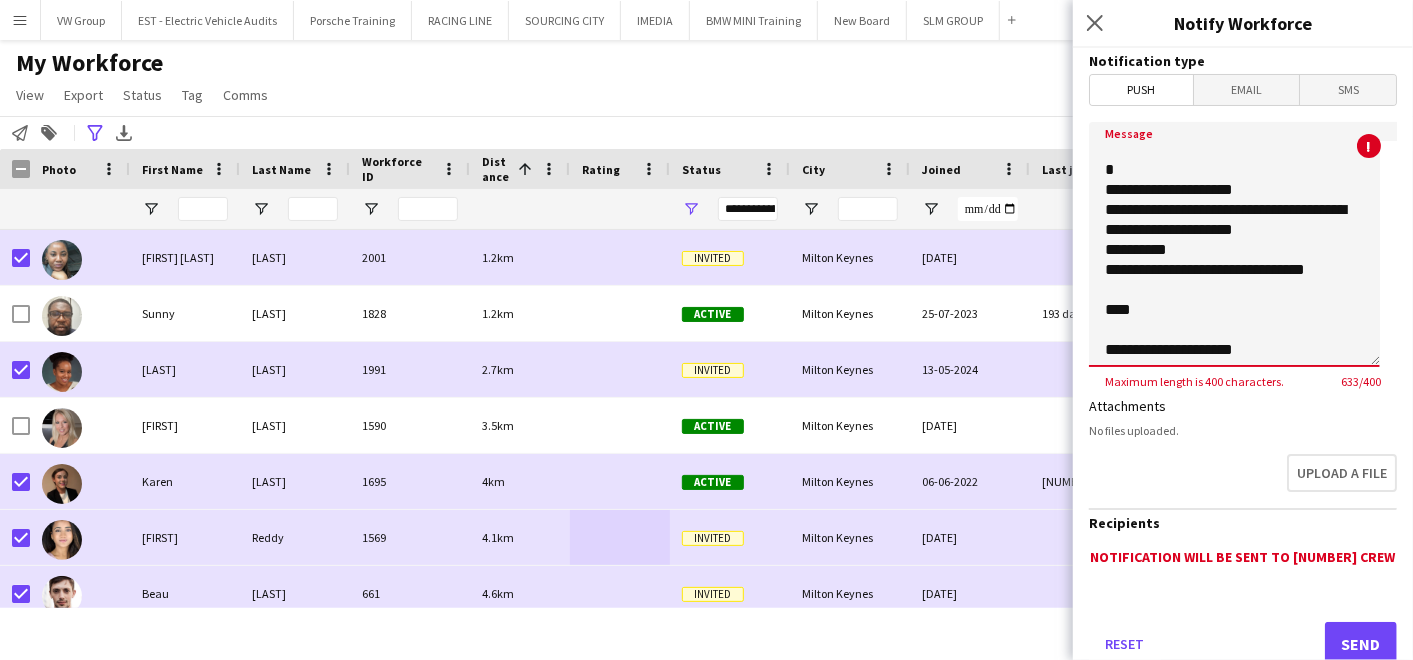 scroll, scrollTop: 82, scrollLeft: 0, axis: vertical 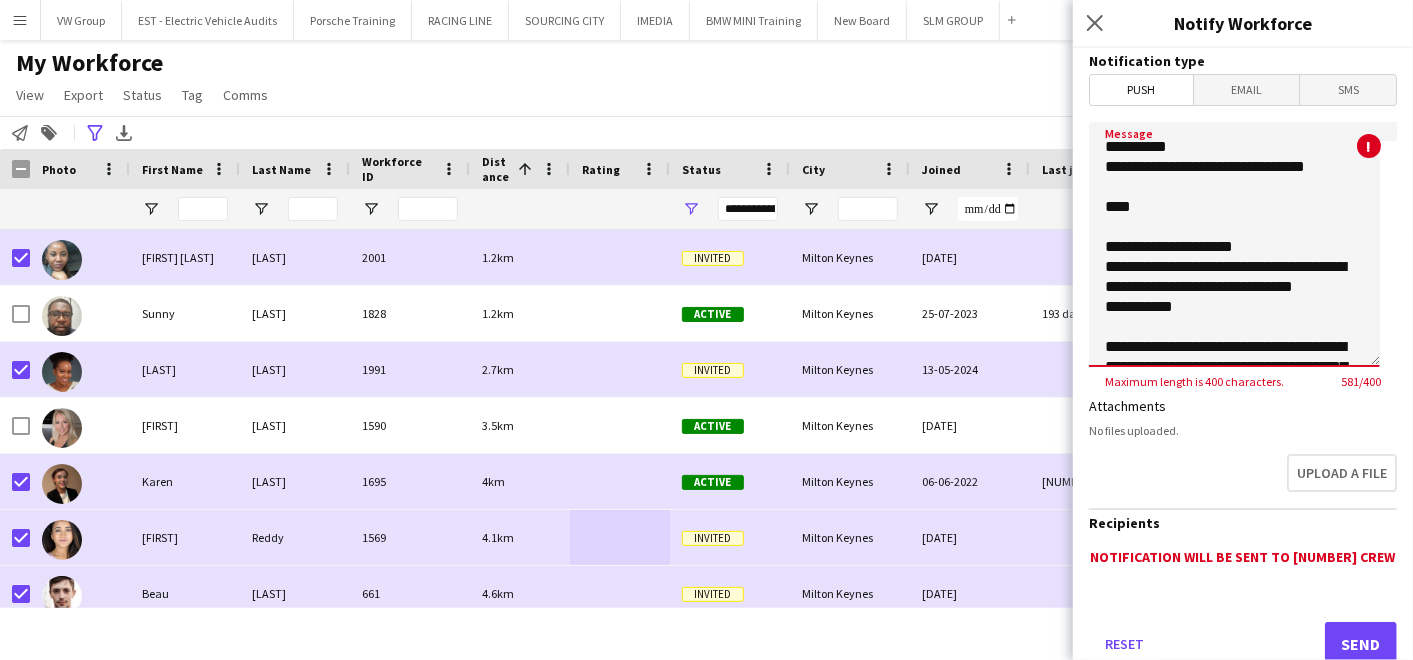 click on "**********" at bounding box center [1234, 244] 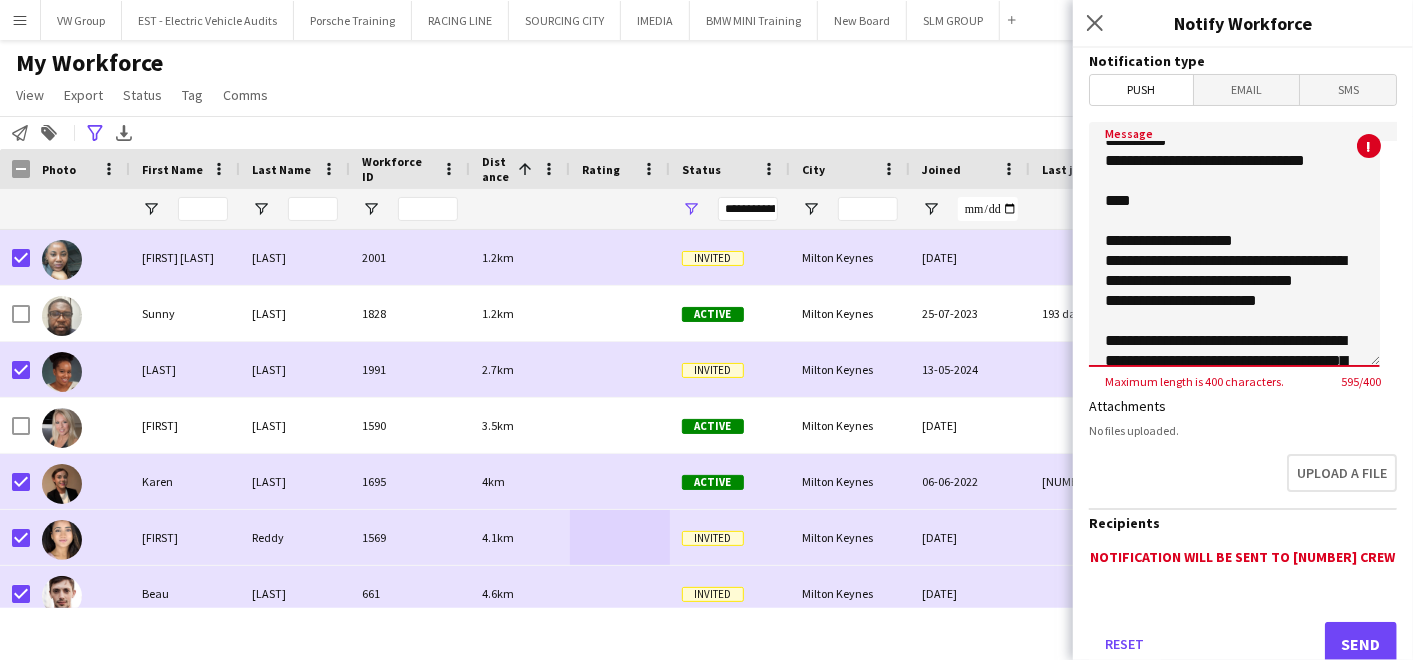scroll, scrollTop: 234, scrollLeft: 0, axis: vertical 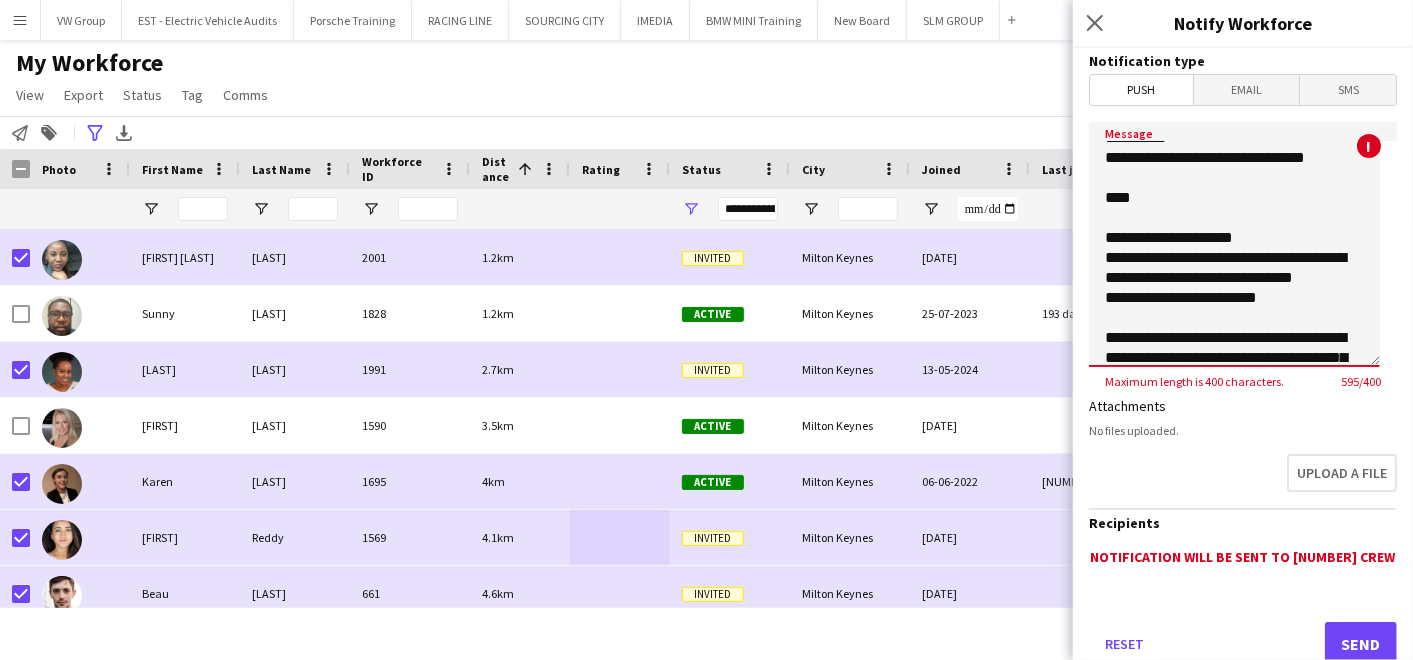 click on "**********" at bounding box center [1234, 244] 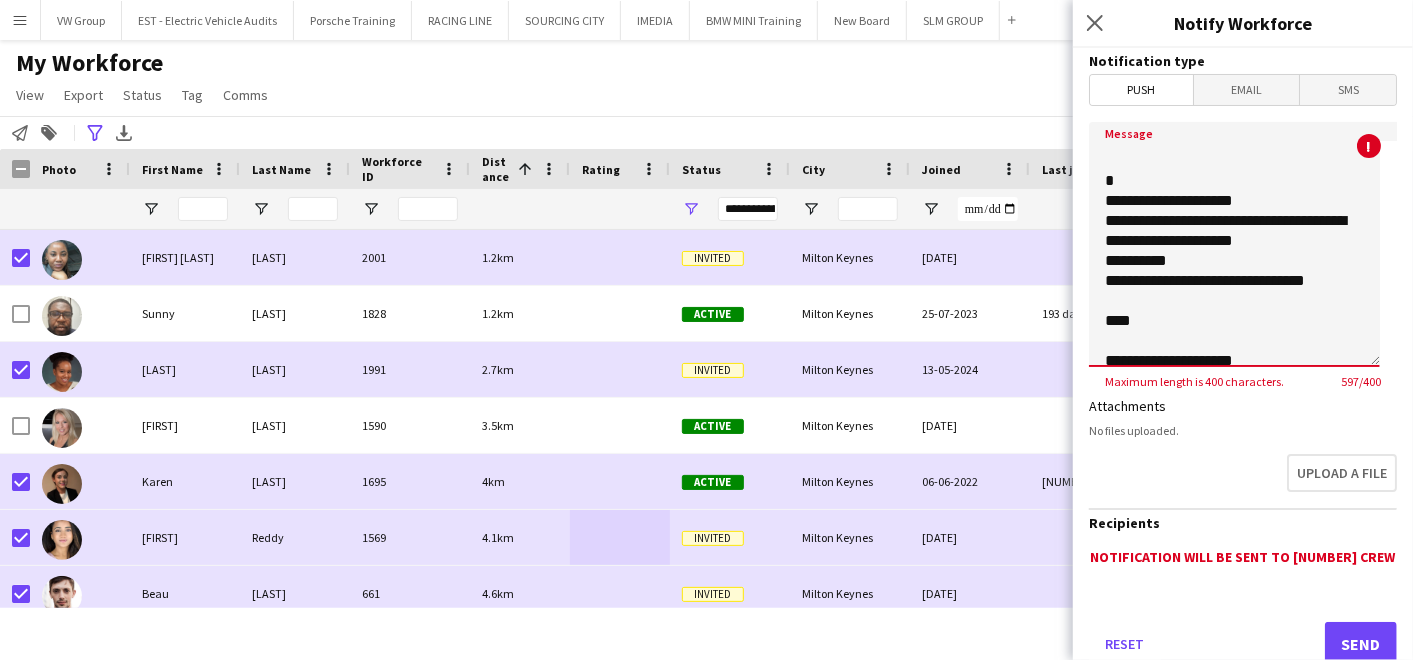 scroll, scrollTop: 108, scrollLeft: 0, axis: vertical 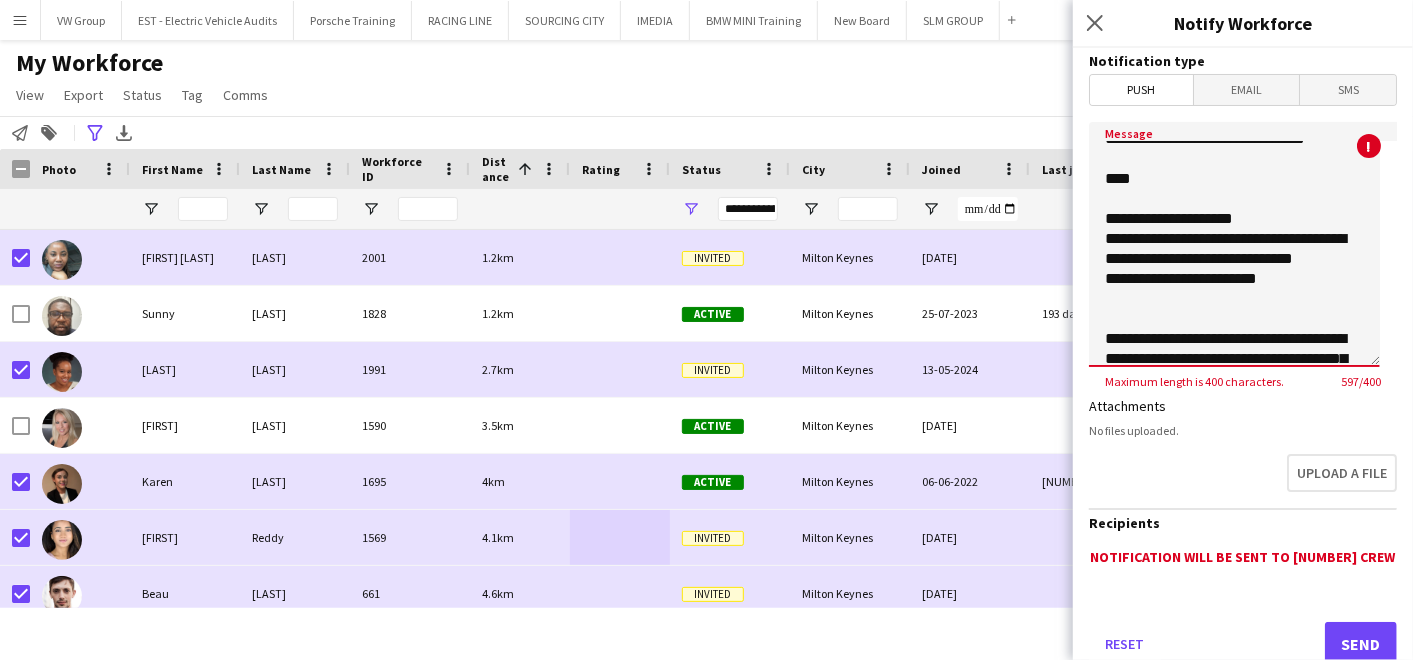 click on "**********" at bounding box center [1234, 244] 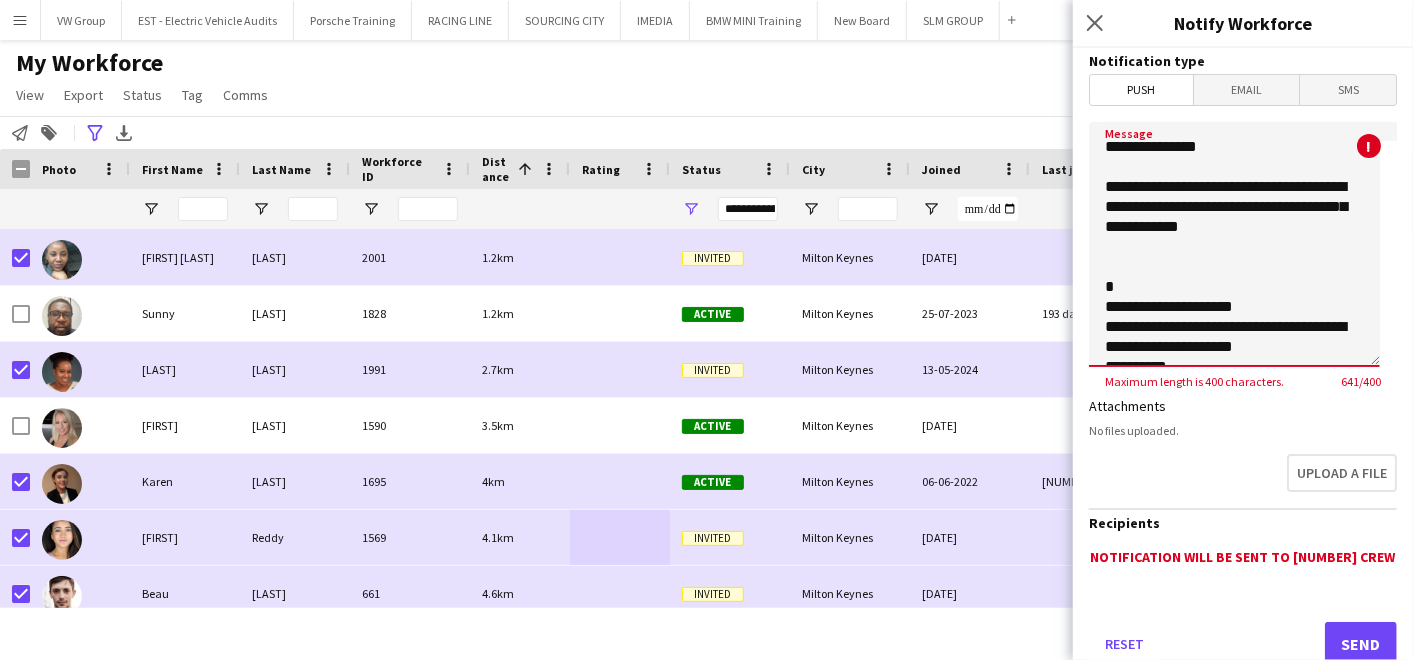 scroll, scrollTop: 0, scrollLeft: 0, axis: both 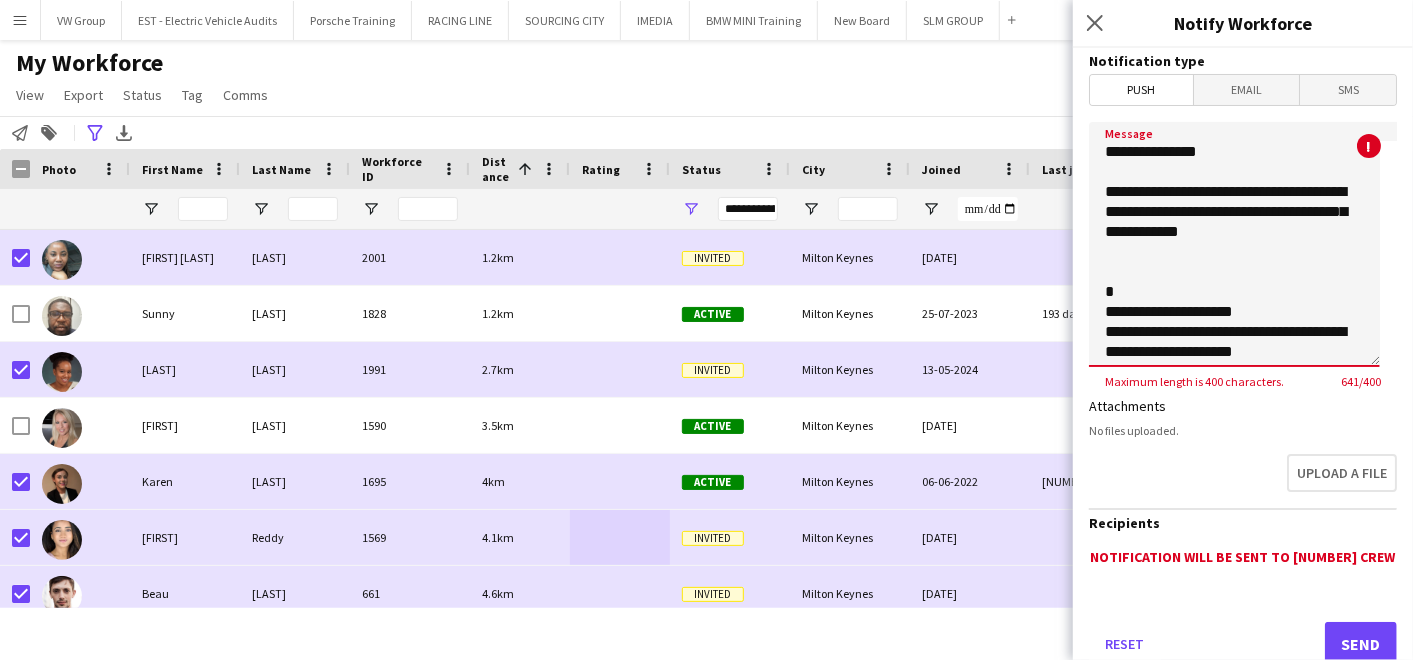 click on "**********" at bounding box center [1234, 244] 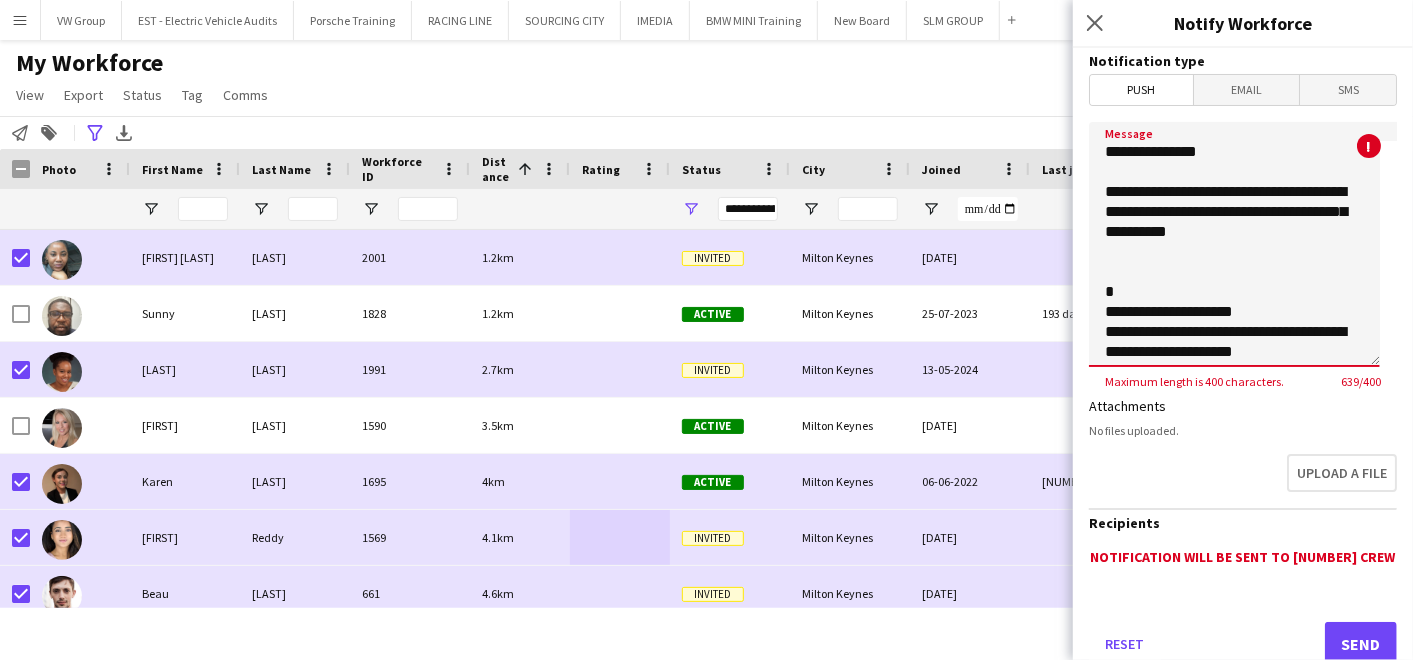 click on "**********" at bounding box center [1234, 244] 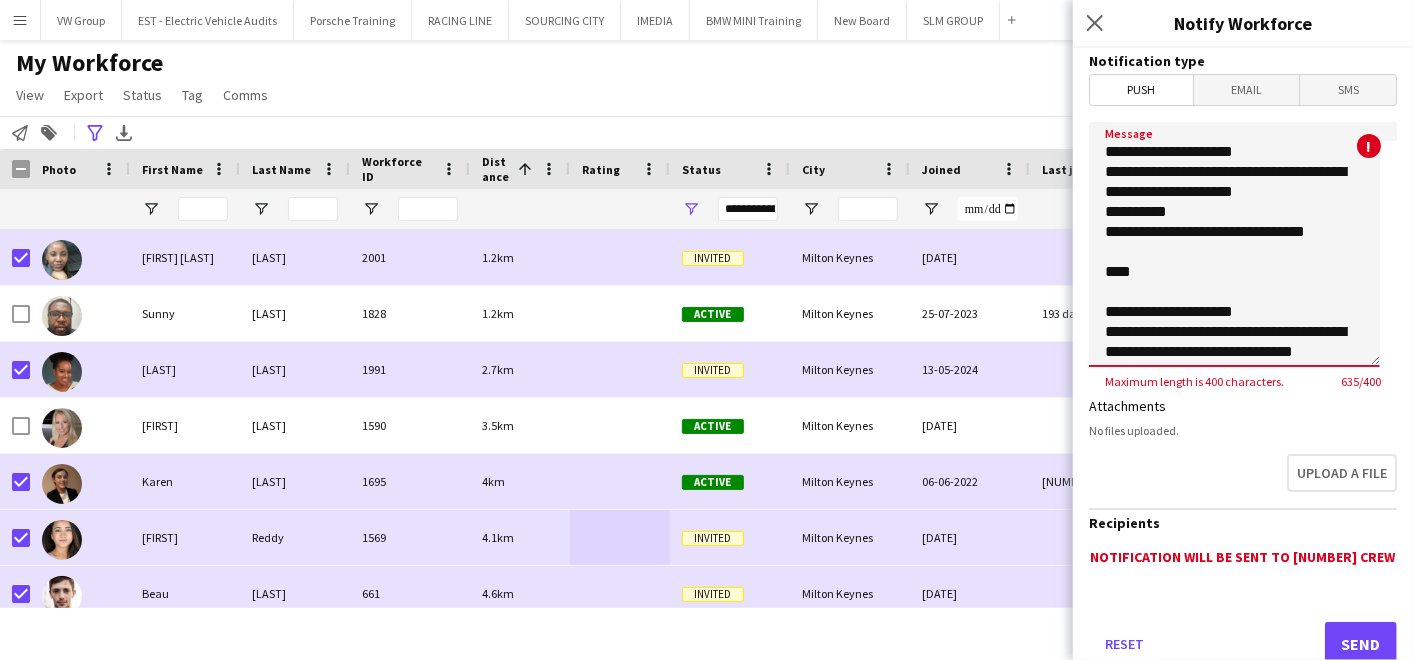 scroll, scrollTop: 128, scrollLeft: 0, axis: vertical 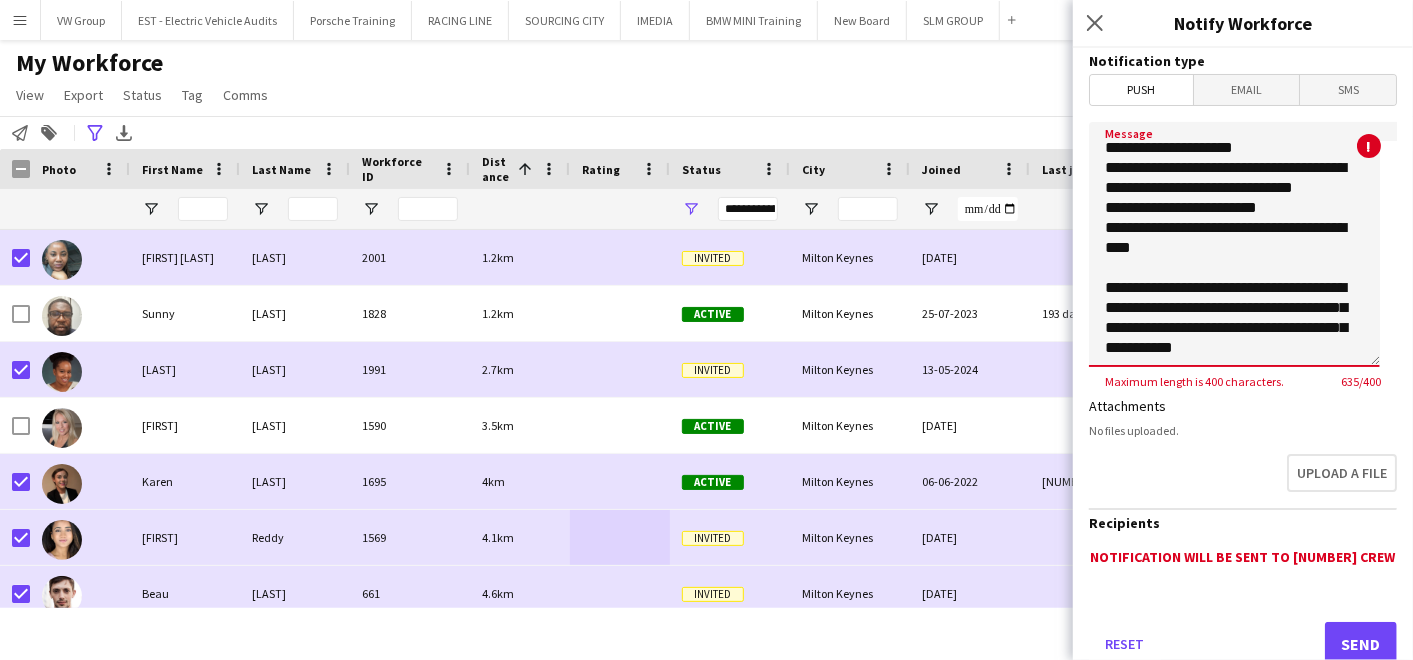 click on "**********" at bounding box center (1234, 244) 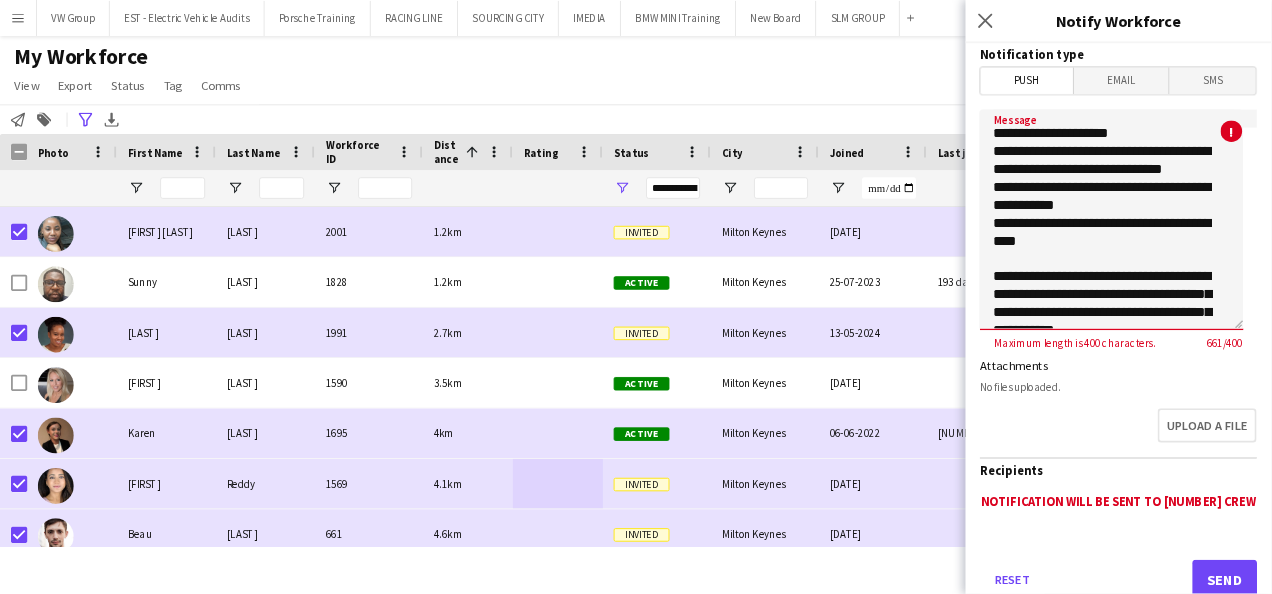 scroll, scrollTop: 284, scrollLeft: 0, axis: vertical 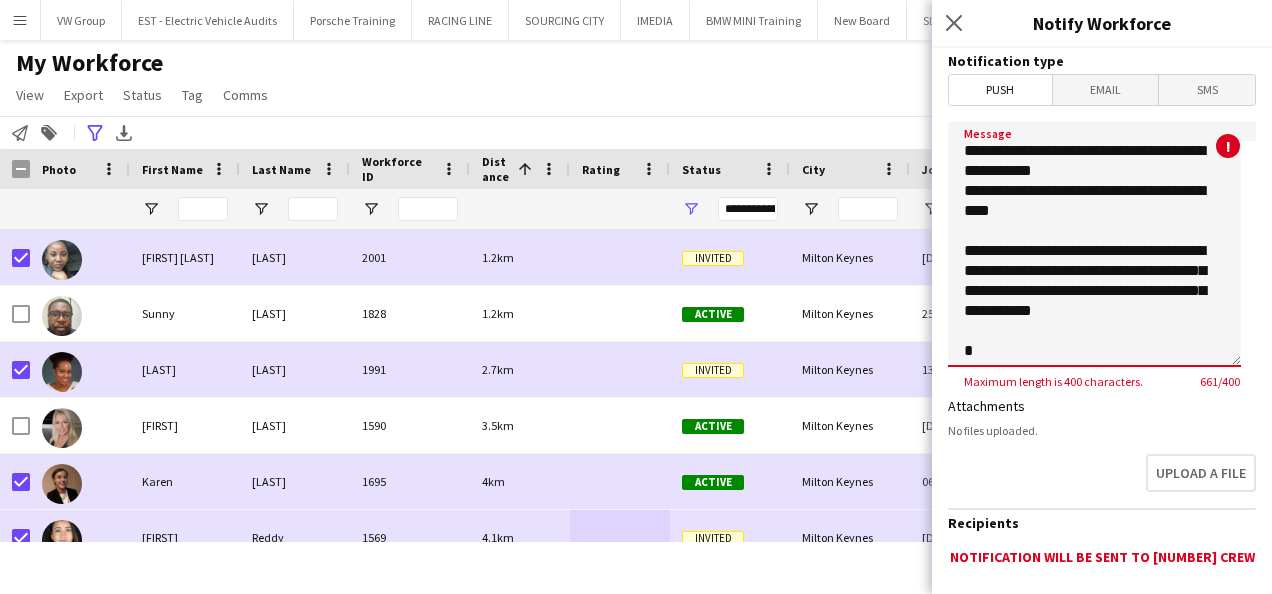 drag, startPoint x: 1118, startPoint y: 310, endPoint x: 964, endPoint y: 246, distance: 166.7693 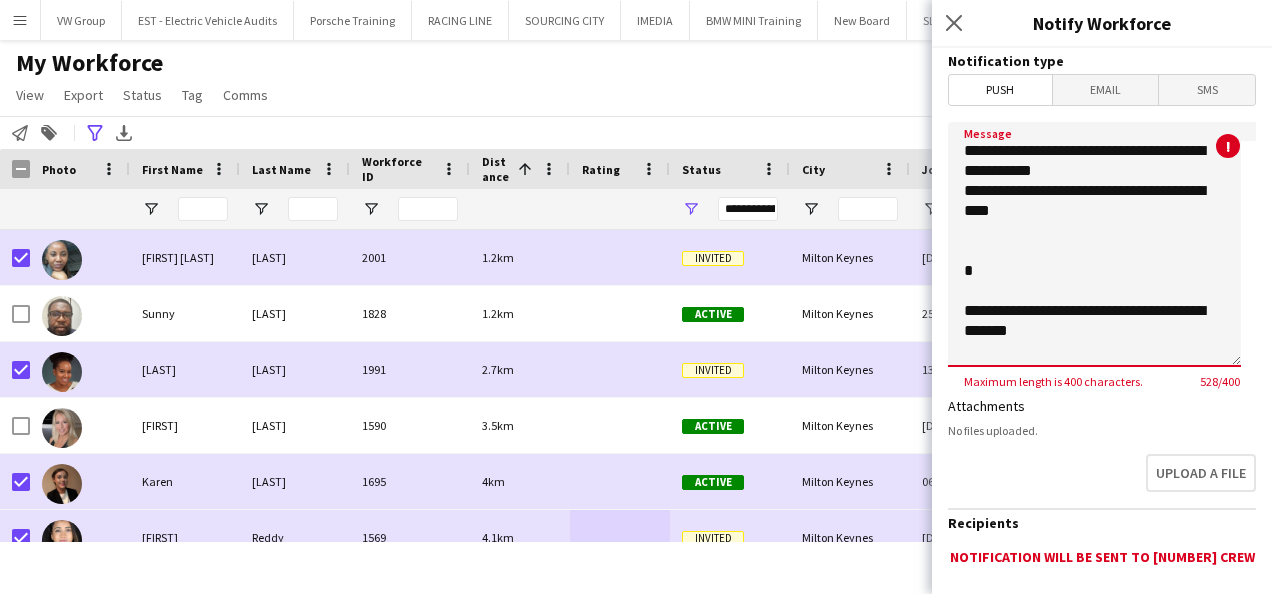 click on "**********" at bounding box center [1094, 244] 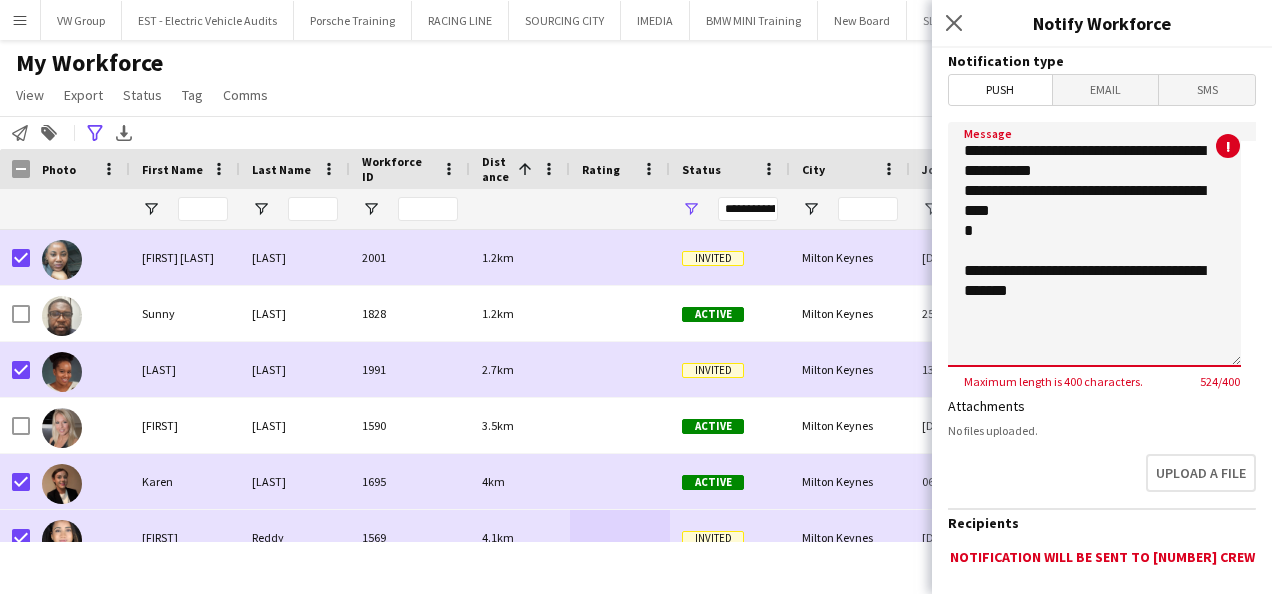 click on "**********" at bounding box center [1094, 244] 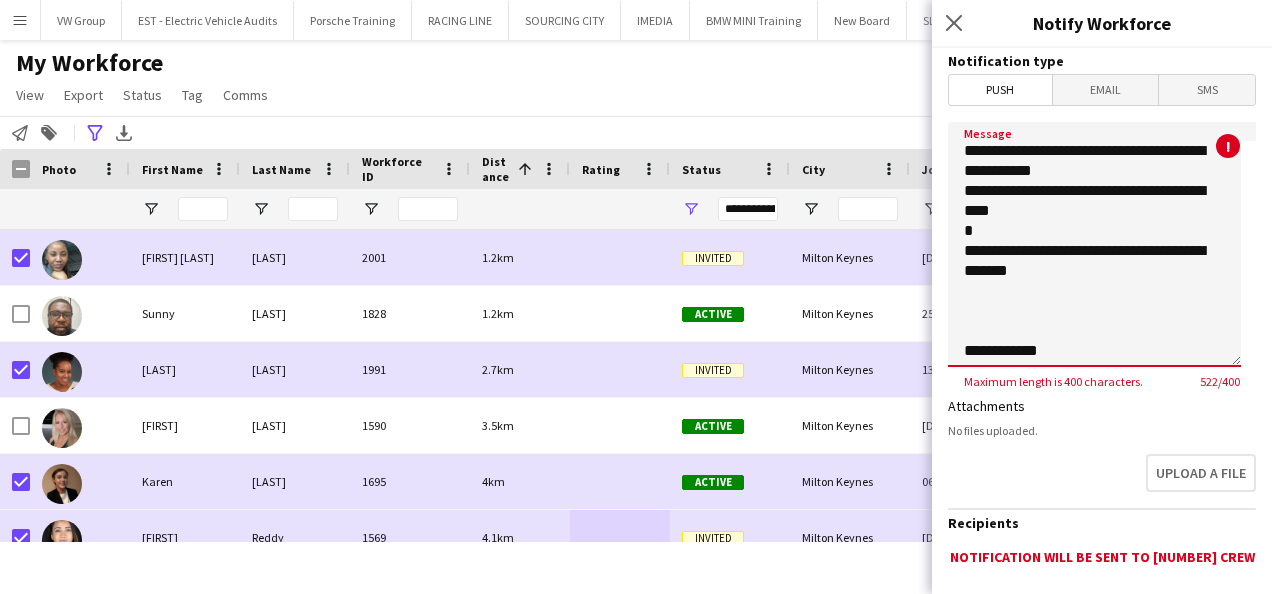 click on "**********" at bounding box center (1094, 244) 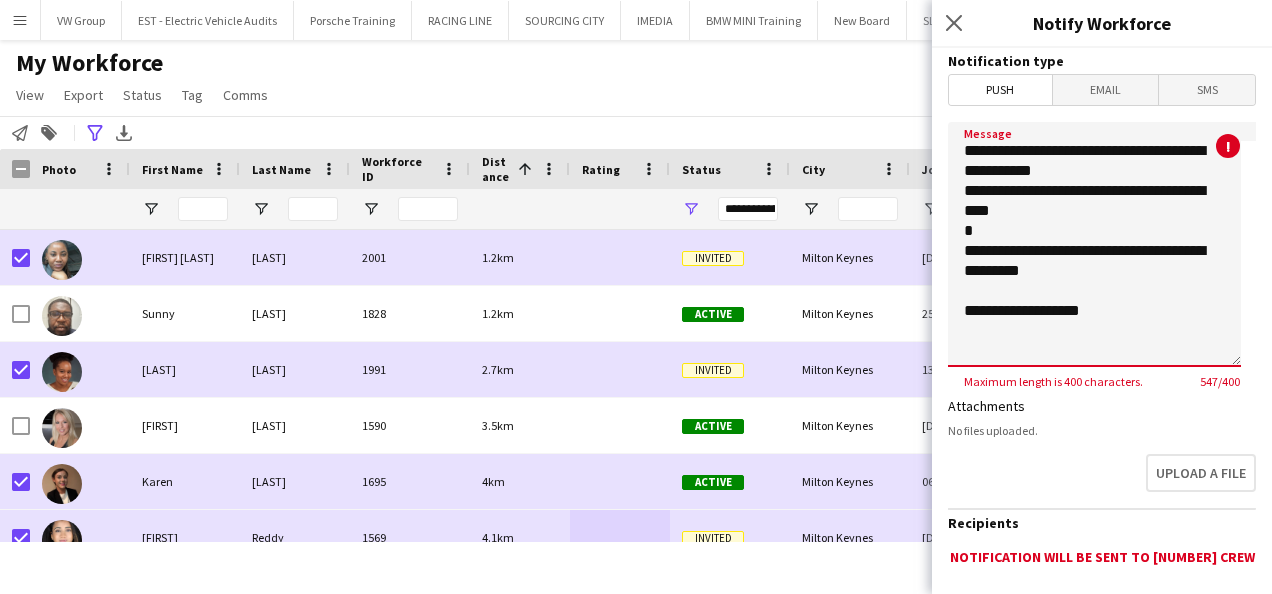 scroll, scrollTop: 384, scrollLeft: 0, axis: vertical 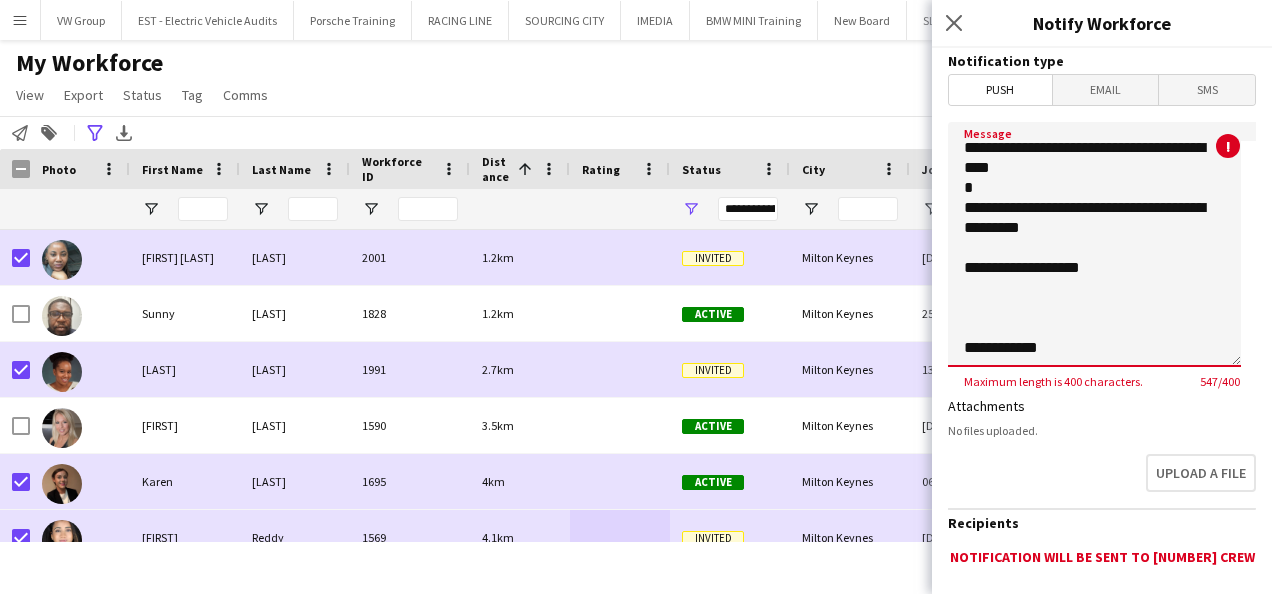 click on "**********" at bounding box center (1094, 244) 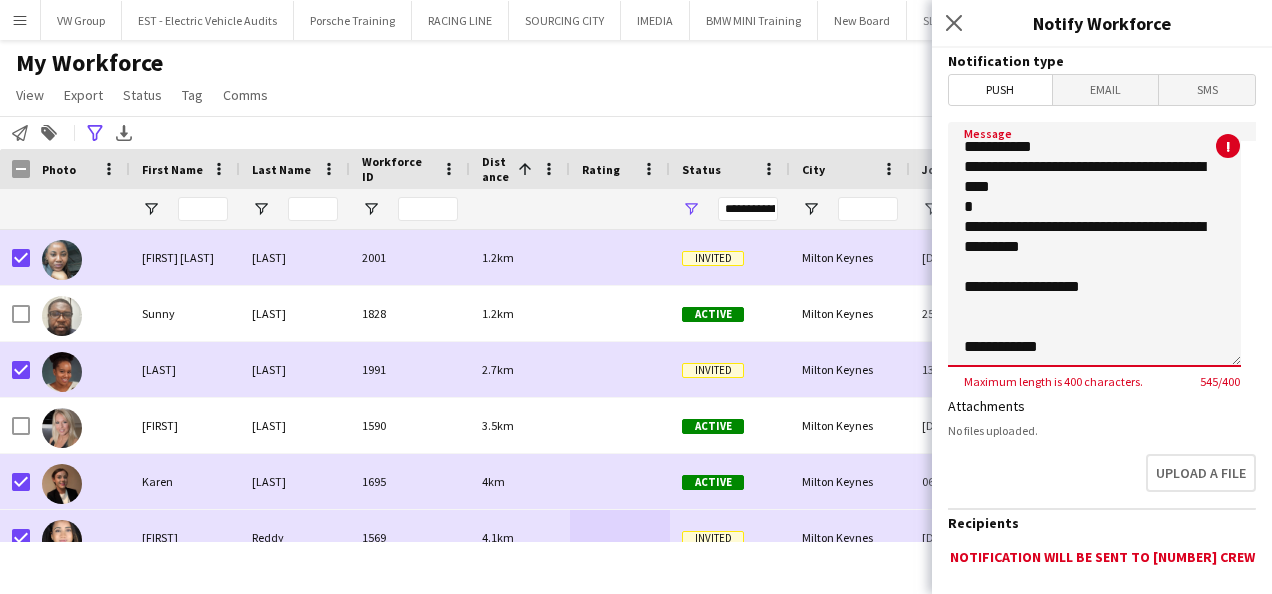 scroll, scrollTop: 344, scrollLeft: 0, axis: vertical 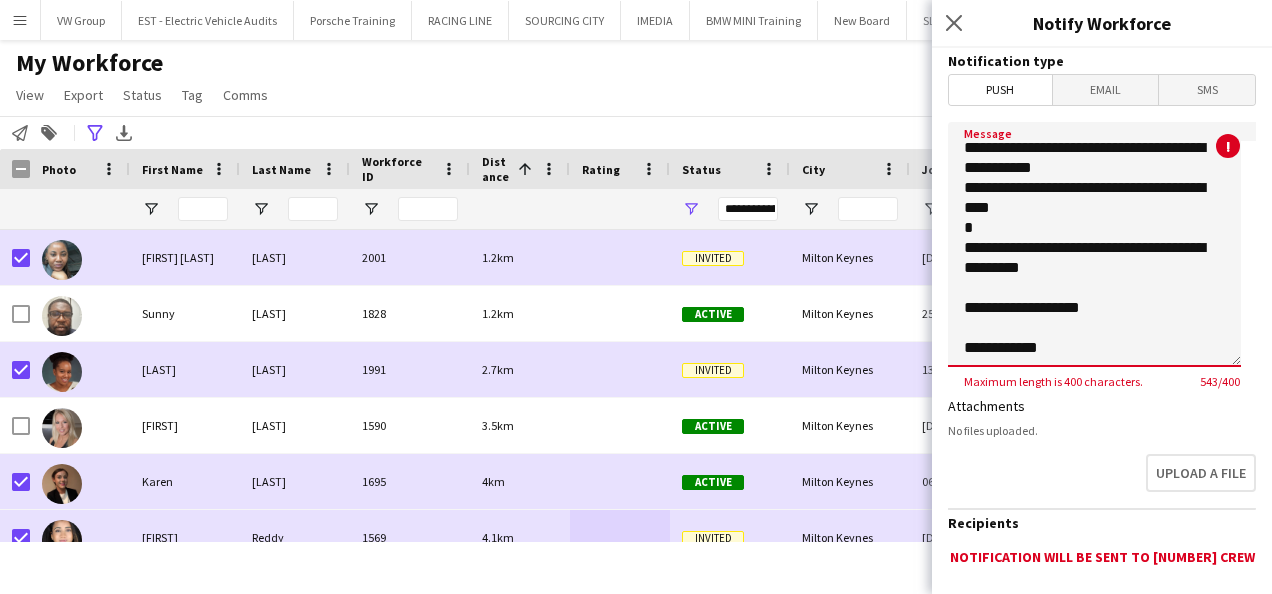 click on "**********" at bounding box center [1094, 244] 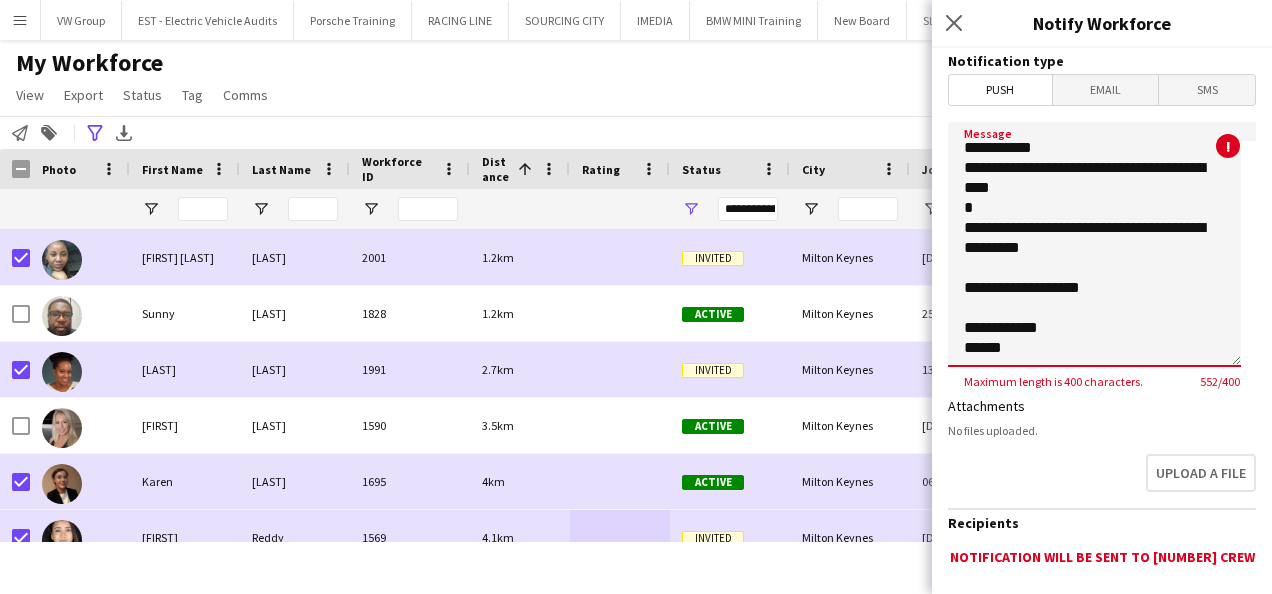scroll, scrollTop: 384, scrollLeft: 0, axis: vertical 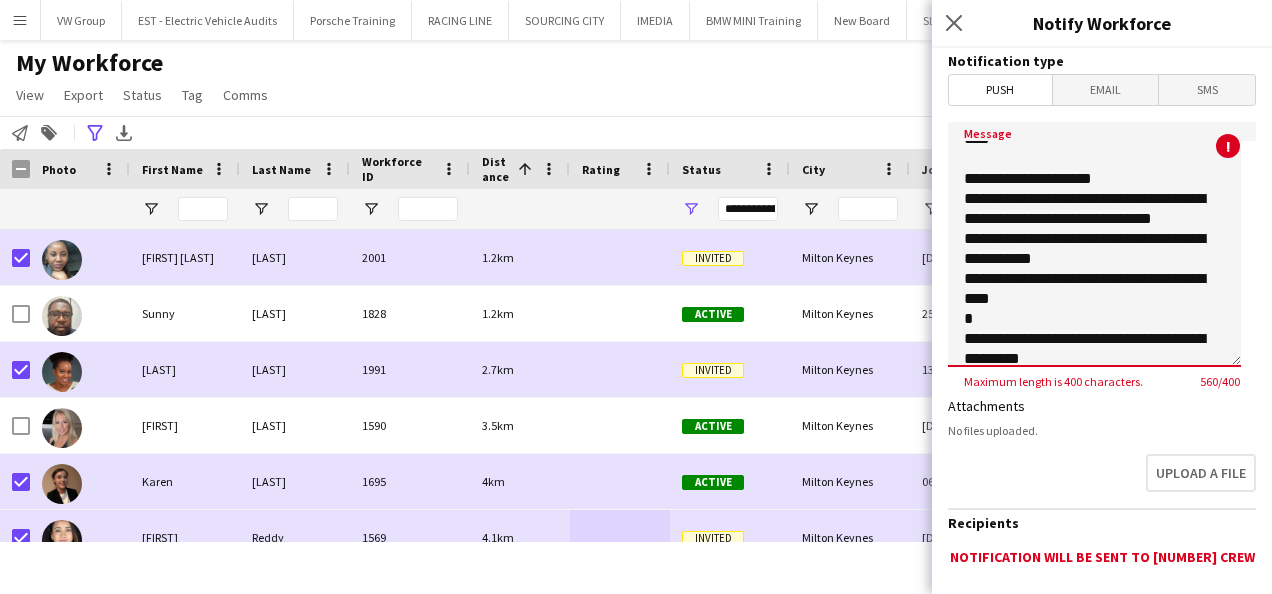 click on "**********" at bounding box center (1094, 244) 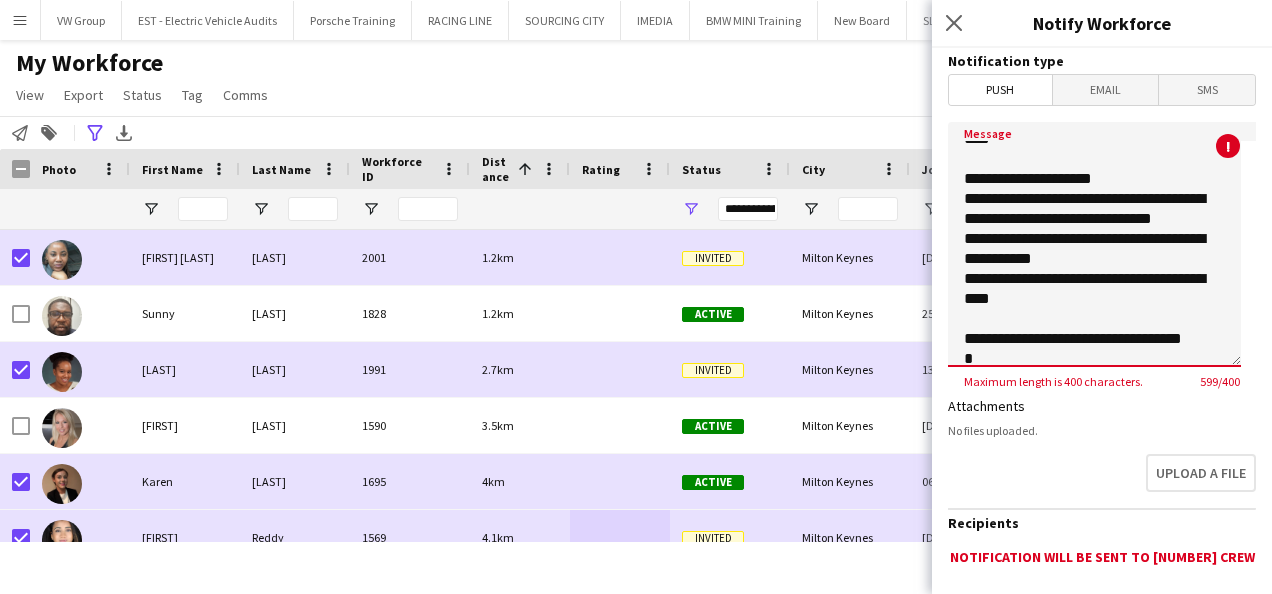scroll, scrollTop: 257, scrollLeft: 0, axis: vertical 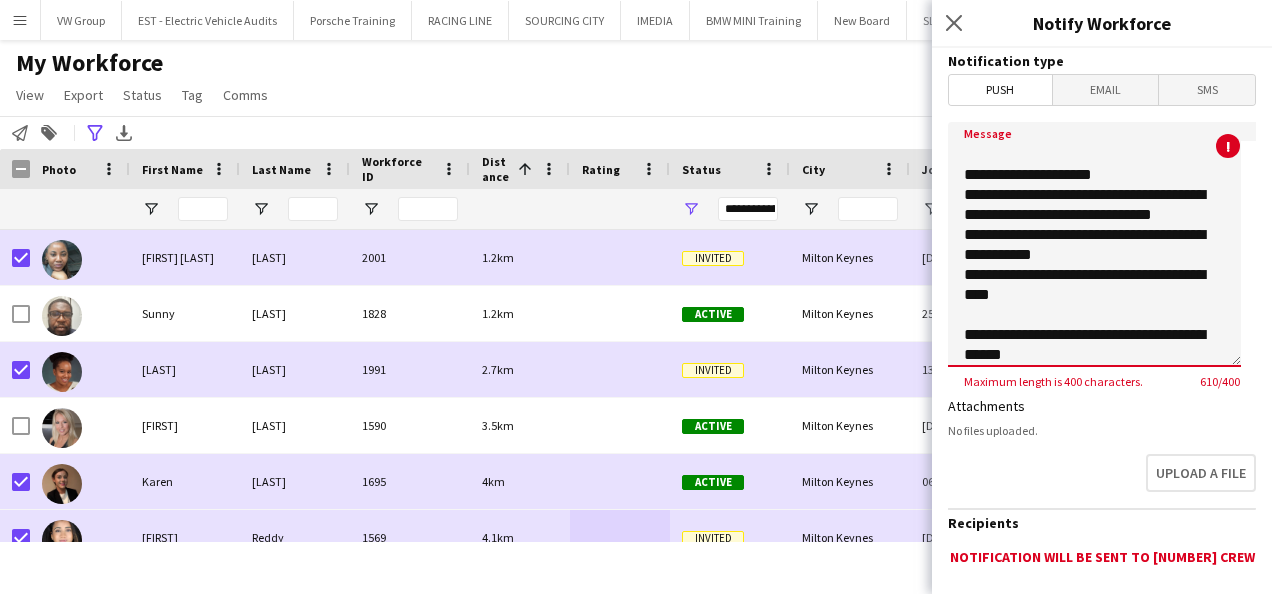 click on "**********" at bounding box center (1094, 244) 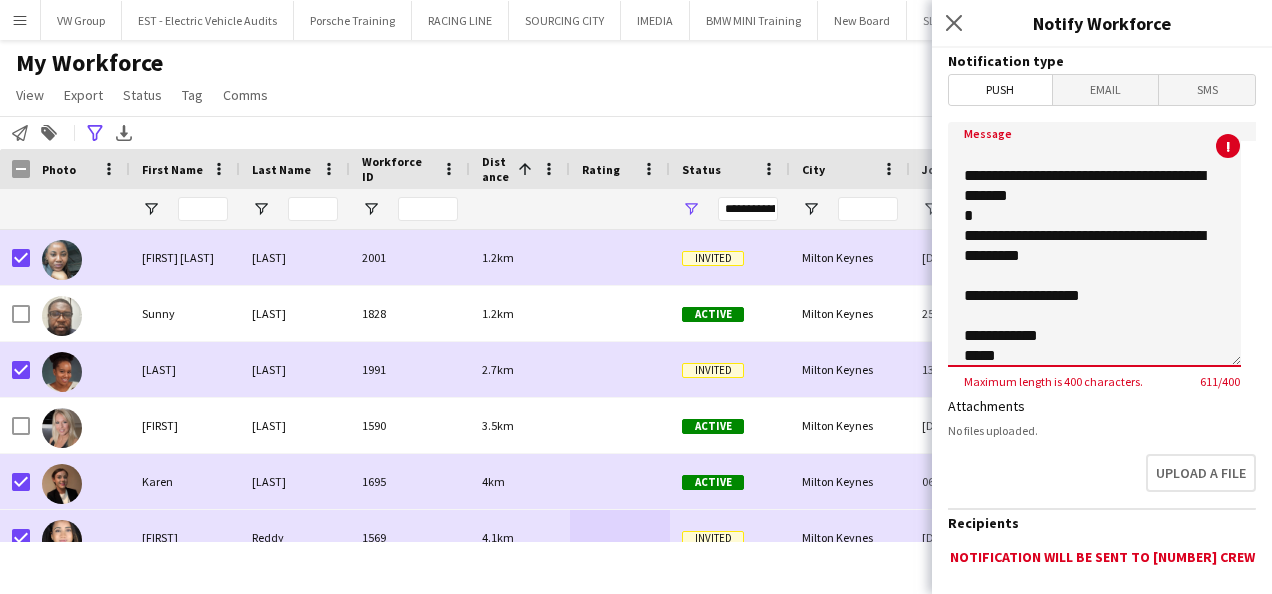 scroll, scrollTop: 444, scrollLeft: 0, axis: vertical 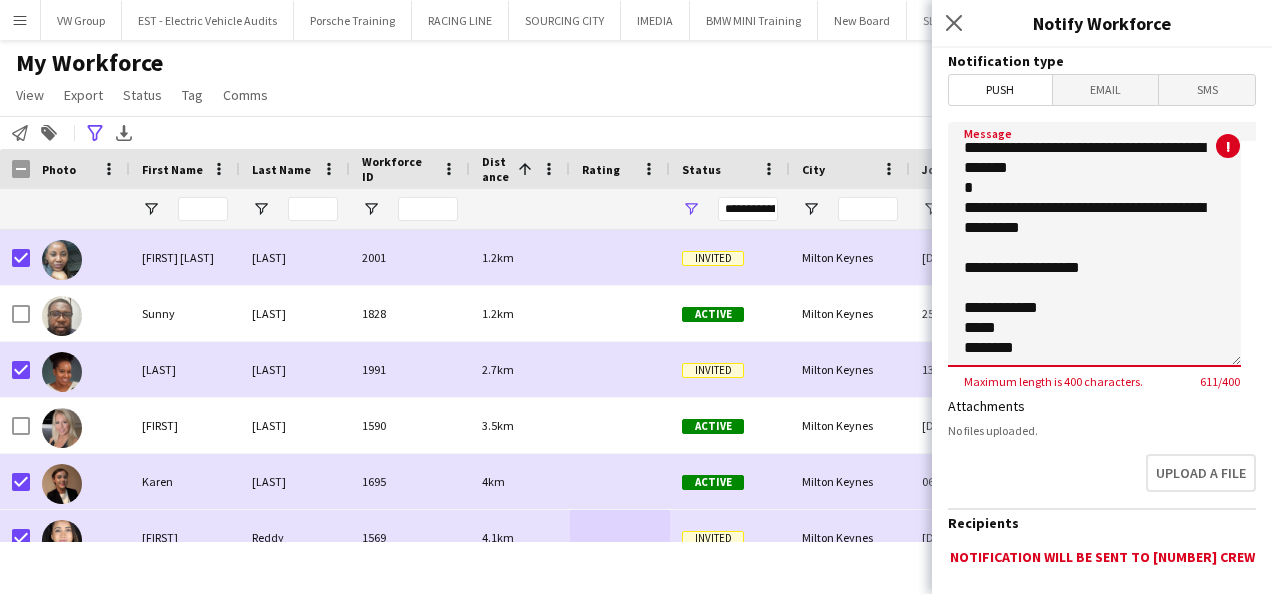 click on "**********" at bounding box center (1094, 244) 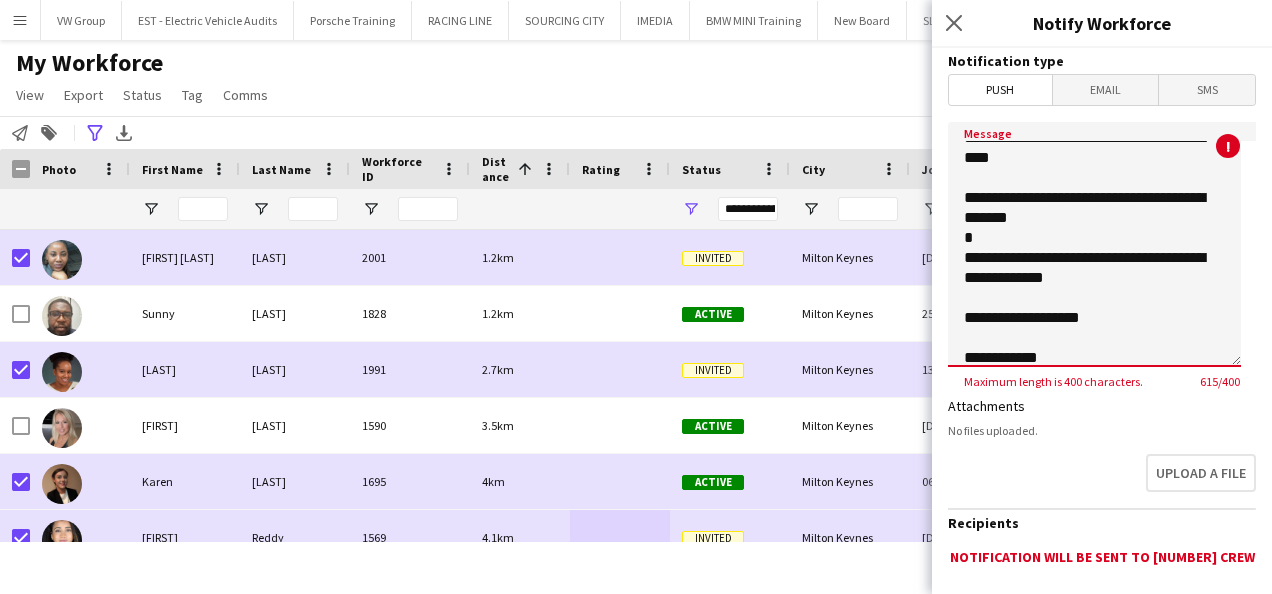 scroll, scrollTop: 0, scrollLeft: 0, axis: both 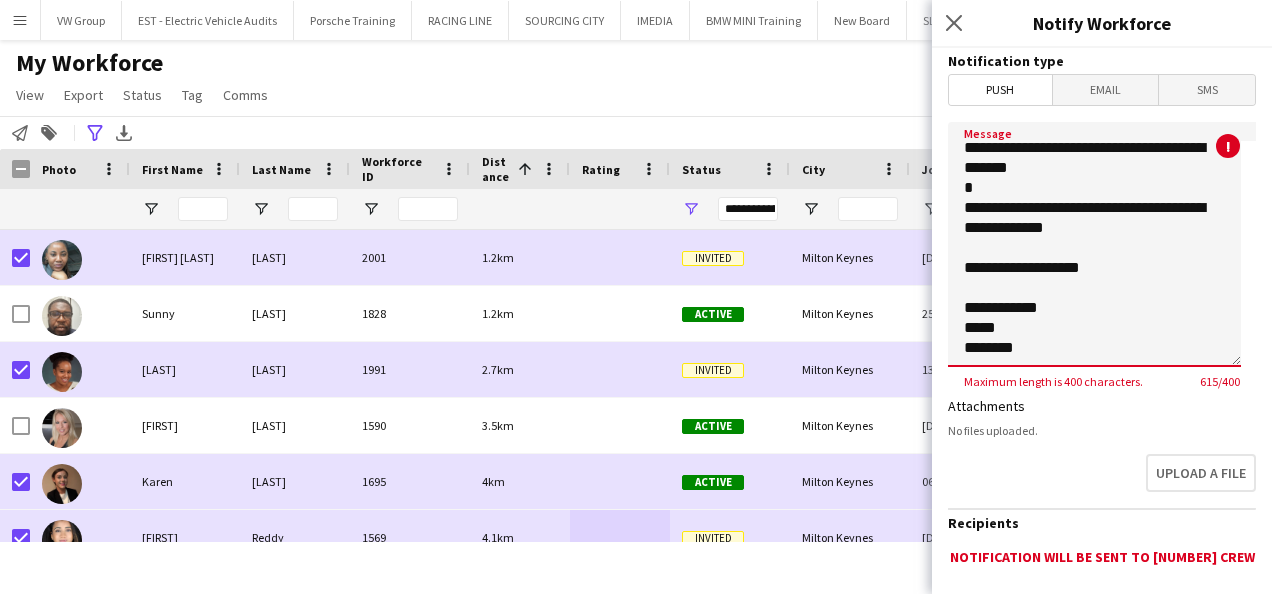 type on "**********" 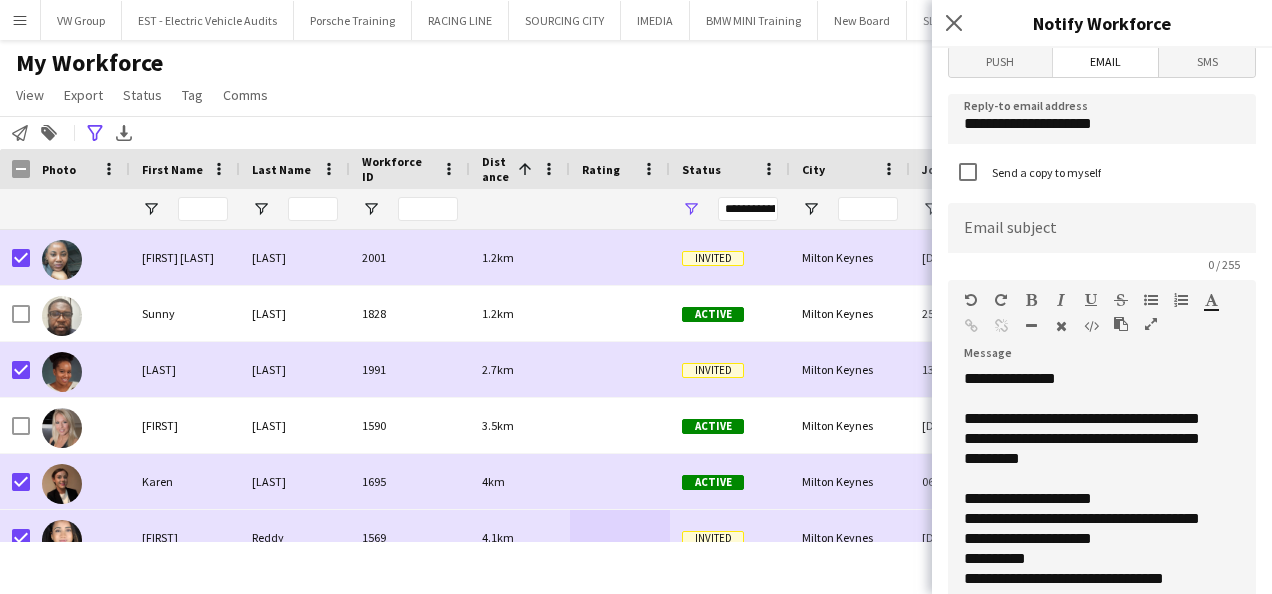 scroll, scrollTop: 0, scrollLeft: 0, axis: both 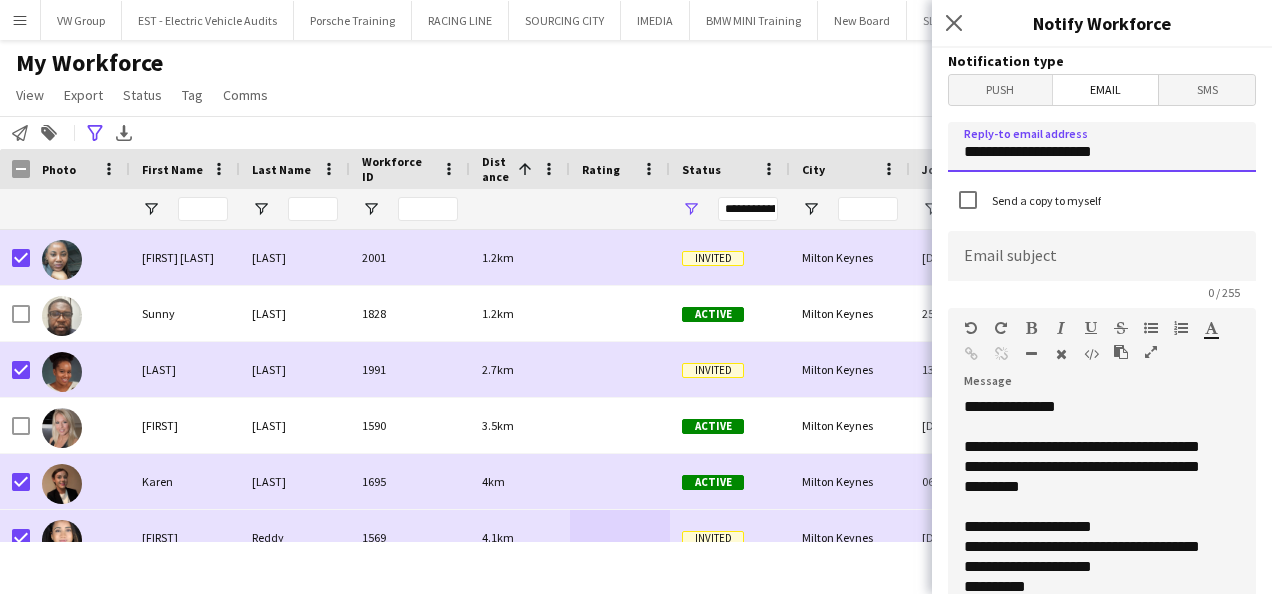 click on "**********" 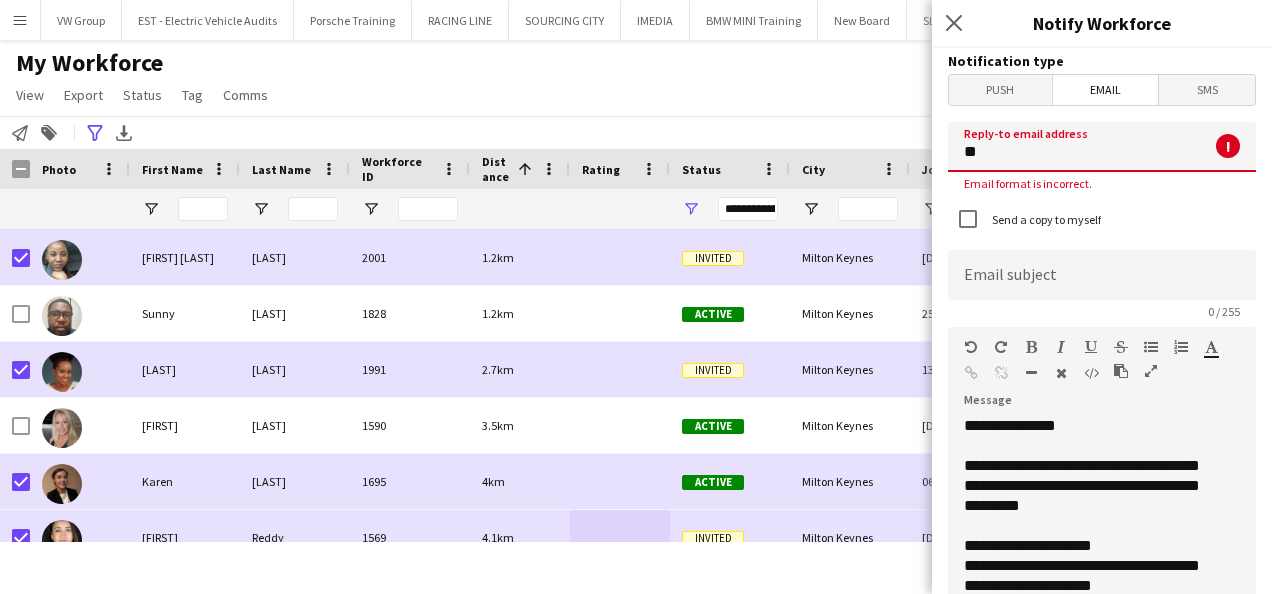 type on "*" 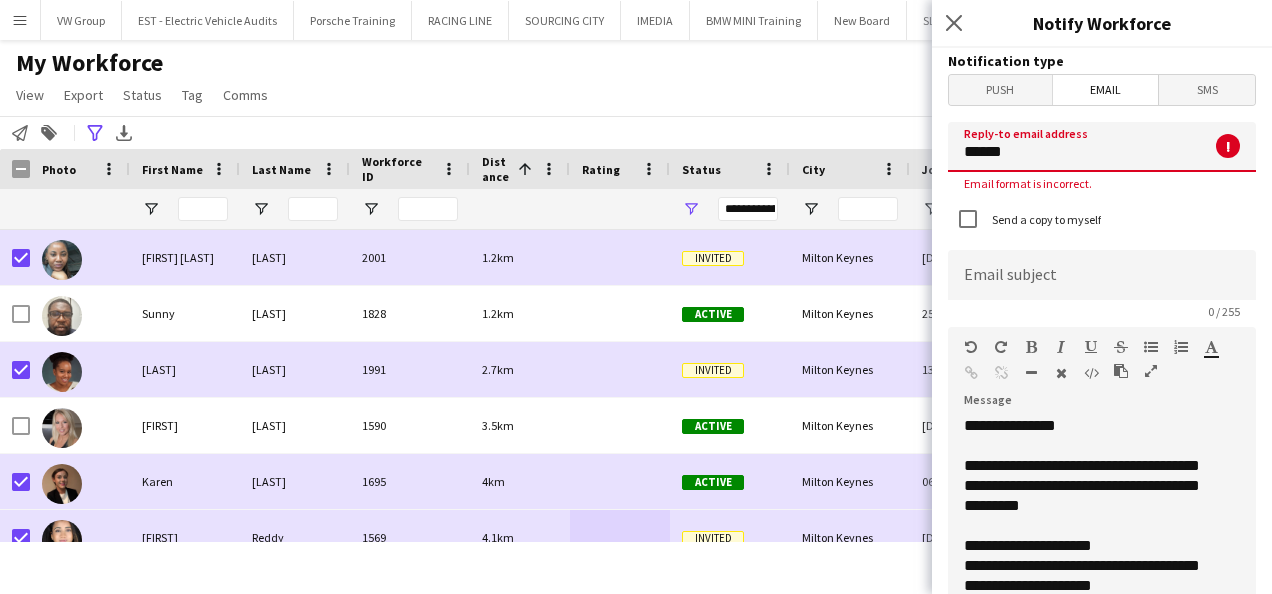 type on "**********" 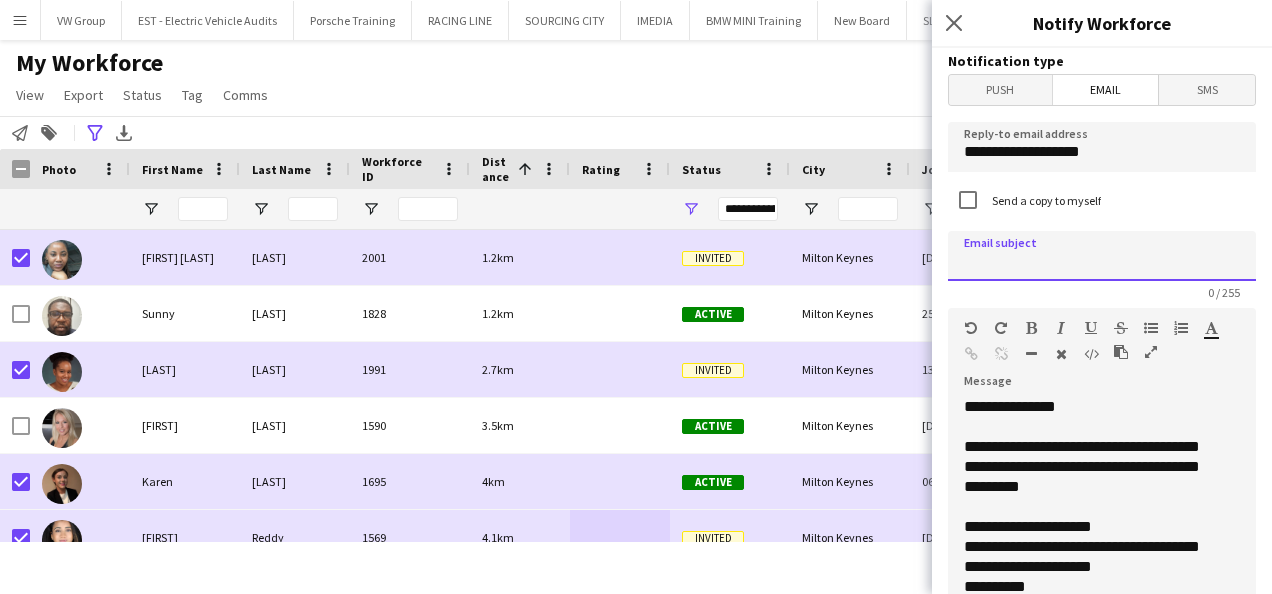 click 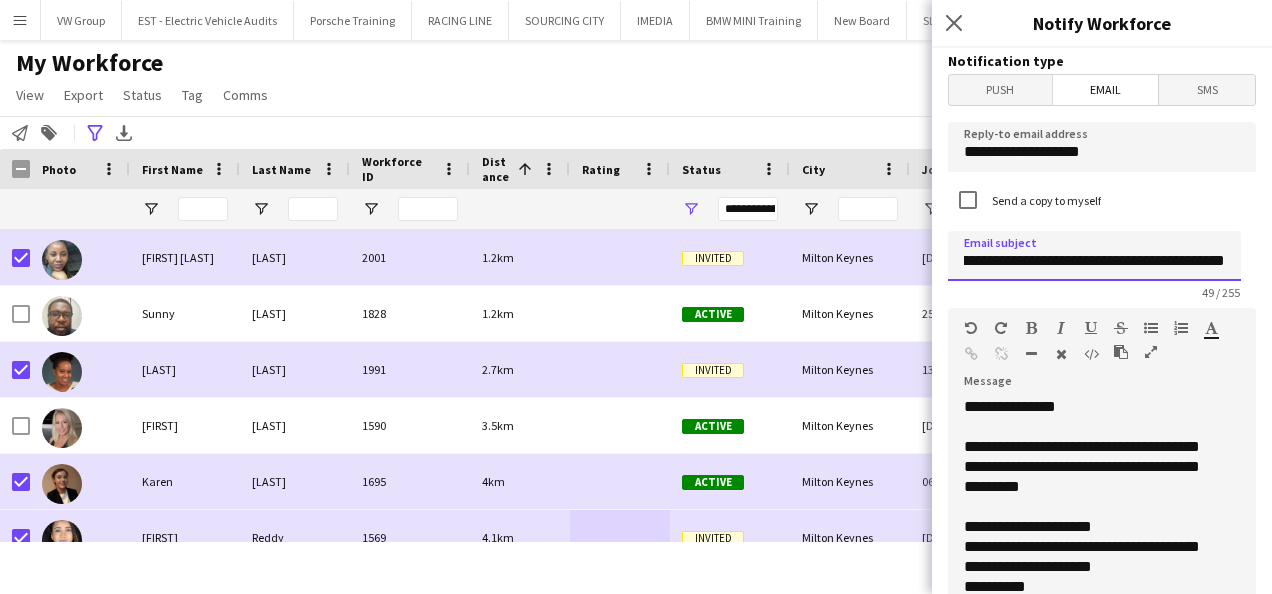 scroll, scrollTop: 0, scrollLeft: 64, axis: horizontal 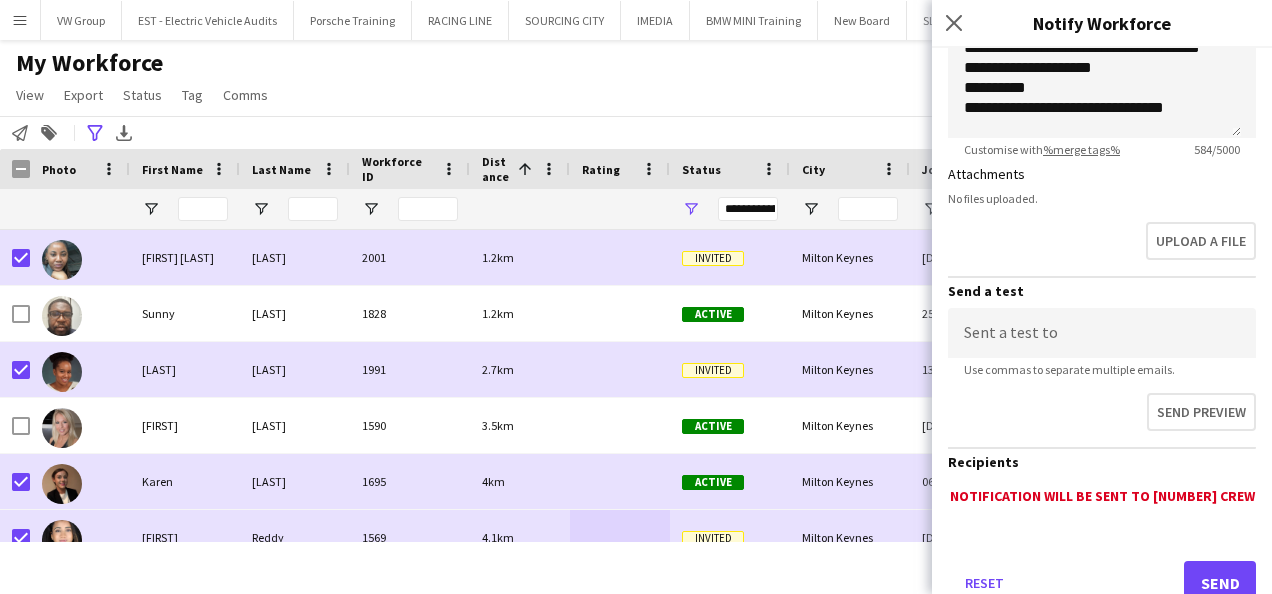 type on "**********" 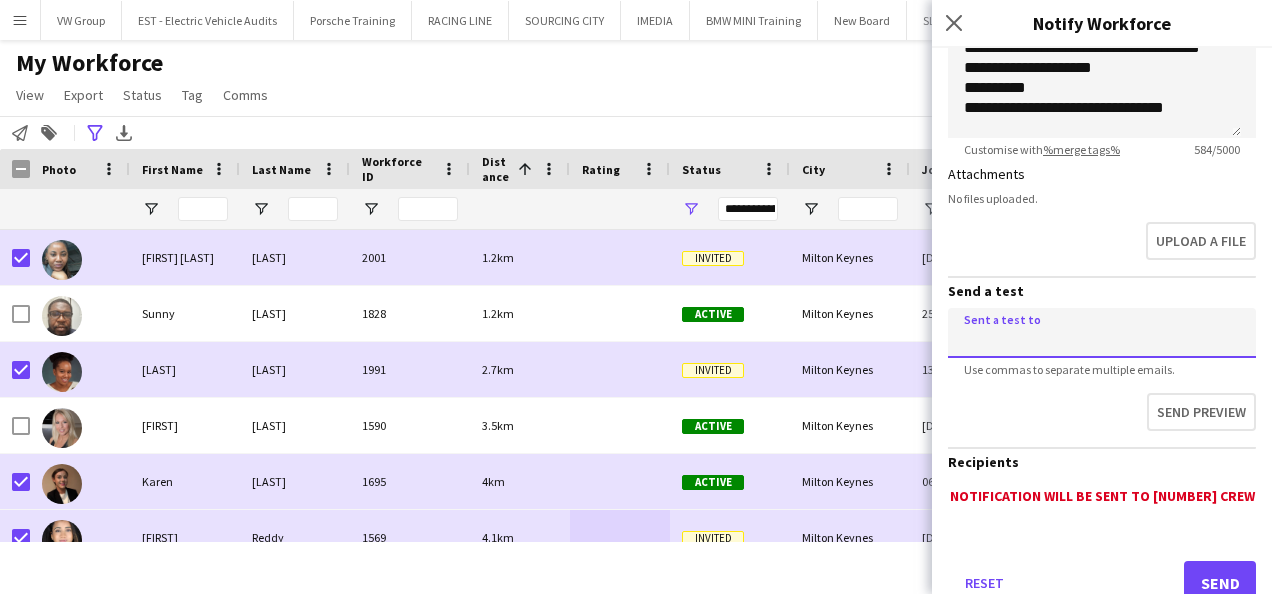 scroll, scrollTop: 0, scrollLeft: 0, axis: both 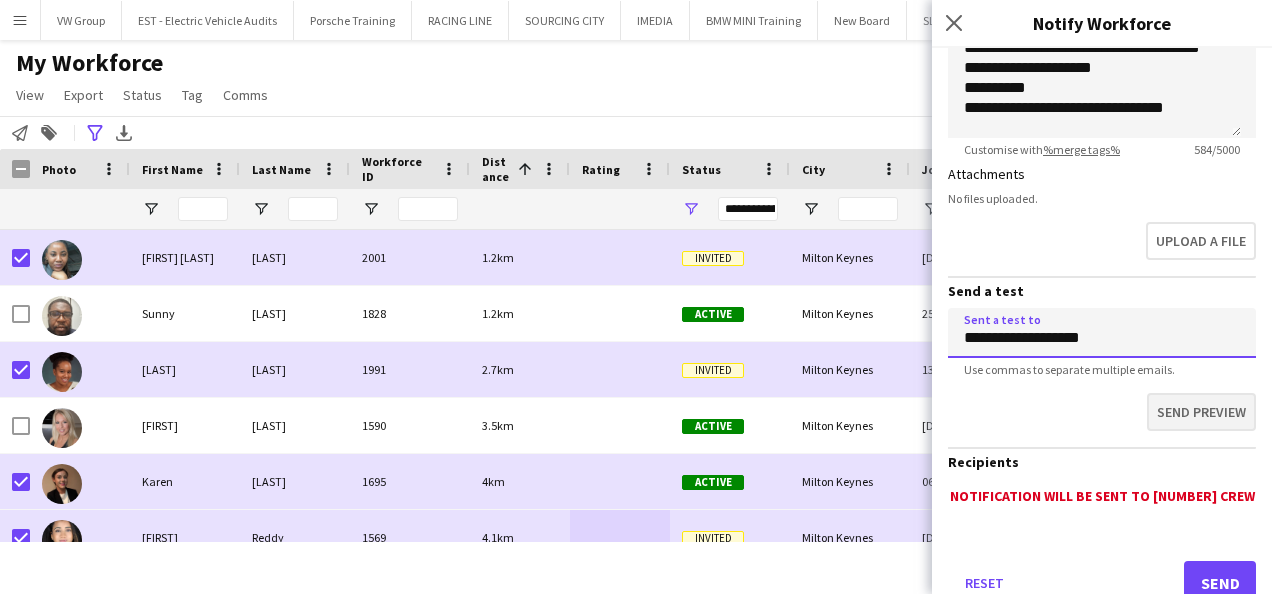 type on "**********" 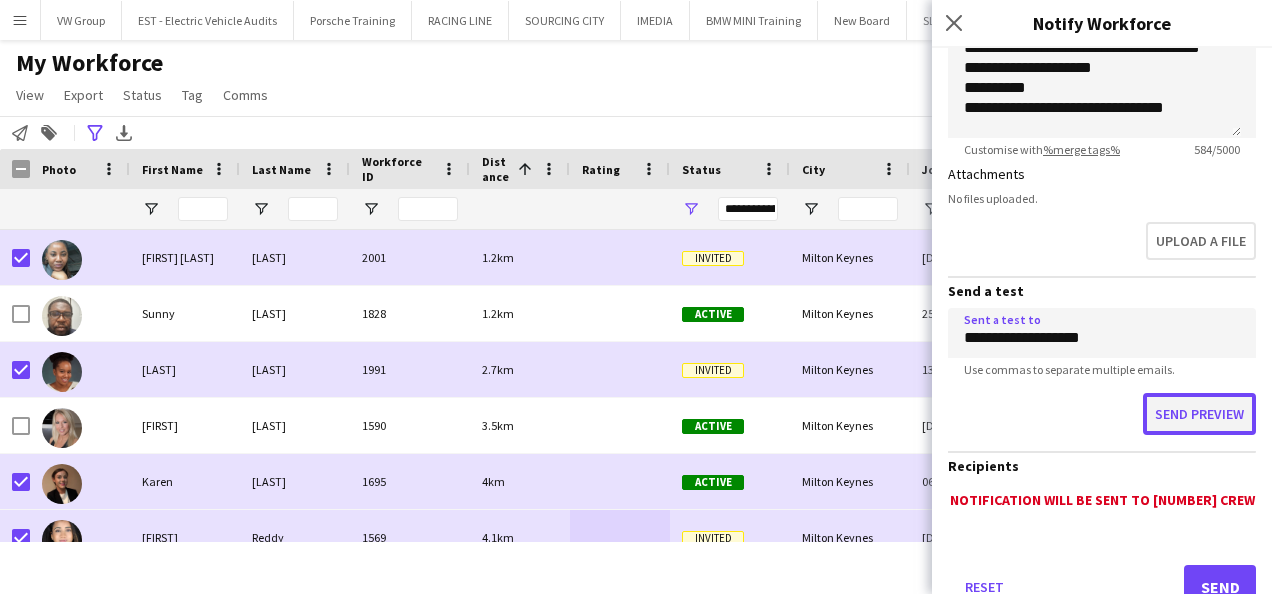 click on "Send preview" 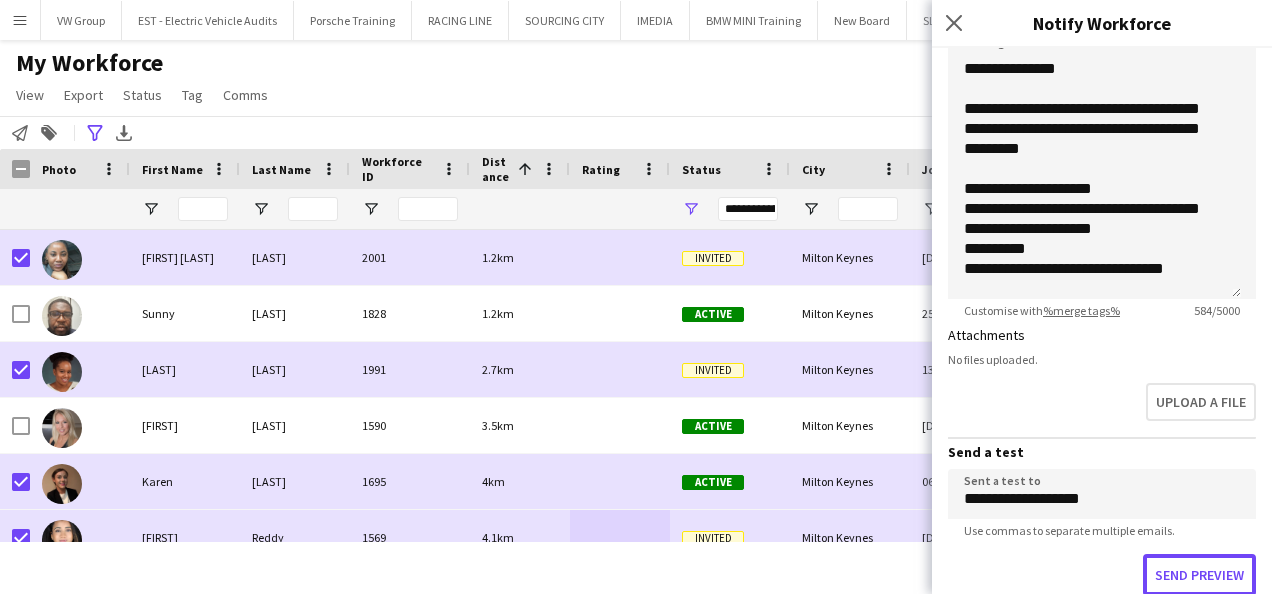 scroll, scrollTop: 329, scrollLeft: 0, axis: vertical 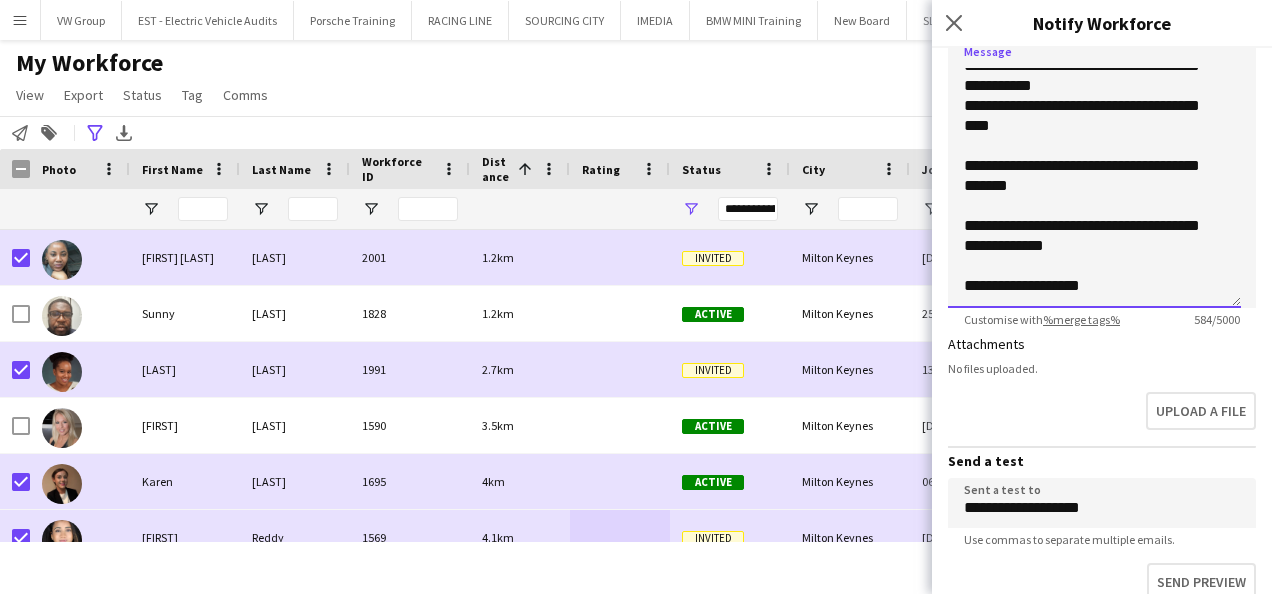 click on "**********" 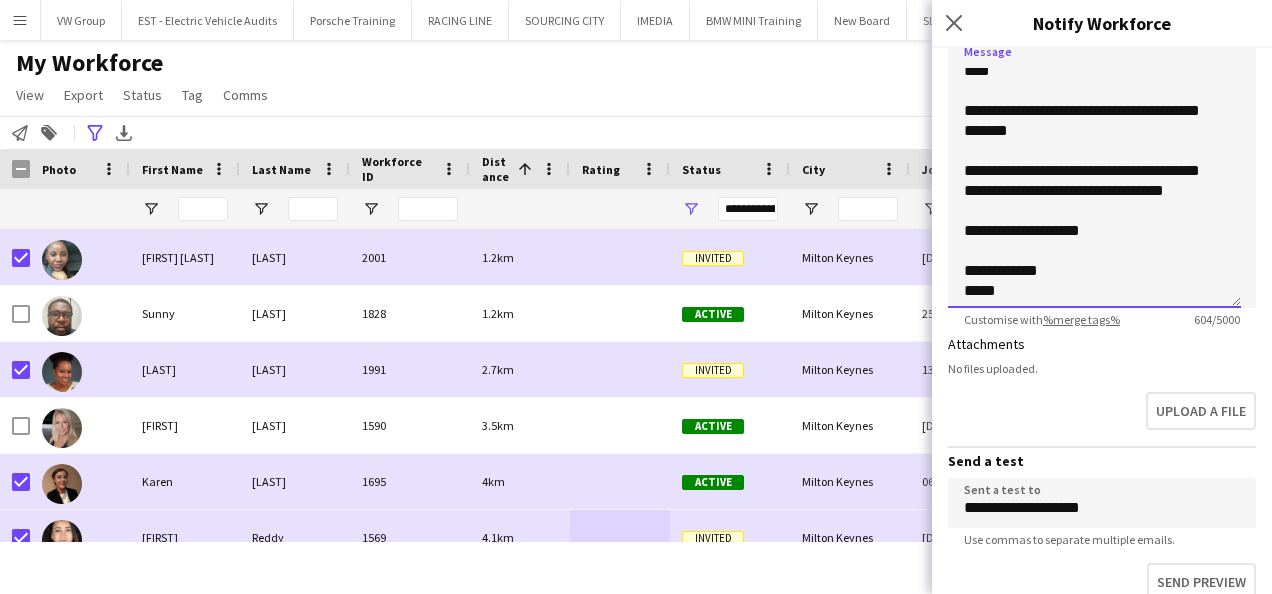 scroll, scrollTop: 428, scrollLeft: 0, axis: vertical 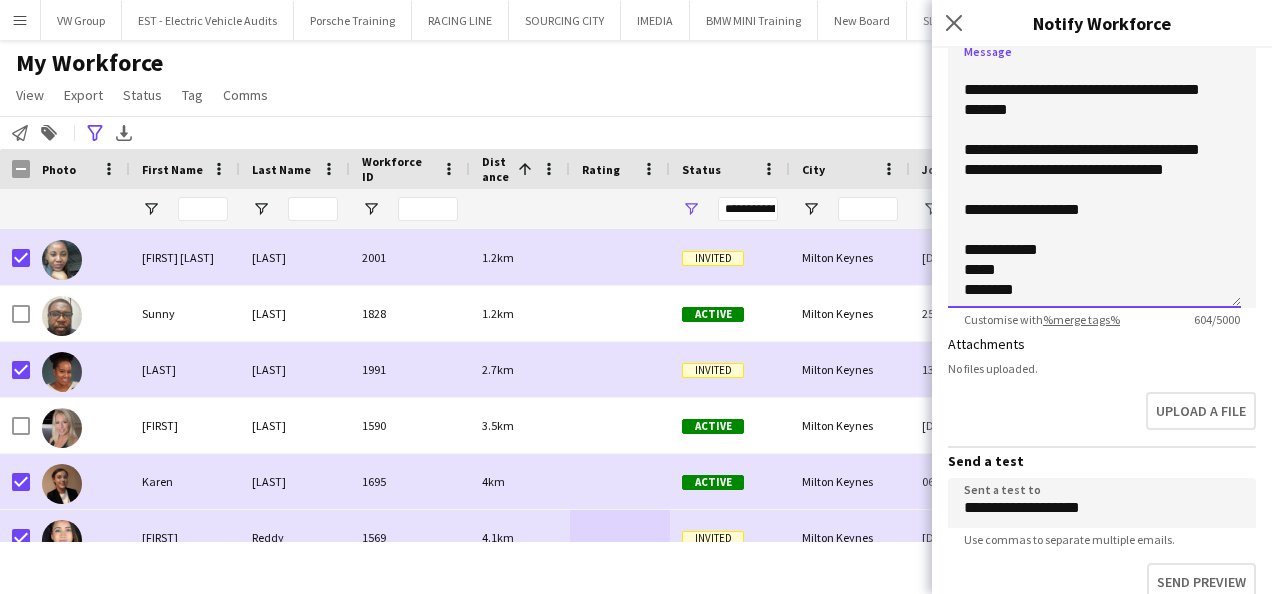 click on "**********" 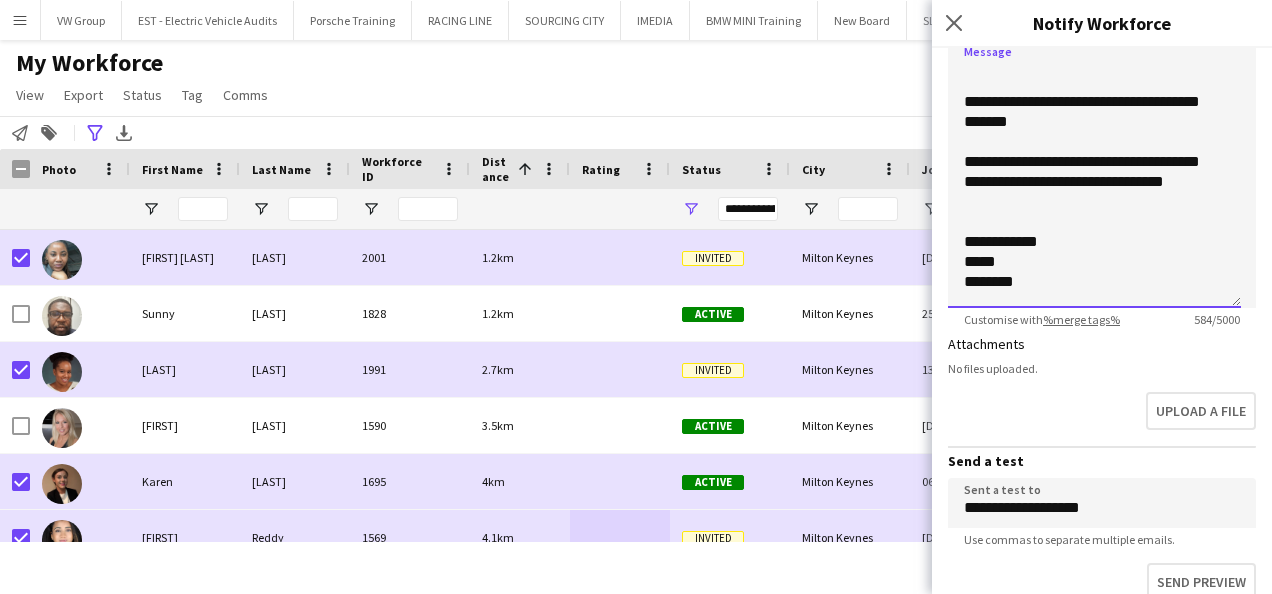 scroll, scrollTop: 416, scrollLeft: 0, axis: vertical 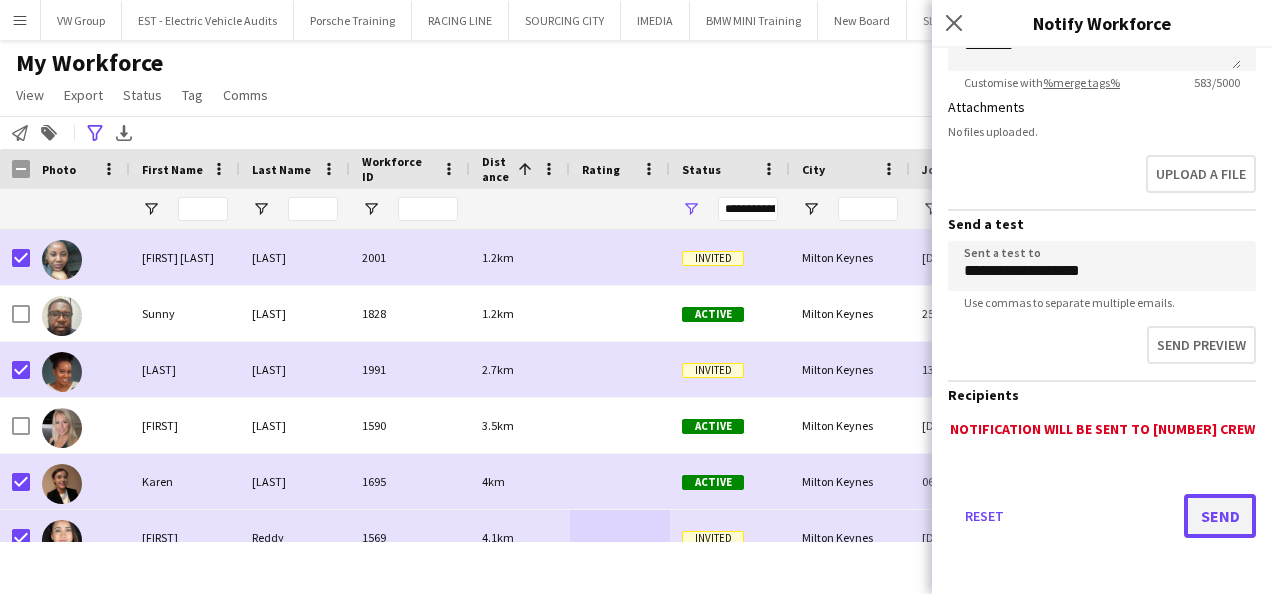 click on "Send" 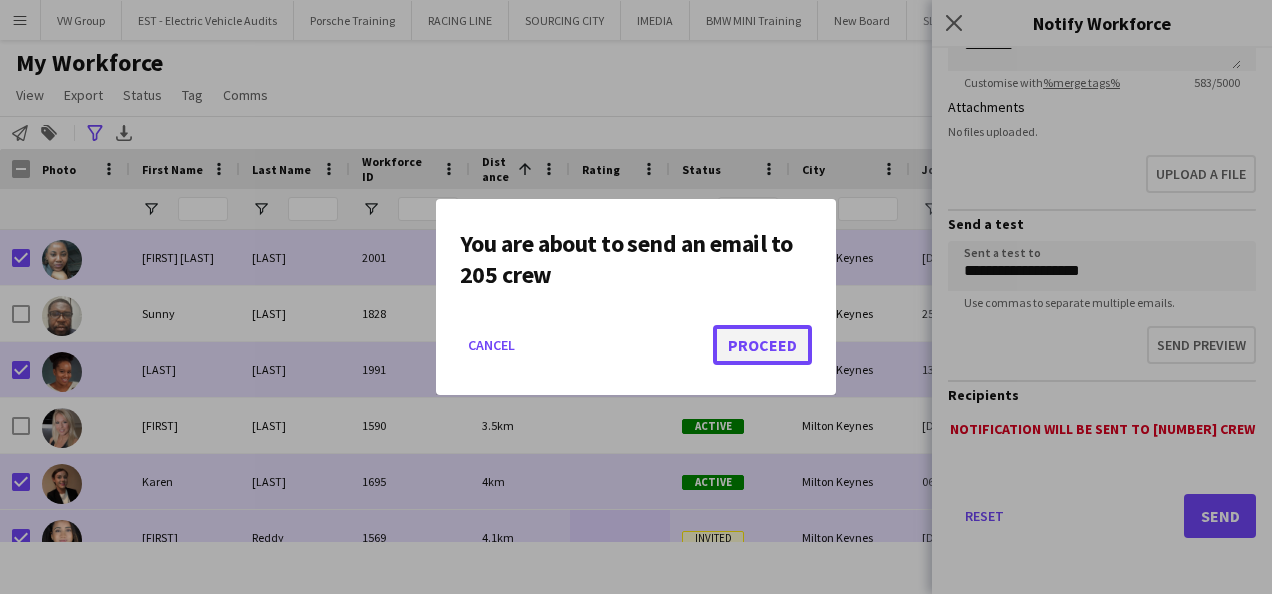 click on "Proceed" 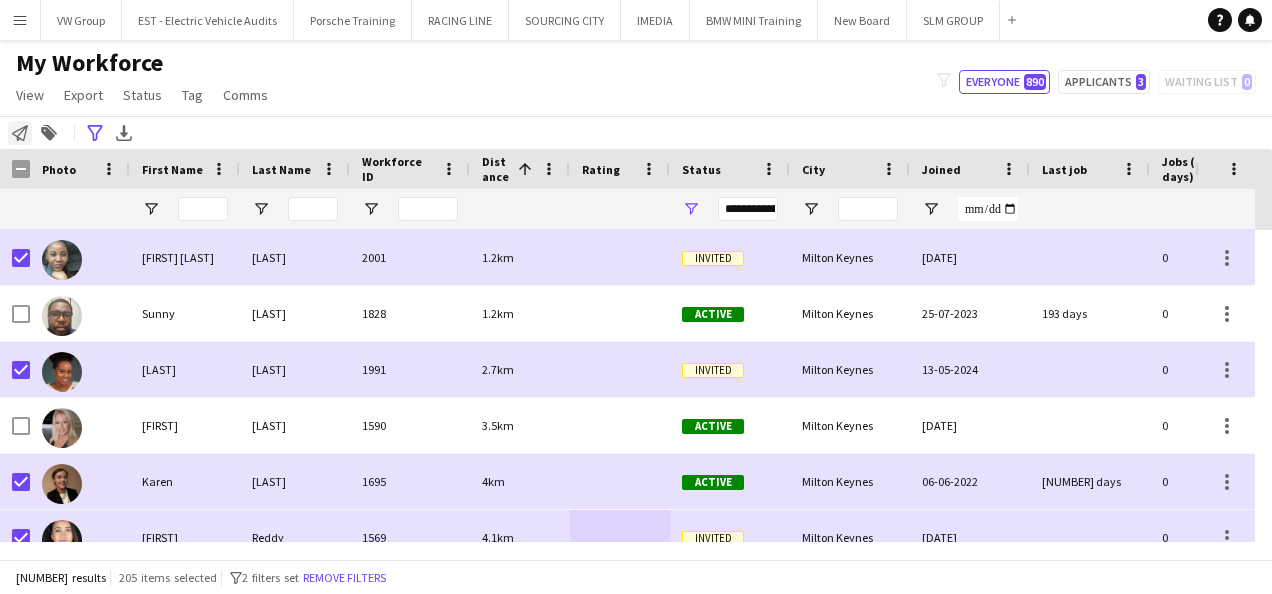 click 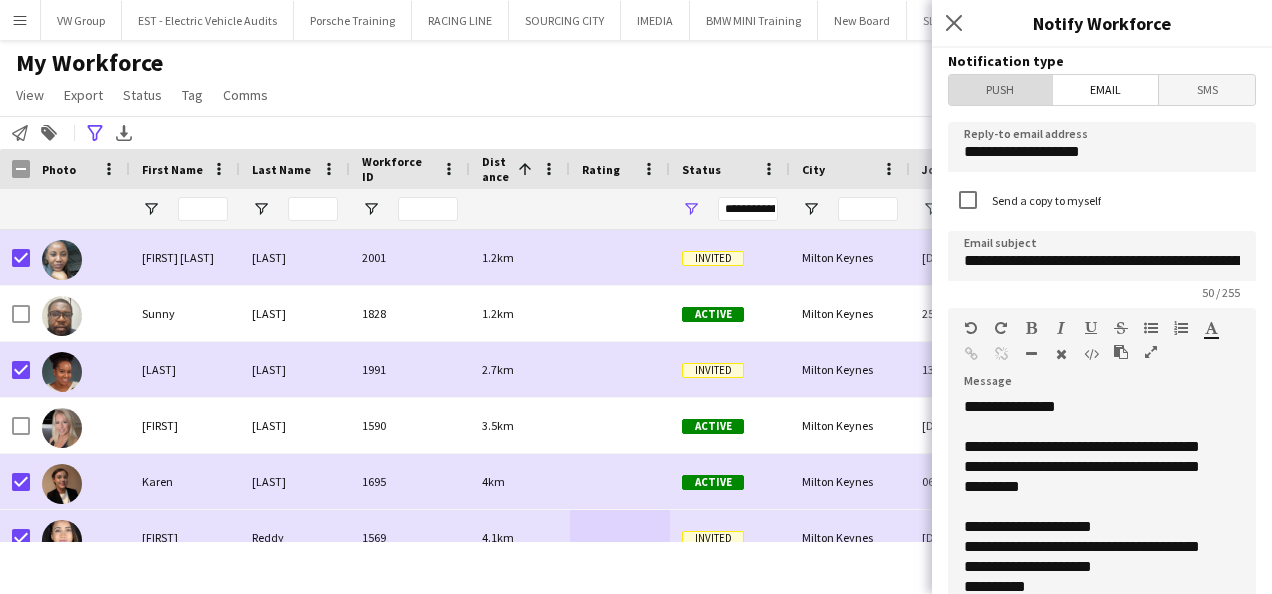 click on "Push" at bounding box center (1000, 90) 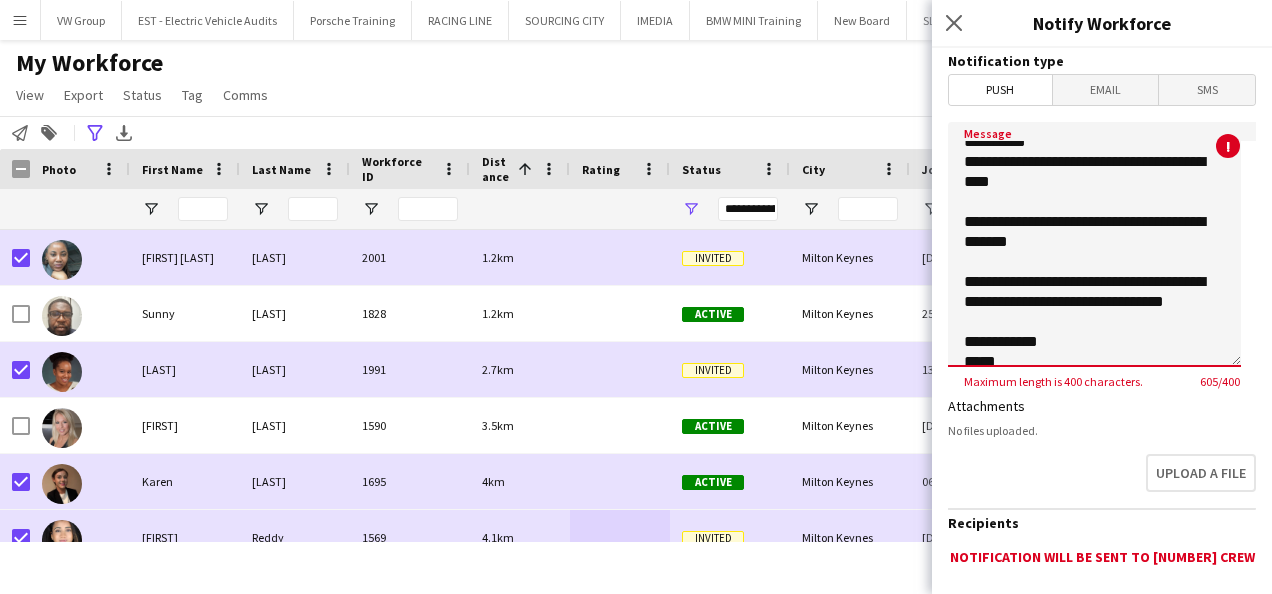 scroll, scrollTop: 424, scrollLeft: 0, axis: vertical 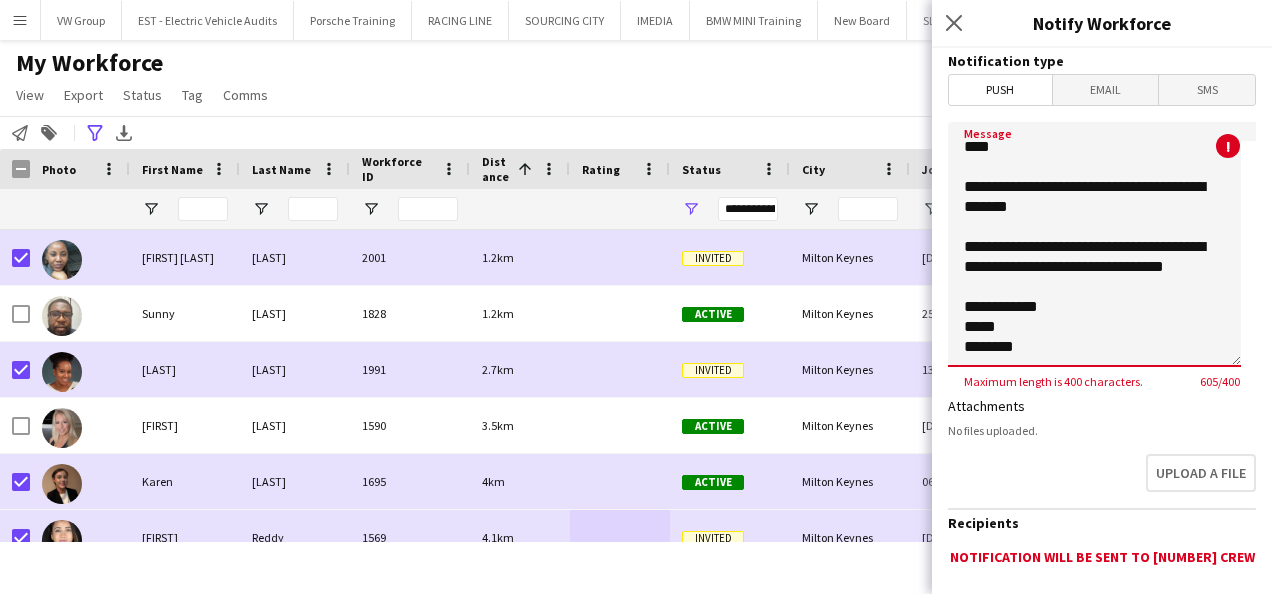 drag, startPoint x: 1040, startPoint y: 347, endPoint x: 964, endPoint y: 302, distance: 88.32327 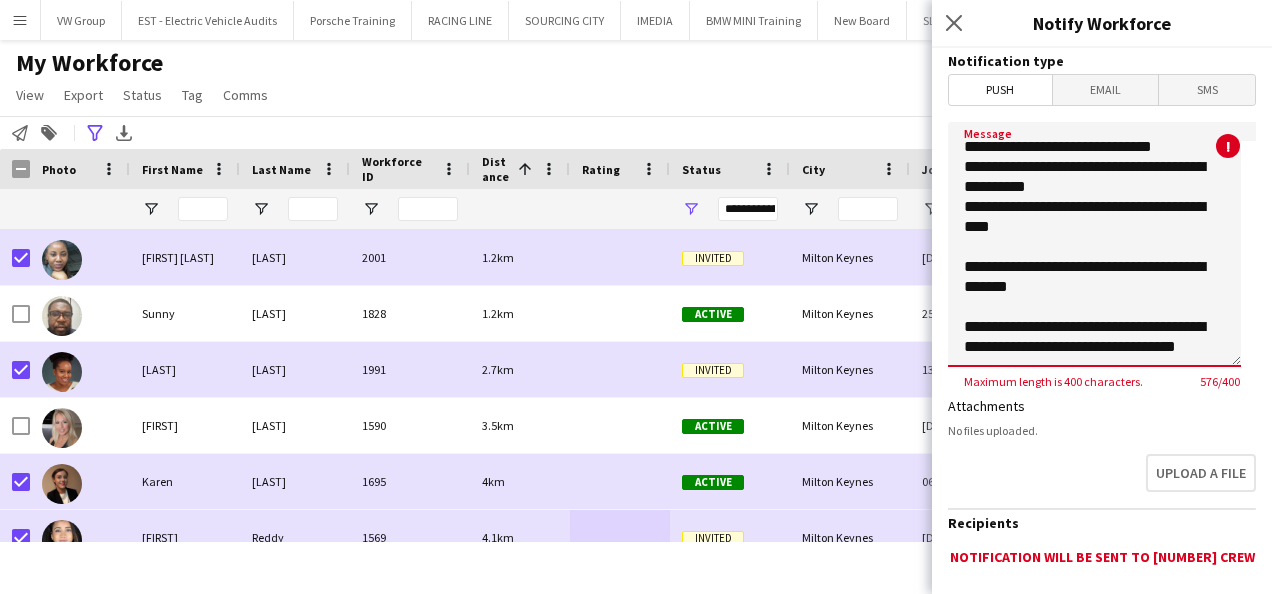 scroll, scrollTop: 384, scrollLeft: 0, axis: vertical 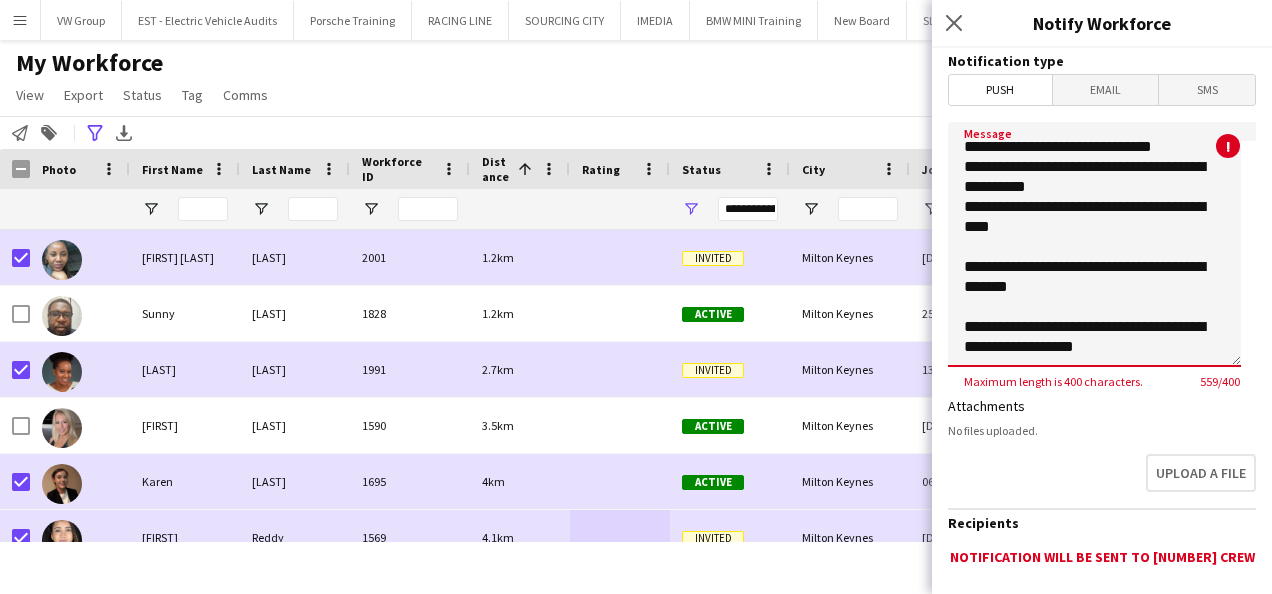 drag, startPoint x: 1163, startPoint y: 286, endPoint x: 1050, endPoint y: 280, distance: 113.15918 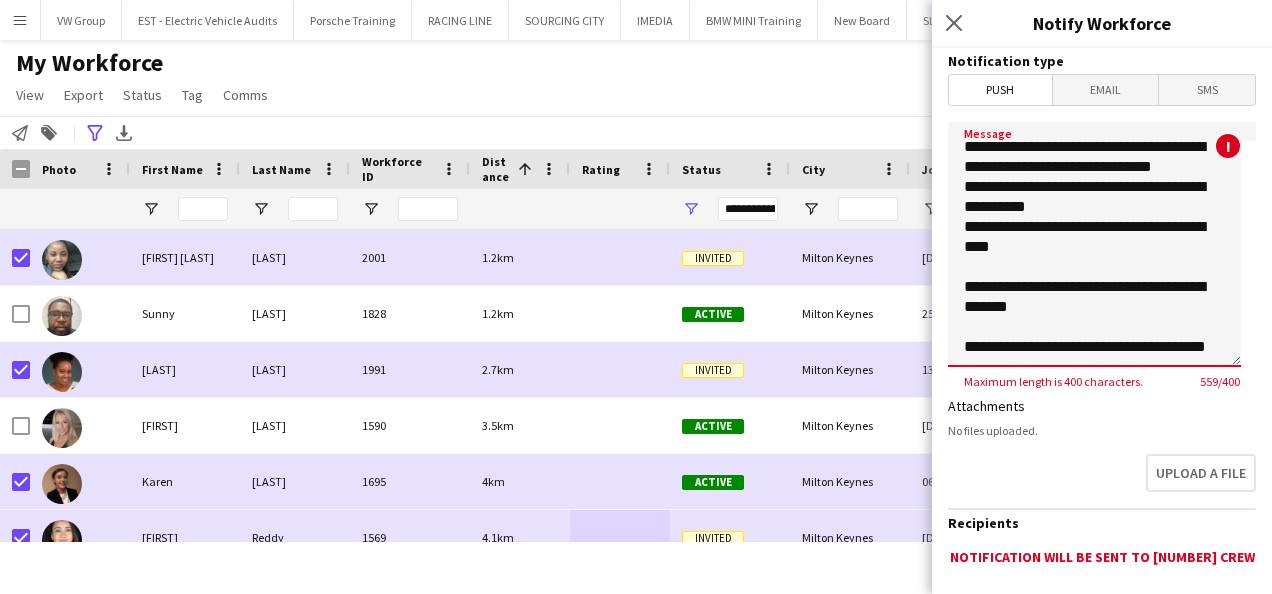 scroll, scrollTop: 344, scrollLeft: 0, axis: vertical 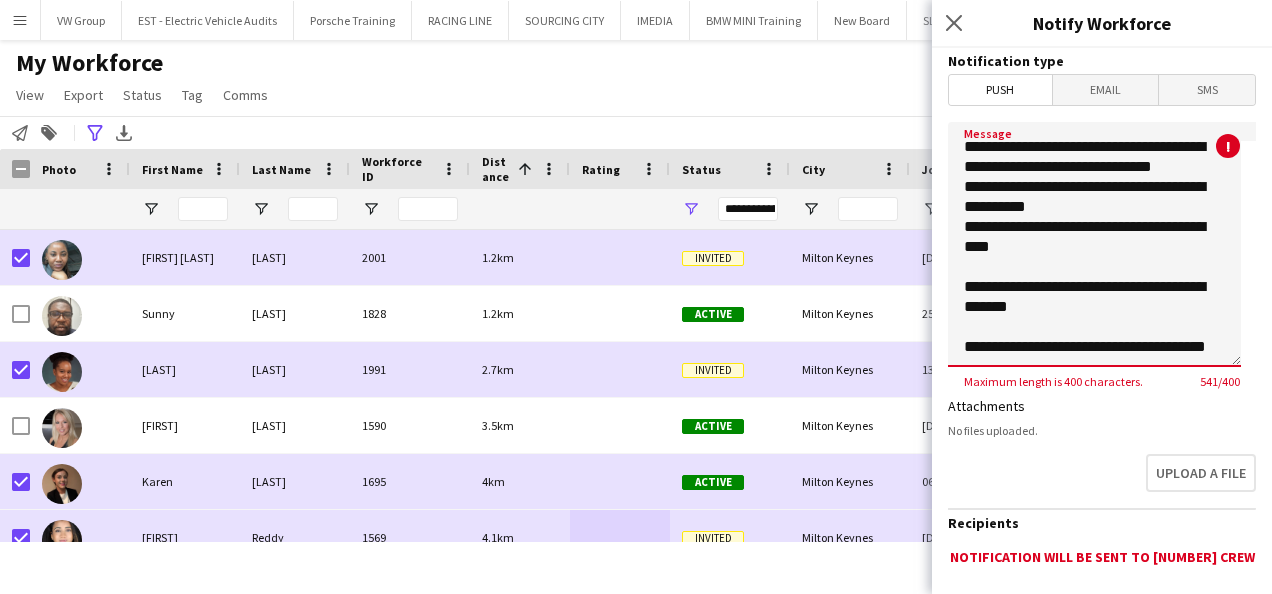 click on "**********" at bounding box center [1094, 244] 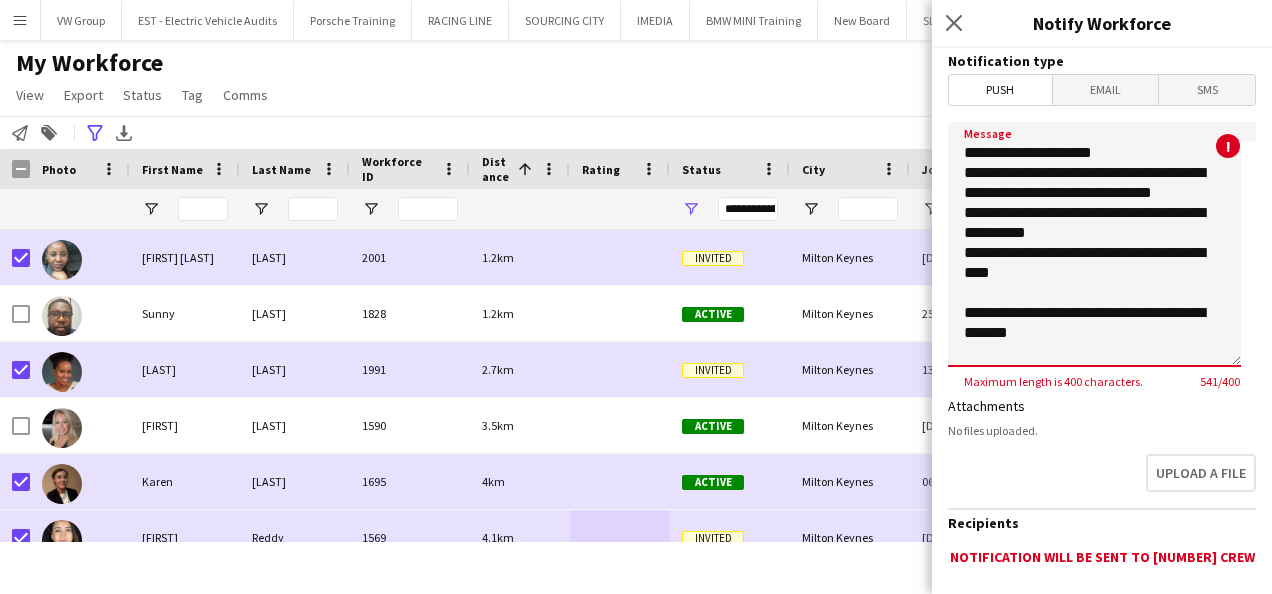 scroll, scrollTop: 282, scrollLeft: 0, axis: vertical 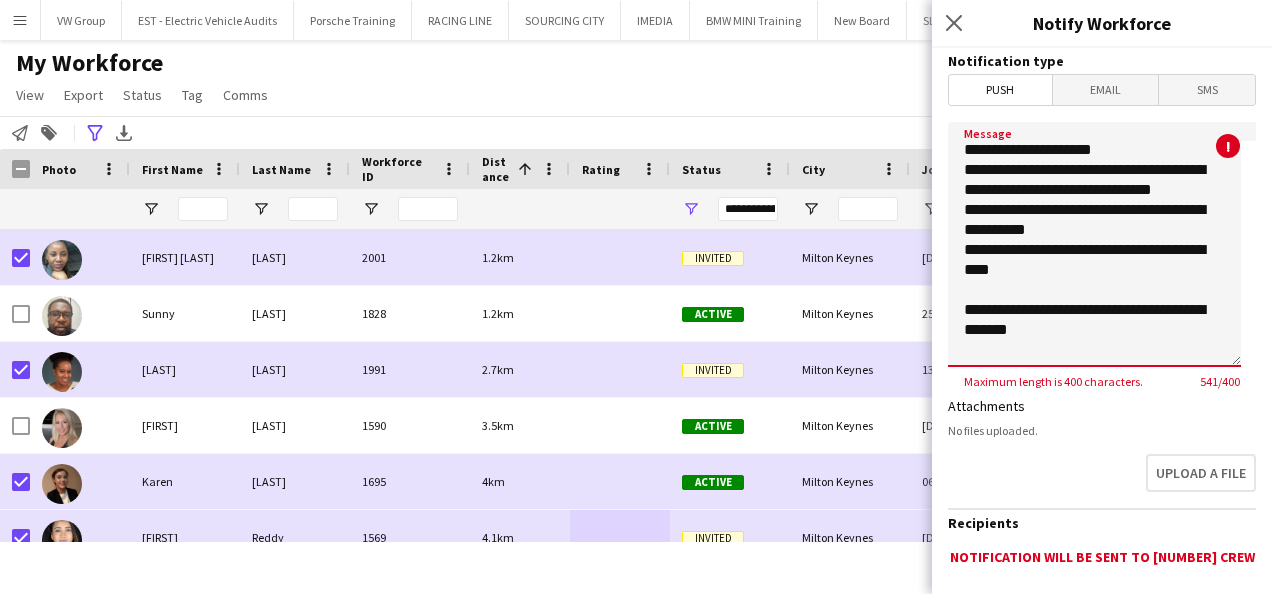 drag, startPoint x: 1079, startPoint y: 312, endPoint x: 964, endPoint y: 307, distance: 115.10864 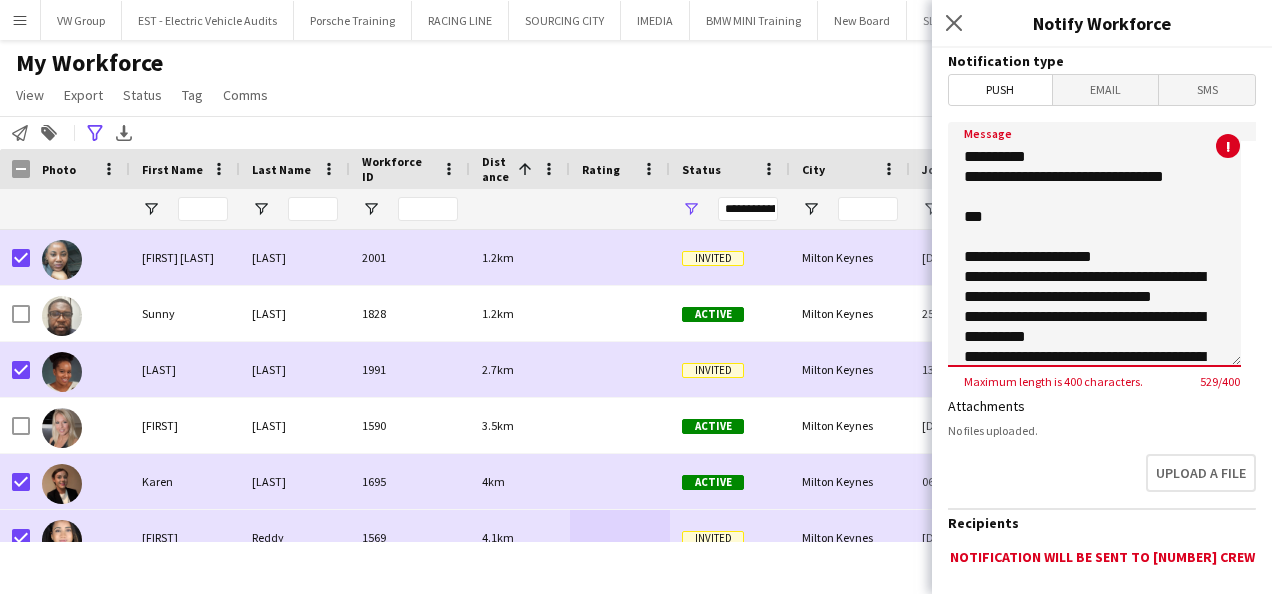 scroll, scrollTop: 178, scrollLeft: 0, axis: vertical 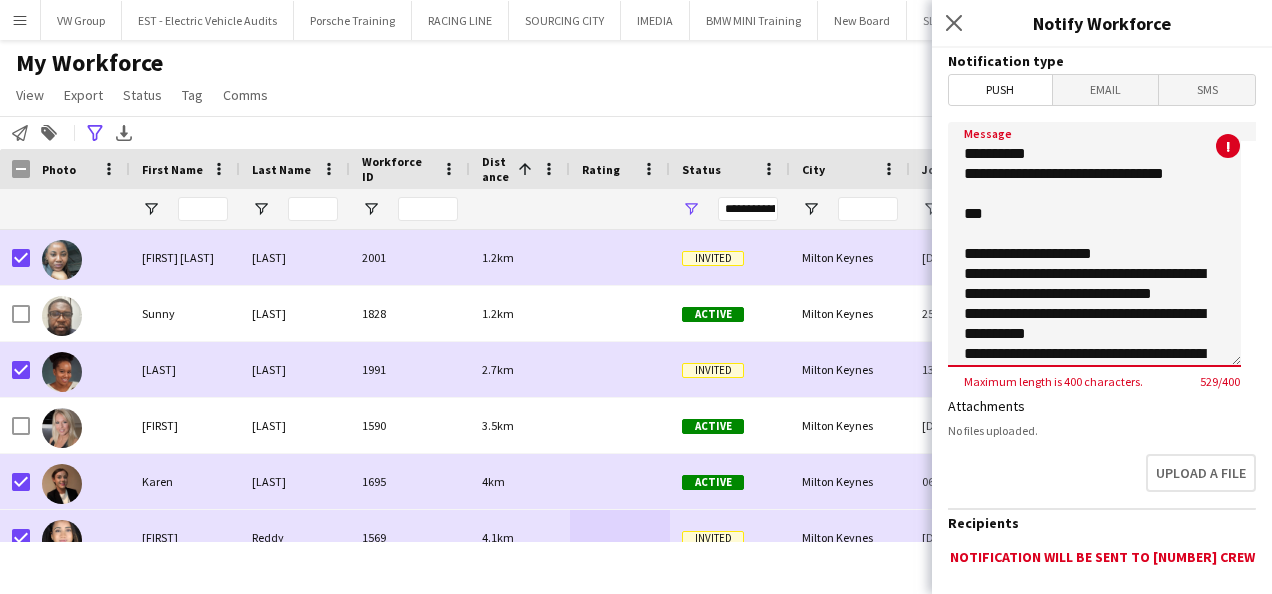 click on "**********" at bounding box center [1094, 244] 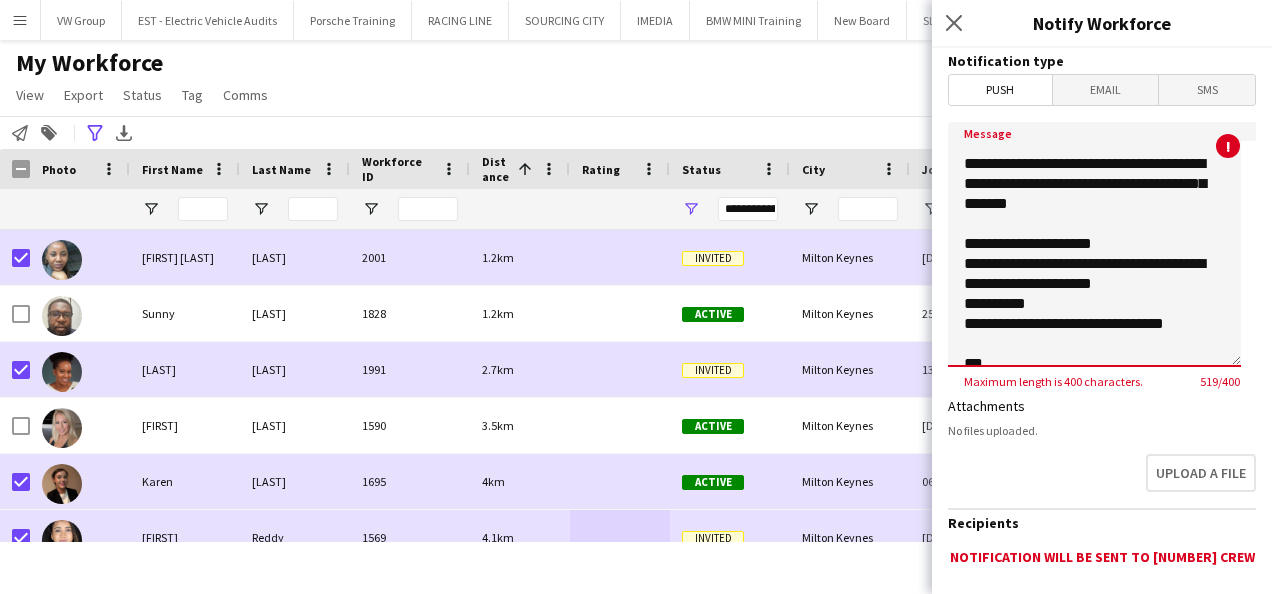 scroll, scrollTop: 22, scrollLeft: 0, axis: vertical 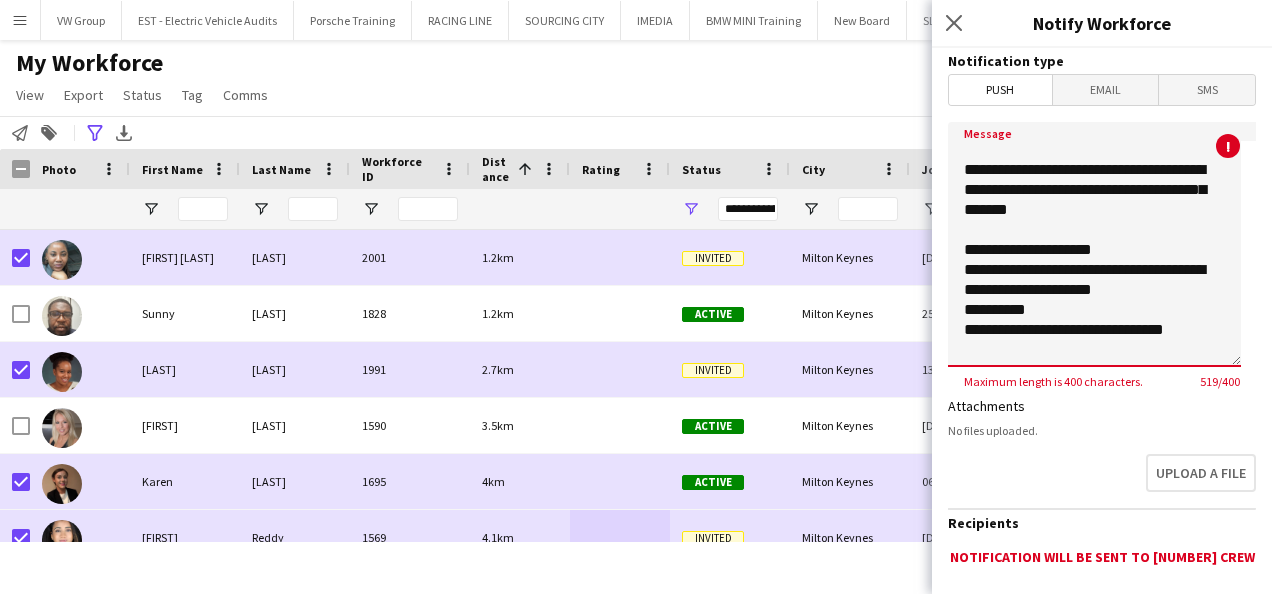 drag, startPoint x: 1105, startPoint y: 205, endPoint x: 963, endPoint y: 207, distance: 142.01408 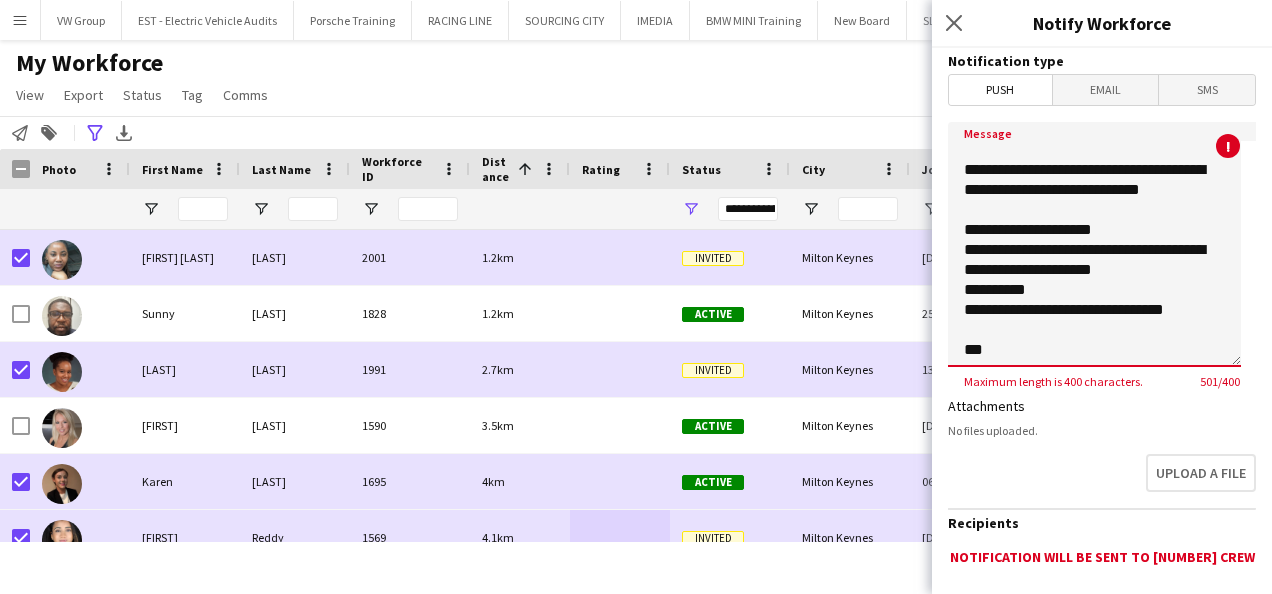 click on "**********" at bounding box center [1094, 244] 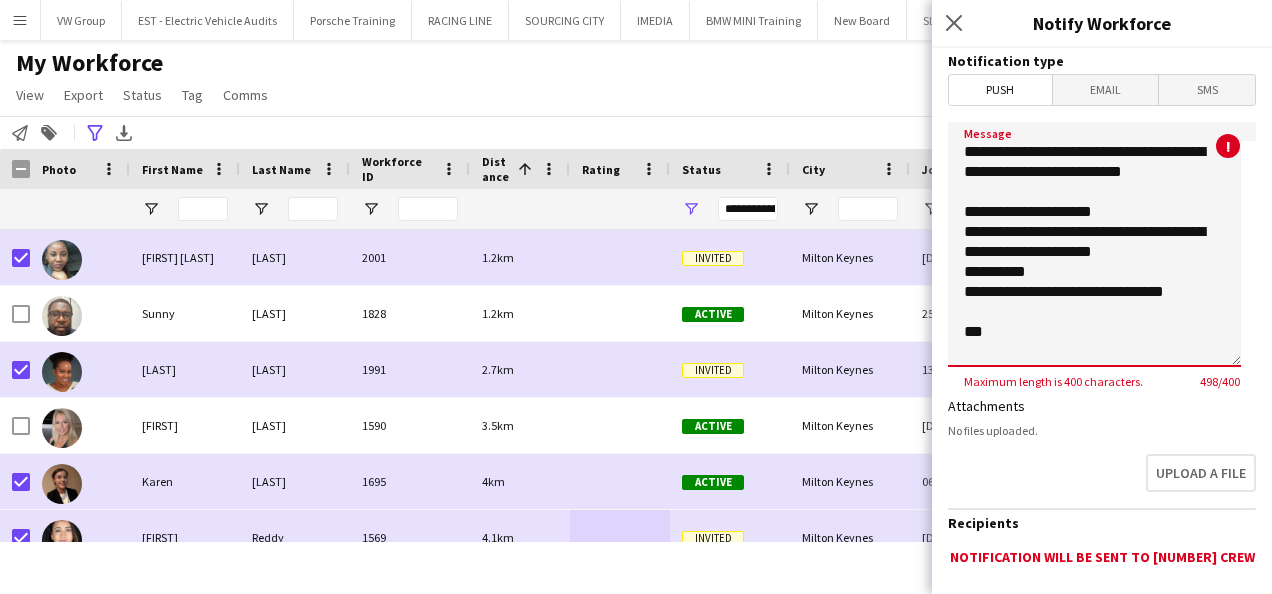 scroll, scrollTop: 36, scrollLeft: 0, axis: vertical 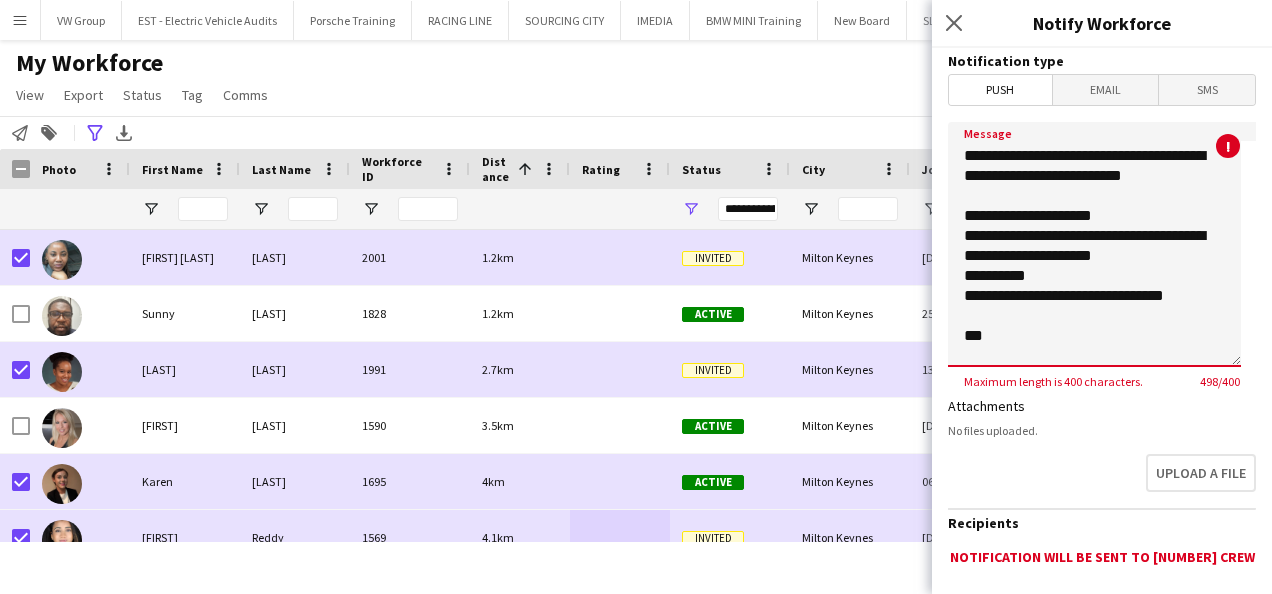 click on "**********" at bounding box center [1094, 244] 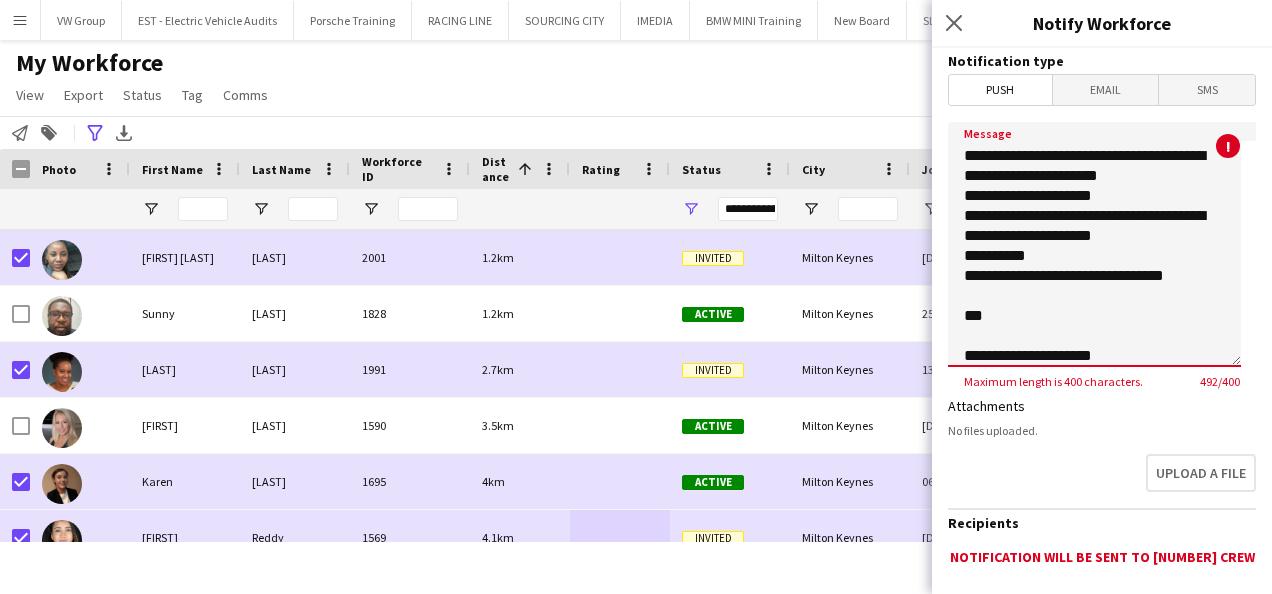 click on "**********" at bounding box center (1094, 244) 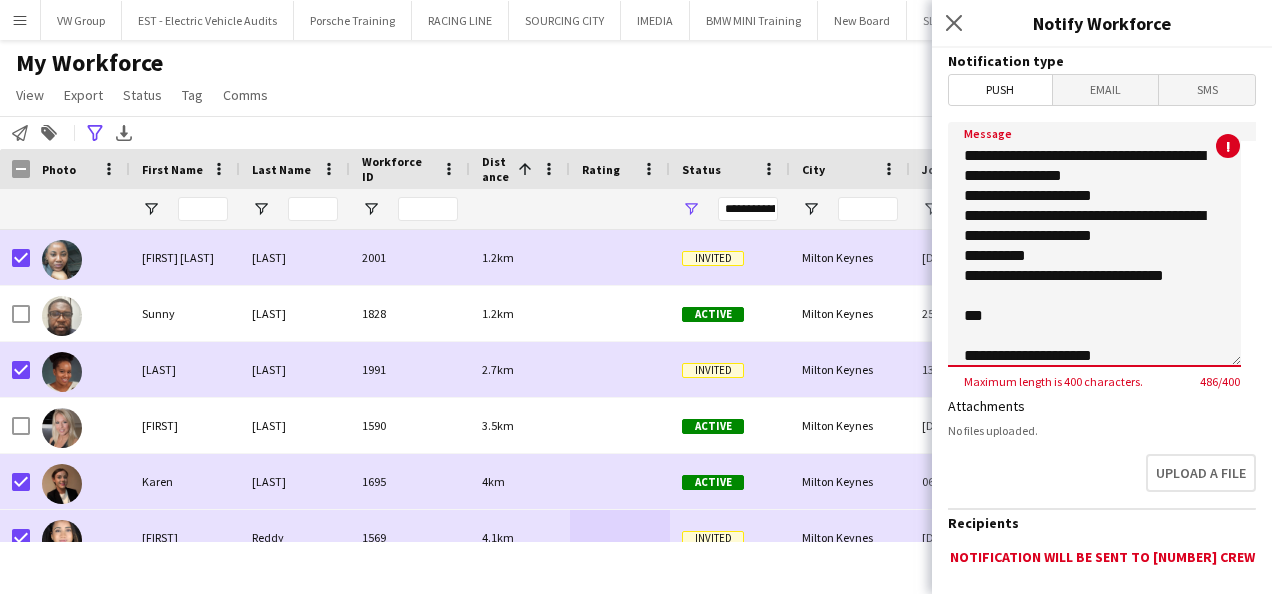 click on "**********" at bounding box center [1094, 244] 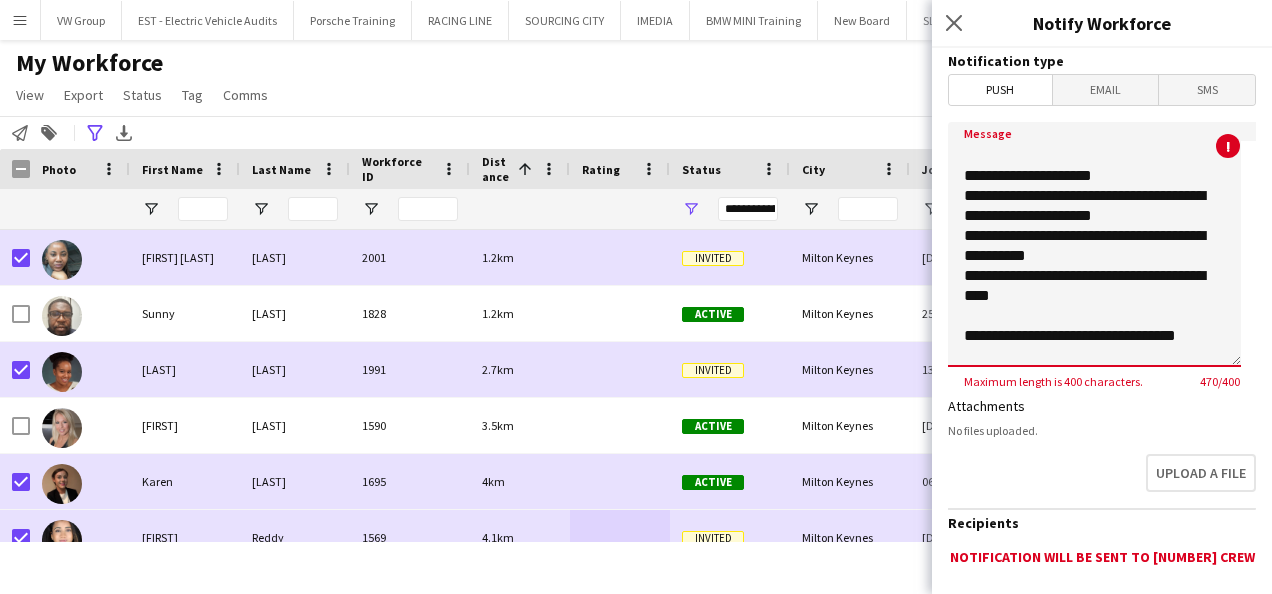 scroll, scrollTop: 218, scrollLeft: 0, axis: vertical 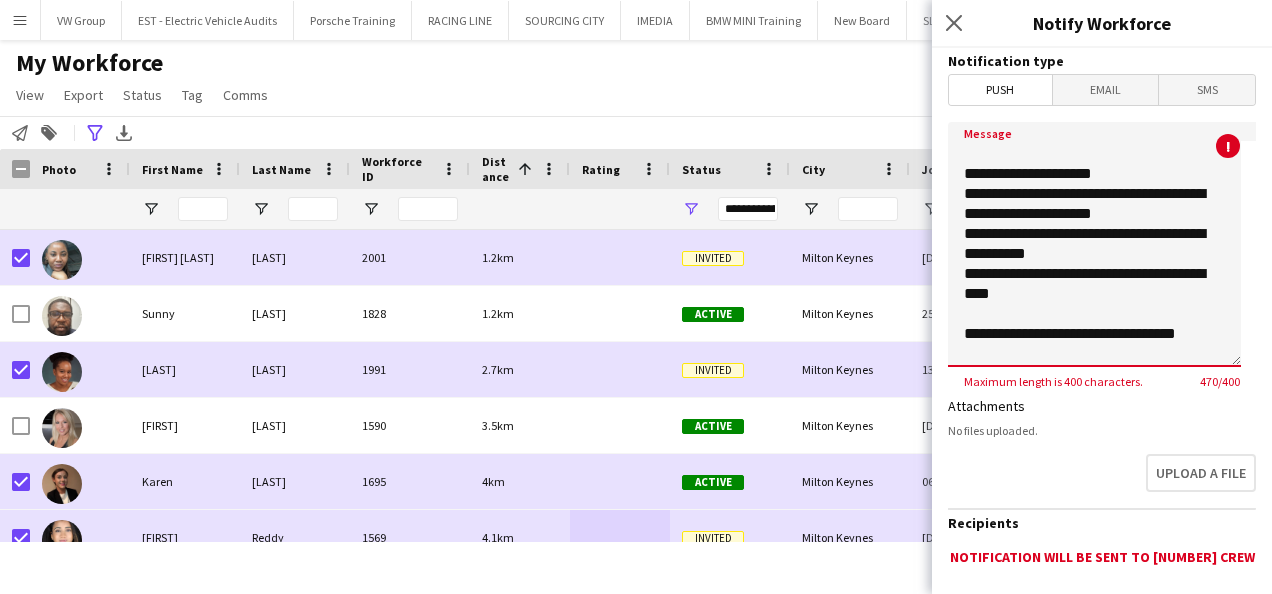 click on "**********" at bounding box center [1094, 244] 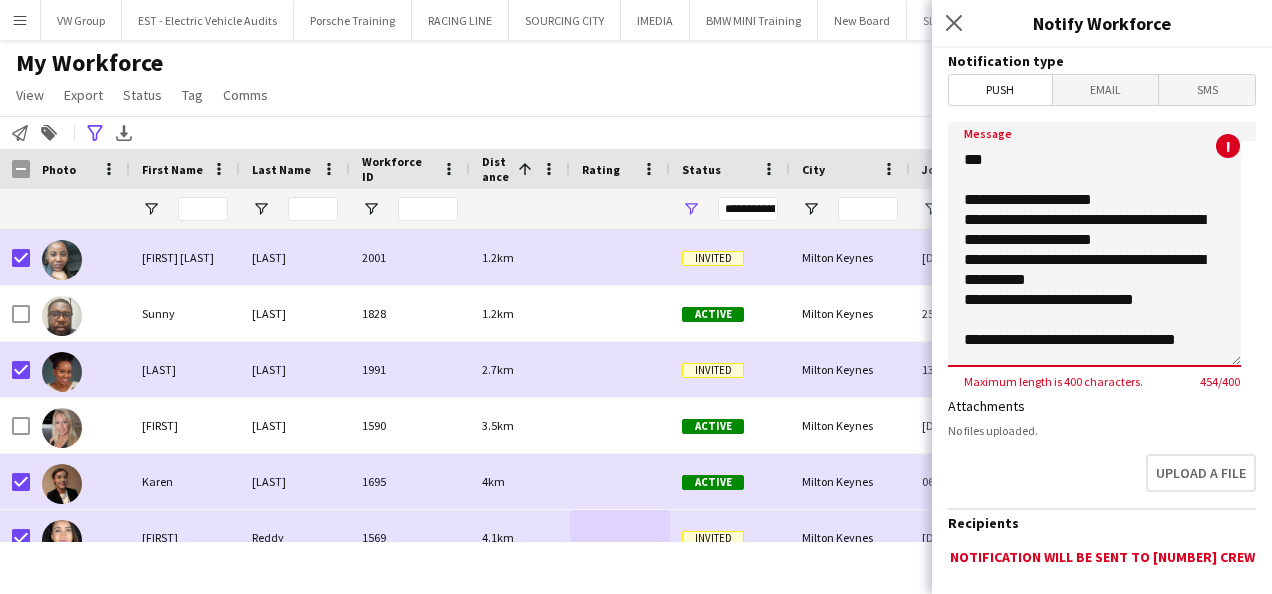 scroll, scrollTop: 0, scrollLeft: 0, axis: both 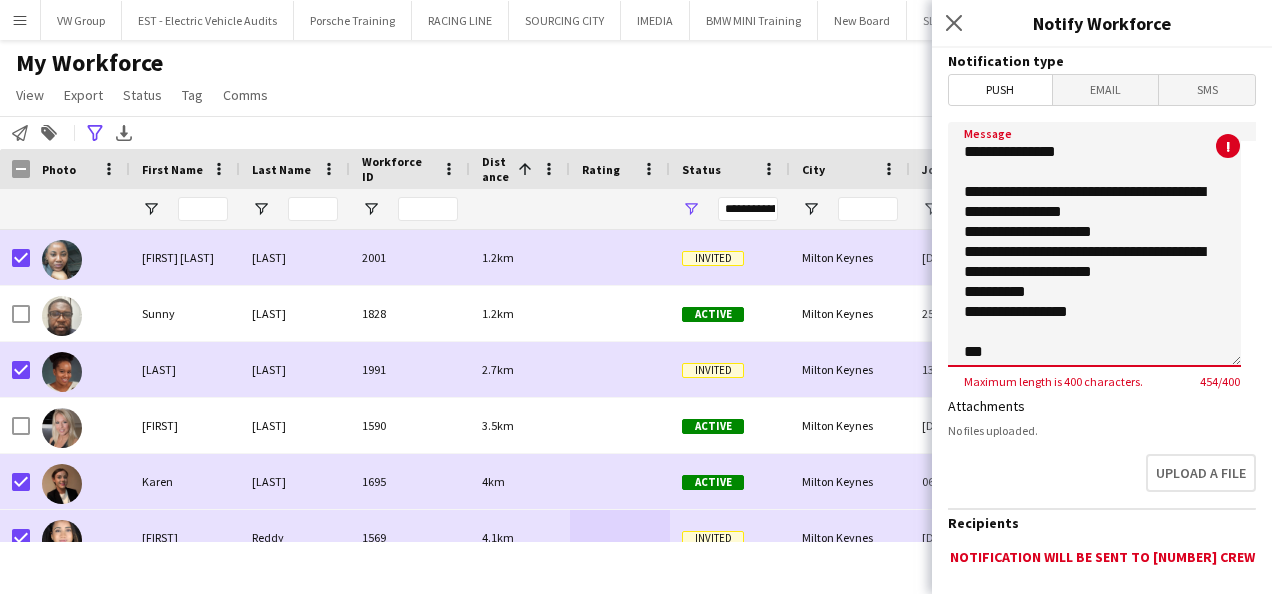 click on "**********" at bounding box center [1094, 244] 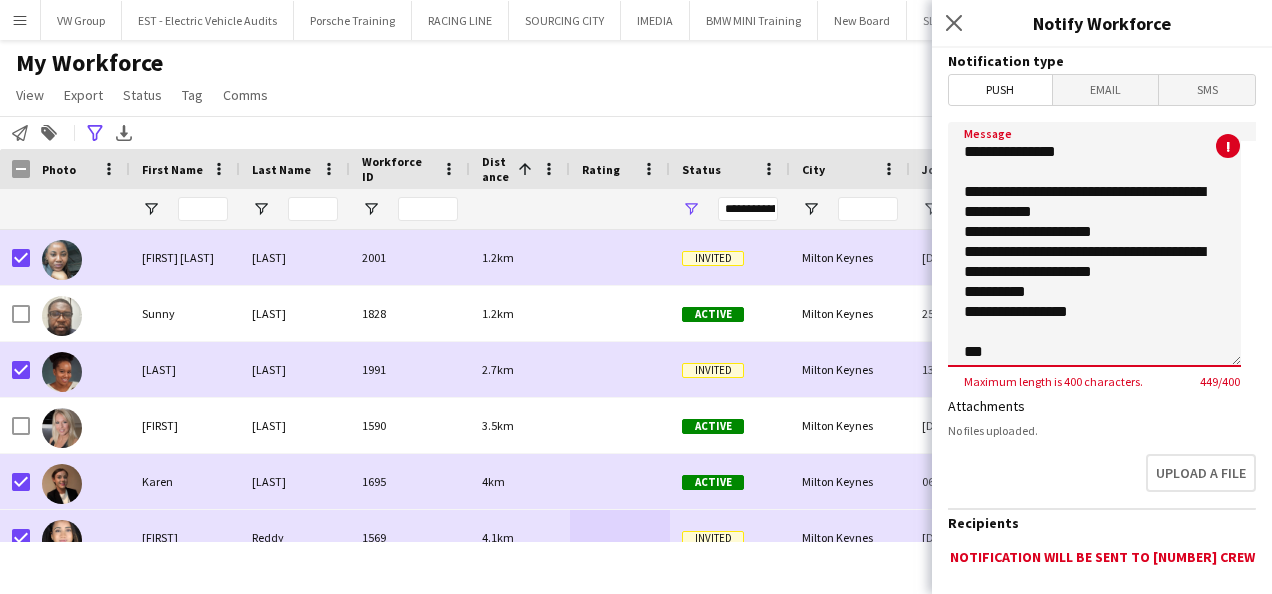 click on "**********" at bounding box center (1094, 244) 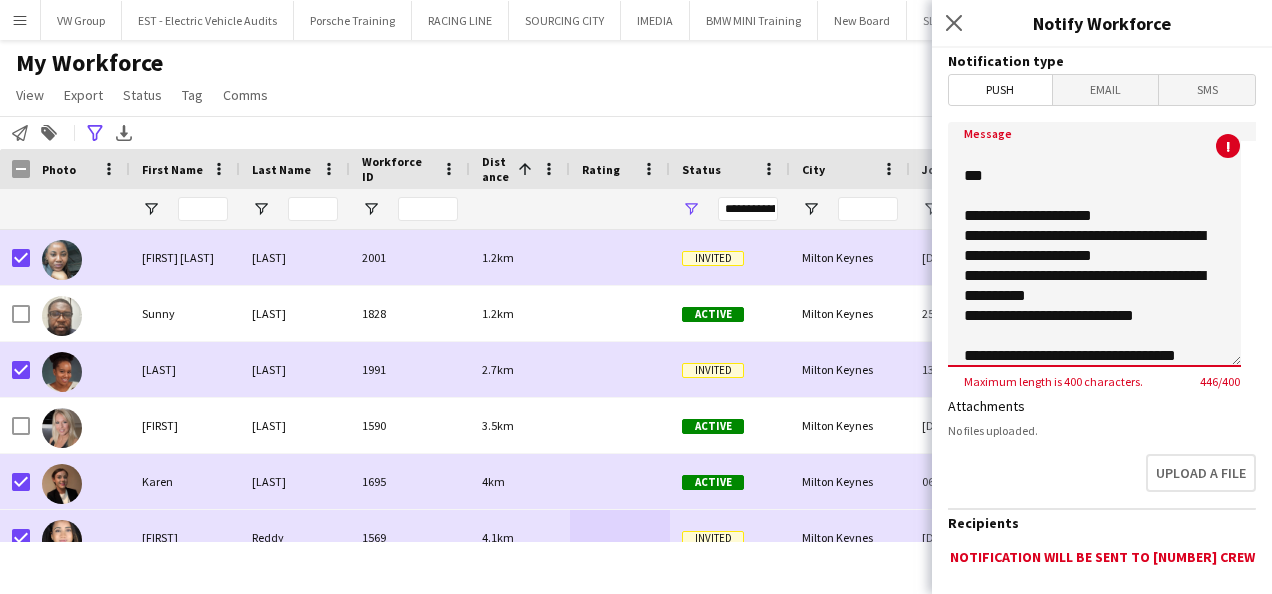 scroll, scrollTop: 184, scrollLeft: 0, axis: vertical 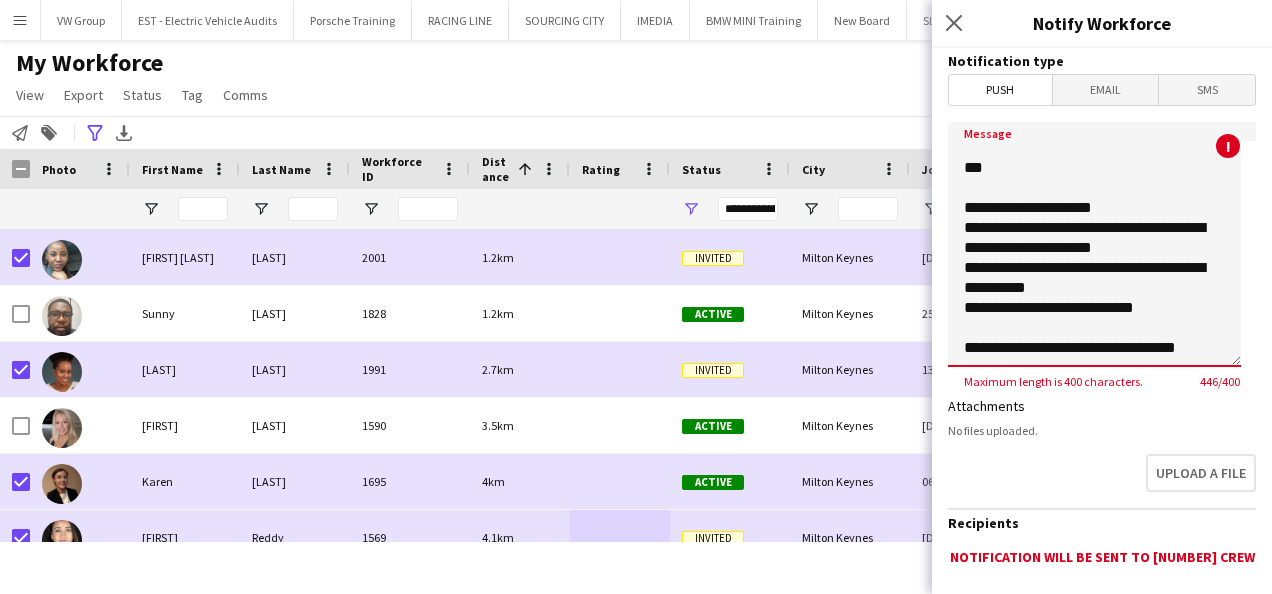 click on "**********" at bounding box center [1094, 244] 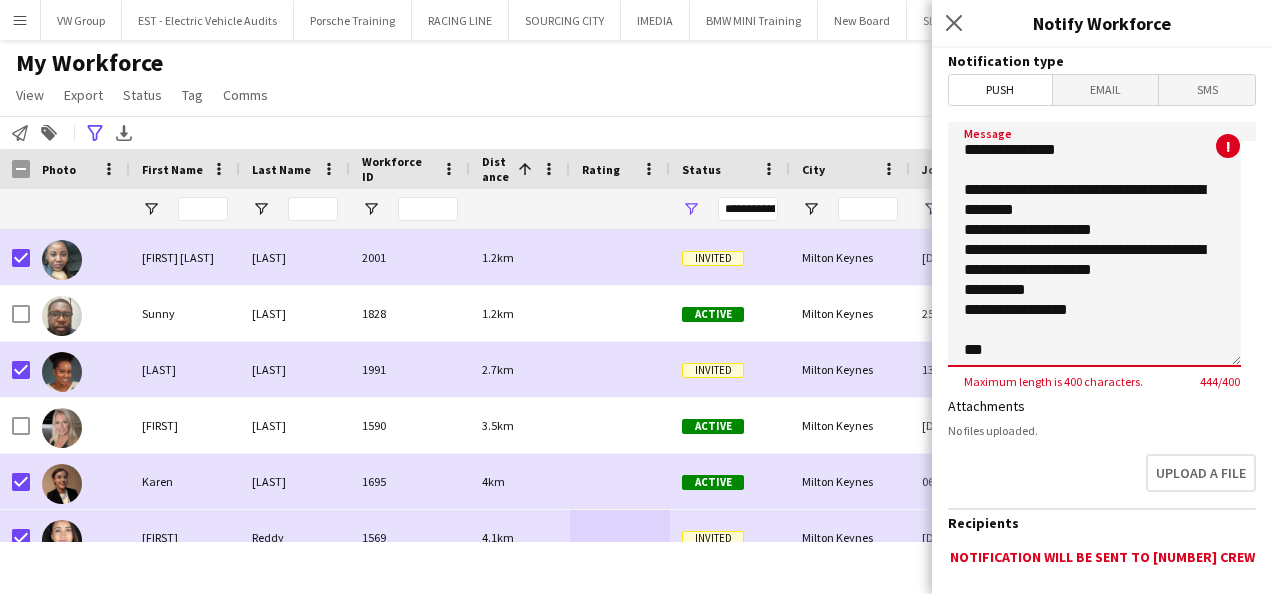 scroll, scrollTop: 0, scrollLeft: 0, axis: both 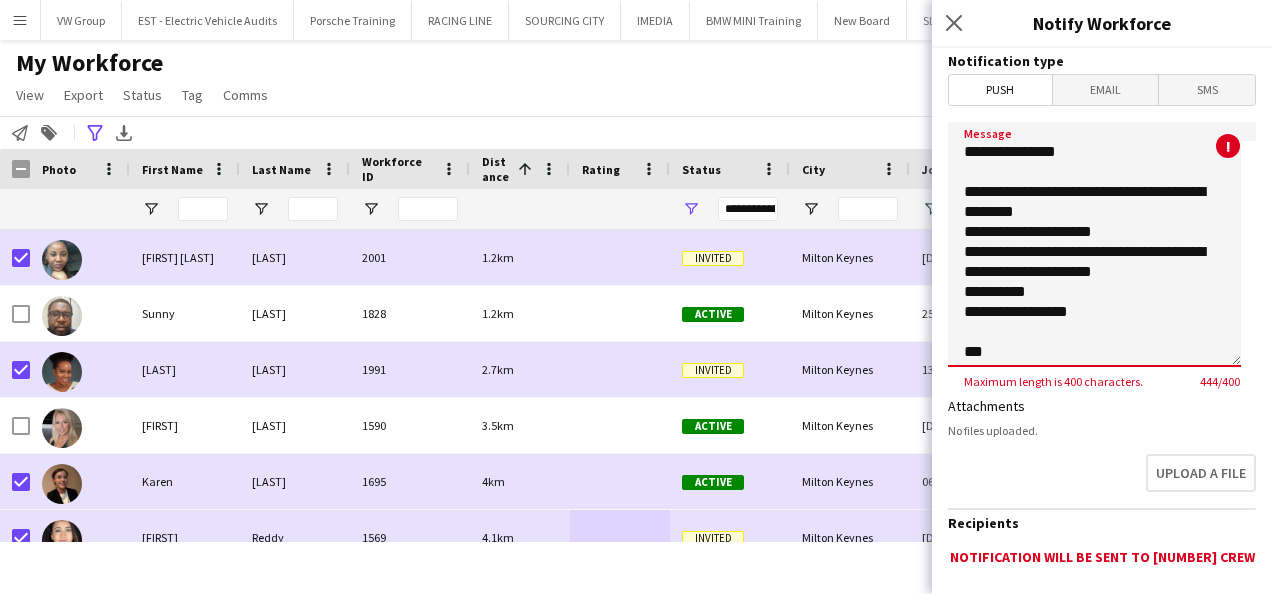 click on "**********" at bounding box center (1094, 244) 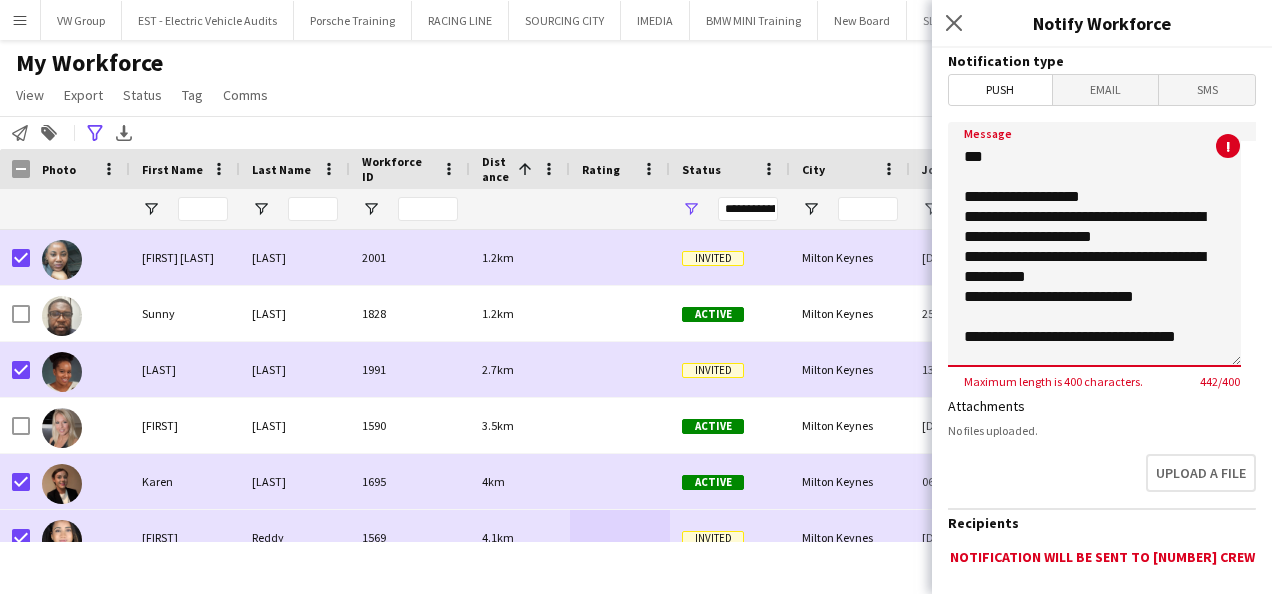 scroll, scrollTop: 203, scrollLeft: 0, axis: vertical 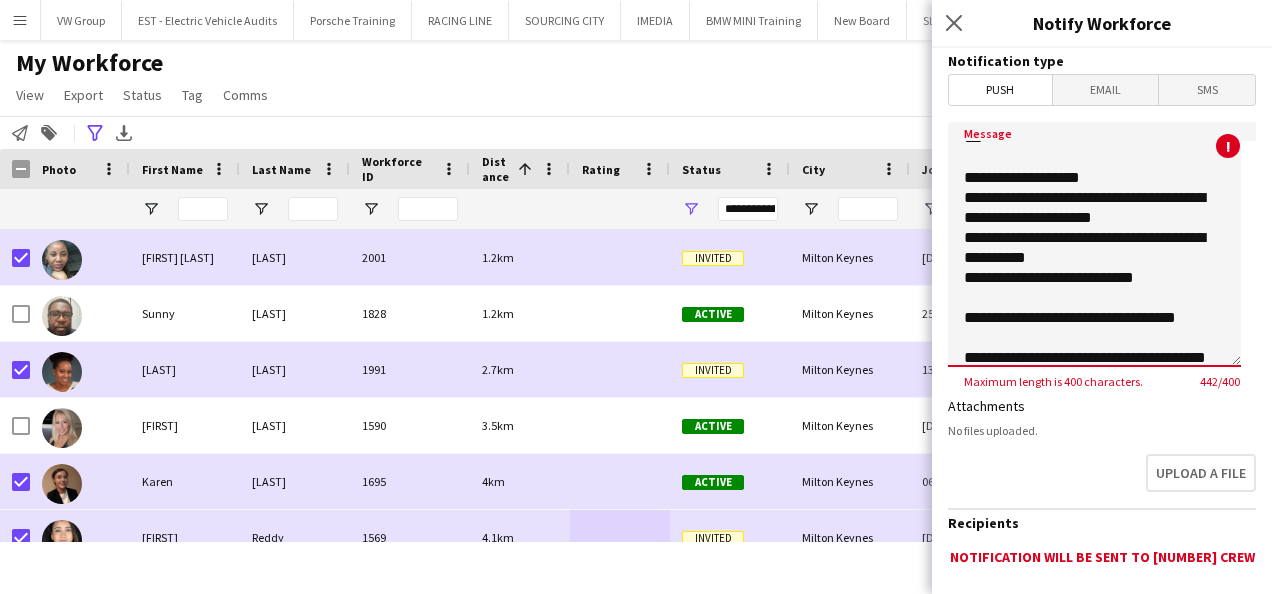 click on "**********" at bounding box center (1094, 244) 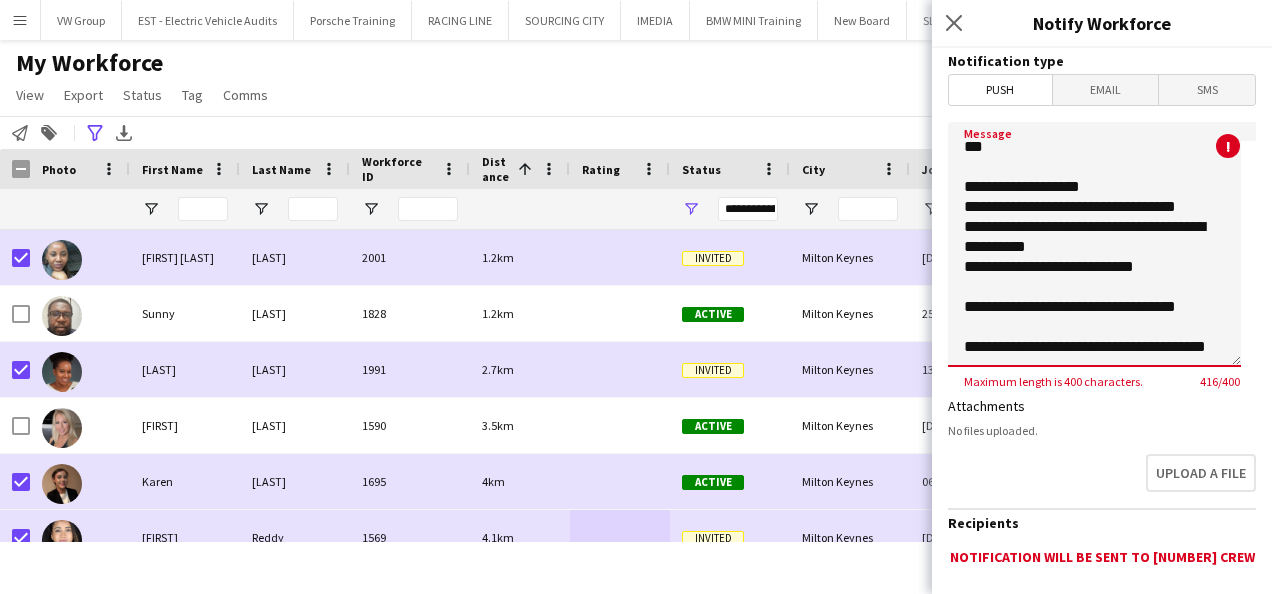 scroll, scrollTop: 207, scrollLeft: 0, axis: vertical 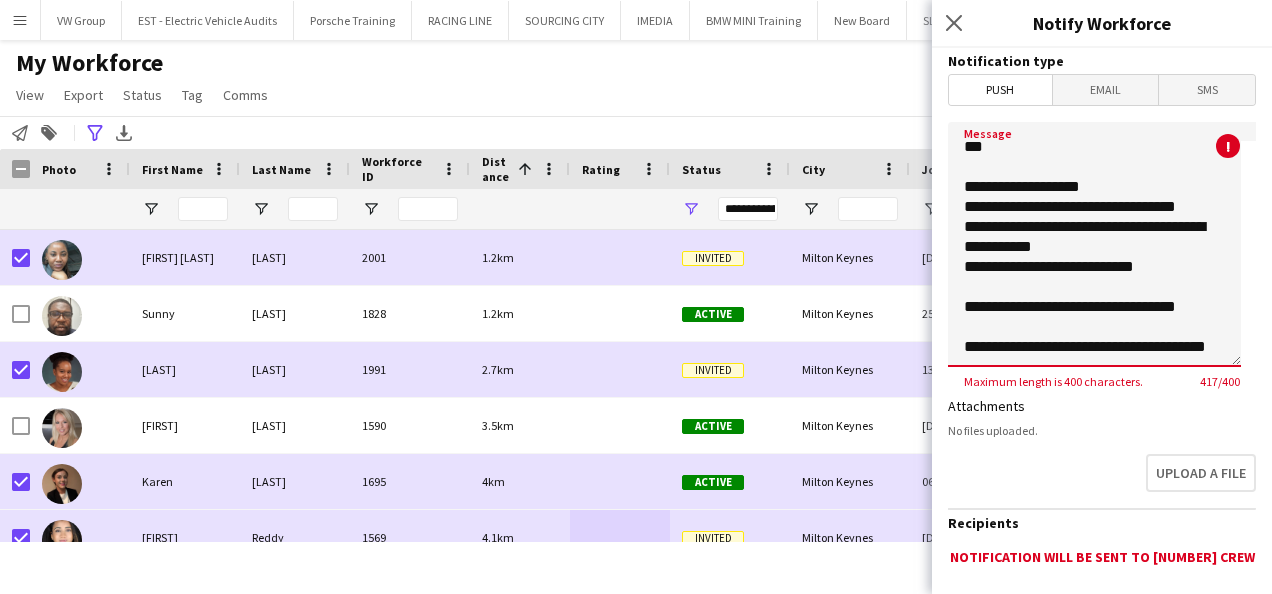 click on "**********" at bounding box center [1094, 244] 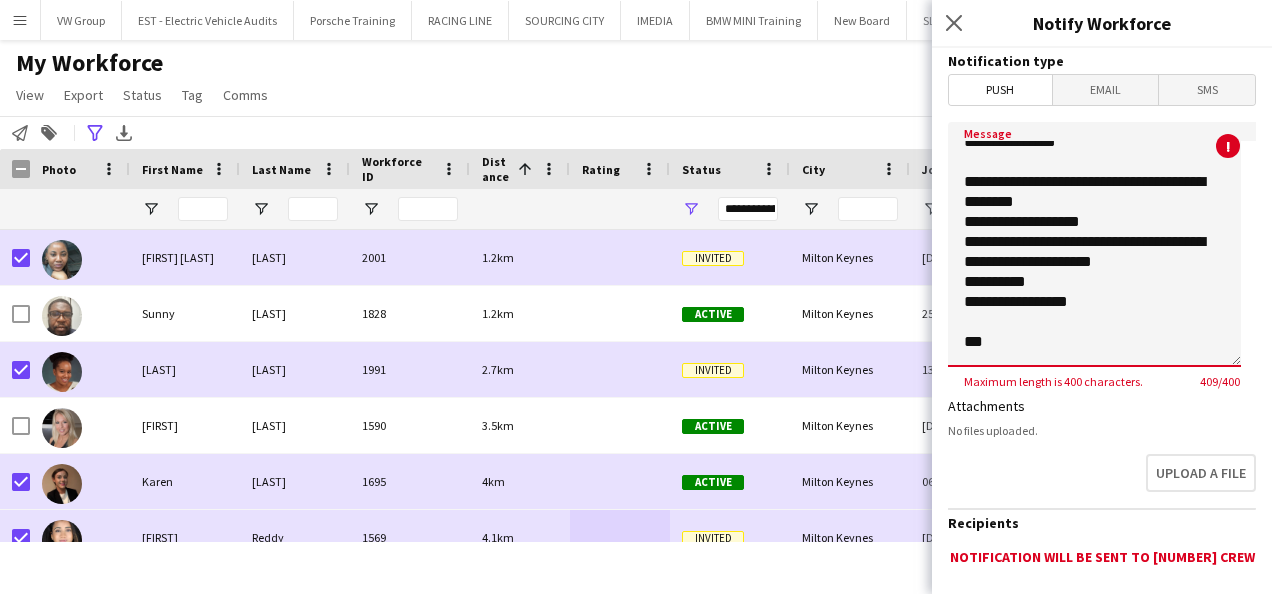scroll, scrollTop: 0, scrollLeft: 0, axis: both 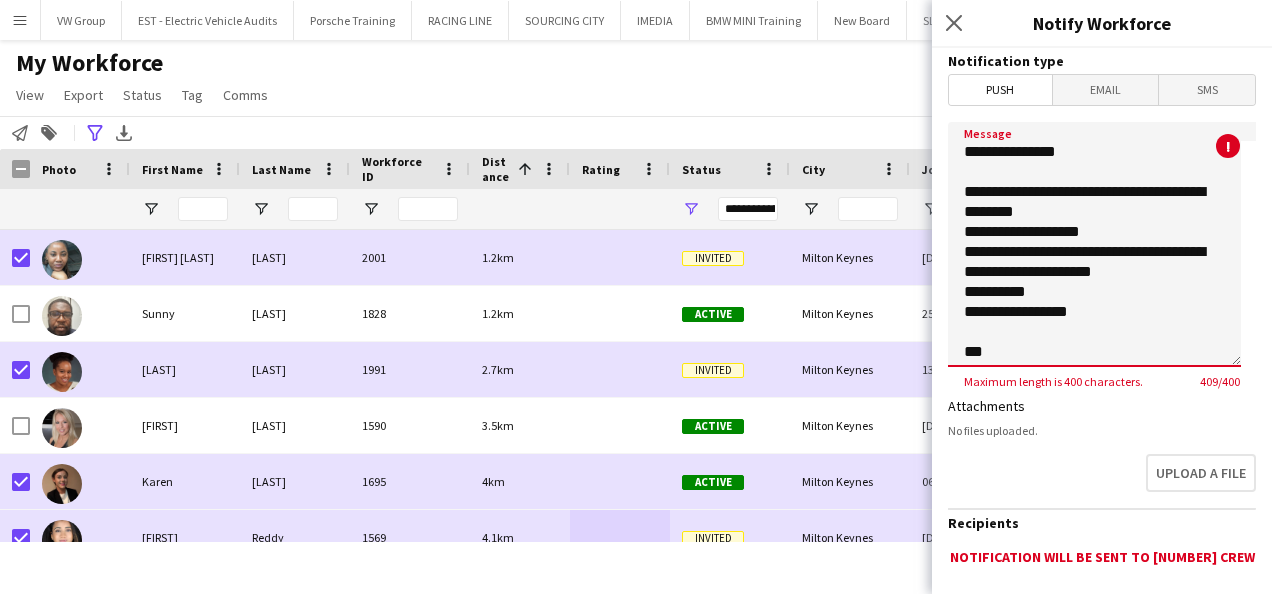 click on "**********" at bounding box center (1094, 244) 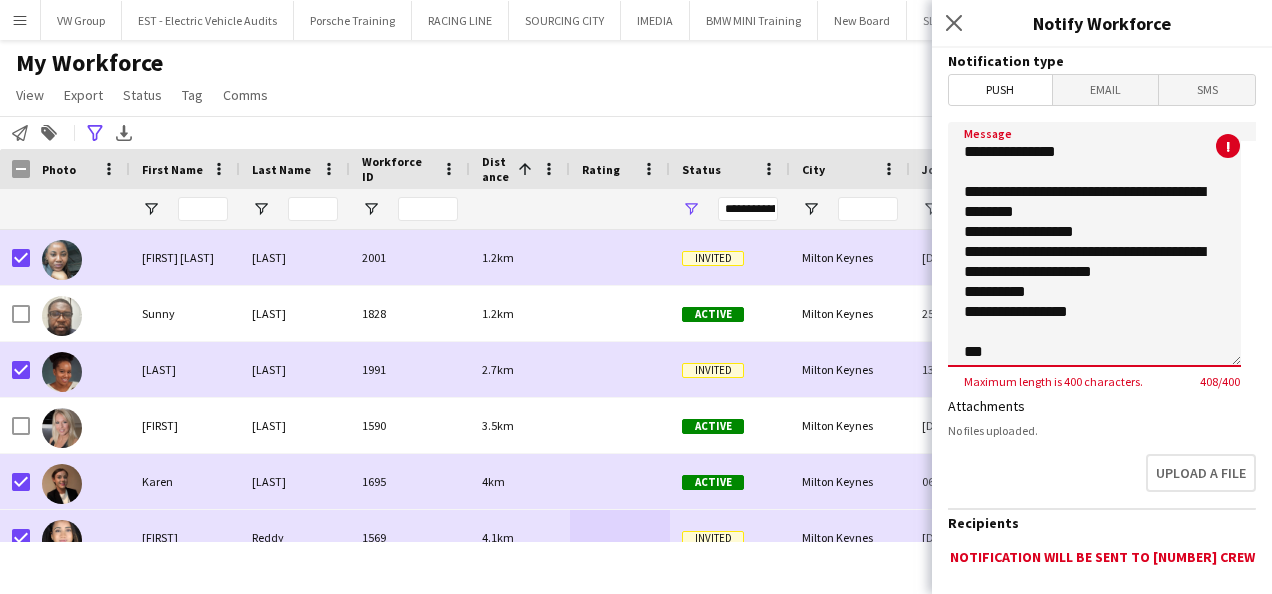 click on "**********" at bounding box center [1094, 244] 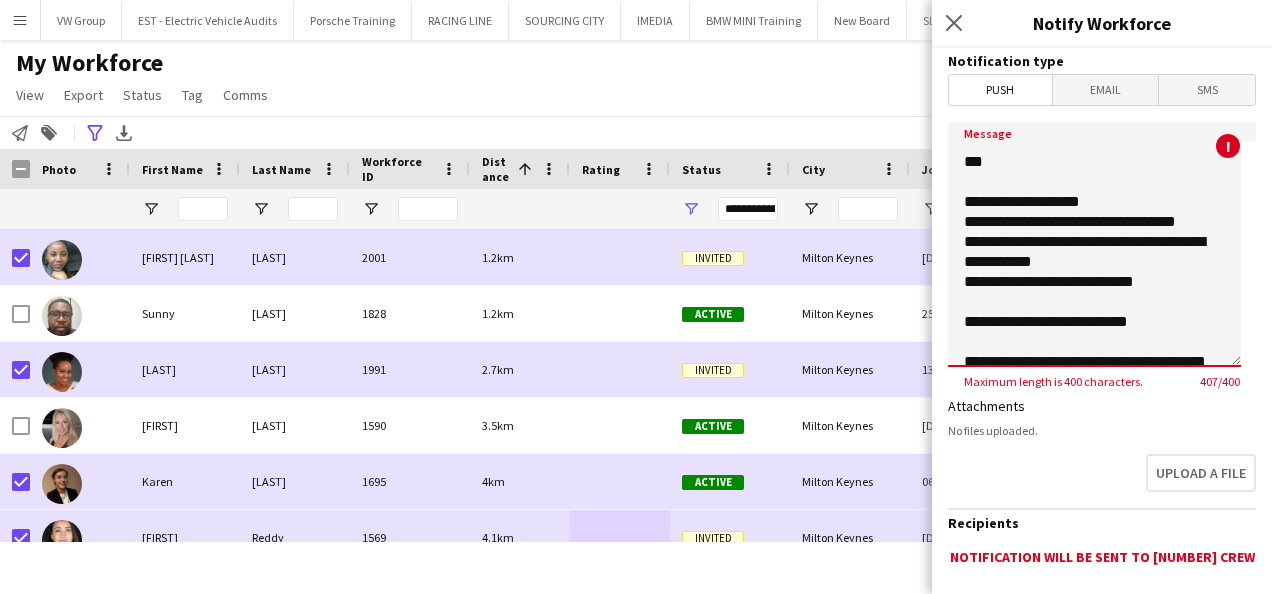 scroll, scrollTop: 194, scrollLeft: 0, axis: vertical 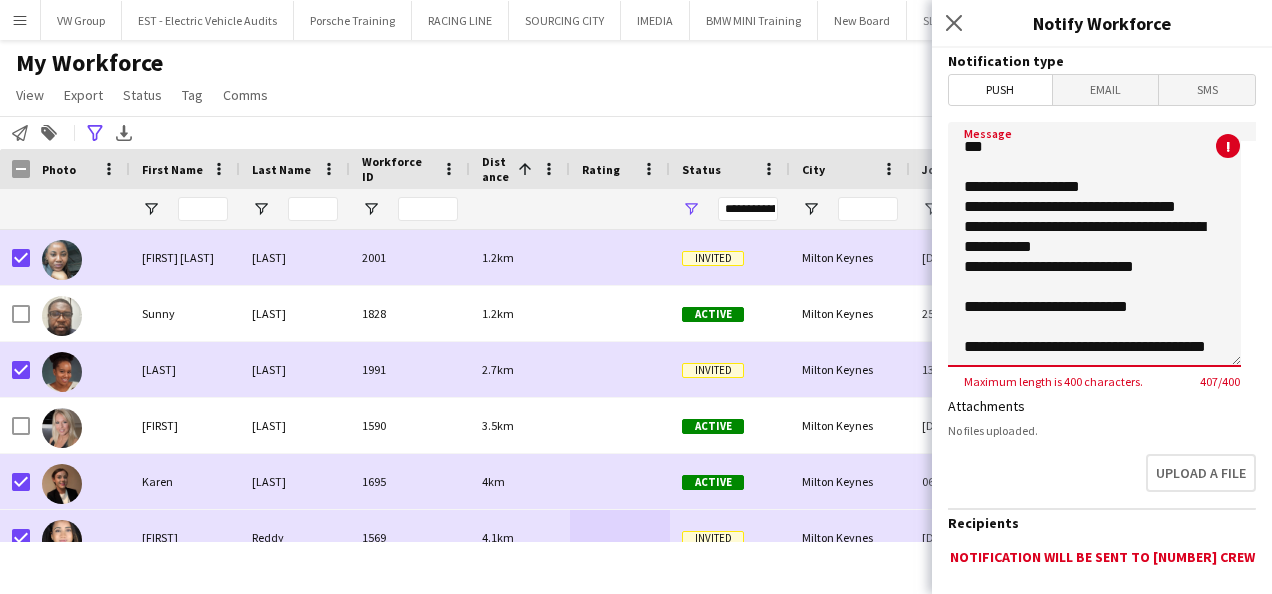 click on "**********" at bounding box center [1094, 244] 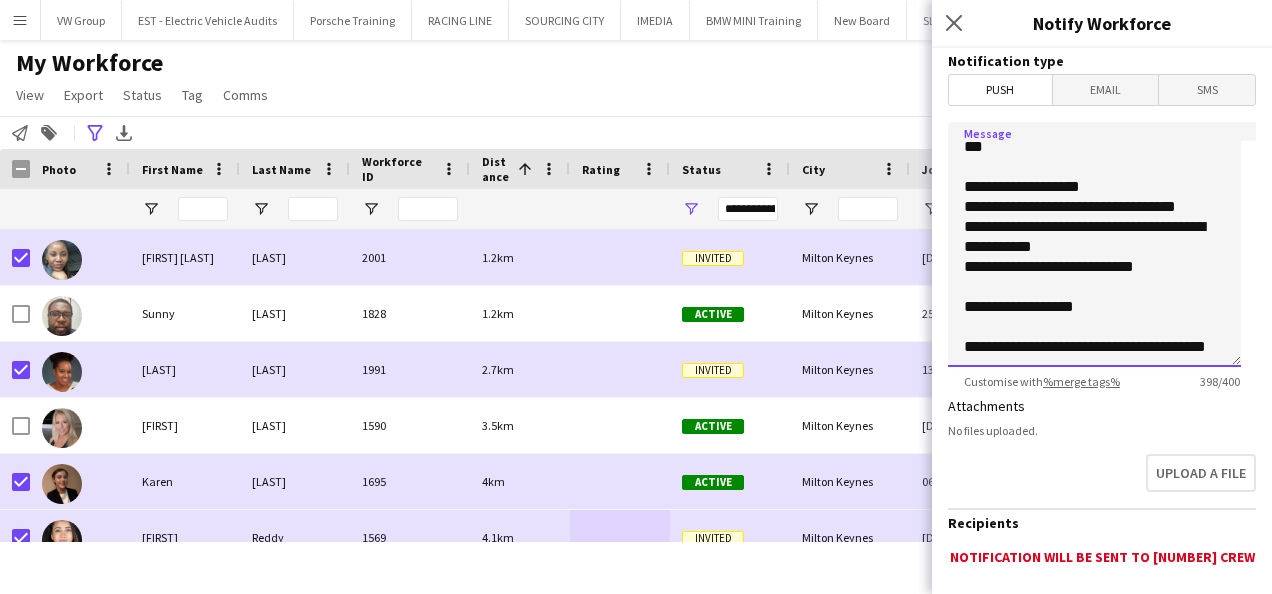 scroll, scrollTop: 244, scrollLeft: 0, axis: vertical 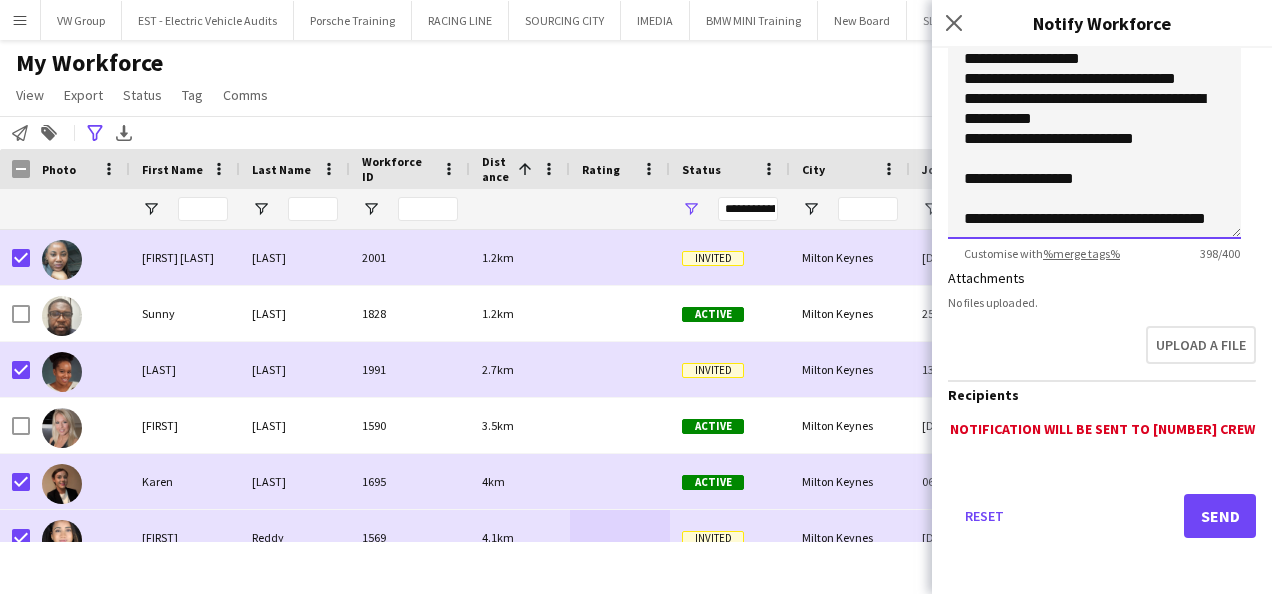 type on "**********" 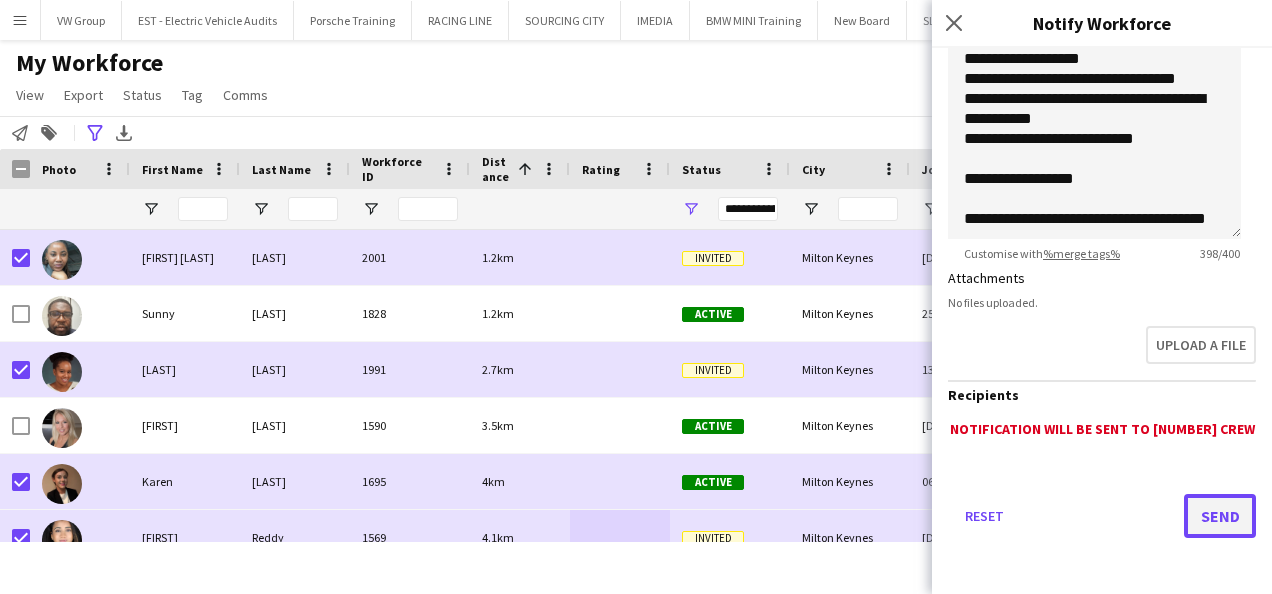 click on "Send" 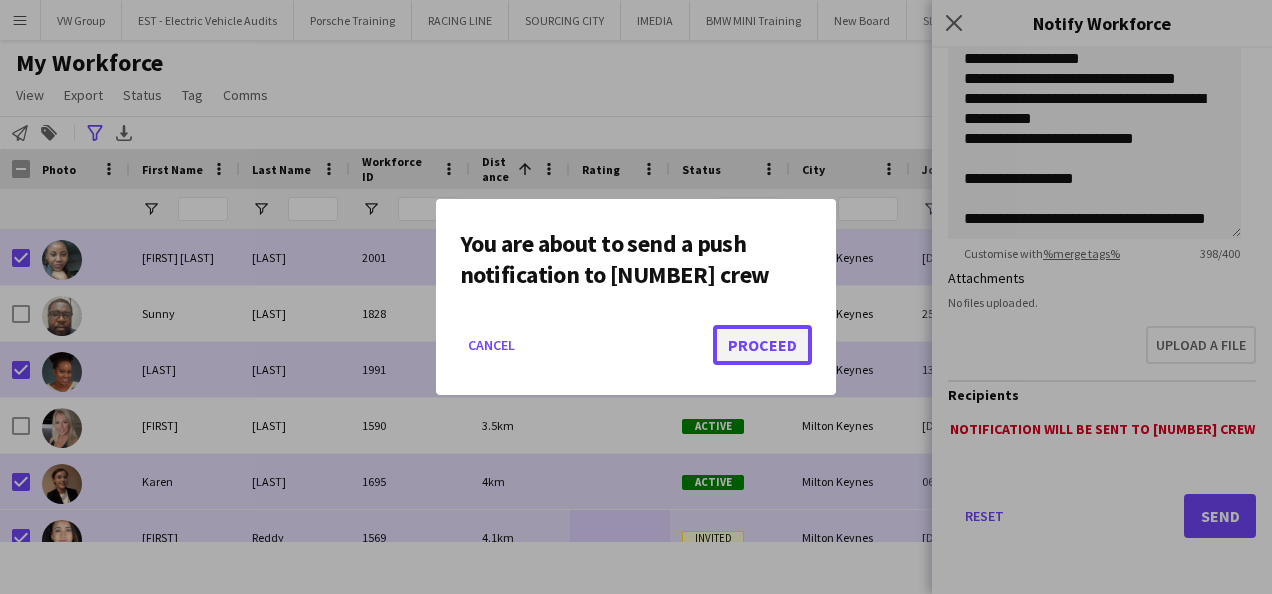 click on "Proceed" 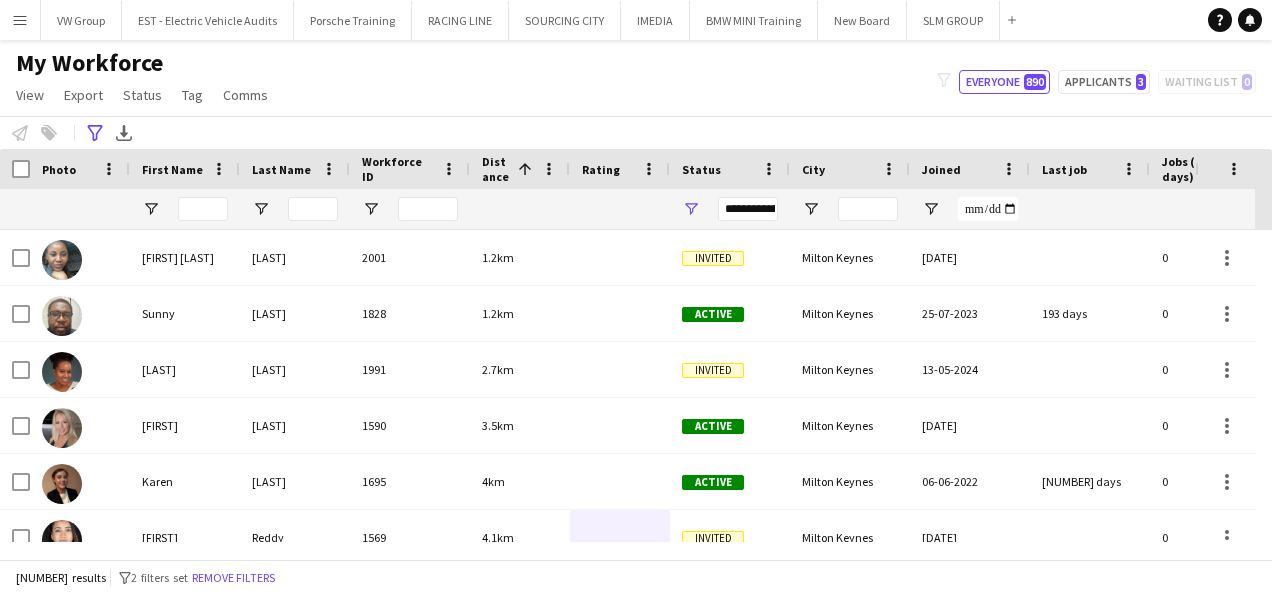 click on "Menu" at bounding box center (20, 20) 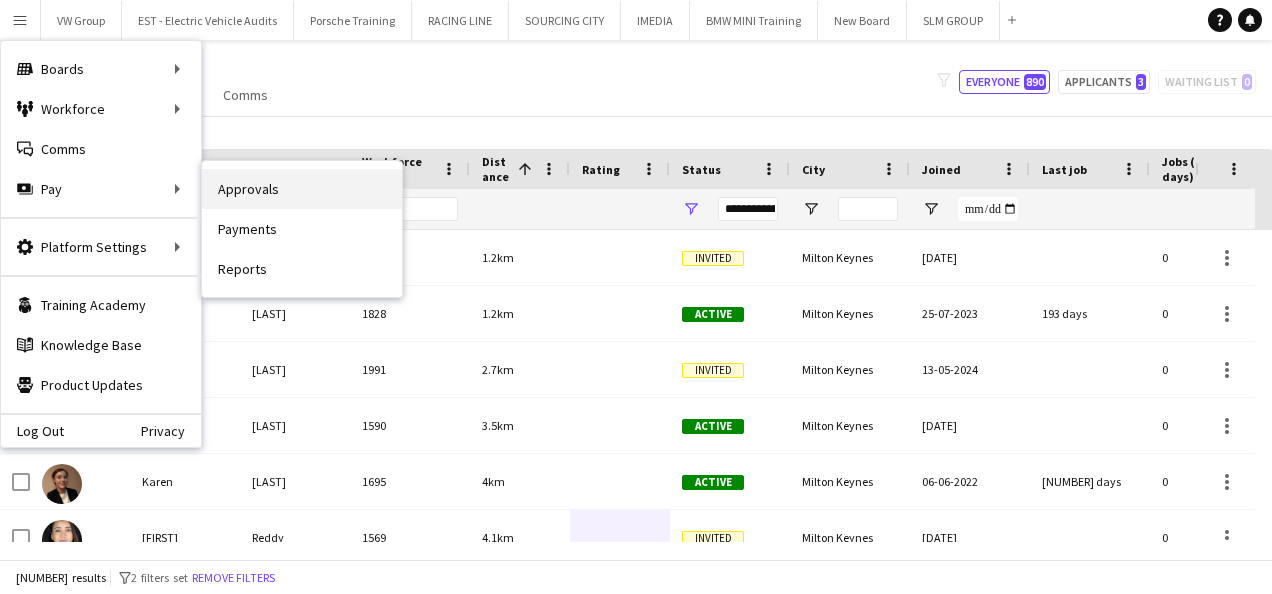 click on "Approvals" at bounding box center [302, 189] 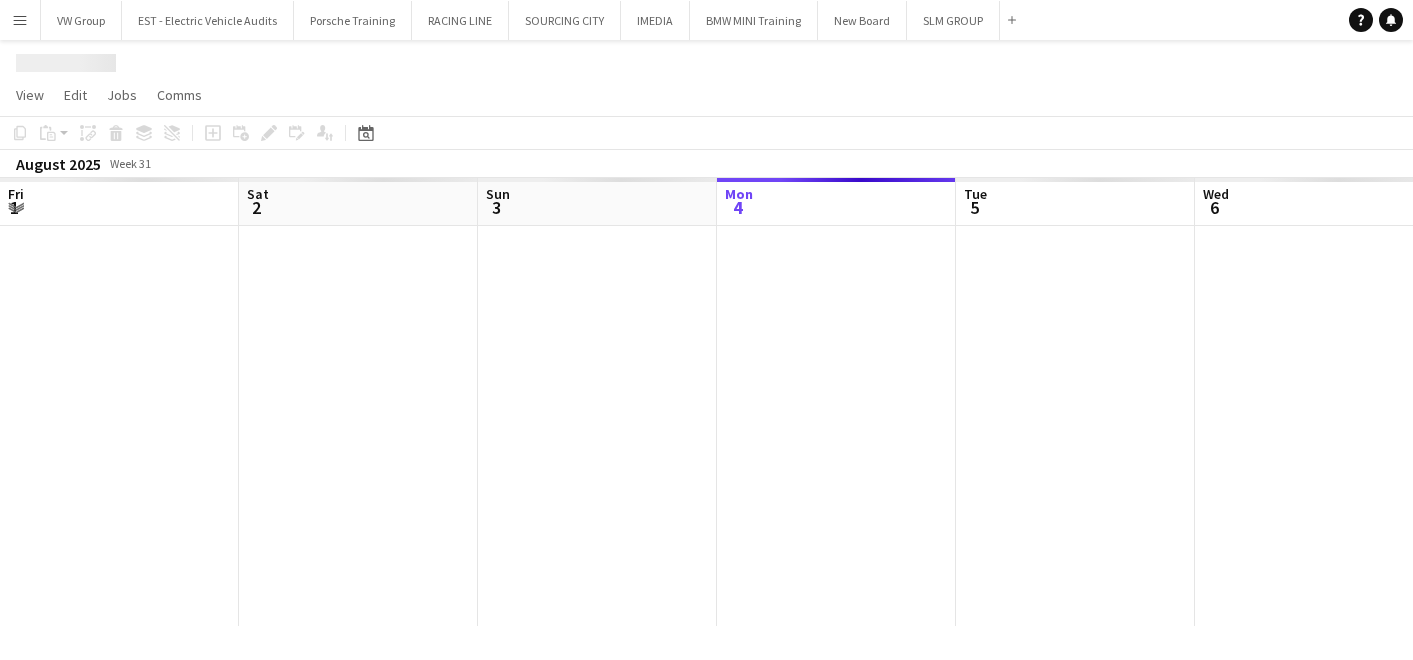 scroll, scrollTop: 0, scrollLeft: 0, axis: both 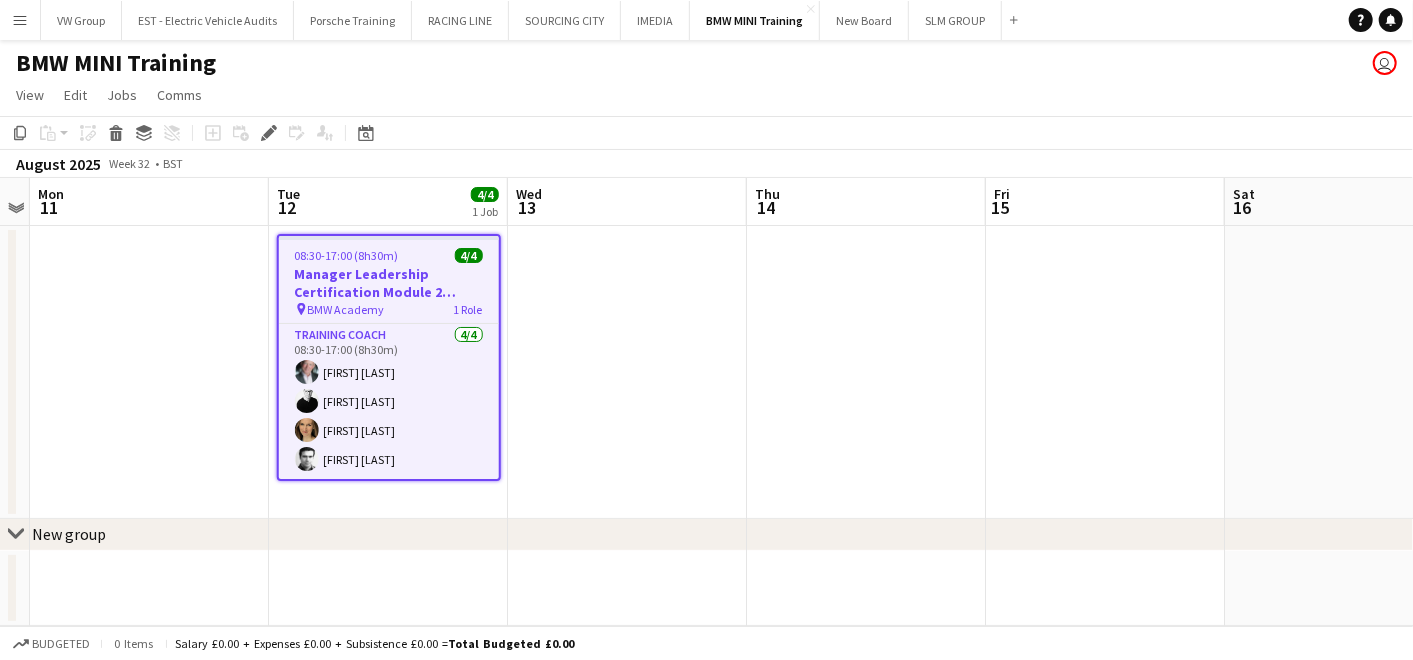 click on "Menu" at bounding box center [20, 20] 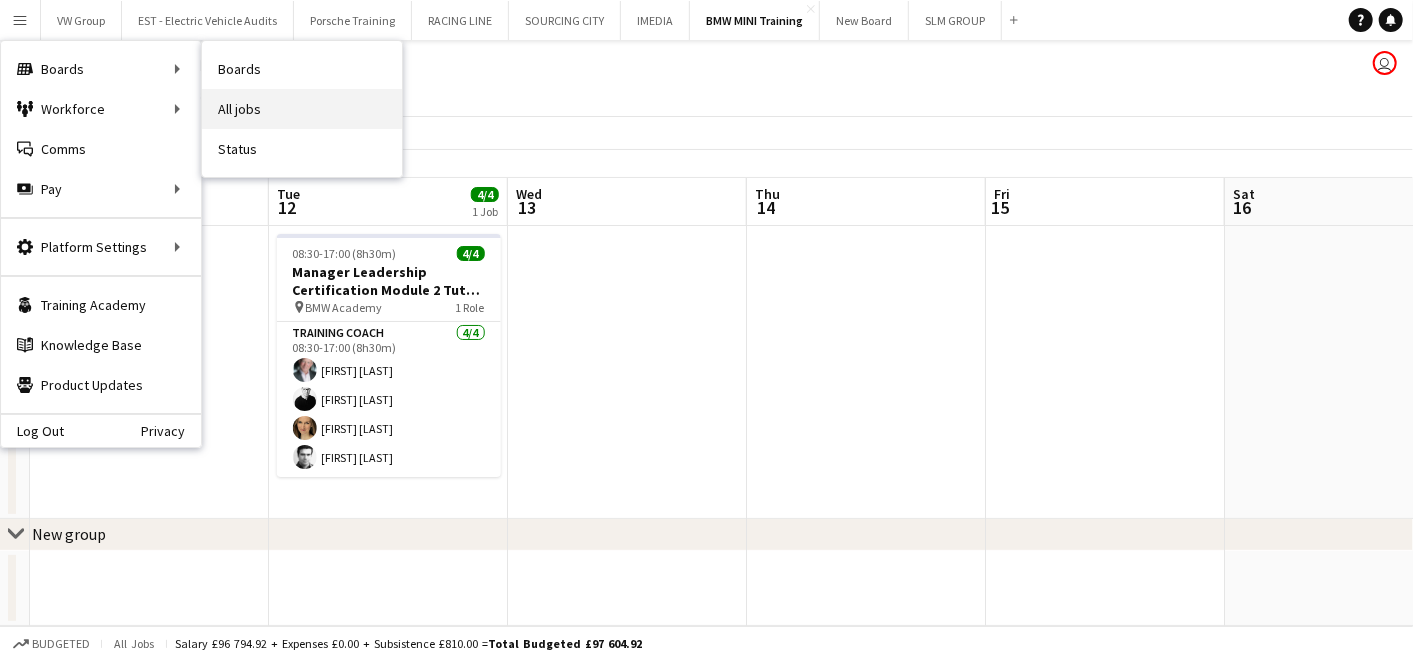 click on "All jobs" at bounding box center (302, 109) 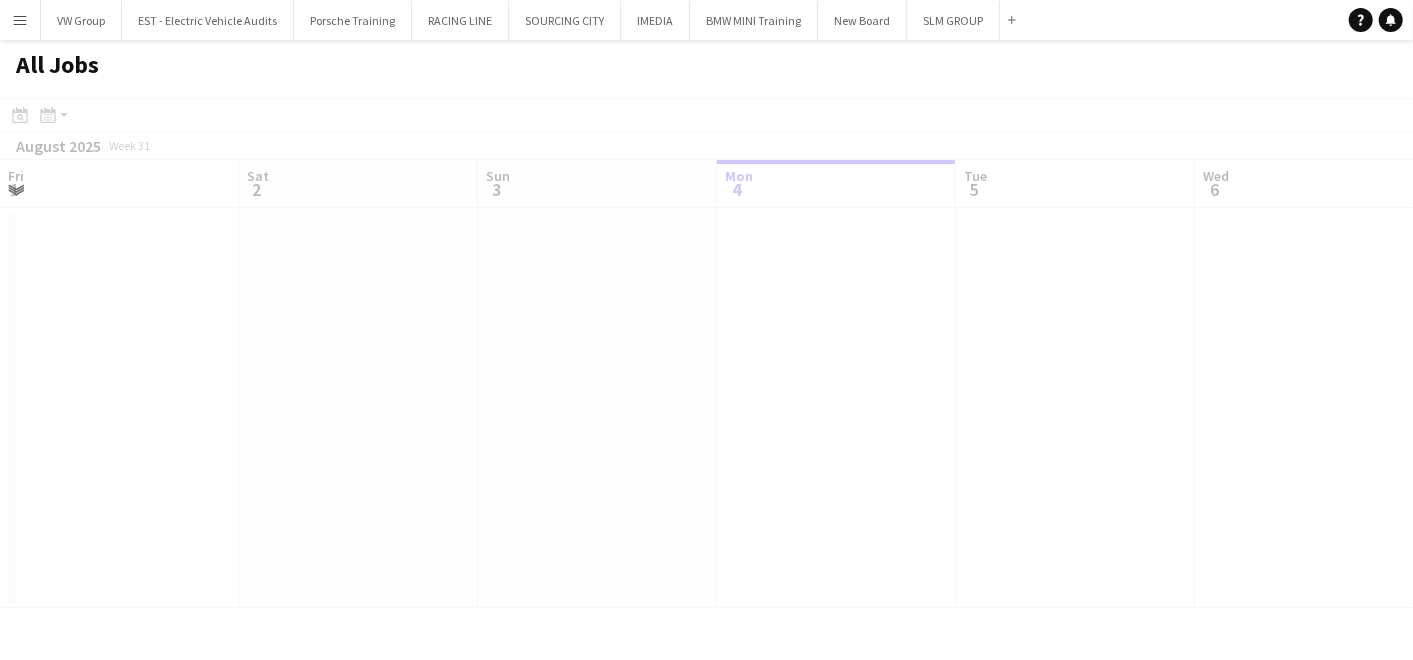 scroll, scrollTop: 0, scrollLeft: 477, axis: horizontal 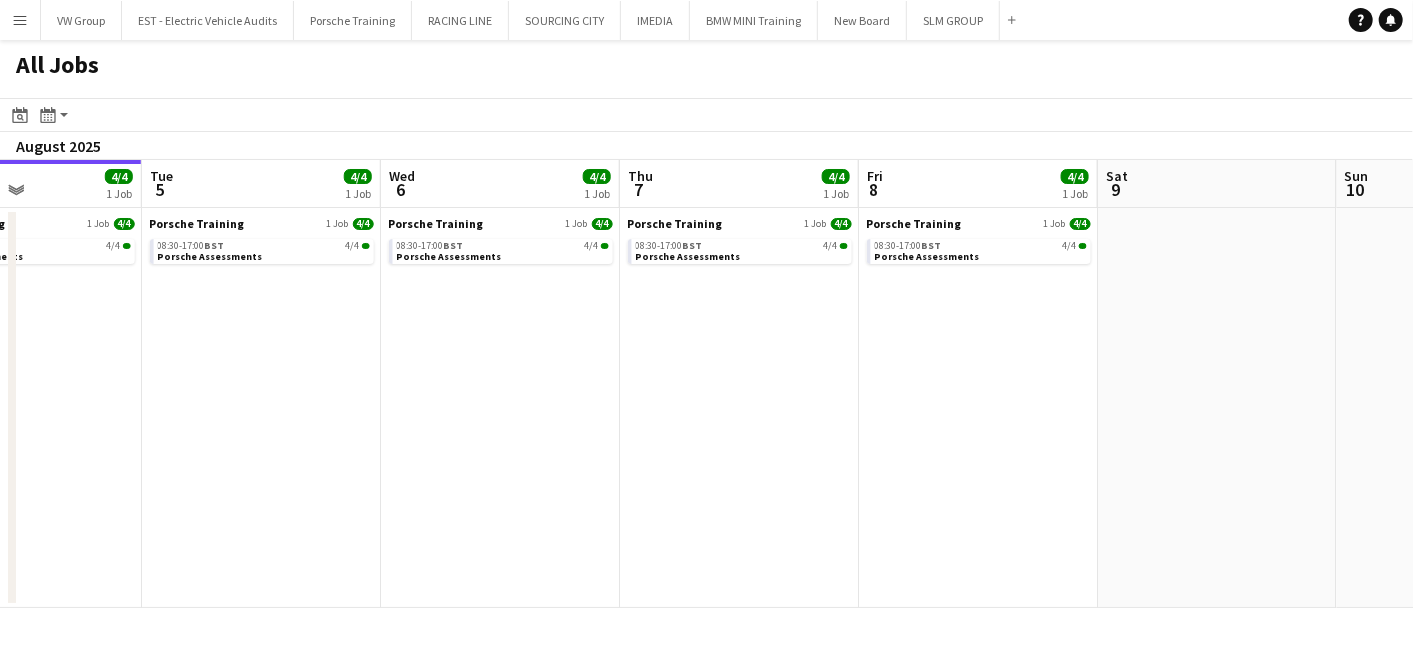 drag, startPoint x: 631, startPoint y: 427, endPoint x: 327, endPoint y: 416, distance: 304.19894 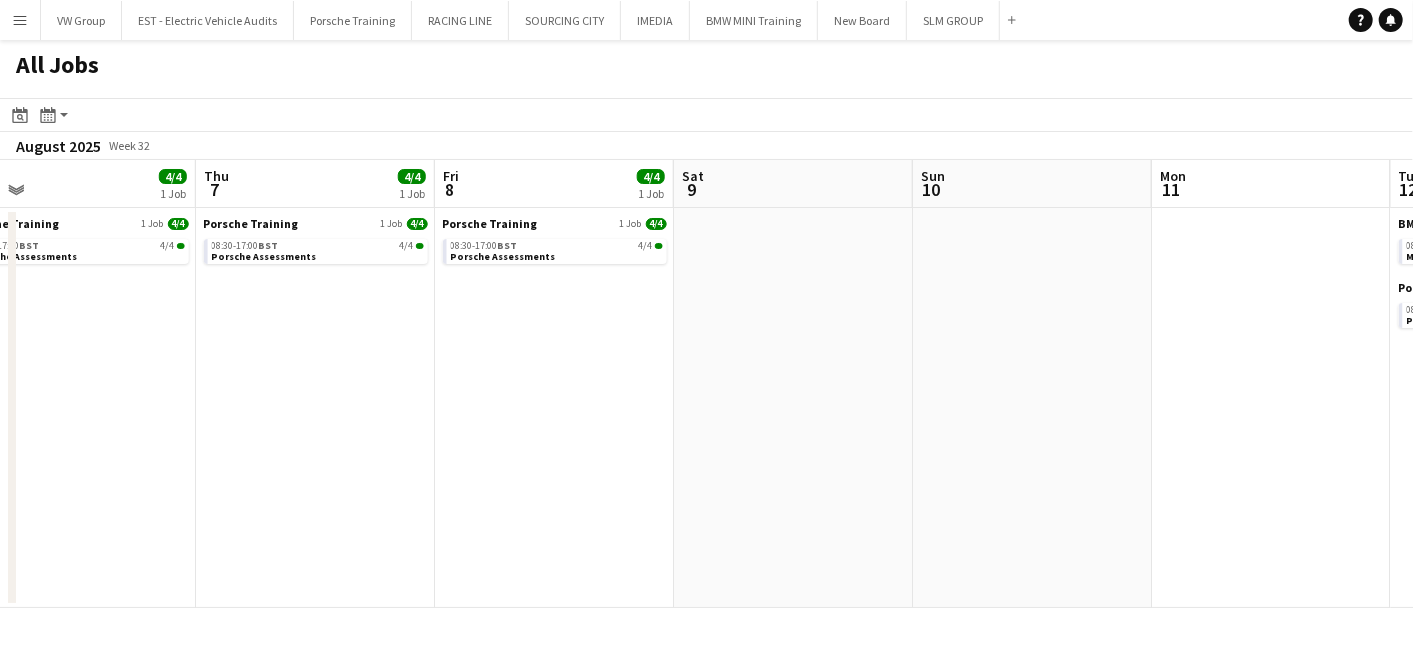 drag, startPoint x: 650, startPoint y: 411, endPoint x: 546, endPoint y: 410, distance: 104.00481 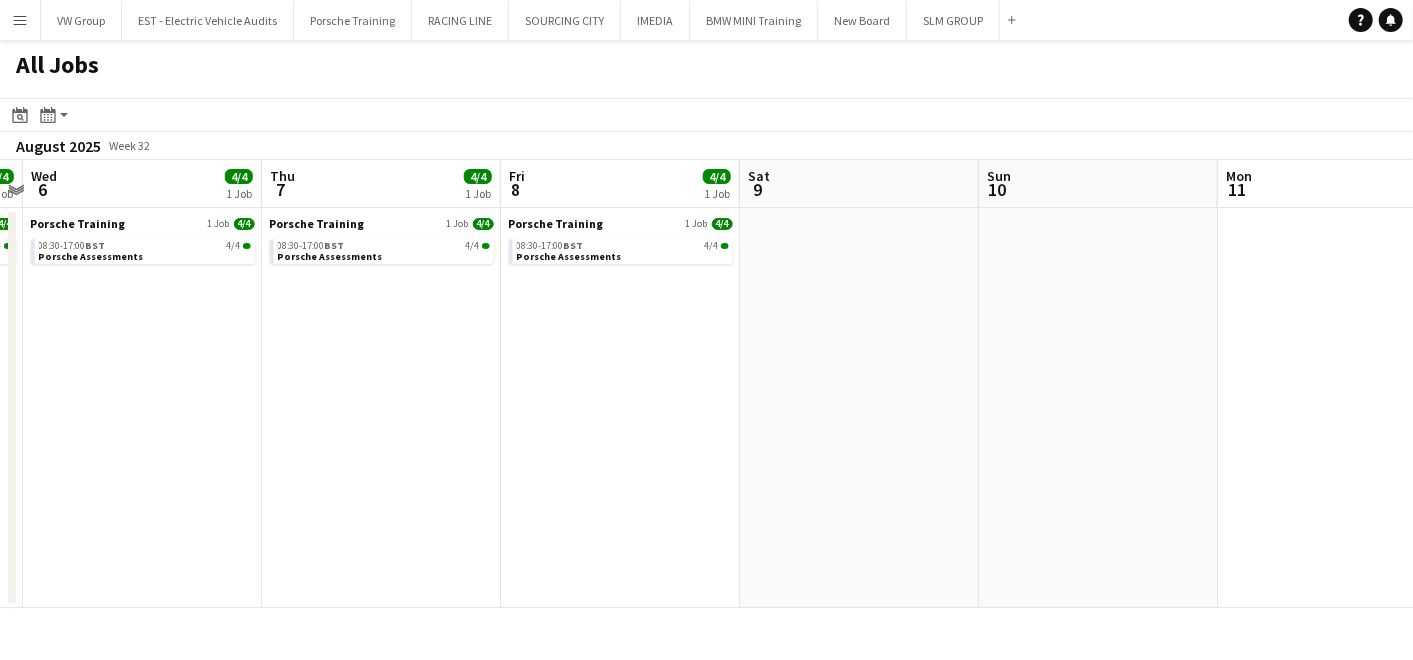 click on "All Jobs
Date picker
AUG 2025 AUG 2025 Monday M Tuesday T Wednesday W Thursday T Friday F Saturday S Sunday S  AUG   1   2   3   4   5   6   7   8   9   10   11   12   13   14   15   16   17   18   19   20   21   22   23   24   25   26   27   28   29   30   31
Comparison range
Comparison range
Today
Month view / Day view
Day view by Board Day view by Job Month view  August 2025   Week 32
Expand/collapse
Sun   3   Mon   4   4/4   1 Job   Tue   5   4/4   1 Job   Wed   6   4/4   1 Job   Thu   7   4/4   1 Job   Fri   8   4/4   1 Job   Sat   9   Sun   10   Mon   11   Tue   12   8/8   2 Jobs   Wed   13   4/4   1 Job   Porsche Training   1 Job   4/4   08:30-17:00    BST   4/4   Porsche Assessments   Porsche Training   1 Job   4/4   08:30-17:00    BST   4/4   Porsche Assessments   Porsche Training   1 Job   4/4   08:30-17:00    BST   4/4   4/4" 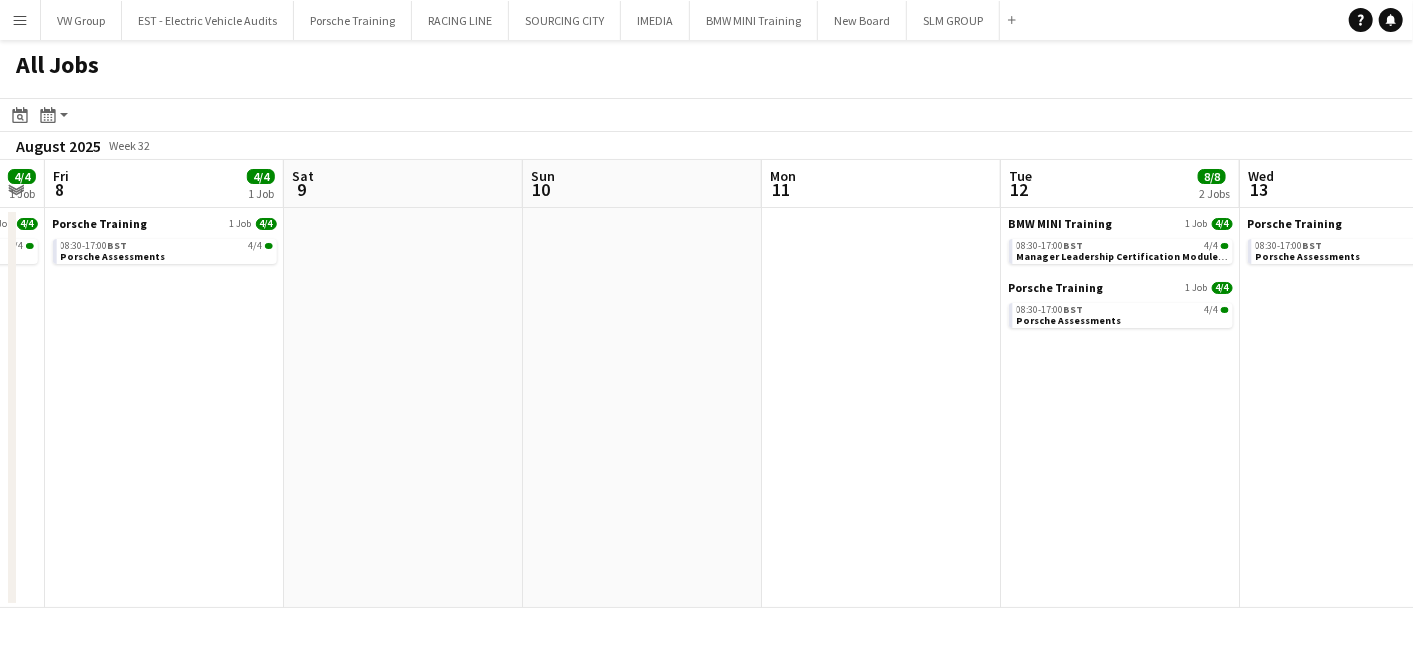 click on "Tue   5   4/4   1 Job   Wed   6   4/4   1 Job   Thu   7   4/4   1 Job   Fri   8   4/4   1 Job   Sat   9   Sun   10   Mon   11   Tue   12   8/8   2 Jobs   Wed   13   4/4   1 Job   Thu   14   4/4   1 Job   Fri   15   Porsche Training   1 Job   4/4   08:30-17:00    BST   4/4   Porsche Assessments   Porsche Training   1 Job   4/4   08:30-17:00    BST   4/4   Porsche Assessments   Porsche Training   1 Job   4/4   08:30-17:00    BST   4/4   Porsche Assessments   Porsche Training   1 Job   4/4   08:30-17:00    BST   4/4   Porsche Assessments   BMW MINI Training   1 Job   4/4   08:30-17:00    BST   4/4   Manager Leadership Certification Module 2 Tutor Group    Porsche Training   1 Job   4/4   08:30-17:00    BST   4/4   Porsche Assessments   Porsche Training   1 Job   4/4   08:30-17:00    BST   4/4   Porsche Assessments   Porsche Training   1 Job   4/4   08:30-17:00    BST   4/4   Porsche Assessments" at bounding box center (706, 384) 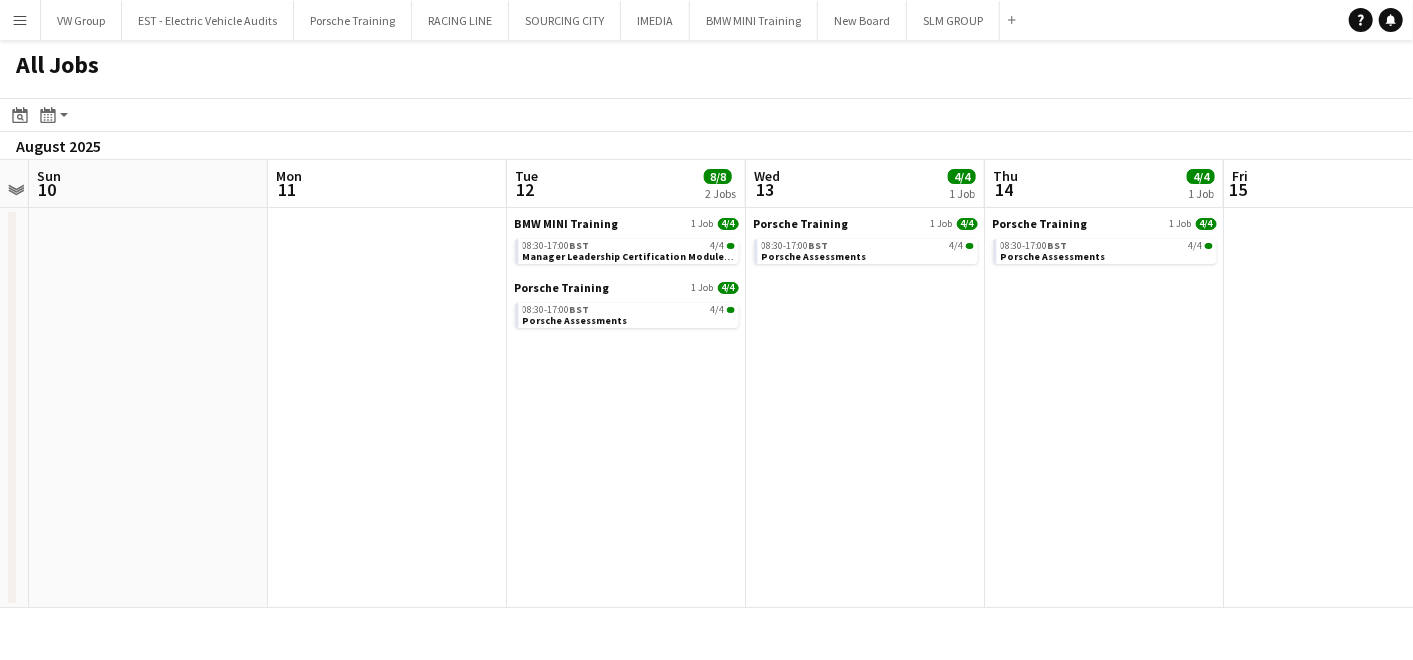 scroll, scrollTop: 0, scrollLeft: 557, axis: horizontal 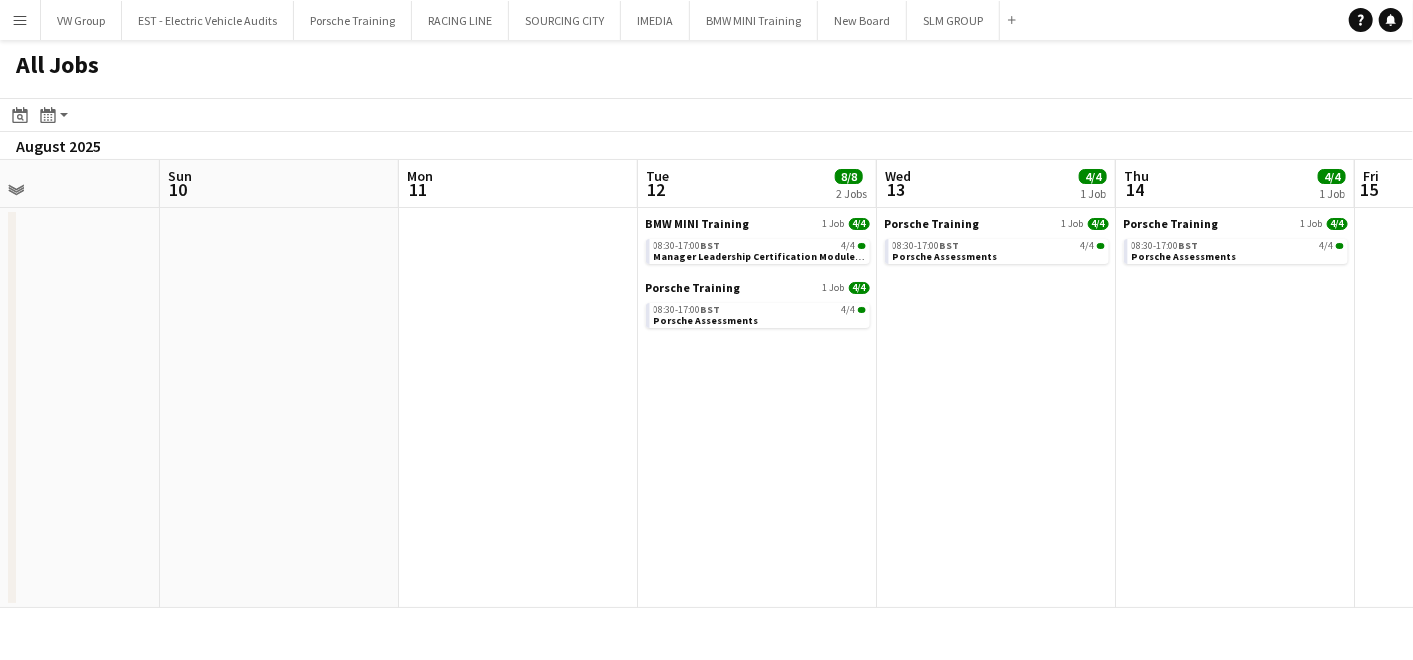 click on "All Jobs
Date picker
AUG 2025 AUG 2025 Monday M Tuesday T Wednesday W Thursday T Friday F Saturday S Sunday S  AUG   1   2   3   4   5   6   7   8   9   10   11   12   13   14   15   16   17   18   19   20   21   22   23   24   25   26   27   28   29   30   31
Comparison range
Comparison range
Today
Month view / Day view
Day view by Board Day view by Job Month view  August 2025   Week 32
Expand/collapse
Thu   7   4/4   1 Job   Fri   8   4/4   1 Job   Sat   9   Sun   10   Mon   11   Tue   12   8/8   2 Jobs   Wed   13   4/4   1 Job   Thu   14   4/4   1 Job   Fri   15   Sat   16   Sun   17   Porsche Training   1 Job   4/4   08:30-17:00    BST   4/4   Porsche Assessments   Porsche Training   1 Job   4/4   08:30-17:00    BST   4/4   Porsche Assessments   BMW MINI Training   1 Job   4/4   08:30-17:00    BST   4/4   Porsche Training   1 Job" 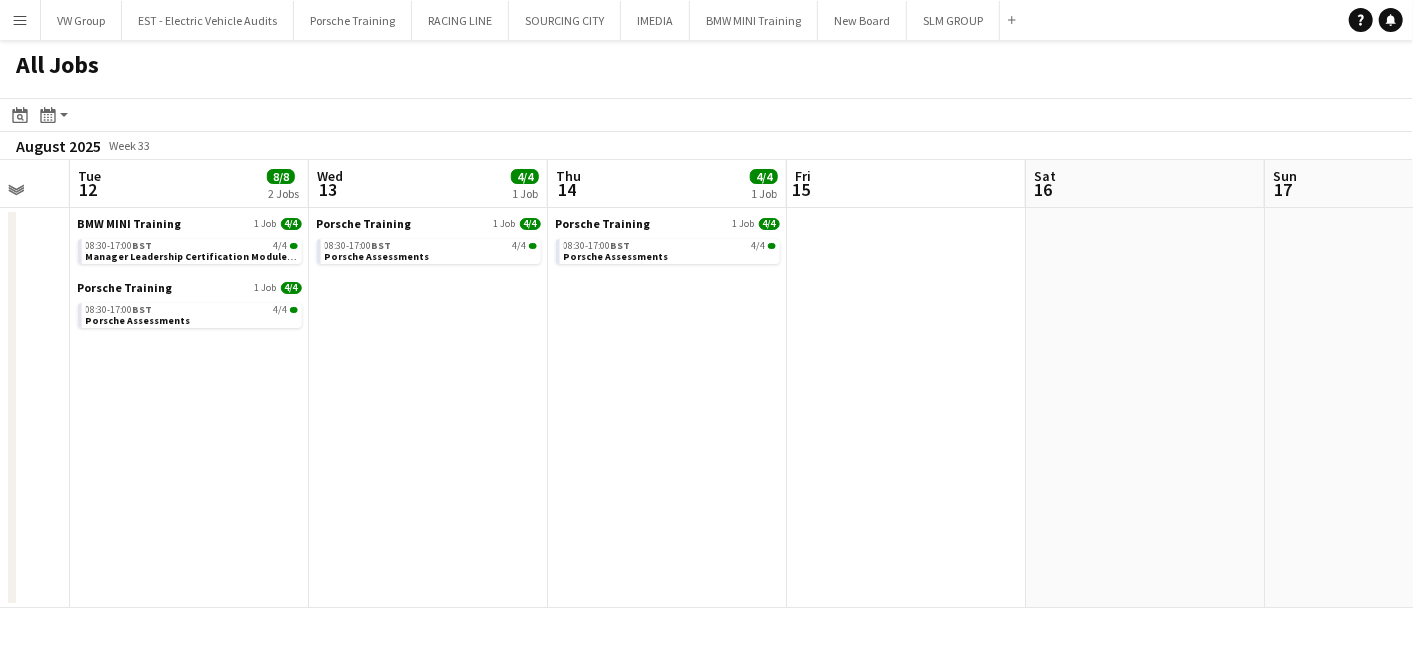 drag, startPoint x: 818, startPoint y: 406, endPoint x: 611, endPoint y: 425, distance: 207.87015 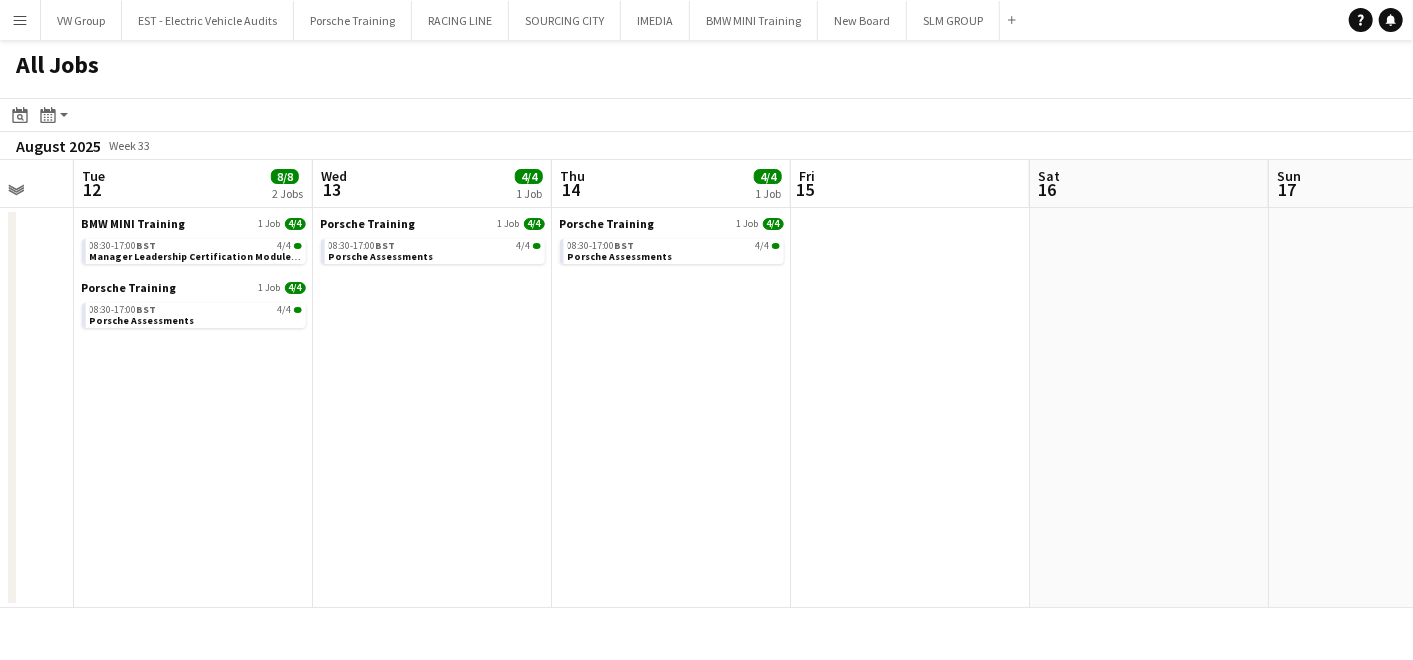 click on "Sat   9   Sun   10   Mon   11   Tue   12   8/8   2 Jobs   Wed   13   4/4   1 Job   Thu   14   4/4   1 Job   Fri   15   Sat   16   Sun   17   Mon   18   Tue   19   4/4   1 Job   BMW MINI Training   1 Job   4/4   08:30-17:00    BST   4/4   Manager Leadership Certification Module 2 Tutor Group    Porsche Training   1 Job   4/4   08:30-17:00    BST   4/4   Porsche Assessments   Porsche Training   1 Job   4/4   08:30-17:00    BST   4/4   Porsche Assessments   Porsche Training   1 Job   4/4   08:30-17:00    BST   4/4   Porsche Assessments   Porsche Training   1 Job   4/4   08:30-17:00    BST   4/4   Porsche Assessments" at bounding box center (706, 384) 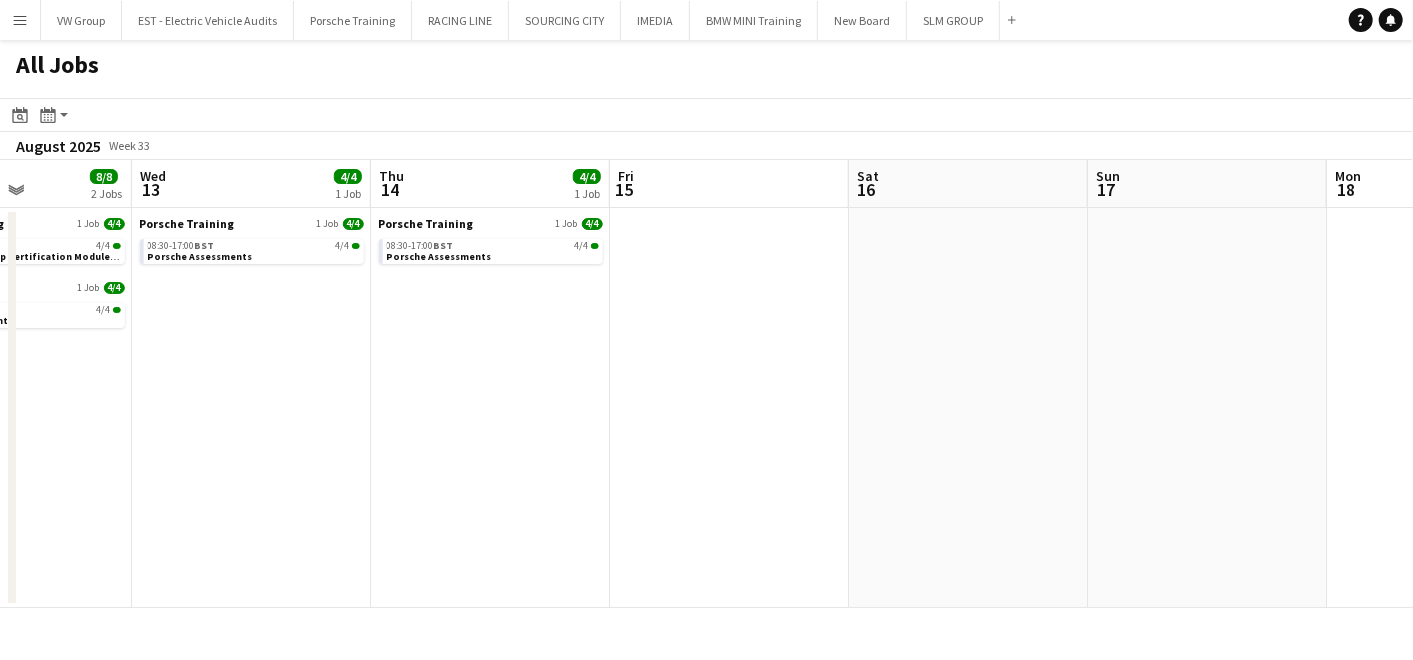 click on "Sun   10   Mon   11   Tue   12   8/8   2 Jobs   Wed   13   4/4   1 Job   Thu   14   4/4   1 Job   Fri   15   Sat   16   Sun   17   Mon   18   Tue   19   4/4   1 Job   Wed   20   3/4   1 Job   BMW MINI Training   1 Job   4/4   08:30-17:00    BST   4/4   Manager Leadership Certification Module 2 Tutor Group    Porsche Training   1 Job   4/4   08:30-17:00    BST   4/4   Porsche Assessments   Porsche Training   1 Job   4/4   08:30-17:00    BST   4/4   Porsche Assessments   Porsche Training   1 Job   4/4   08:30-17:00    BST   4/4   Porsche Assessments   Porsche Training   1 Job   4/4   08:30-17:00    BST   4/4   Porsche Assessments   Porsche Training   1 Job   3/4   08:30-17:00    BST   3/4   Porsche Assessments" at bounding box center (706, 384) 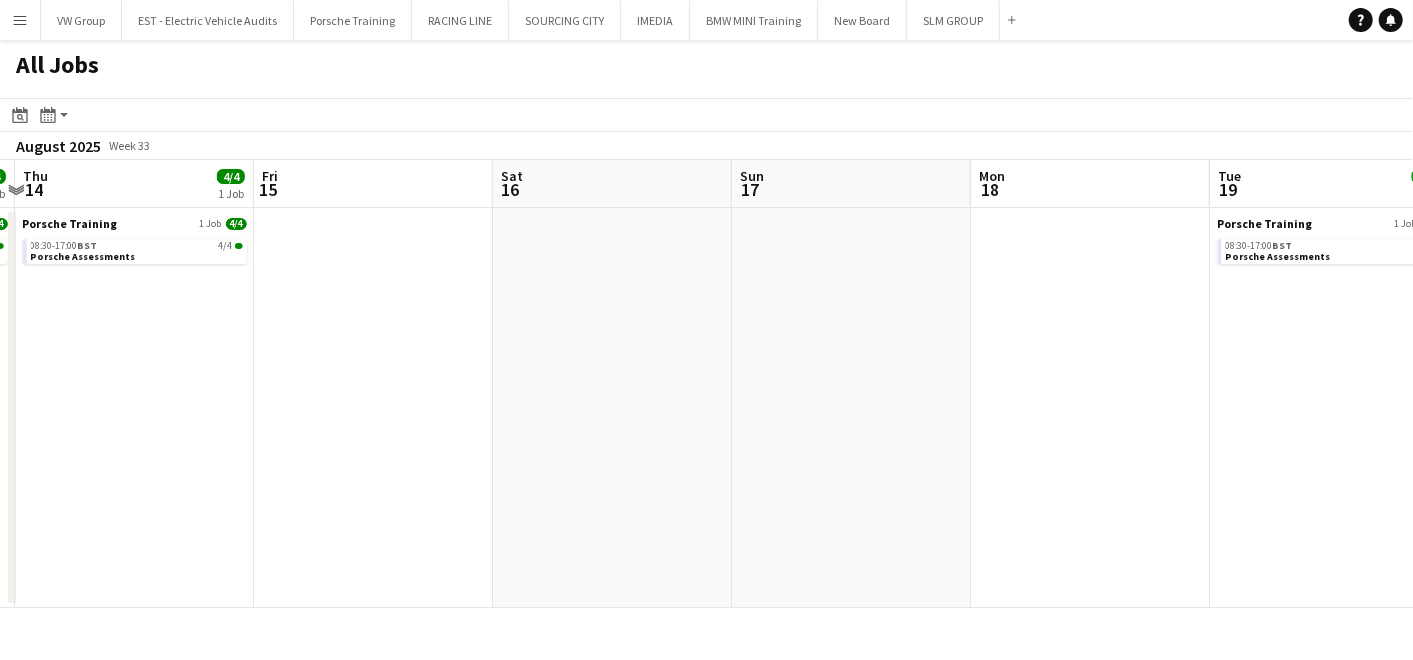 click on "All Jobs
Date picker
AUG 2025 AUG 2025 Monday M Tuesday T Wednesday W Thursday T Friday F Saturday S Sunday S  AUG   1   2   3   4   5   6   7   8   9   10   11   12   13   14   15   16   17   18   19   20   21   22   23   24   25   26   27   28   29   30   31
Comparison range
Comparison range
Today
Month view / Day view
Day view by Board Day view by Job Month view  August 2025   Week 33
Expand/collapse
Mon   11   Tue   12   8/8   2 Jobs   Wed   13   4/4   1 Job   Thu   14   4/4   1 Job   Fri   15   Sat   16   Sun   17   Mon   18   Tue   19   4/4   1 Job   Wed   20   3/4   1 Job   Thu   21   5/5   2 Jobs   BMW MINI Training   1 Job   4/4   08:30-17:00    BST   4/4   Manager Leadership Certification Module 2 Tutor Group    Porsche Training   1 Job   4/4   08:30-17:00    BST   4/4   Porsche Assessments   Porsche Training   1 Job   4/4" 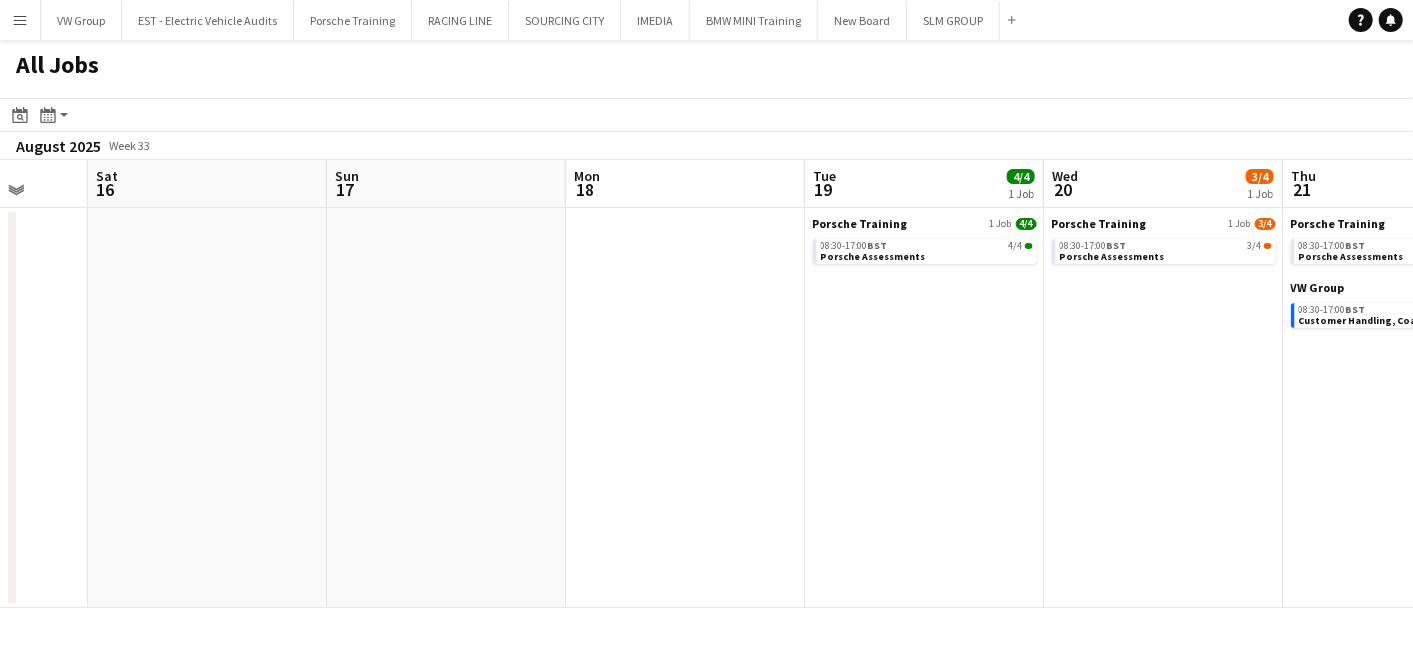 click on "Wed   13   4/4   1 Job   Thu   14   4/4   1 Job   Fri   15   Sat   16   Sun   17   Mon   18   Tue   19   4/4   1 Job   Wed   20   3/4   1 Job   Thu   21   5/5   2 Jobs   Fri   22   1/1   1 Job   Sat   23   Porsche Training   1 Job   4/4   08:30-17:00    BST   4/4   Porsche Assessments   Porsche Training   1 Job   4/4   08:30-17:00    BST   4/4   Porsche Assessments   Porsche Training   1 Job   4/4   08:30-17:00    BST   4/4   Porsche Assessments   Porsche Training   1 Job   3/4   08:30-17:00    BST   3/4   Porsche Assessments   Porsche Training   1 Job   4/4   08:30-17:00    BST   4/4   Porsche Assessments   VW Group    1 Job   1/1   08:30-17:00    BST   1/1   Customer Handling, Coaching & Mentoring Course Code: GTMA0523F.01   EST -  Electric Vehicle Audits    1 Job   1/1   10:00-13:00    BST   1/1   Dealer re-certification Harwoods Audi Crawley RH10 7ZJ 220825 @ 10am" at bounding box center (706, 384) 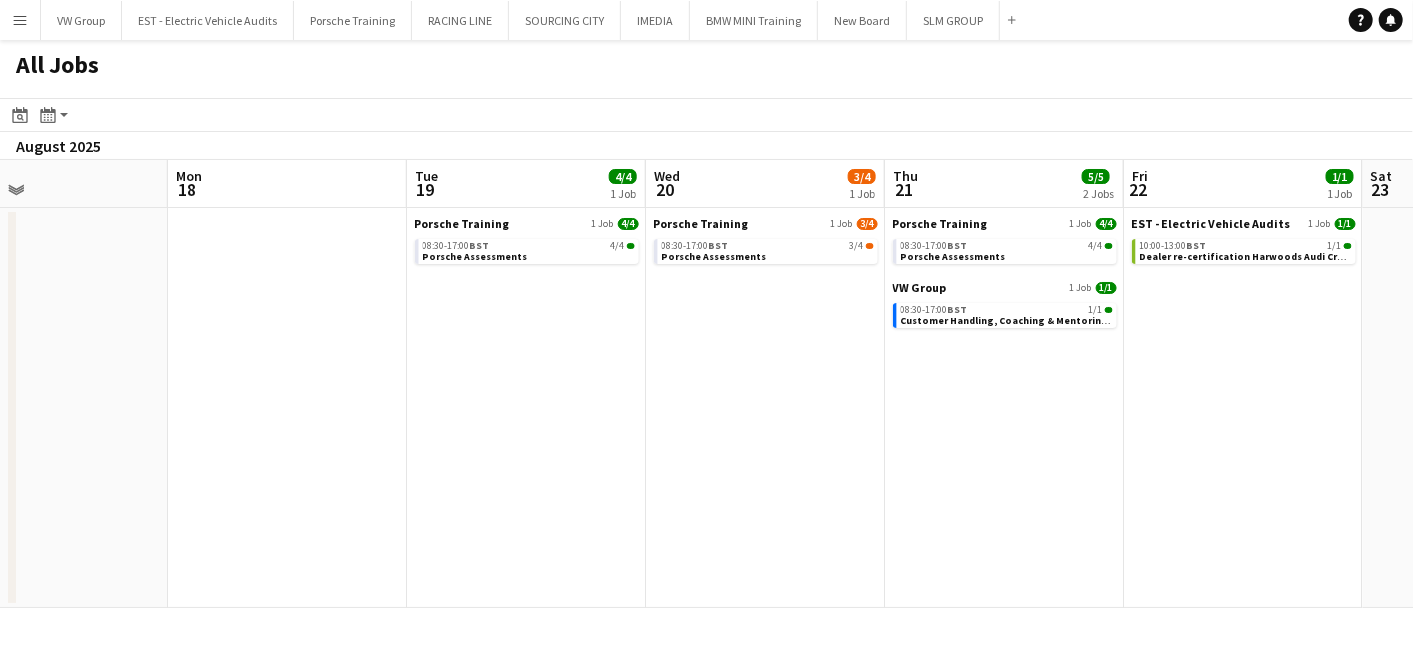 drag, startPoint x: 895, startPoint y: 451, endPoint x: 502, endPoint y: 486, distance: 394.55545 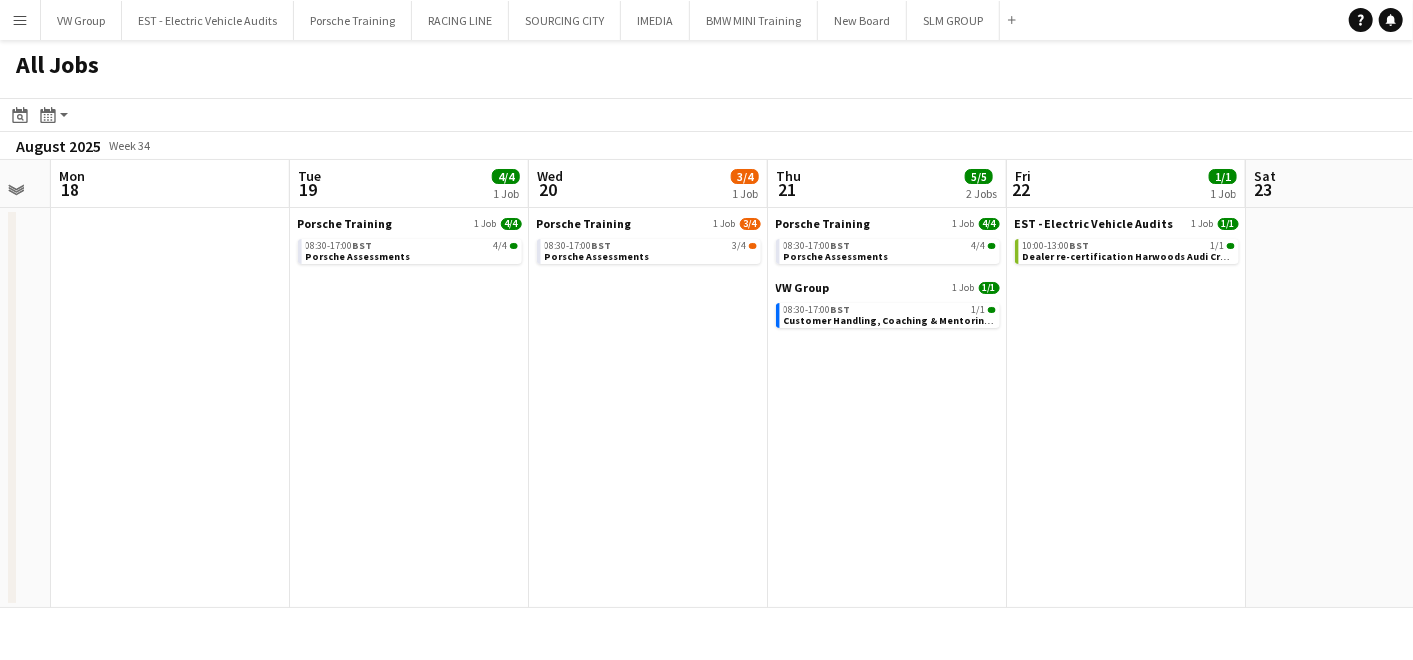 click on "All Jobs
Date picker
AUG 2025 AUG 2025 Monday M Tuesday T Wednesday W Thursday T Friday F Saturday S Sunday S  AUG   1   2   3   4   5   6   7   8   9   10   11   12   13   14   15   16   17   18   19   20   21   22   23   24   25   26   27   28   29   30   31
Comparison range
Comparison range
Today
Month view / Day view
Day view by Board Day view by Job Month view  August 2025   Week 34
Expand/collapse
Fri   15   Sat   16   Sun   17   Mon   18   Tue   19   4/4   1 Job   Wed   20   3/4   1 Job   Thu   21   5/5   2 Jobs   Fri   22   1/1   1 Job   Sat   23   Sun   24   Mon   25   Porsche Training   1 Job   4/4   08:30-17:00    BST   4/4   Porsche Assessments   Porsche Training   1 Job   3/4   08:30-17:00    BST   3/4   Porsche Assessments   Porsche Training   1 Job   4/4   08:30-17:00    BST   4/4   Porsche Assessments   VW Group    1 Job" 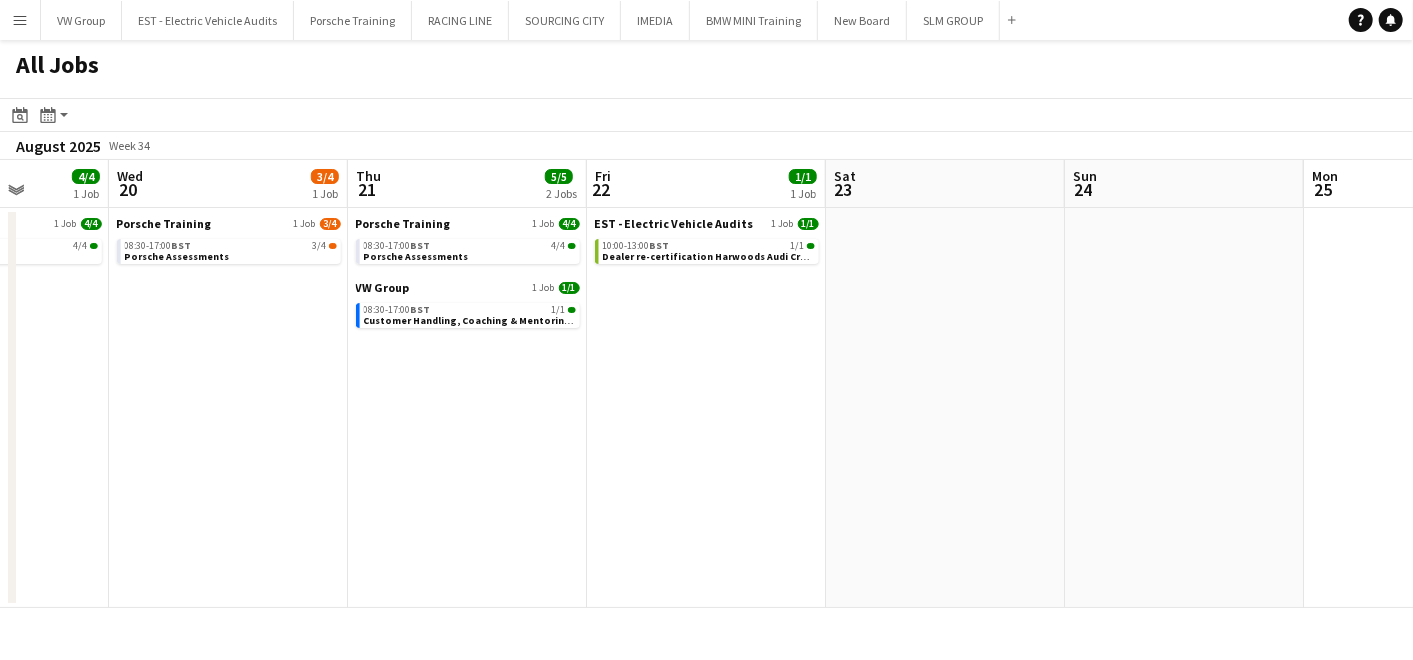drag, startPoint x: 683, startPoint y: 455, endPoint x: 486, endPoint y: 479, distance: 198.45654 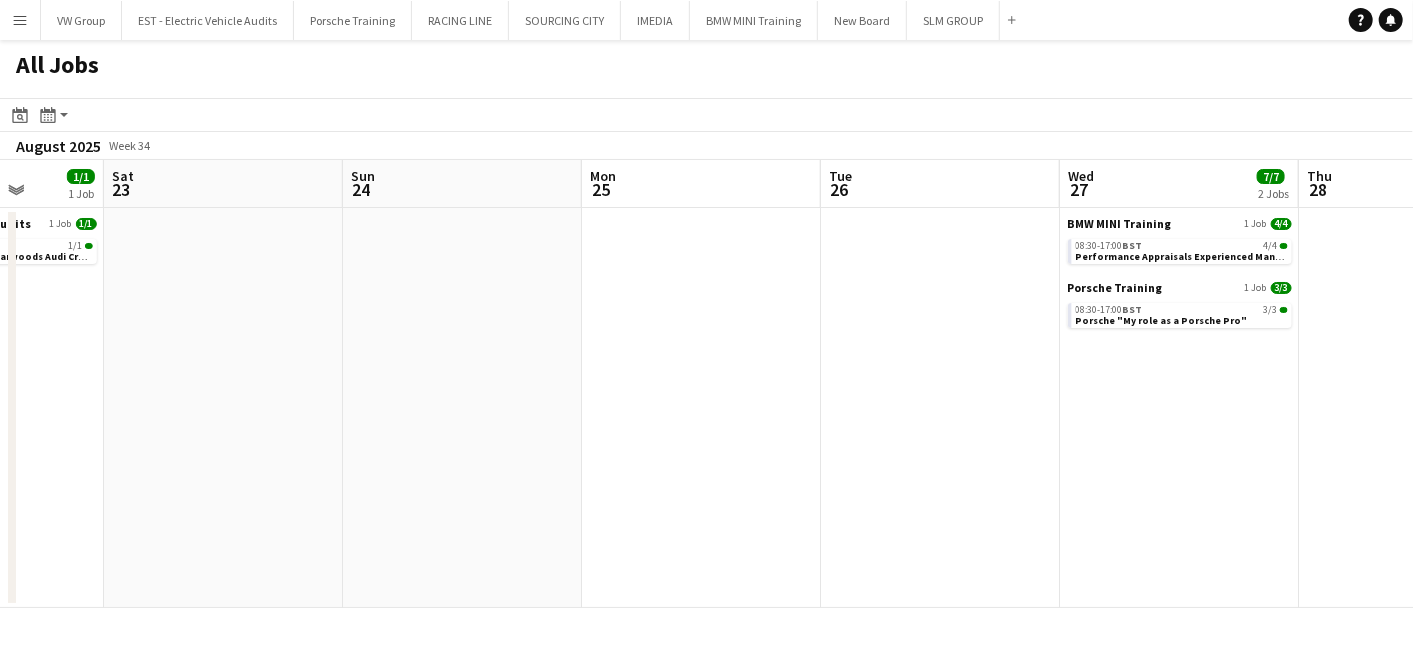click on "All Jobs
Date picker
AUG 2025 AUG 2025 Monday M Tuesday T Wednesday W Thursday T Friday F Saturday S Sunday S  AUG   1   2   3   4   5   6   7   8   9   10   11   12   13   14   15   16   17   18   19   20   21   22   23   24   25   26   27   28   29   30   31
Comparison range
Comparison range
Today
Month view / Day view
Day view by Board Day view by Job Month view  August 2025   Week 34
Expand/collapse
Wed   20   3/4   1 Job   Thu   21   5/5   2 Jobs   Fri   22   1/1   1 Job   Sat   23   Sun   24   Mon   25   Tue   26   Wed   27   7/7   2 Jobs   Thu   28   Fri   29   Sat   30   Porsche Training   1 Job   3/4   08:30-17:00    BST   3/4   Porsche Assessments   Porsche Training   1 Job   4/4   08:30-17:00    BST   4/4   Porsche Assessments   VW Group    1 Job   1/1   08:30-17:00    BST   1/1   EST -  Electric Vehicle Audits    1 Job   1/1" 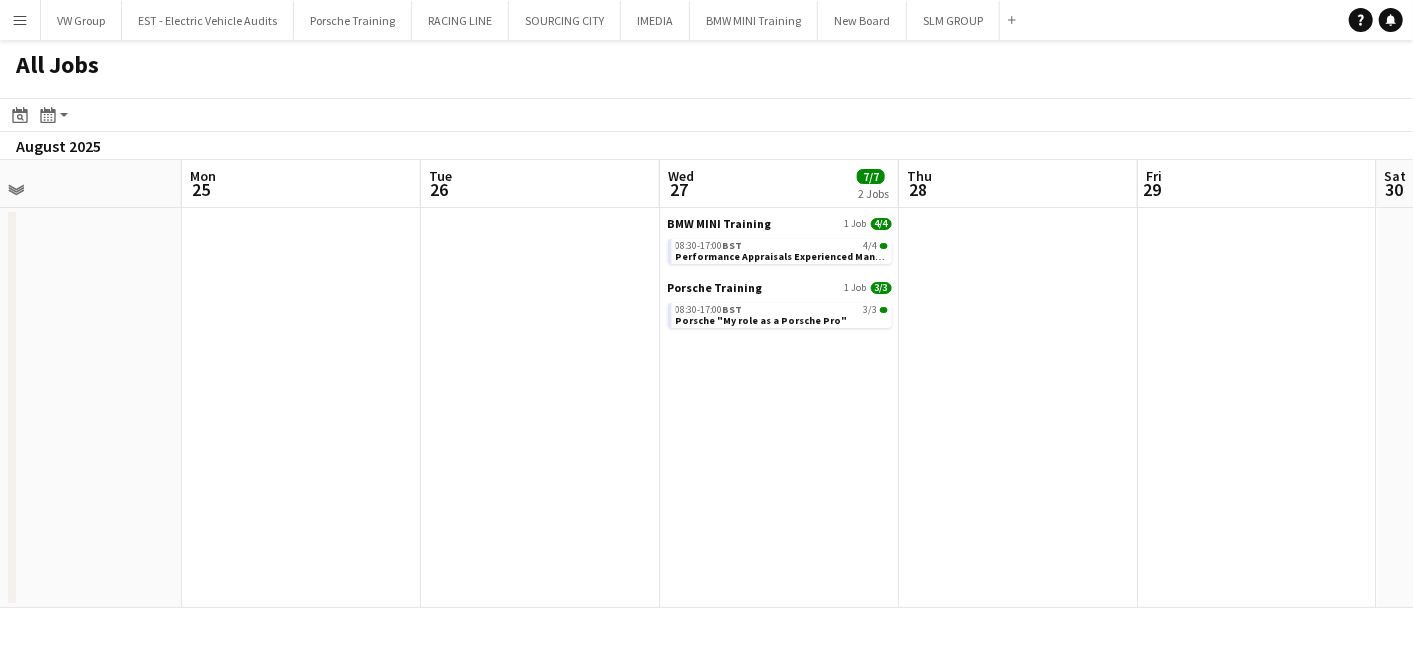 drag, startPoint x: 482, startPoint y: 536, endPoint x: 431, endPoint y: 541, distance: 51.24451 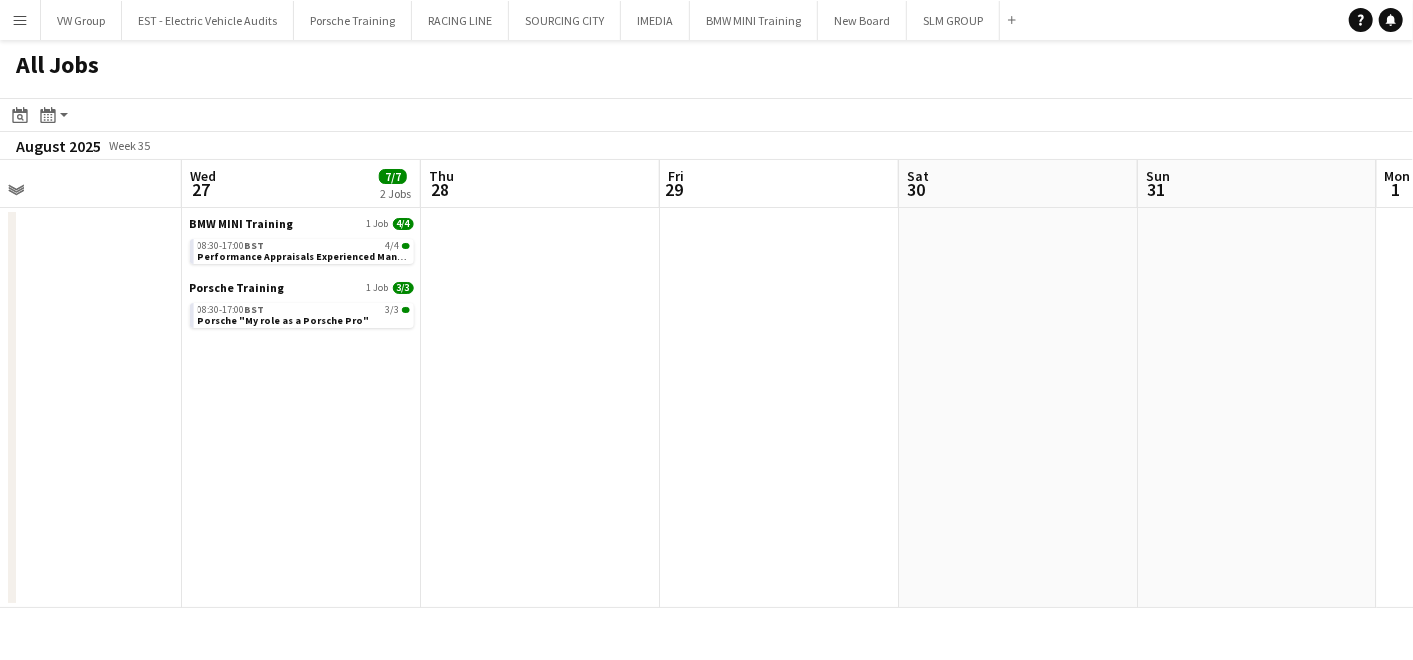 scroll, scrollTop: 0, scrollLeft: 582, axis: horizontal 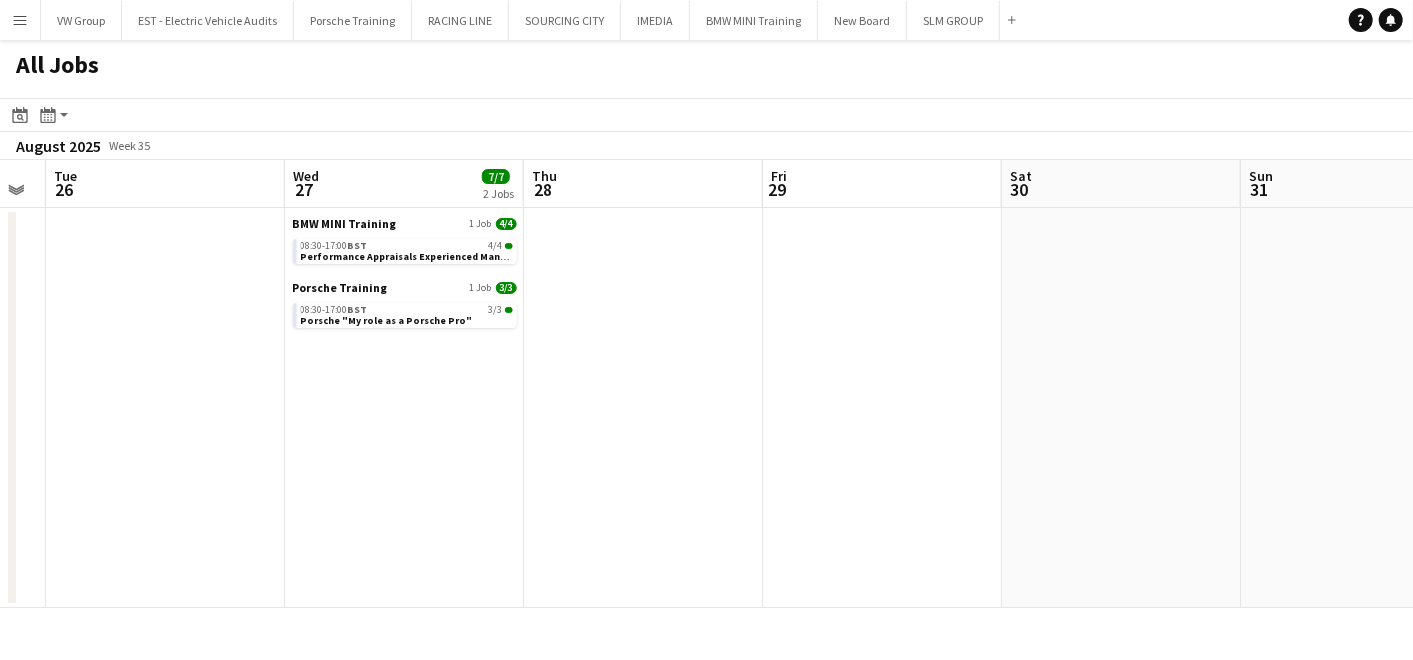 click on "Sat   23   Sun   24   Mon   25   Tue   26   Wed   27   7/7   2 Jobs   Thu   28   Fri   29   Sat   30   Sun   31   Mon   1   Tue   2   BMW MINI Training   1 Job   4/4   08:30-17:00    BST   4/4    Performance Appraisals  Experienced Managers 2   Porsche Training   1 Job   3/3   08:30-17:00    BST   3/3    Porsche "My role as a Porsche Pro"" at bounding box center (706, 384) 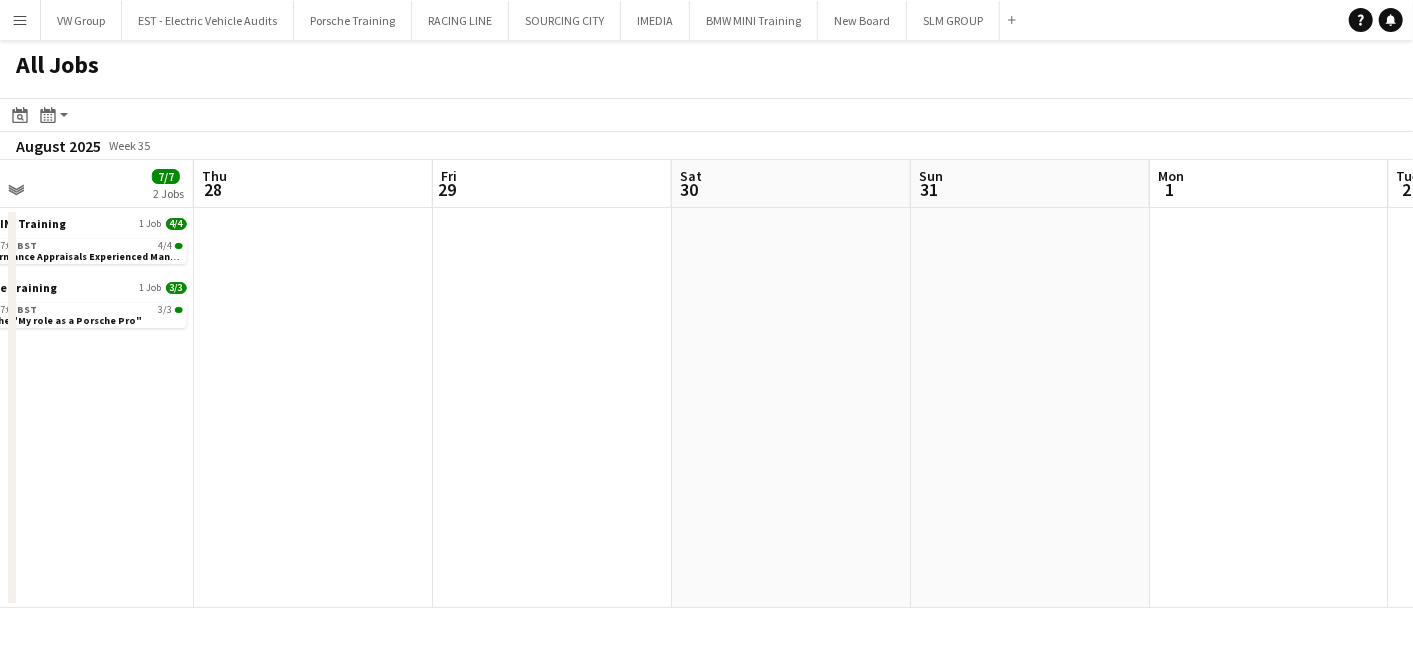 click on "All Jobs
Date picker
AUG 2025 AUG 2025 Monday M Tuesday T Wednesday W Thursday T Friday F Saturday S Sunday S  AUG   1   2   3   4   5   6   7   8   9   10   11   12   13   14   15   16   17   18   19   20   21   22   23   24   25   26   27   28   29   30   31
Comparison range
Comparison range
Today
Month view / Day view
Day view by Board Day view by Job Month view  August 2025   Week 35
Expand/collapse
Sun   24   Mon   25   Tue   26   Wed   27   7/7   2 Jobs   Thu   28   Fri   29   Sat   30   Sun   31   Mon   1   Tue   2   Wed   3   BMW MINI Training   1 Job   4/4   08:30-17:00    BST   4/4    Performance Appraisals  Experienced Managers 2   Porsche Training   1 Job   3/3   08:30-17:00    BST   3/3    Porsche "My role as a Porsche Pro"" 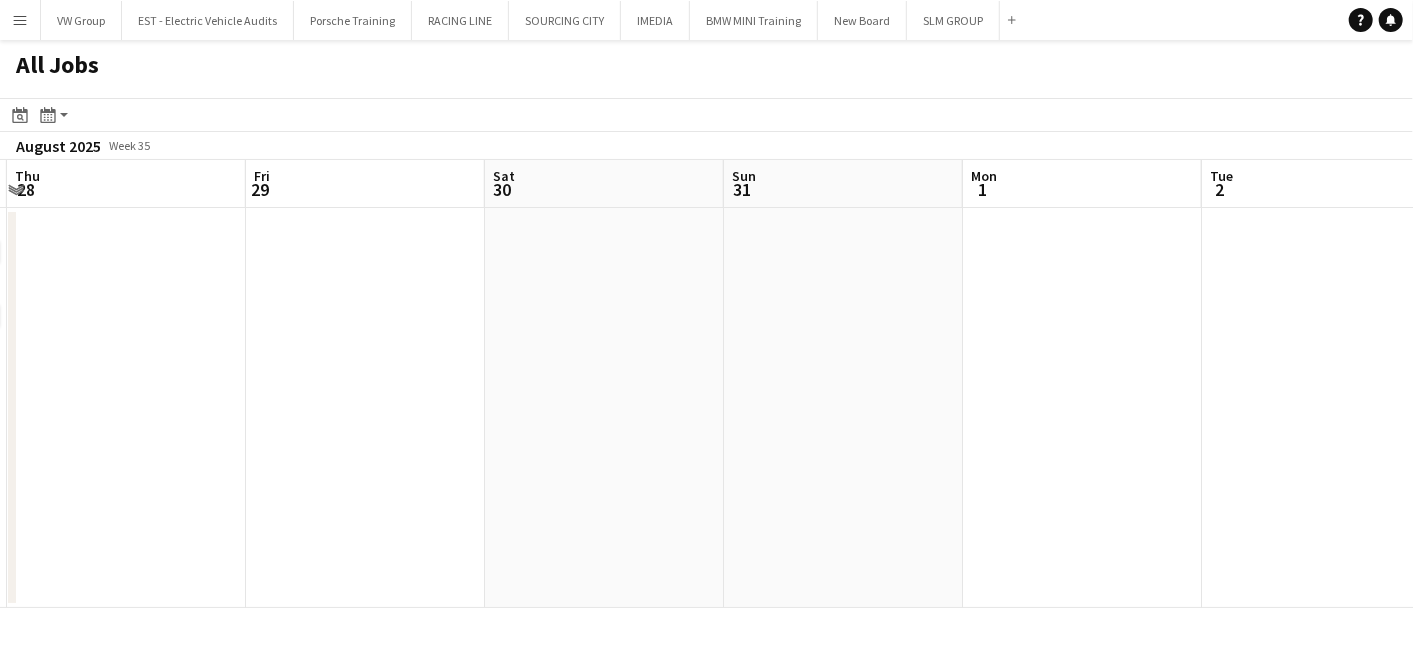 drag, startPoint x: 885, startPoint y: 413, endPoint x: 600, endPoint y: 431, distance: 285.56784 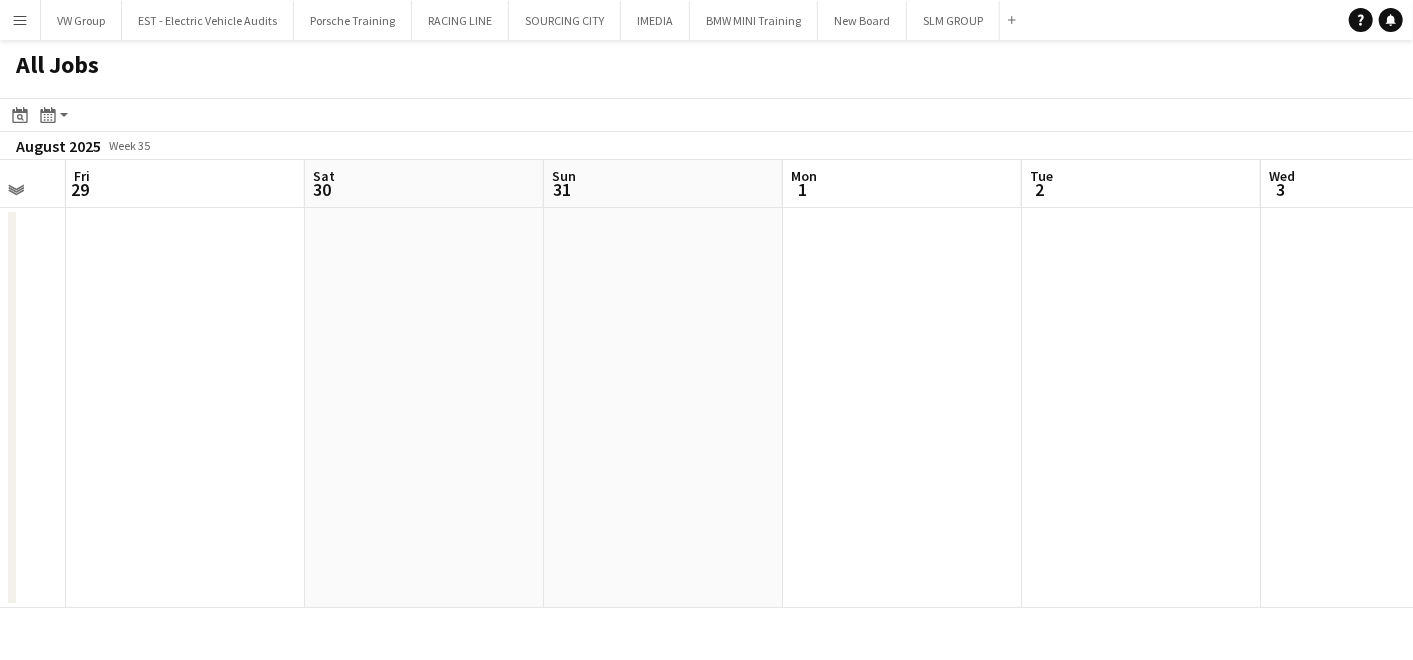drag, startPoint x: 1089, startPoint y: 397, endPoint x: 601, endPoint y: 464, distance: 492.5779 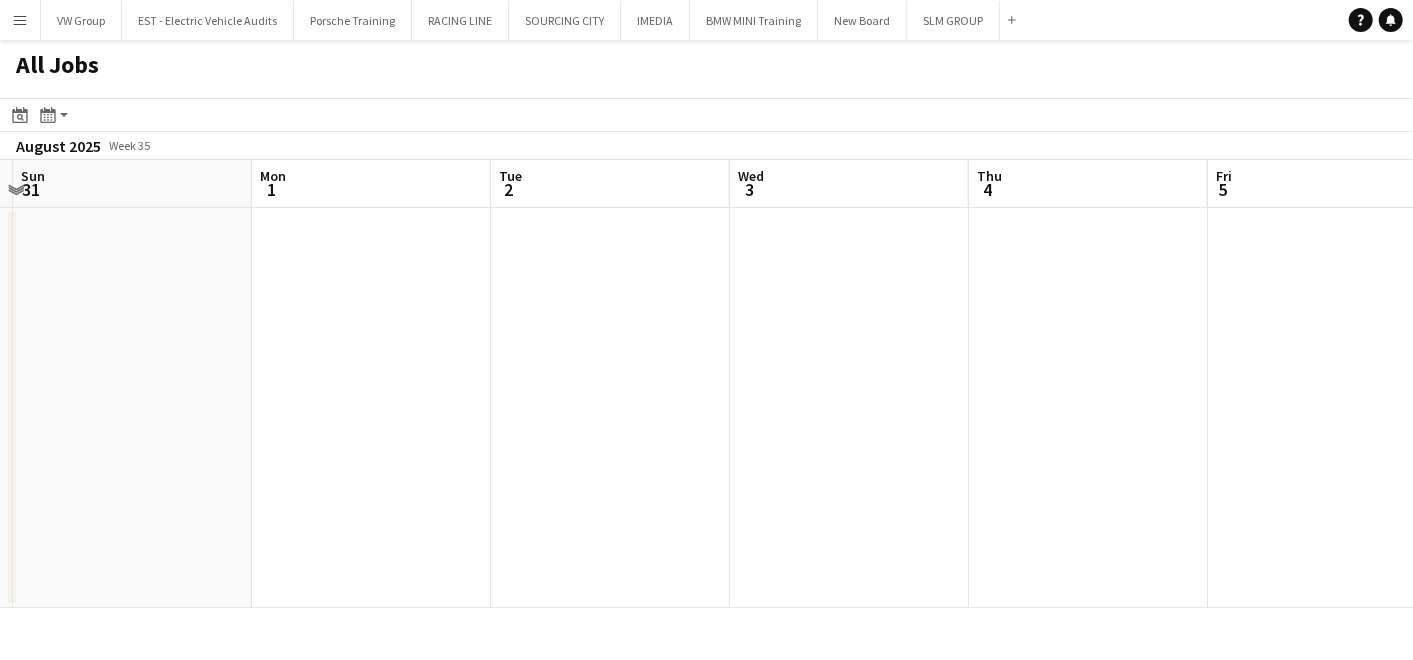 click on "Thu   28   Fri   29   Sat   30   Sun   31   Mon   1   Tue   2   Wed   3   Thu   4   Fri   5   Sat   6   Sun   7" at bounding box center (706, 384) 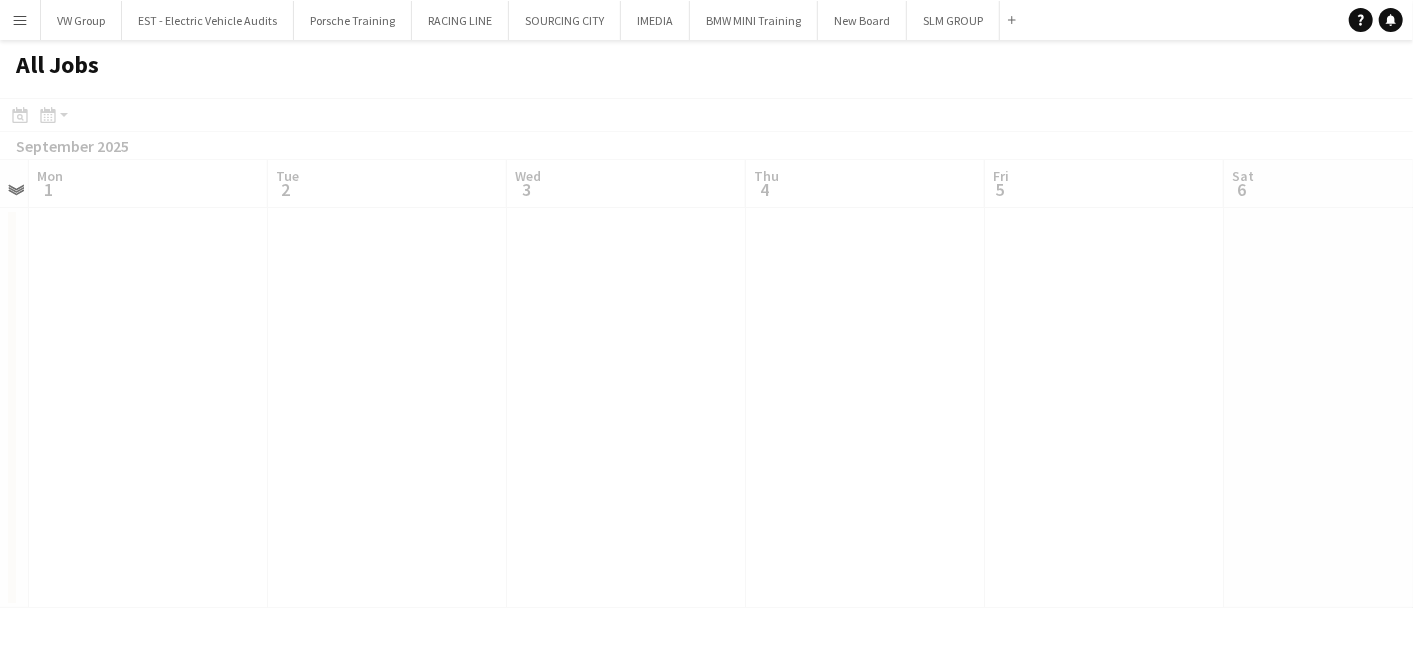 drag, startPoint x: 1085, startPoint y: 400, endPoint x: 734, endPoint y: 403, distance: 351.01282 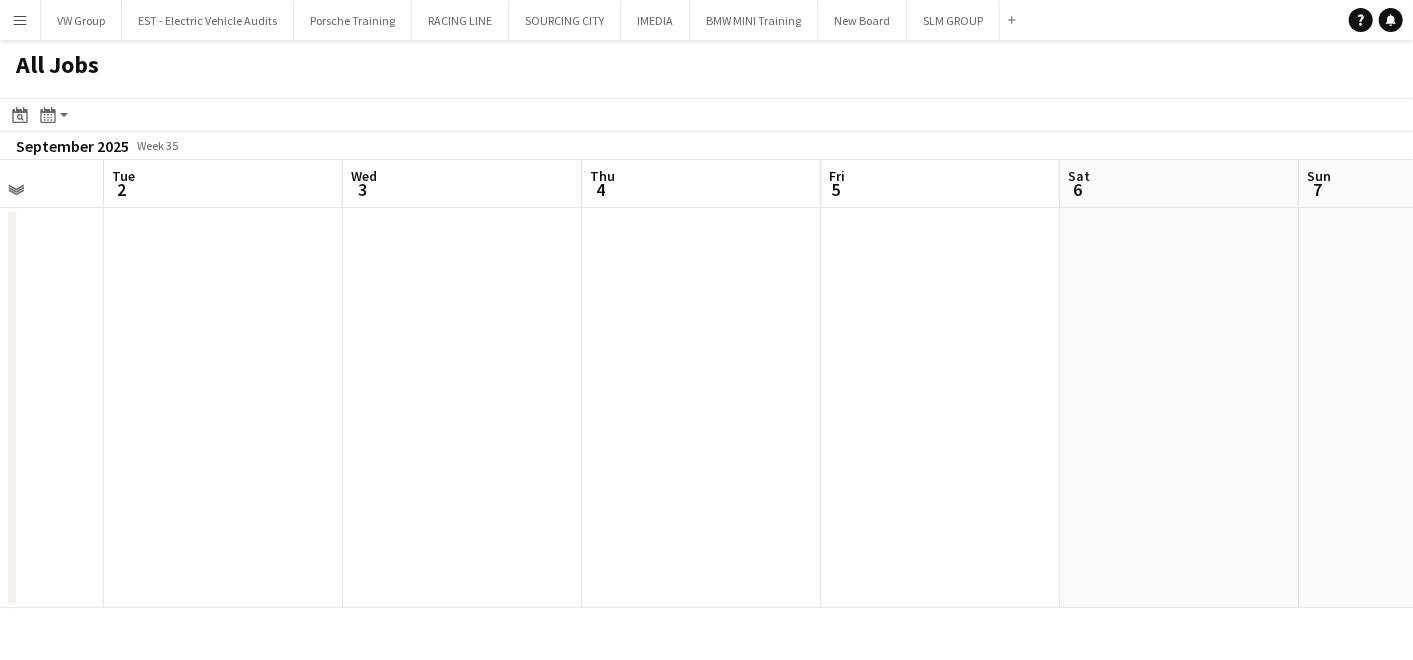 drag, startPoint x: 1076, startPoint y: 374, endPoint x: 656, endPoint y: 400, distance: 420.804 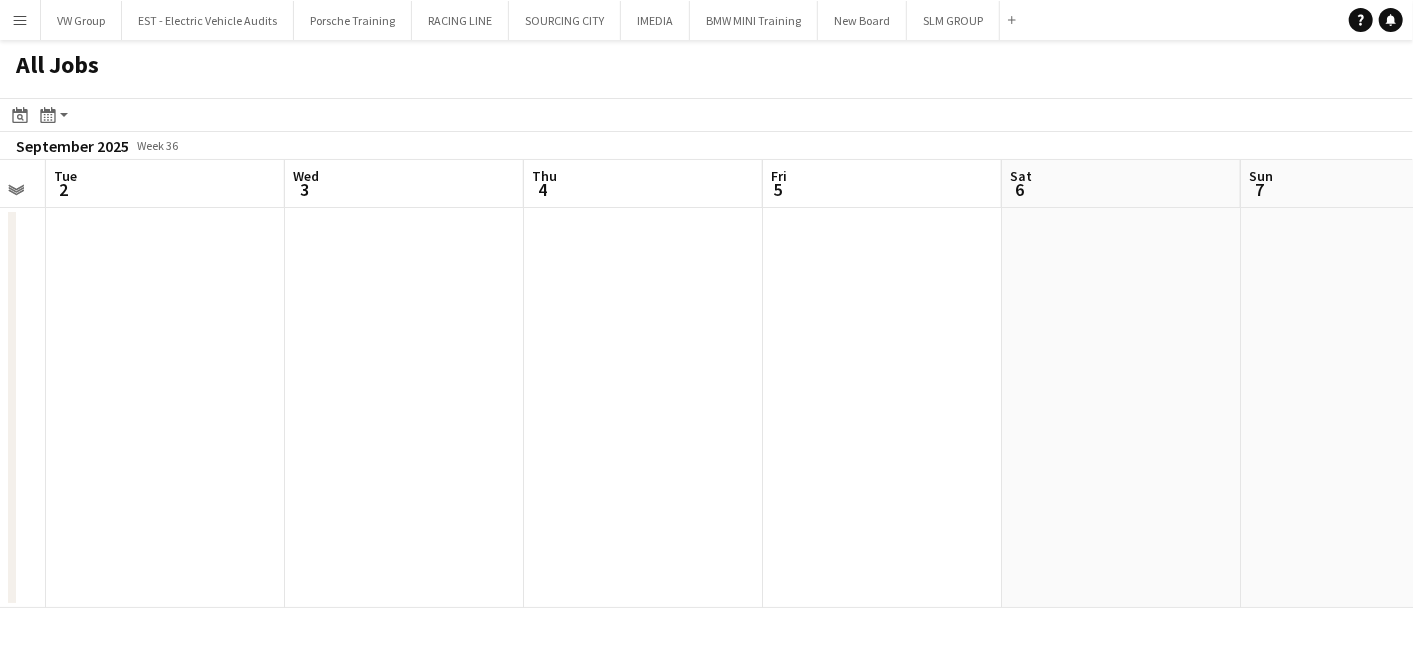 drag, startPoint x: 790, startPoint y: 362, endPoint x: 1069, endPoint y: 348, distance: 279.35104 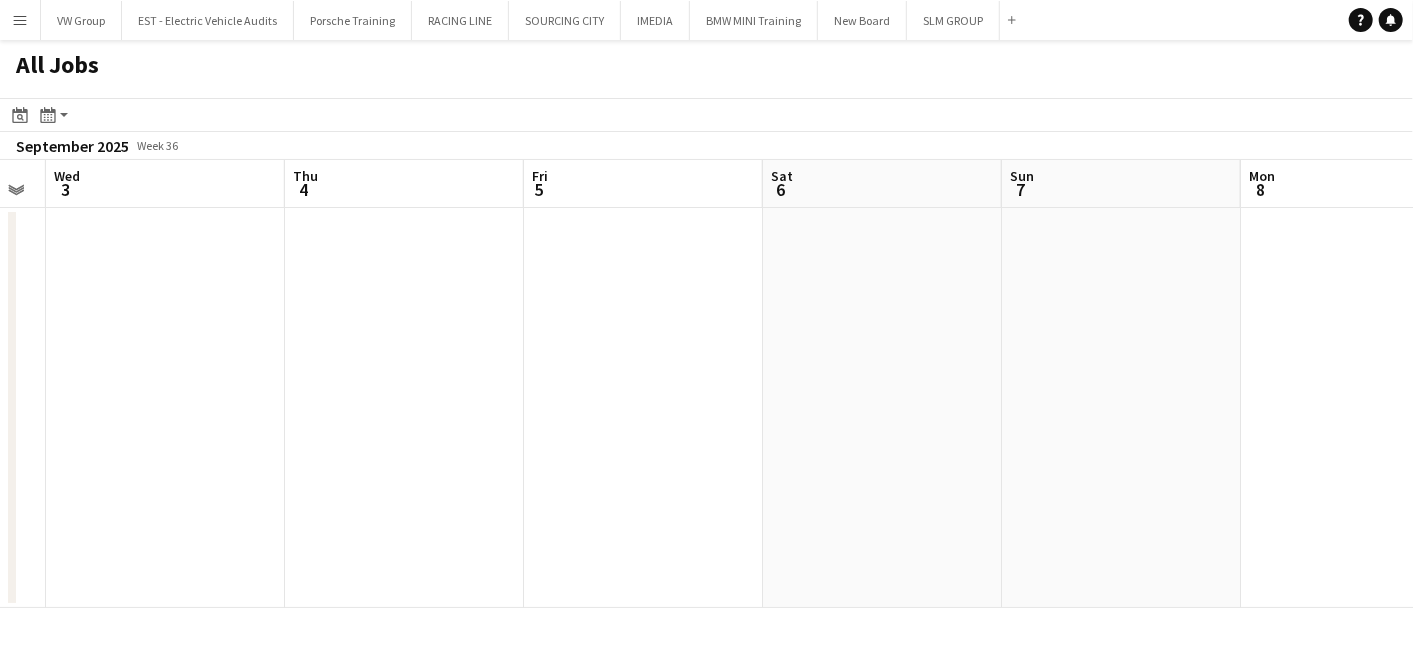 drag, startPoint x: 984, startPoint y: 343, endPoint x: 662, endPoint y: 411, distance: 329.1018 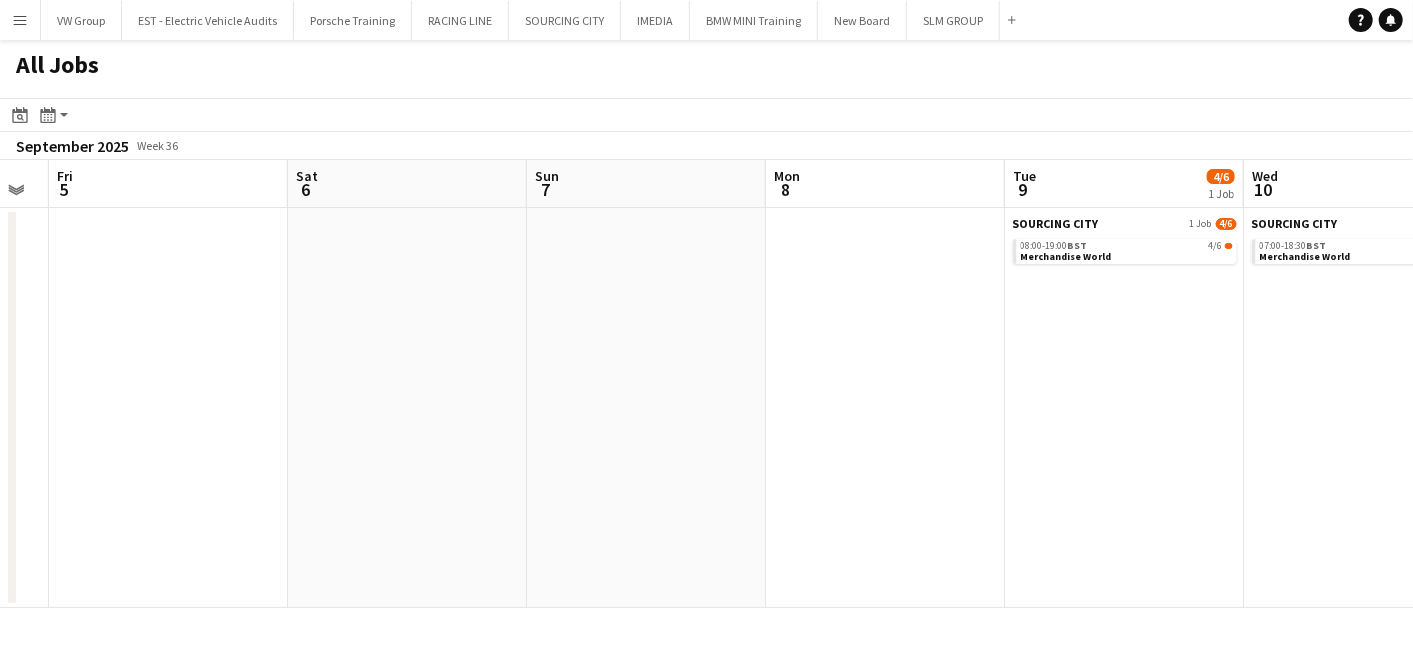 drag, startPoint x: 672, startPoint y: 414, endPoint x: 831, endPoint y: 388, distance: 161.11176 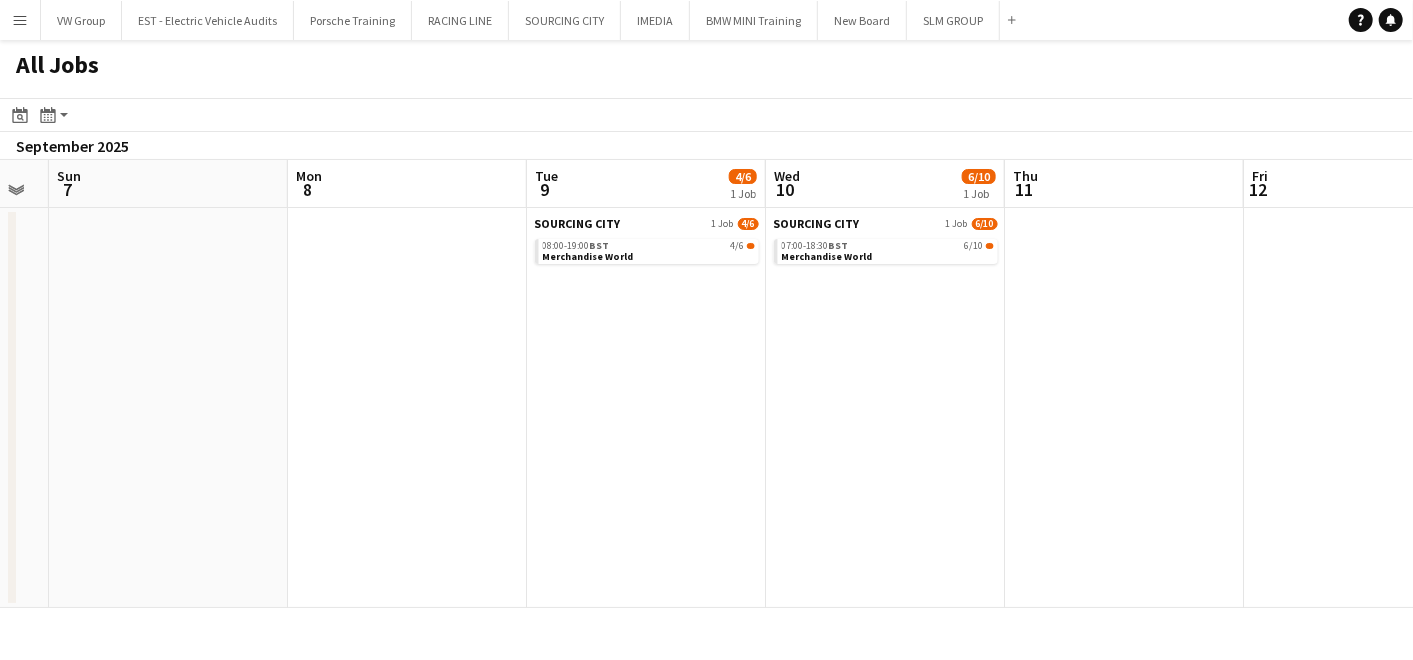 scroll, scrollTop: 0, scrollLeft: 489, axis: horizontal 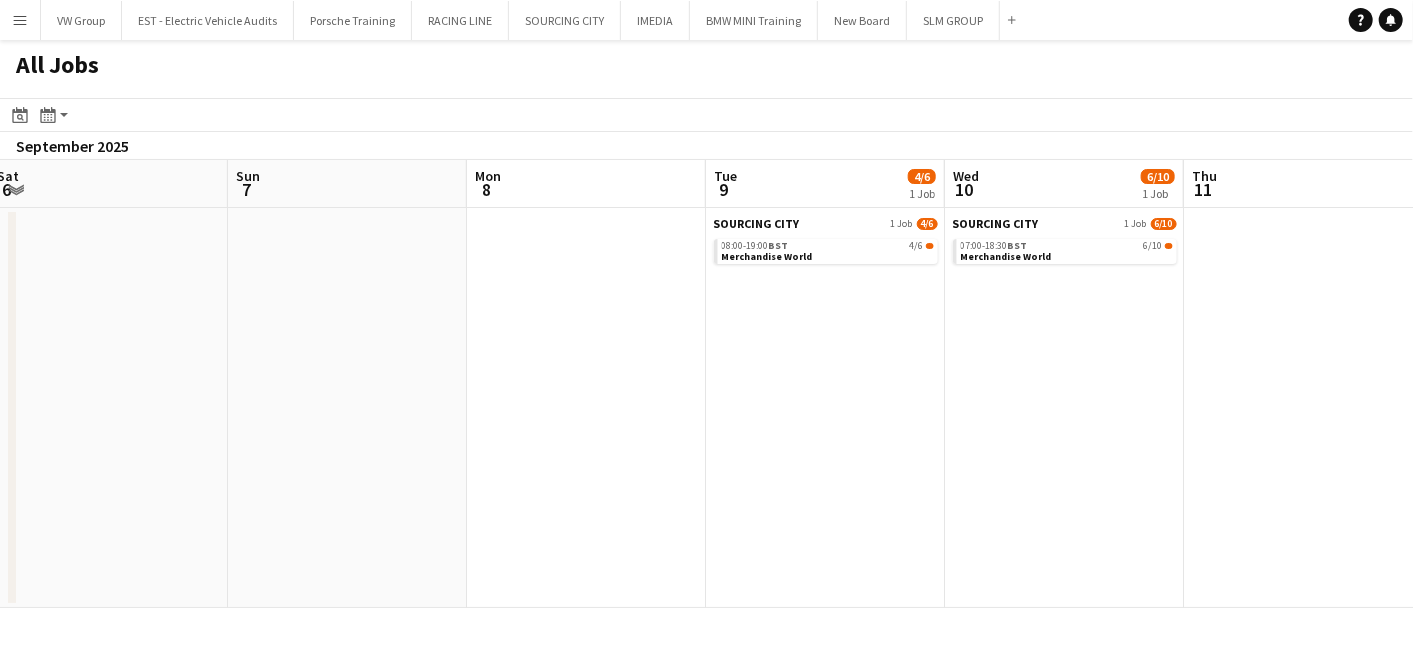 click on "All Jobs
Date picker
AUG 2025 AUG 2025 Monday M Tuesday T Wednesday W Thursday T Friday F Saturday S Sunday S  AUG   1   2   3   4   5   6   7   8   9   10   11   12   13   14   15   16   17   18   19   20   21   22   23   24   25   26   27   28   29   30   31
Comparison range
Comparison range
Today
Month view / Day view
Day view by Board Day view by Job Month view  September 2025   Week 36
Expand/collapse
Thu   4   Fri   5   Sat   6   Sun   7   Mon   8   Tue   9   4/6   1 Job   Wed   10   6/10   1 Job   Thu   11   Fri   12   Sat   13   Sun   14   SOURCING CITY   1 Job   4/6   08:00-19:00    BST   4/6   Merchandise World    SOURCING CITY   1 Job   6/10   07:00-18:30    BST   6/10   Merchandise World" 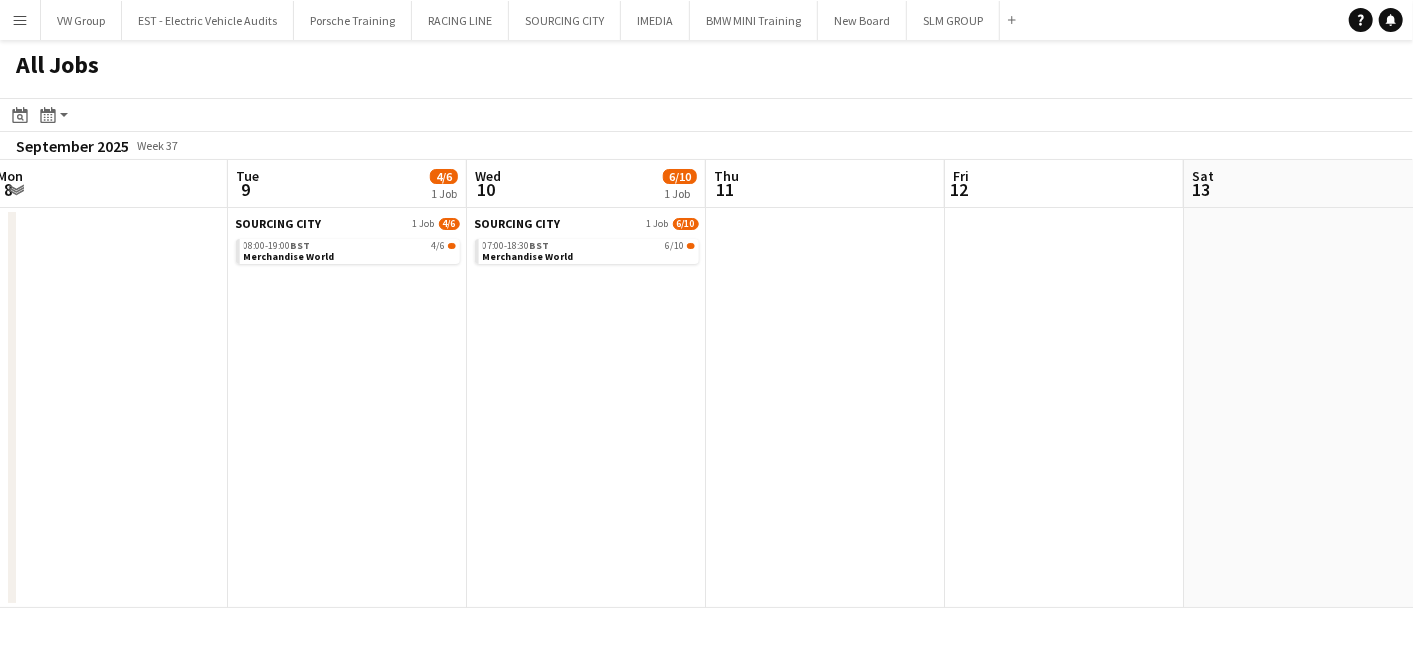 click on "Menu" at bounding box center [20, 20] 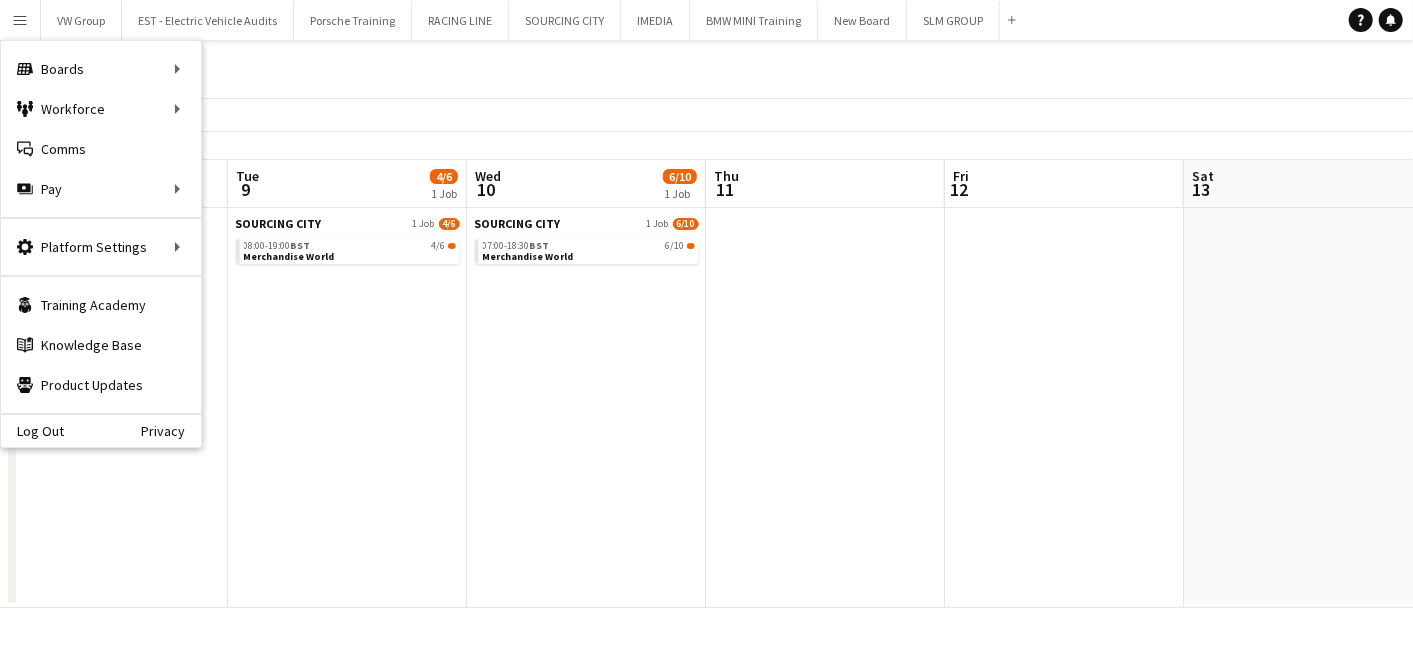 click on "SOURCING CITY   1 Job   6/10   07:00-18:30    BST   6/10   Merchandise World" at bounding box center (586, 408) 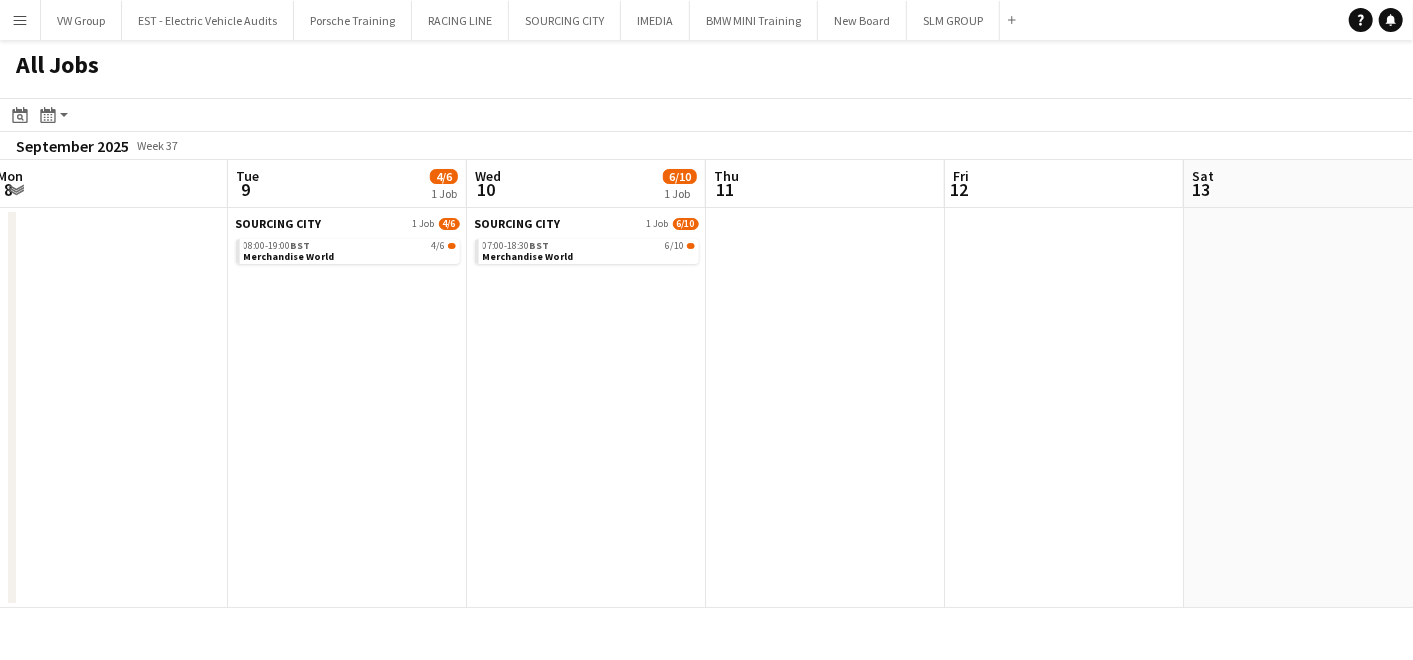 click on "Menu" at bounding box center (20, 20) 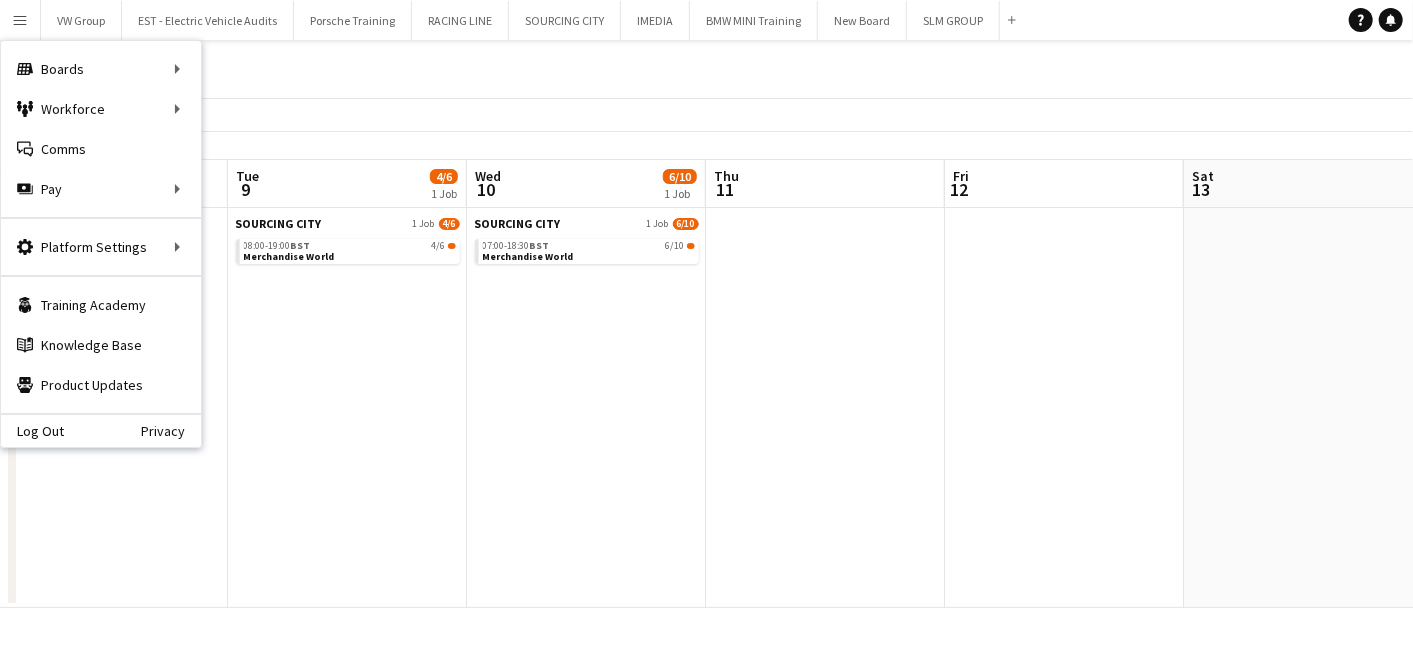 click on "SOURCING CITY   1 Job   4/6   08:00-19:00    BST   4/6   Merchandise World" at bounding box center [347, 408] 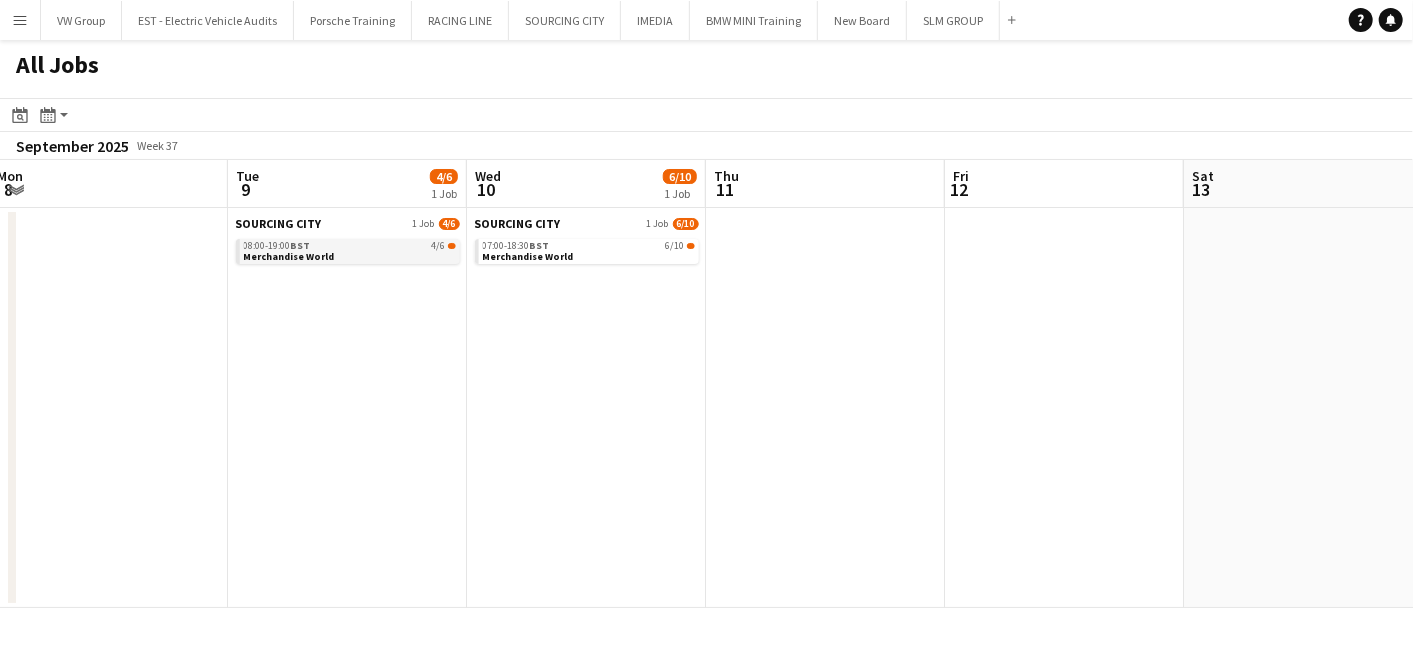 click on "08:00-19:00    BST   4/6   Merchandise World" at bounding box center (350, 250) 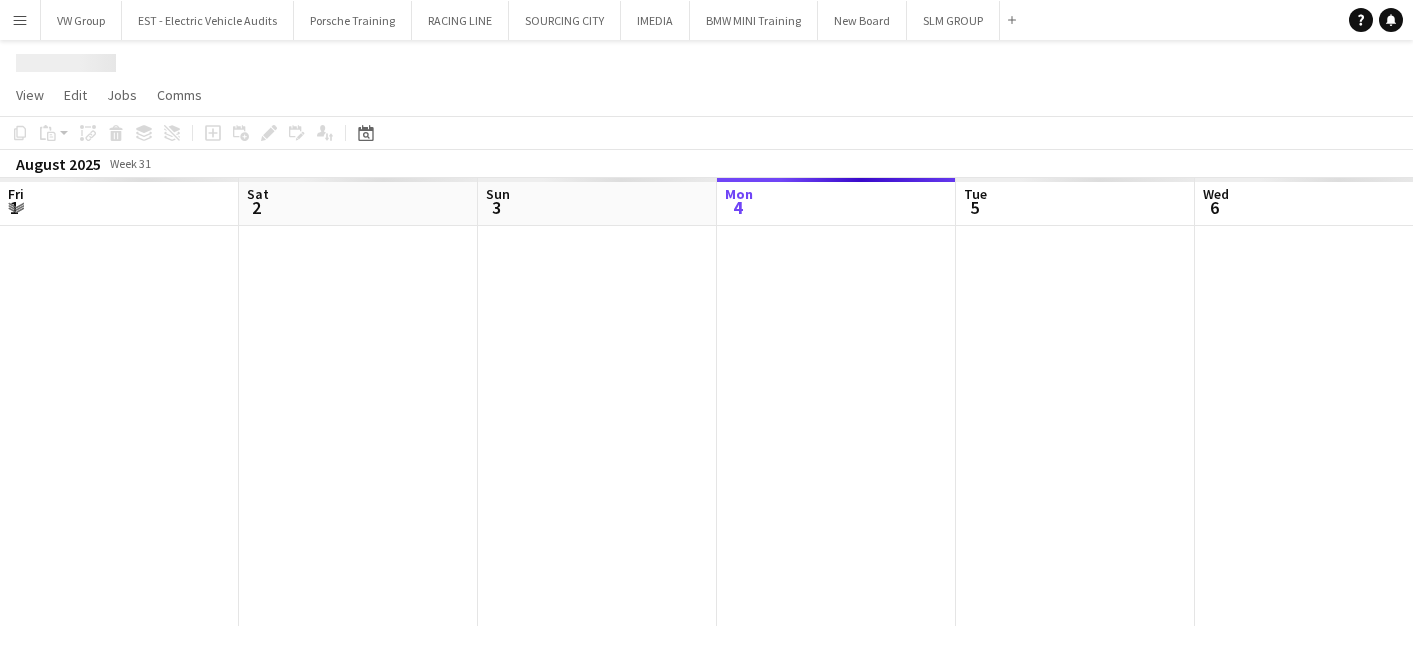 scroll, scrollTop: 0, scrollLeft: 0, axis: both 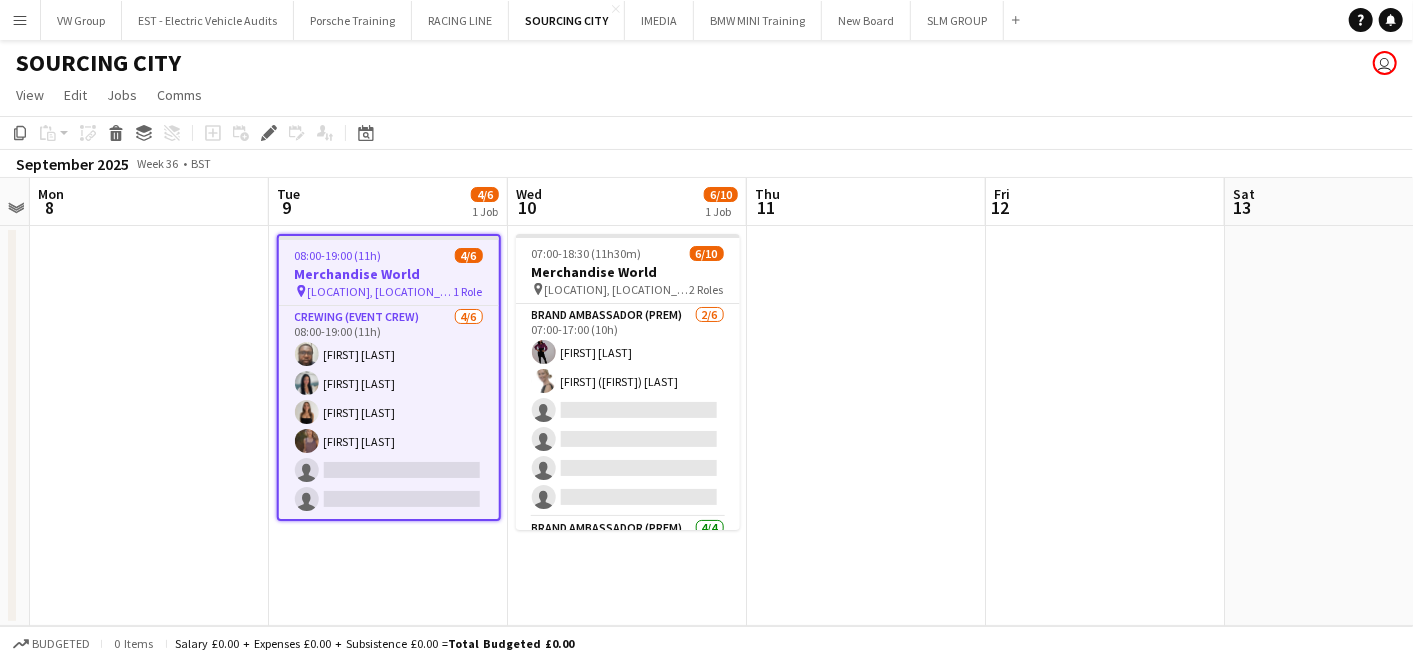 click on "Menu" at bounding box center (20, 20) 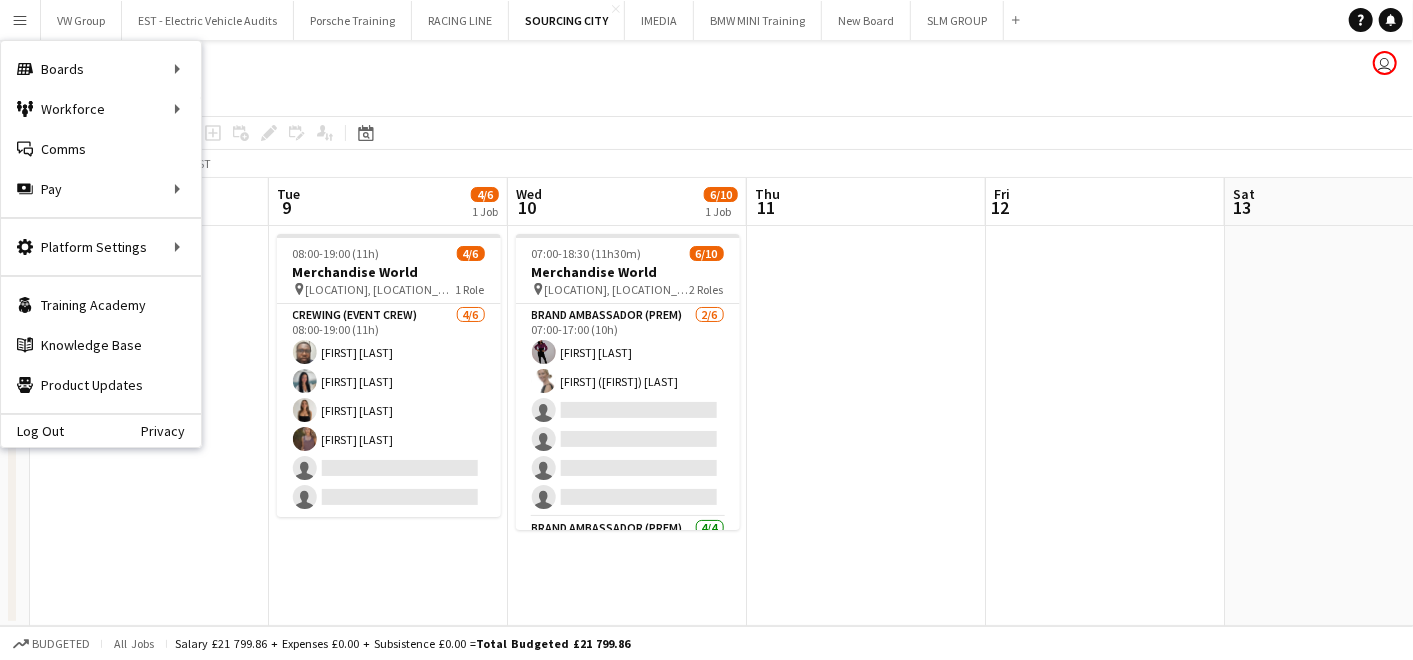 click at bounding box center [866, 426] 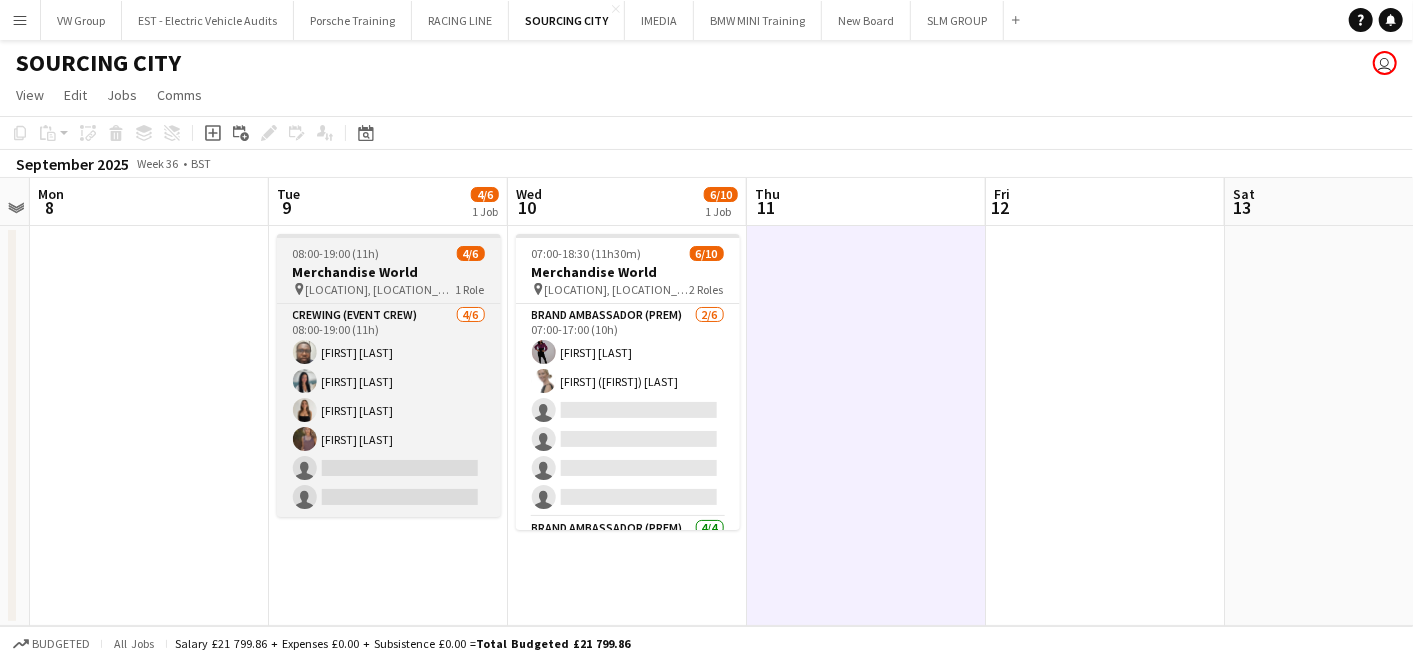 click on "08:00-19:00 (11h)    4/6" at bounding box center (389, 253) 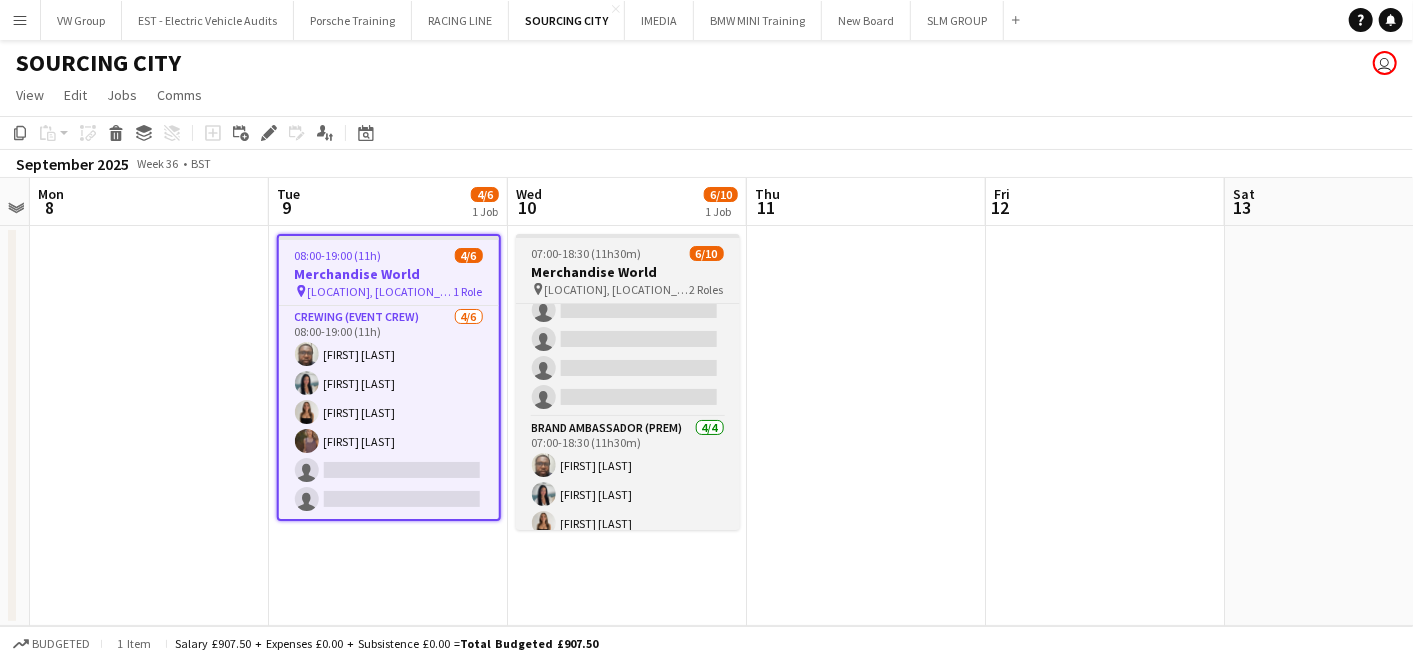 scroll, scrollTop: 131, scrollLeft: 0, axis: vertical 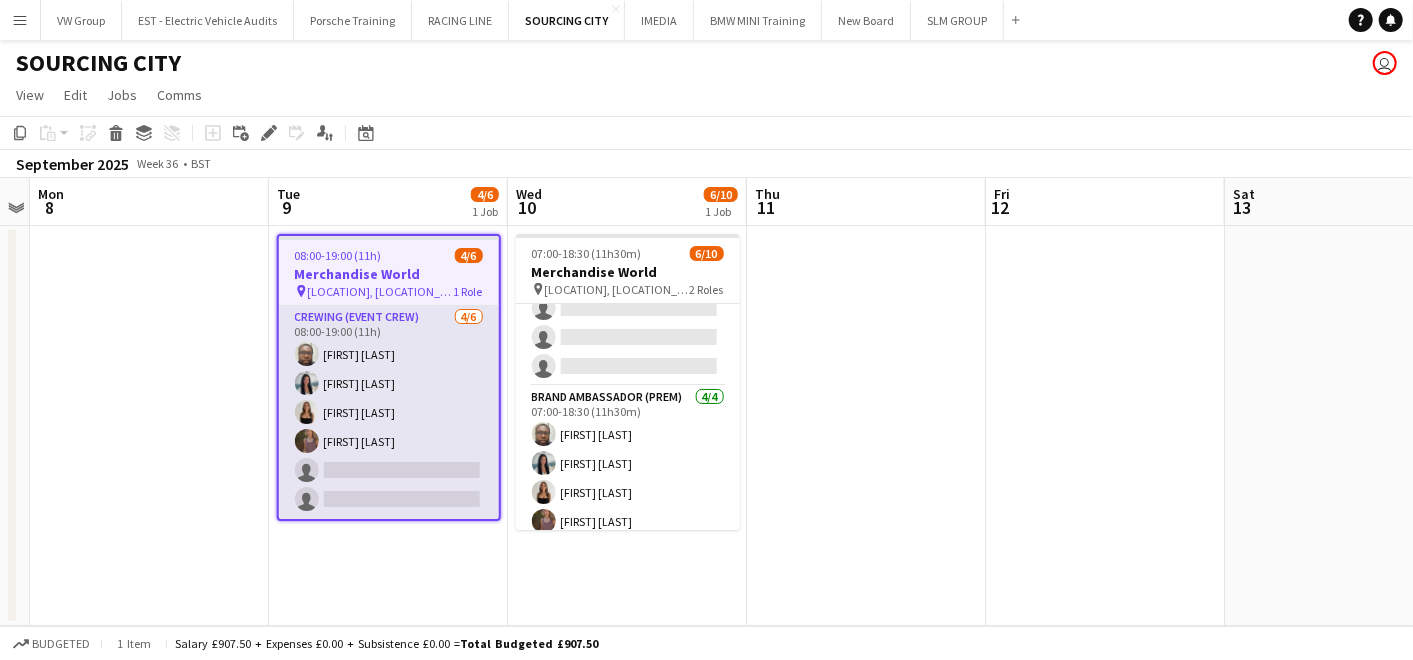 click on "Crewing (Event Crew)   4/6   08:00-19:00 (11h)
Sunny Chatta Chantel Ottonello CHLOE BUTLER sophie crawford
single-neutral-actions
single-neutral-actions" at bounding box center (389, 412) 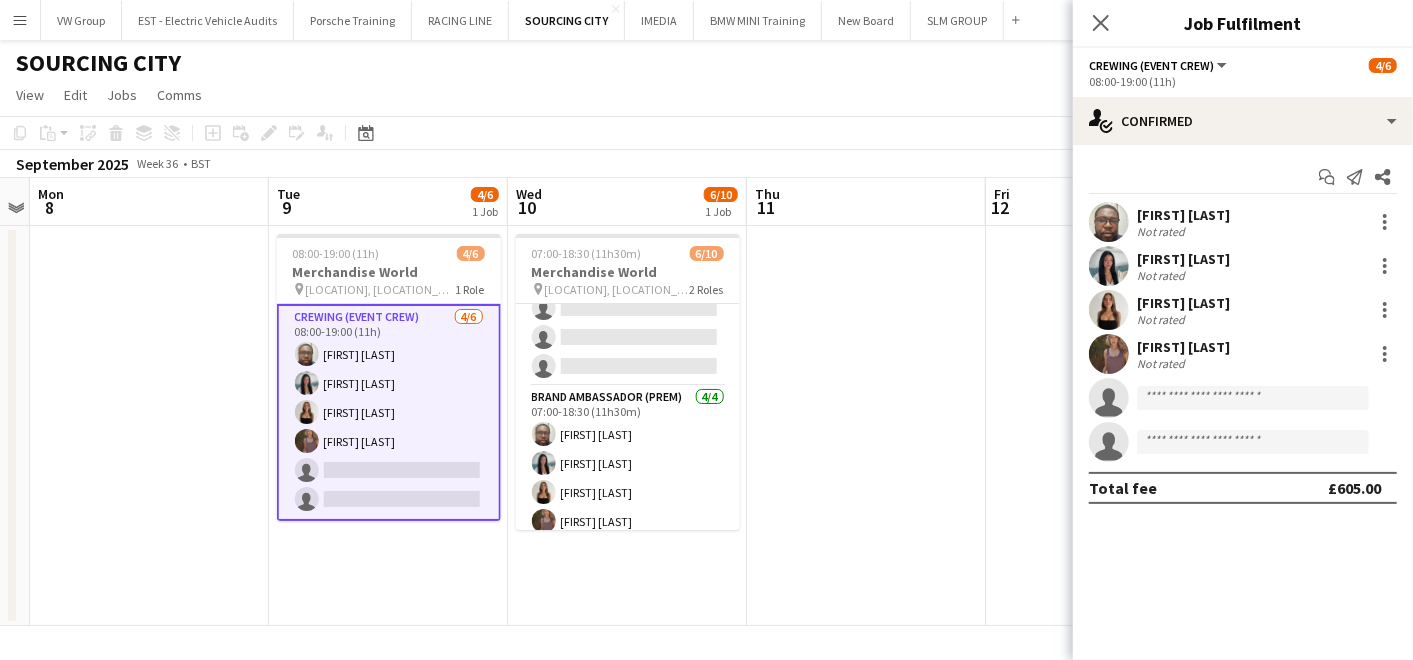 click on "CHLOE BUTLER" at bounding box center (1183, 303) 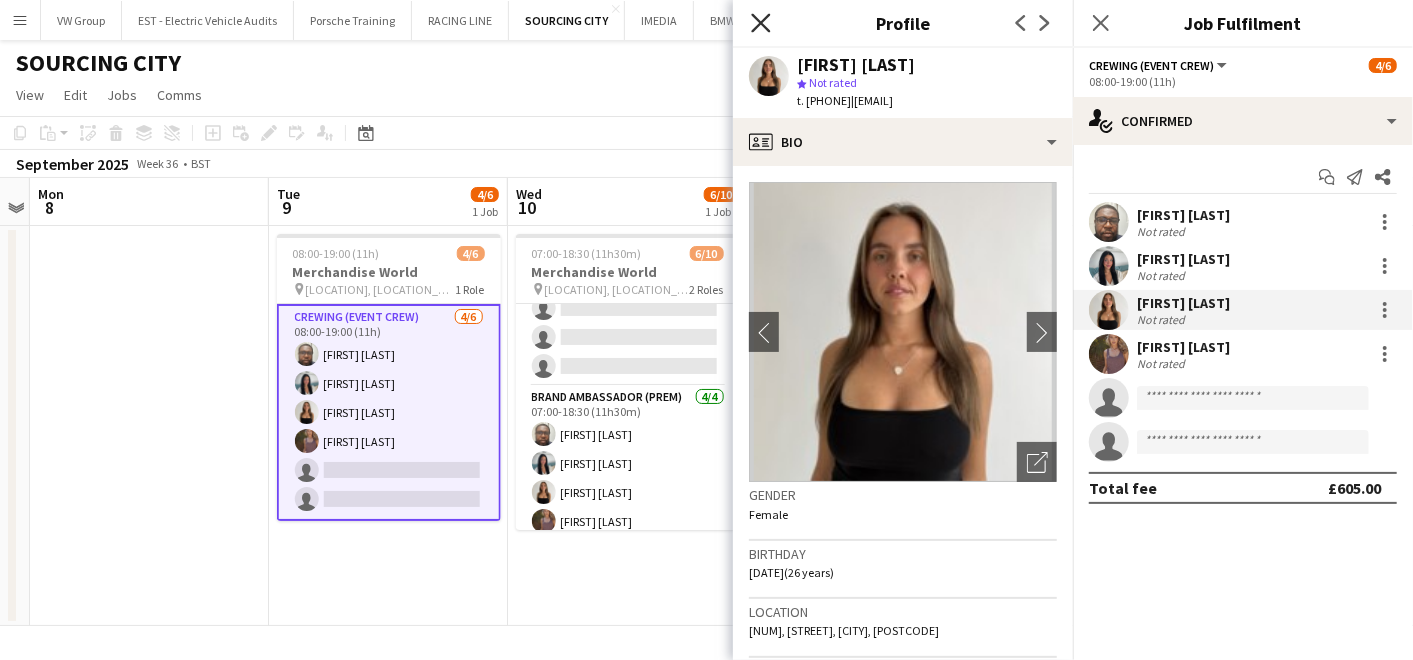click on "Close pop-in" 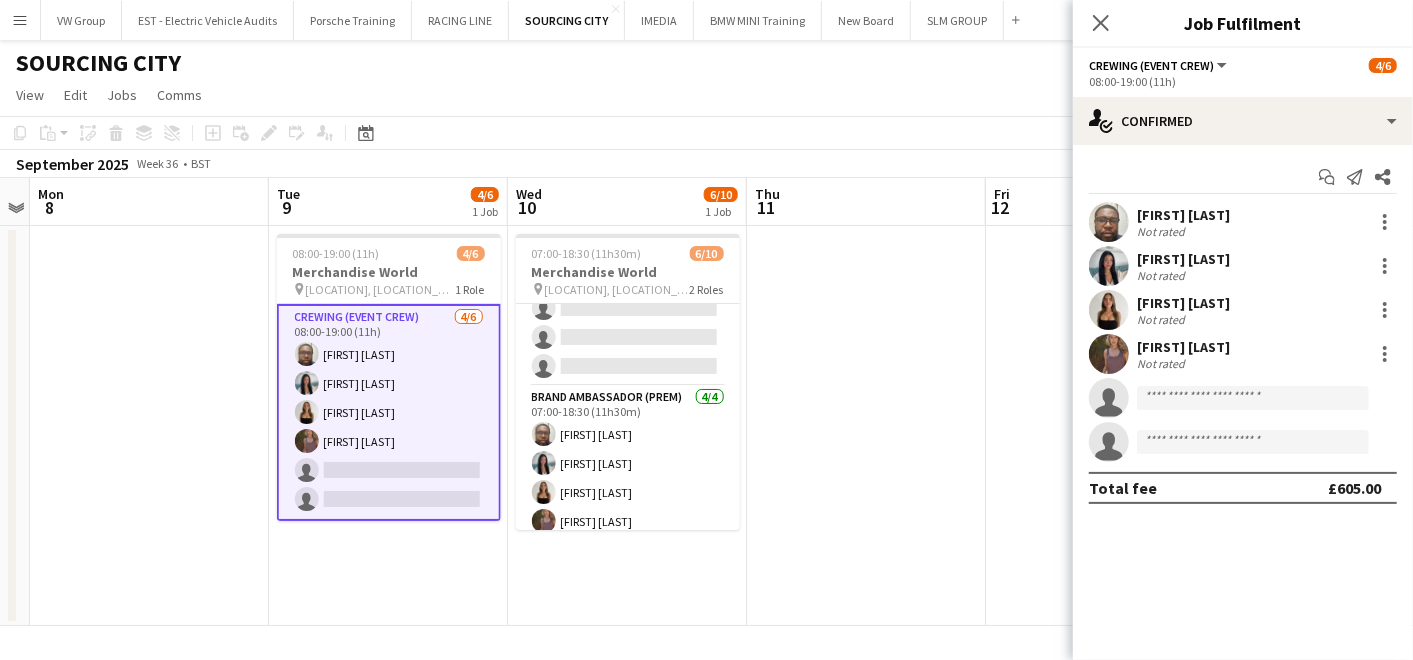 click on "Crewing (Event Crew)   4/6   08:00-19:00 (11h)
Sunny Chatta Chantel Ottonello CHLOE BUTLER sophie crawford
single-neutral-actions
single-neutral-actions" at bounding box center (389, 412) 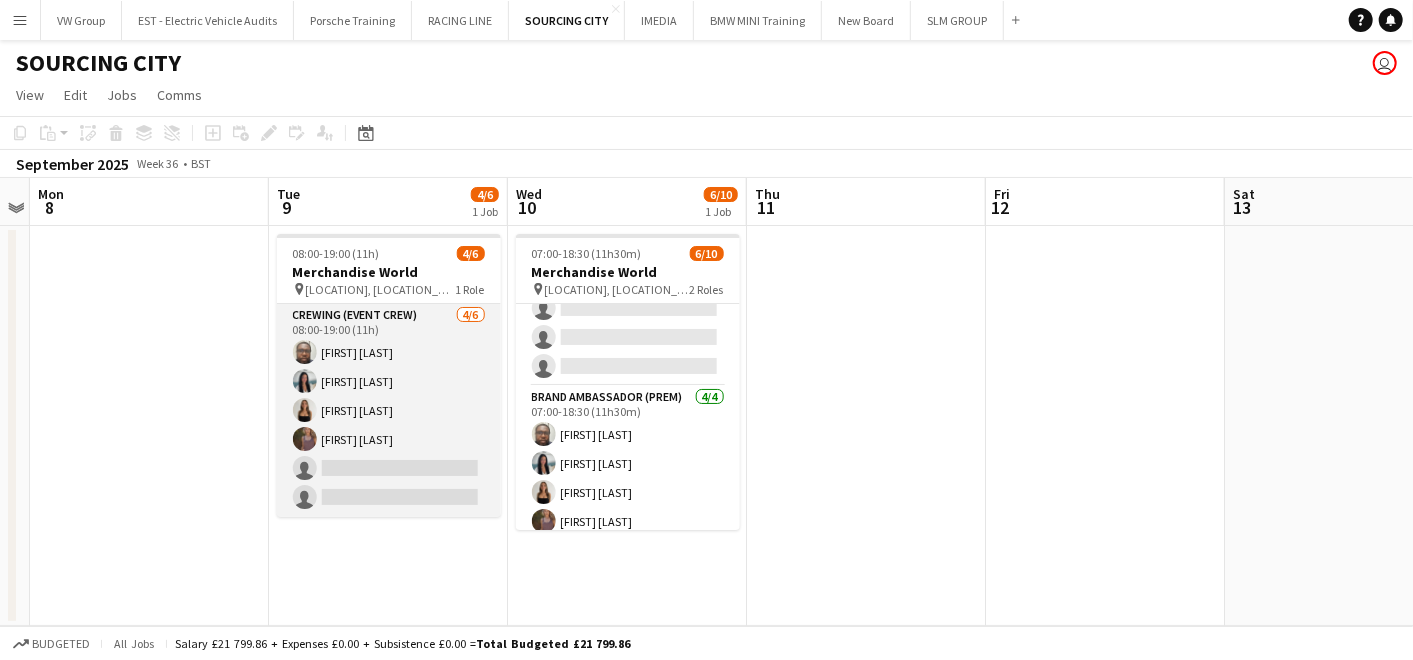 click on "Crewing (Event Crew)   4/6   08:00-19:00 (11h)
Sunny Chatta Chantel Ottonello CHLOE BUTLER sophie crawford
single-neutral-actions
single-neutral-actions" at bounding box center (389, 410) 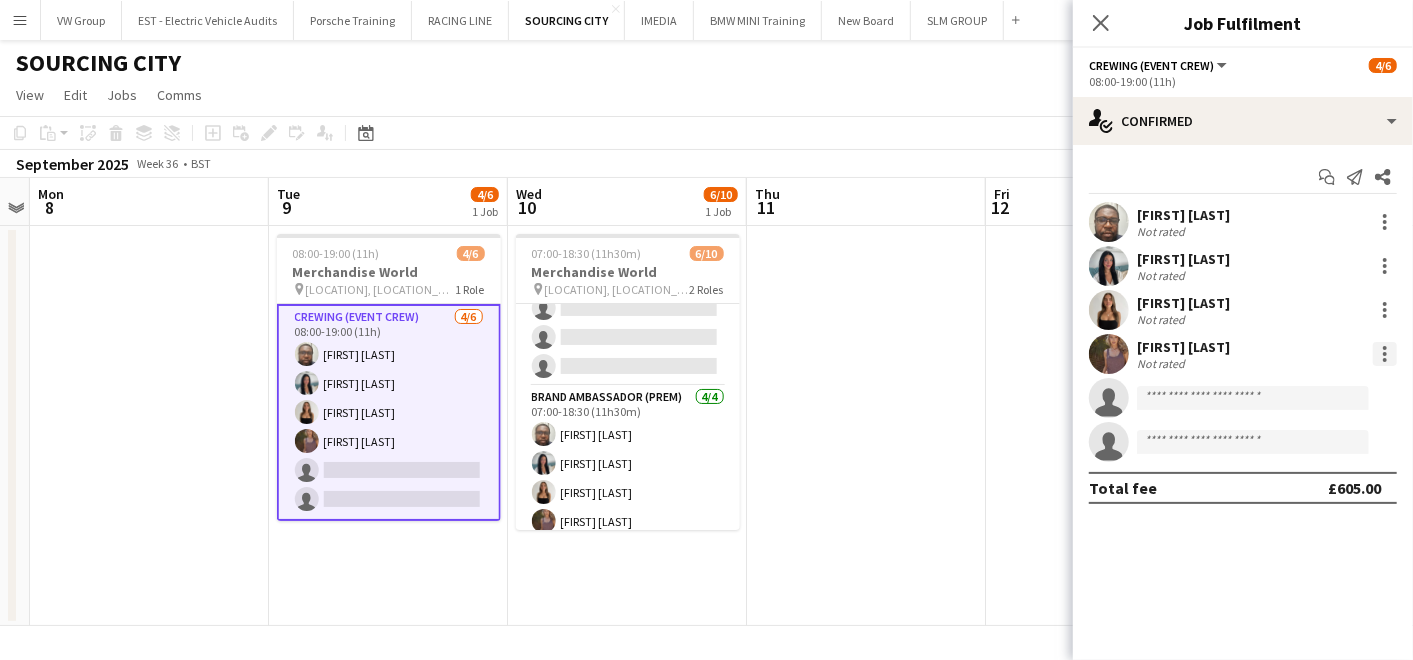 click at bounding box center (1385, 354) 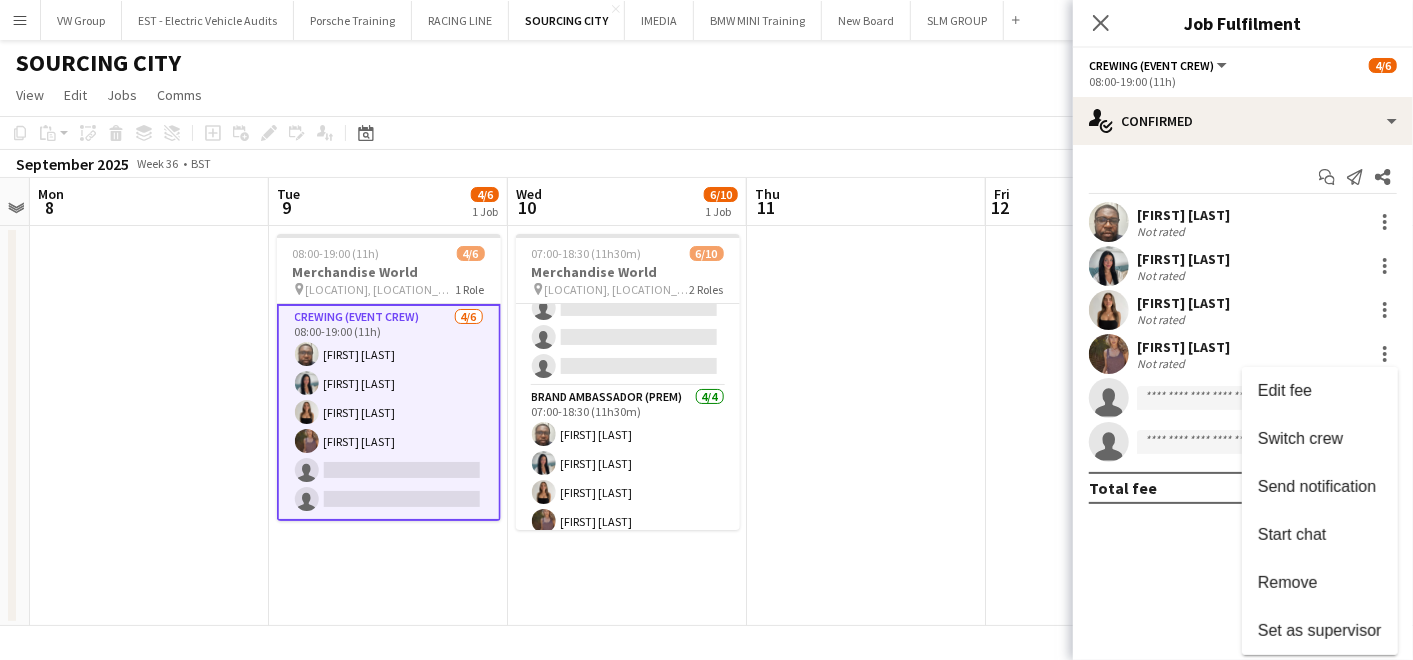click at bounding box center [706, 330] 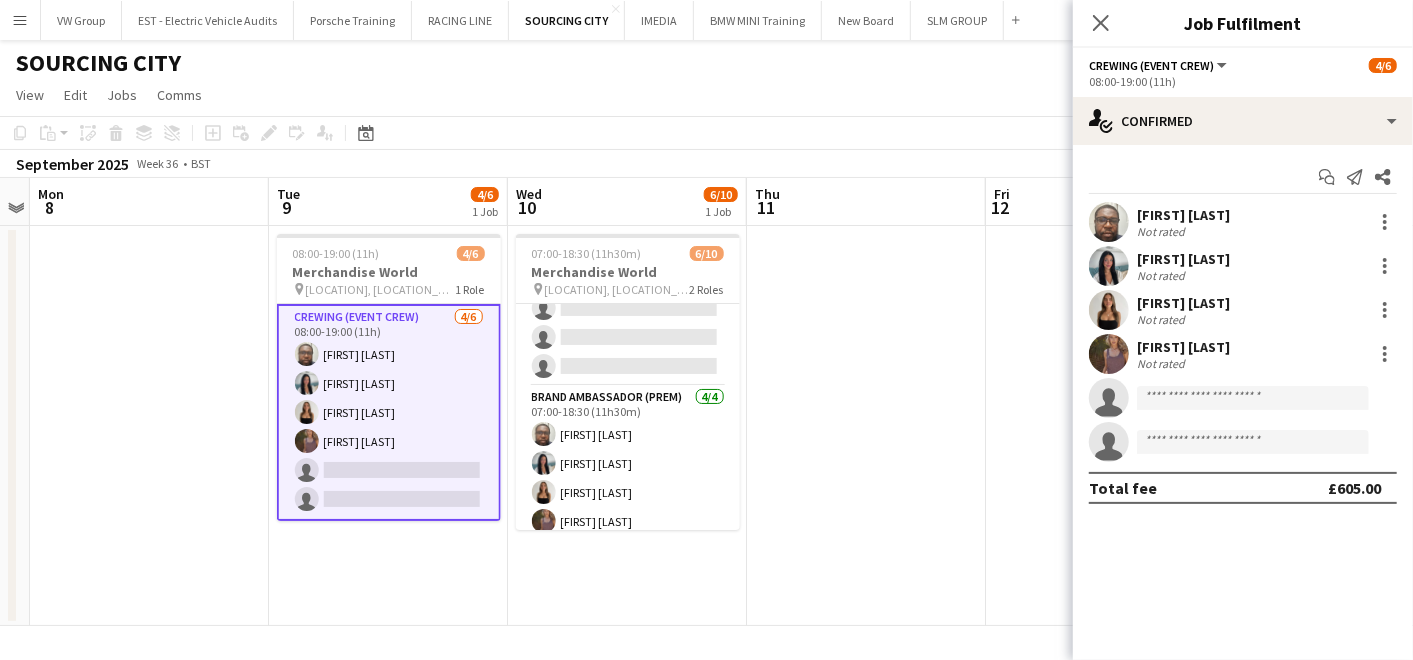 click on "sophie crawford" at bounding box center [1183, 347] 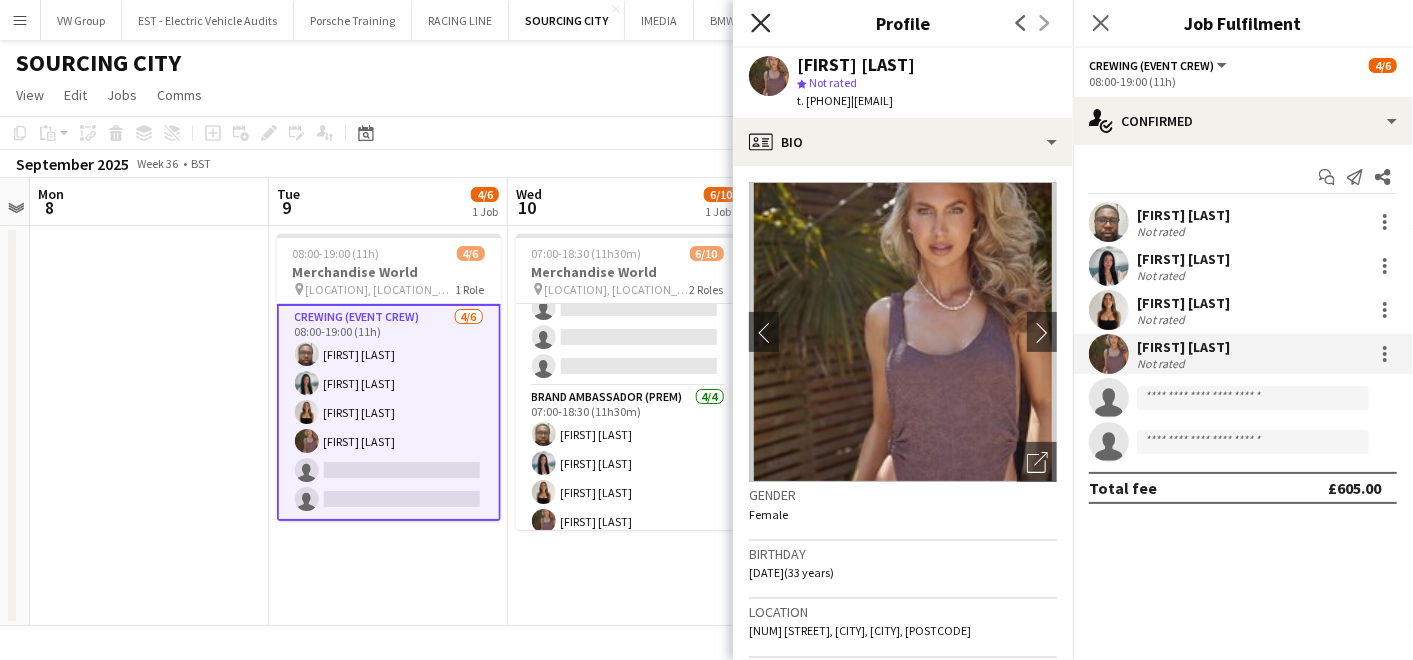 click 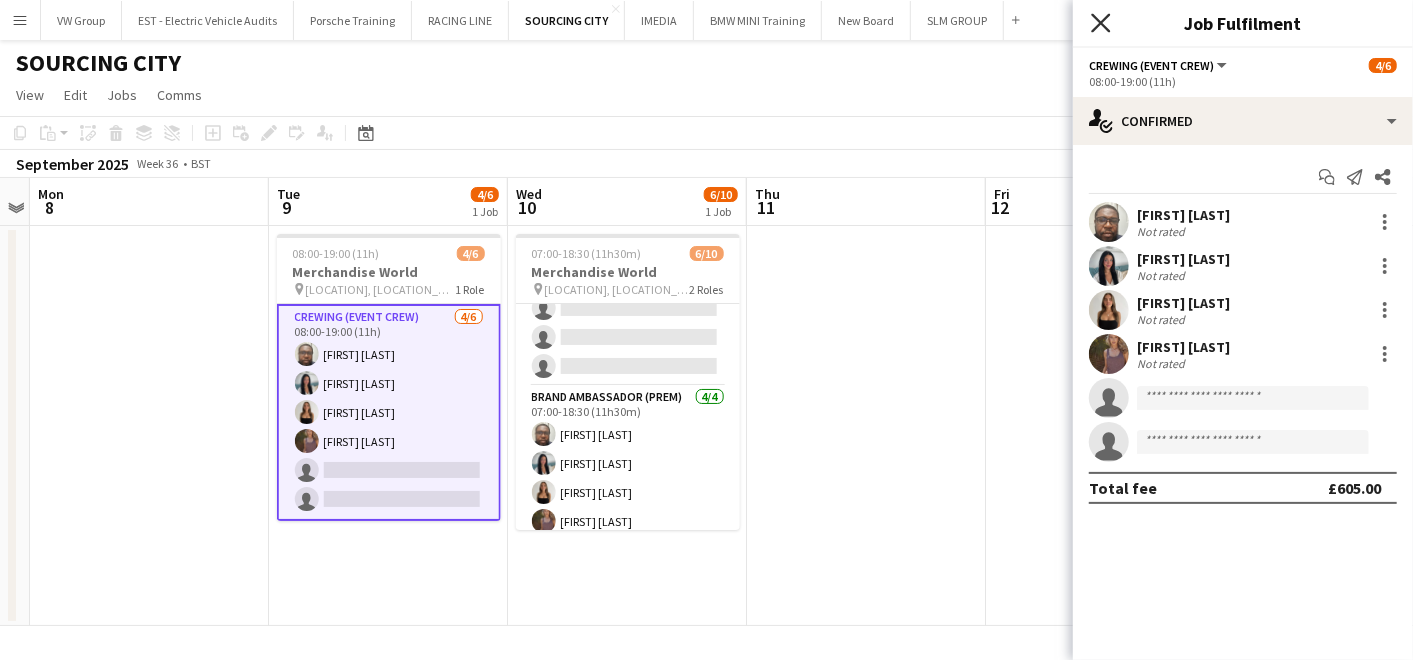 click on "Close pop-in" 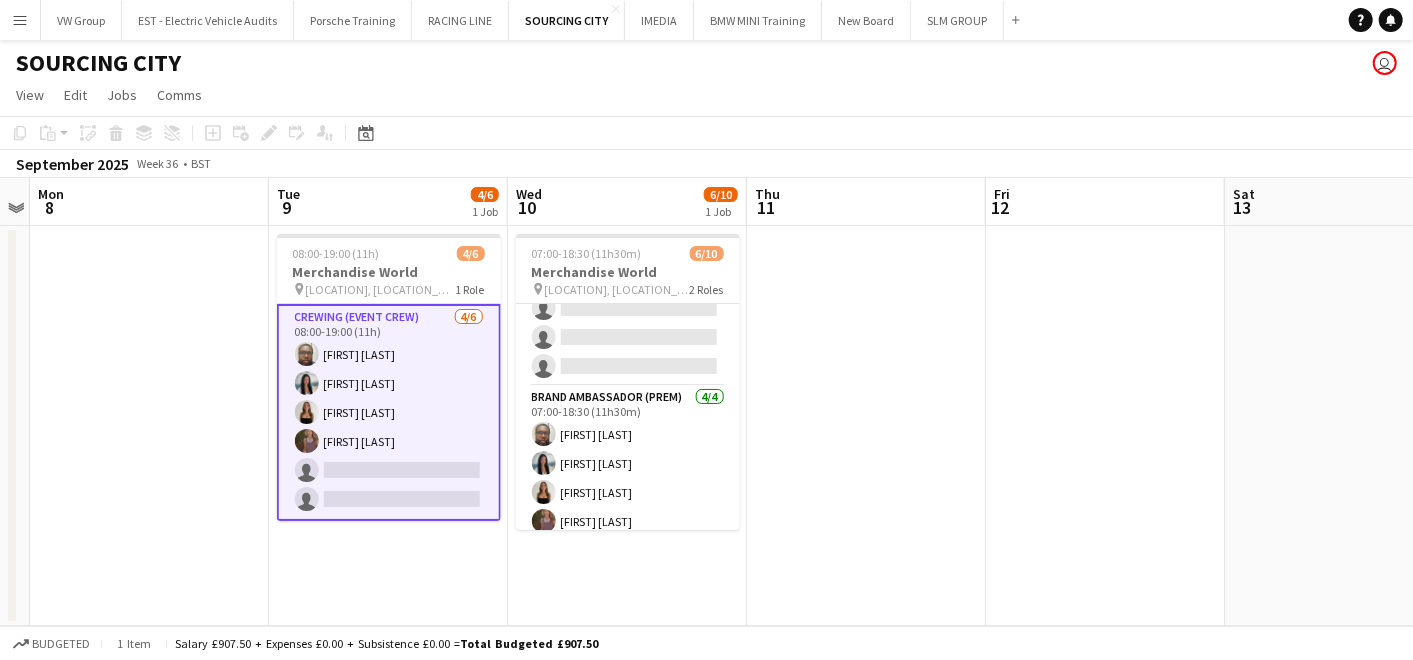 click at bounding box center (1105, 426) 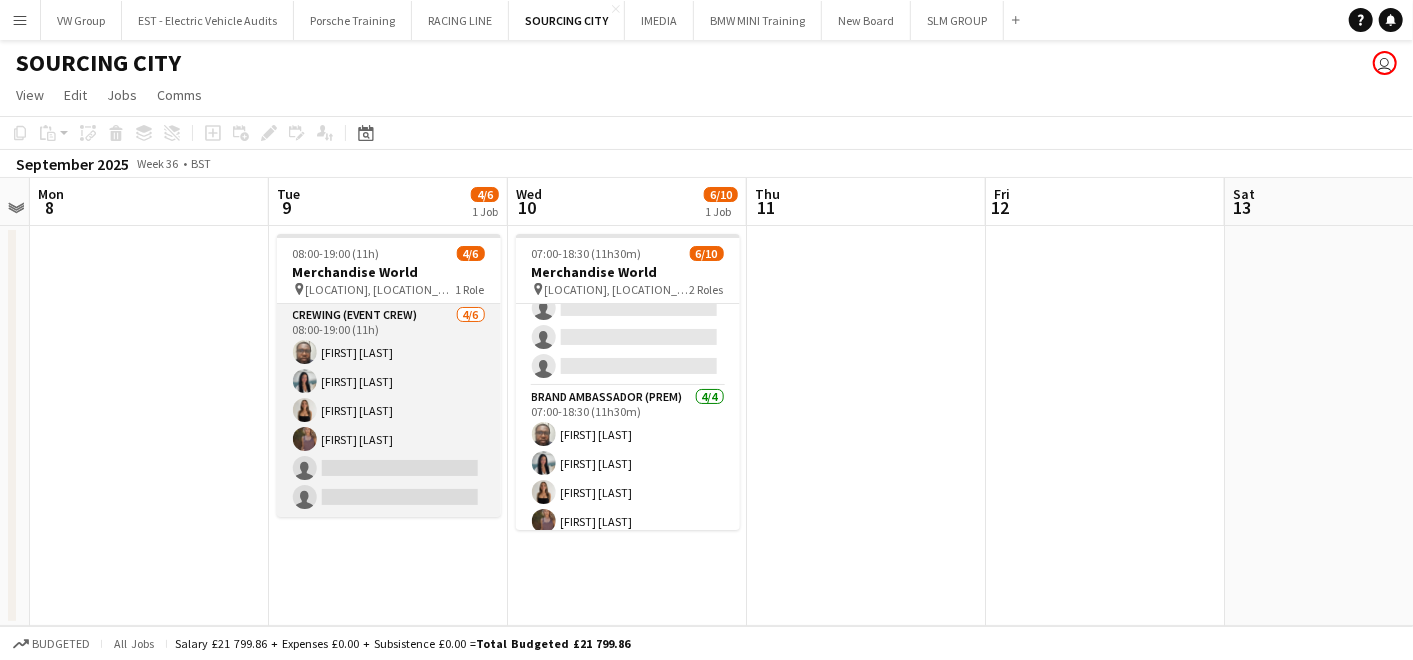 click on "Crewing (Event Crew)   4/6   08:00-19:00 (11h)
Sunny Chatta Chantel Ottonello CHLOE BUTLER sophie crawford
single-neutral-actions
single-neutral-actions" at bounding box center (389, 410) 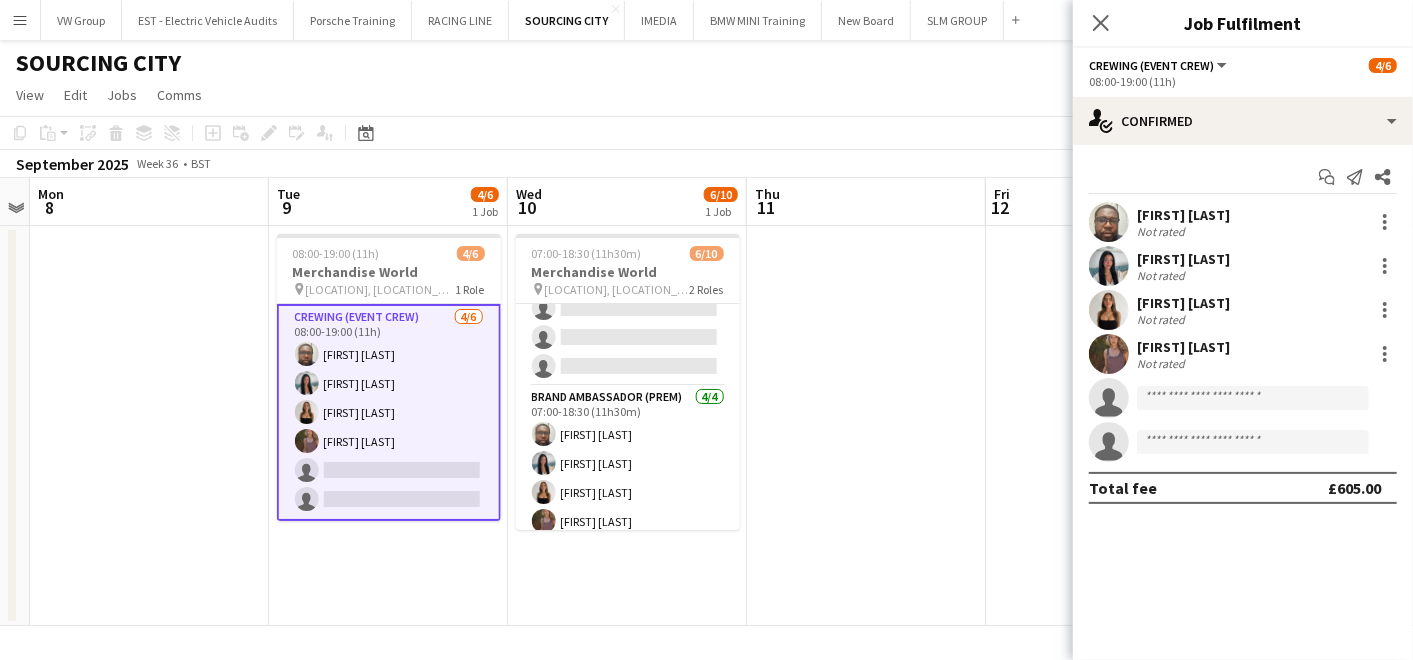 click on "CHLOE BUTLER" at bounding box center (1183, 303) 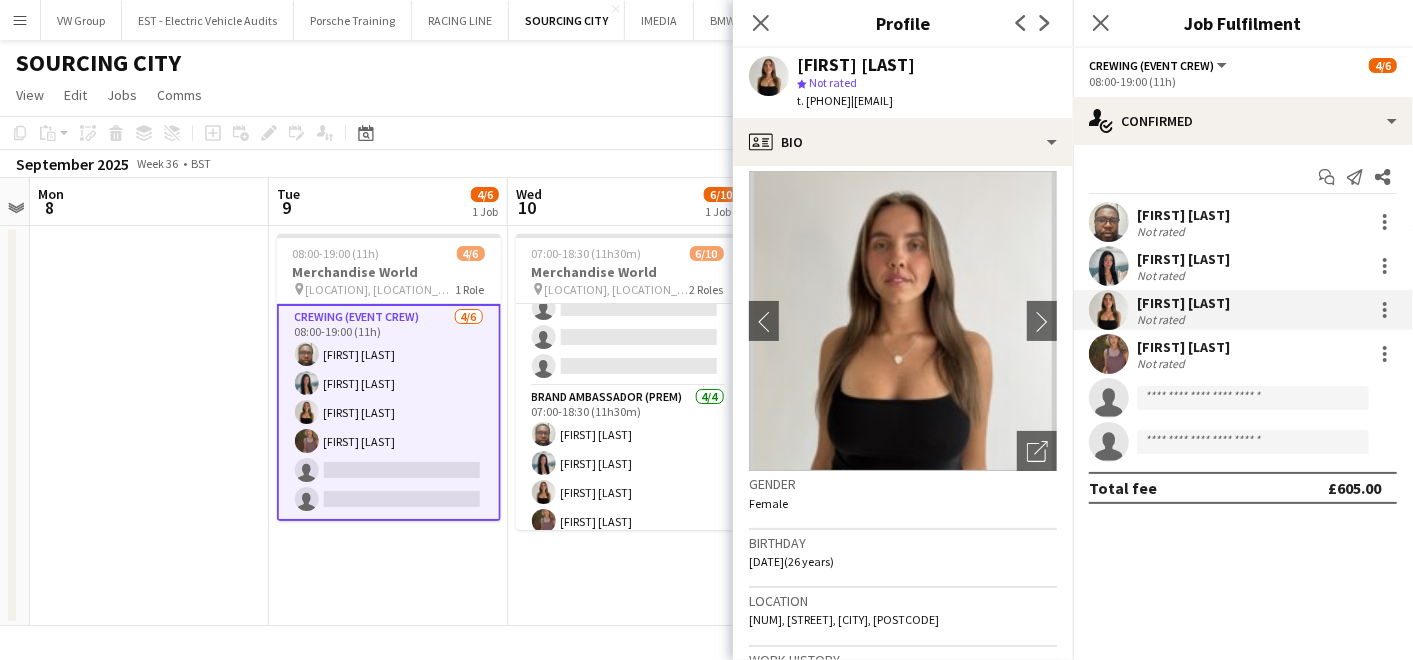 scroll, scrollTop: 0, scrollLeft: 0, axis: both 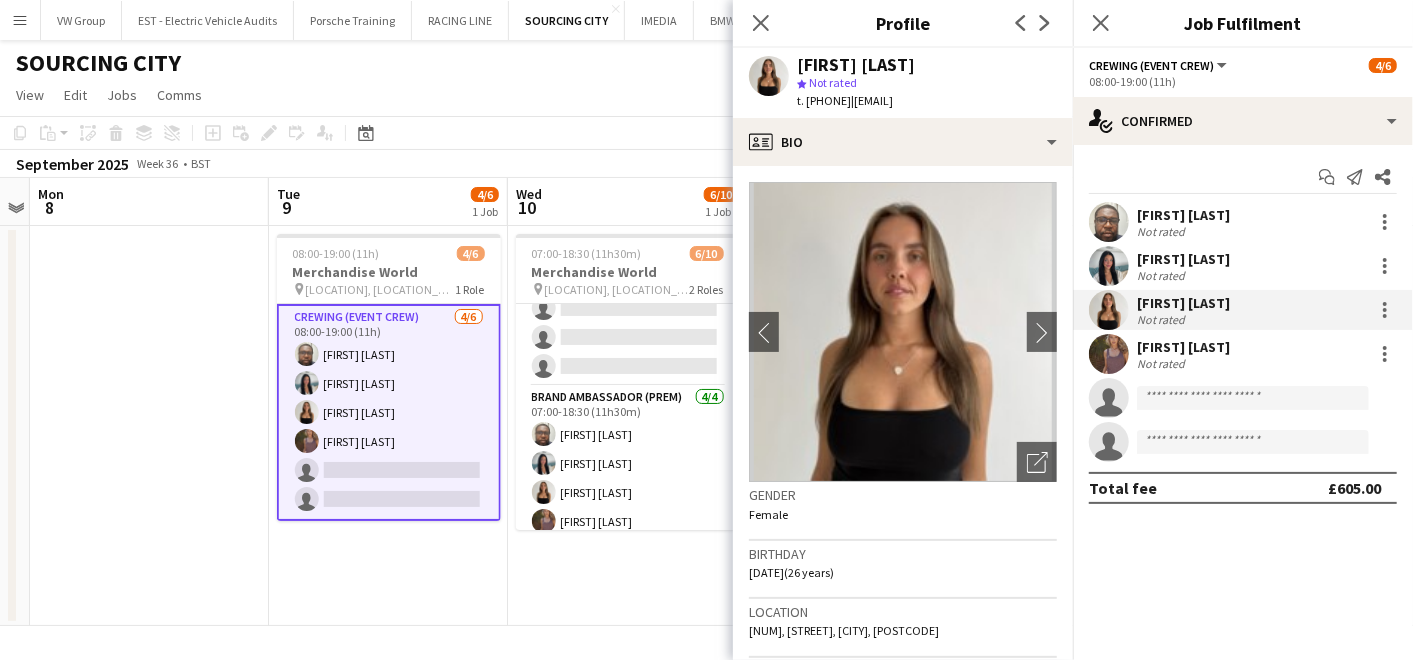 click on "sophie crawford" at bounding box center (1183, 347) 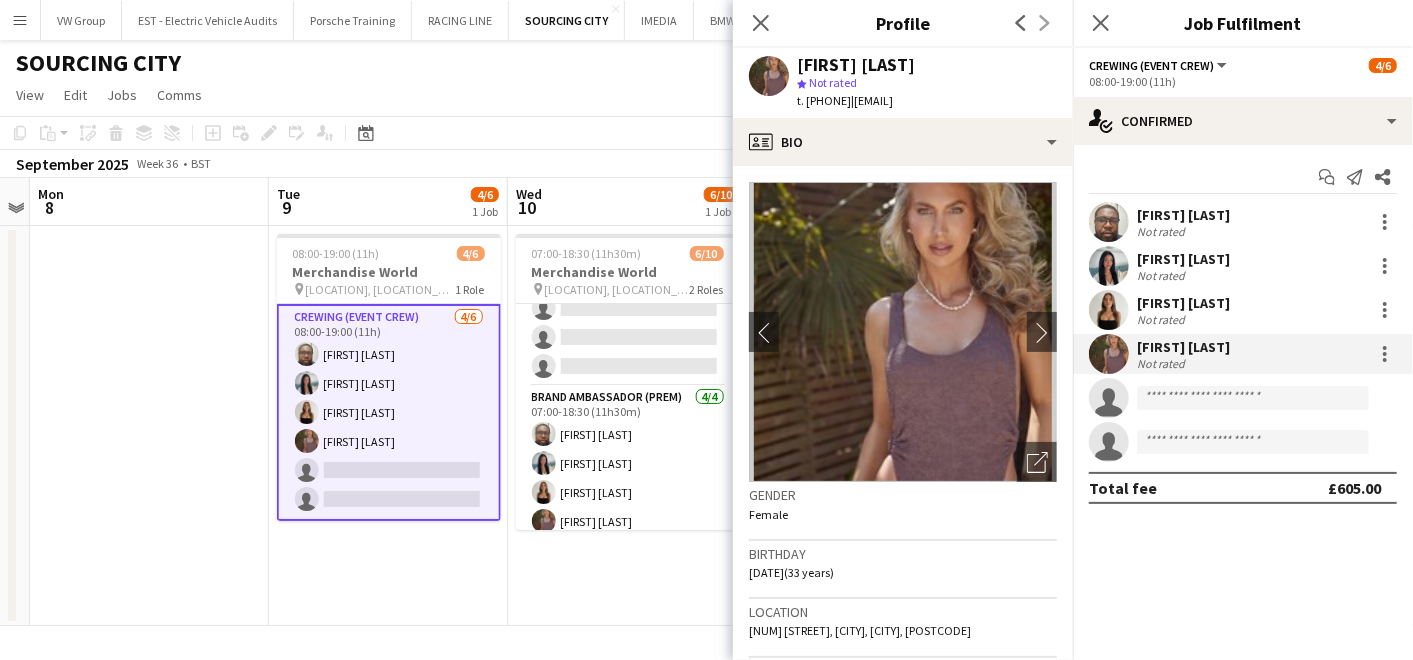 click on "Crewing (Event Crew)   4/6   08:00-19:00 (11h)
Sunny Chatta Chantel Ottonello CHLOE BUTLER sophie crawford
single-neutral-actions
single-neutral-actions" at bounding box center [389, 412] 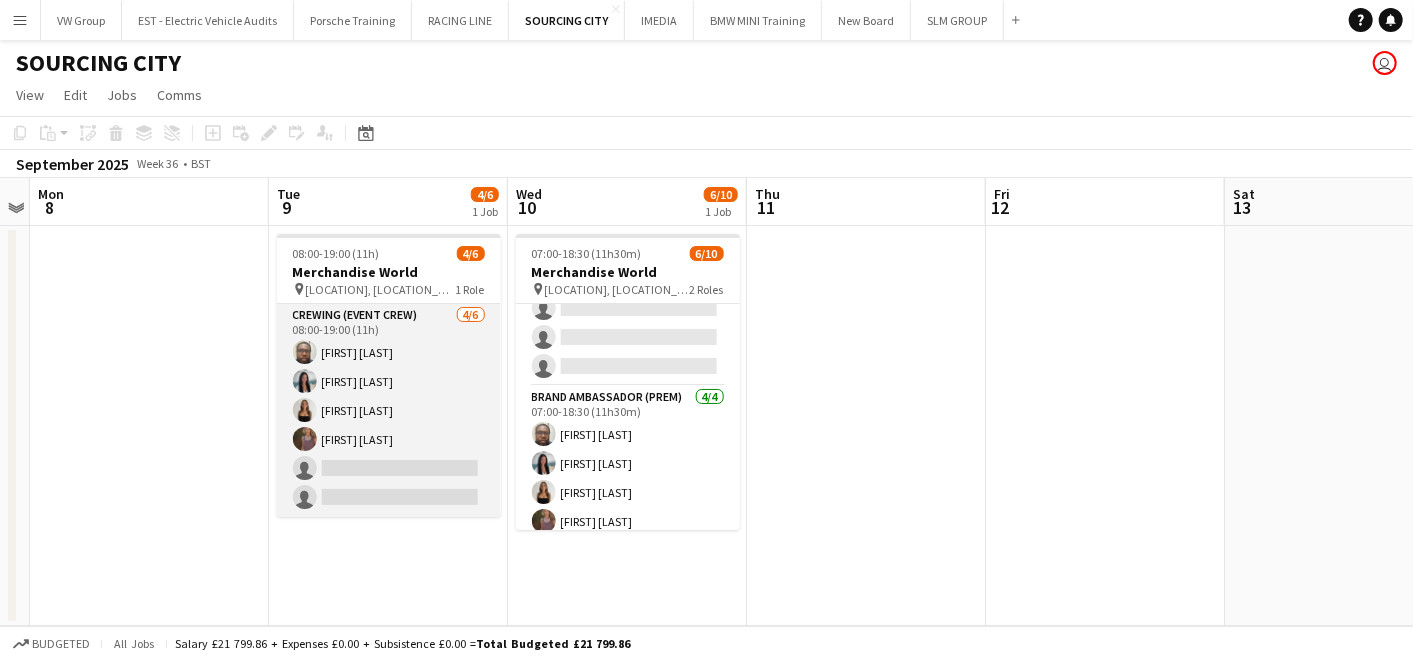 click on "Crewing (Event Crew)   4/6   08:00-19:00 (11h)
Sunny Chatta Chantel Ottonello CHLOE BUTLER sophie crawford
single-neutral-actions
single-neutral-actions" at bounding box center (389, 410) 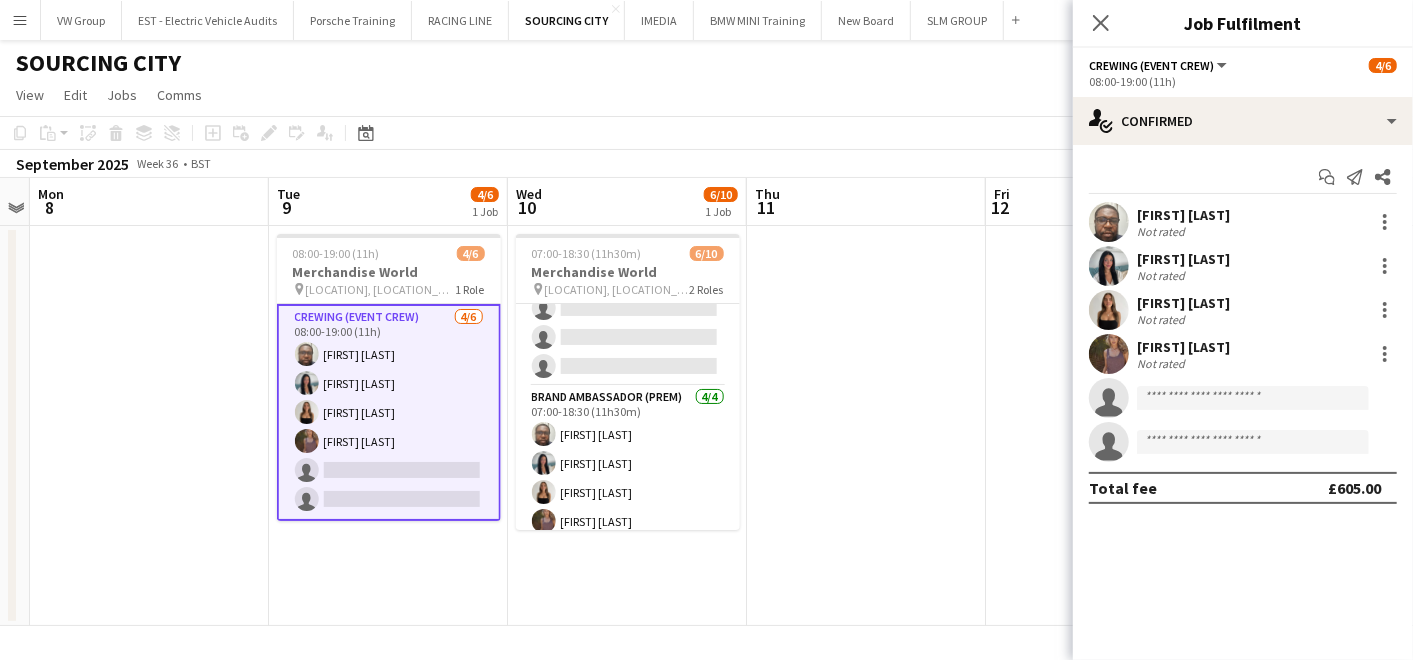 click on "sophie crawford" at bounding box center [1183, 347] 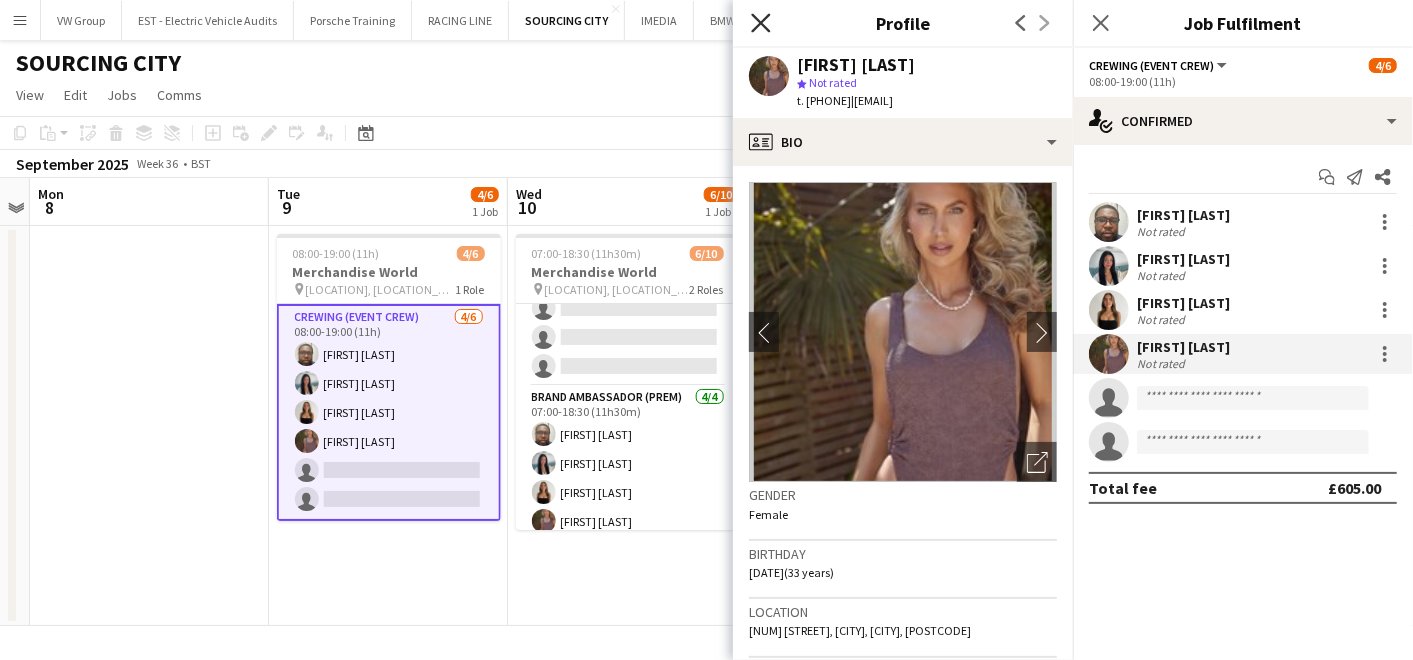 click 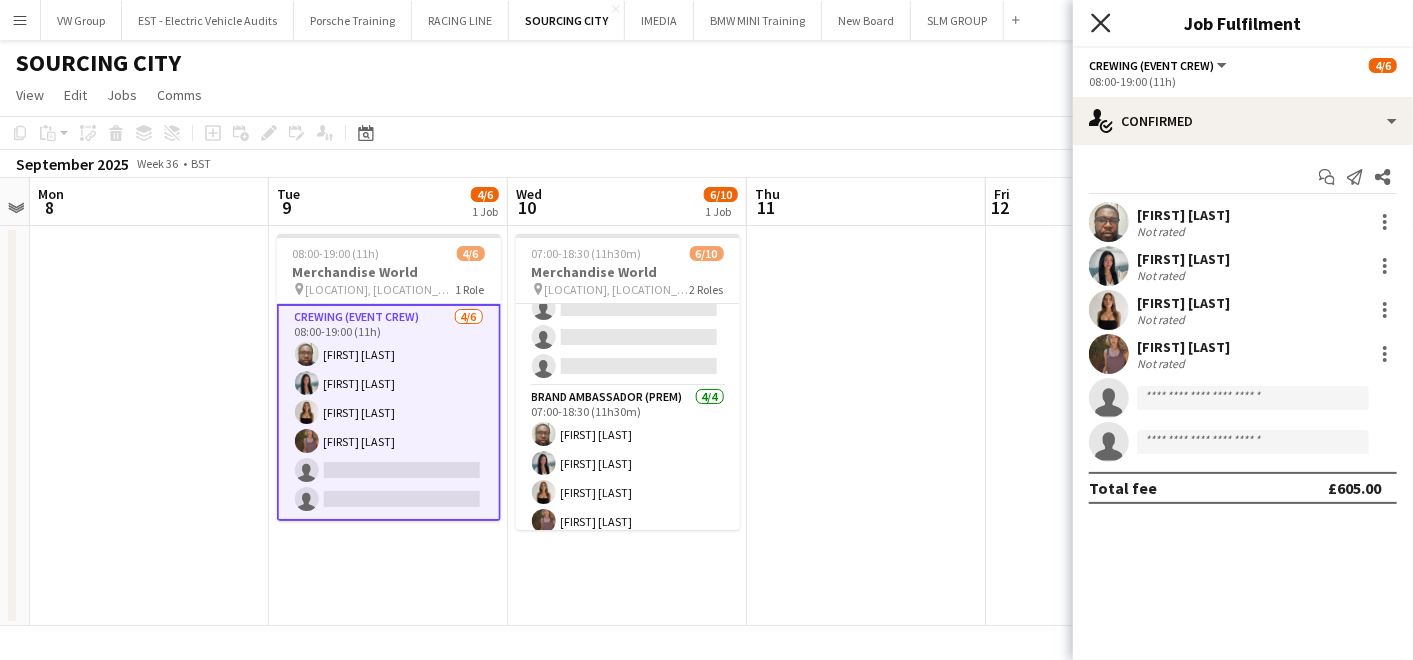 click 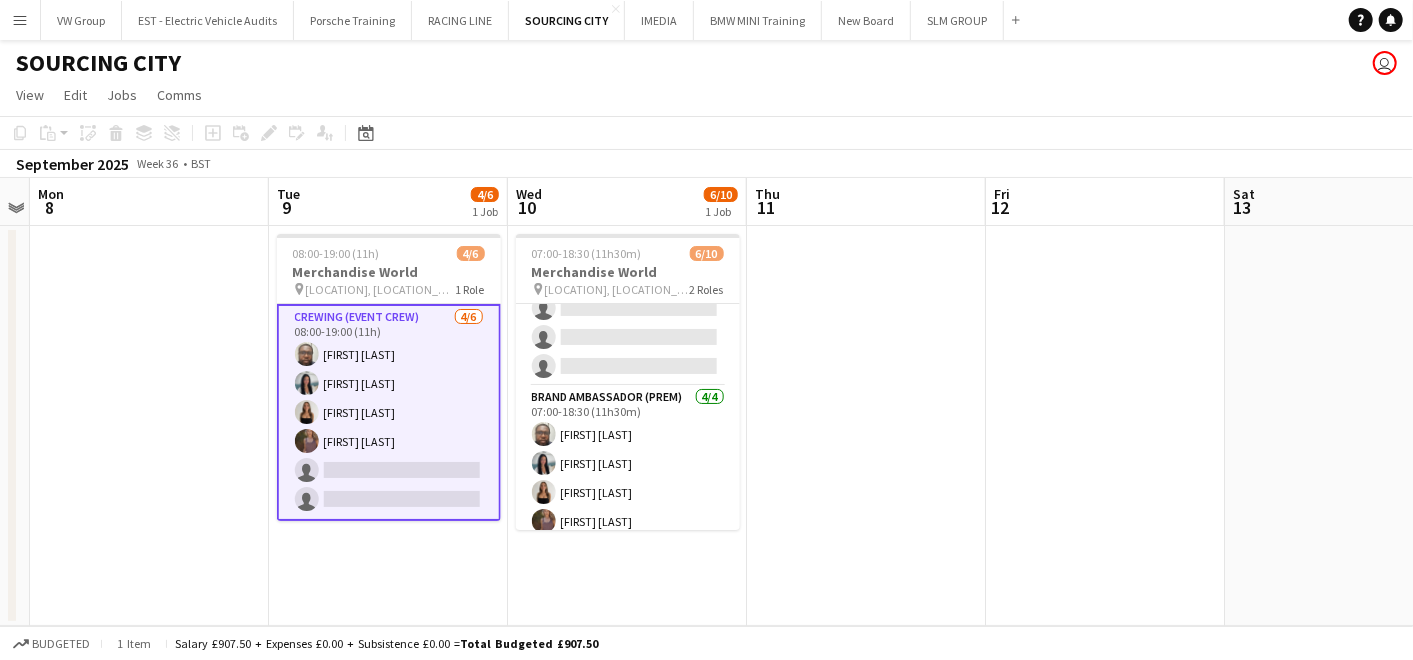 click at bounding box center (1105, 426) 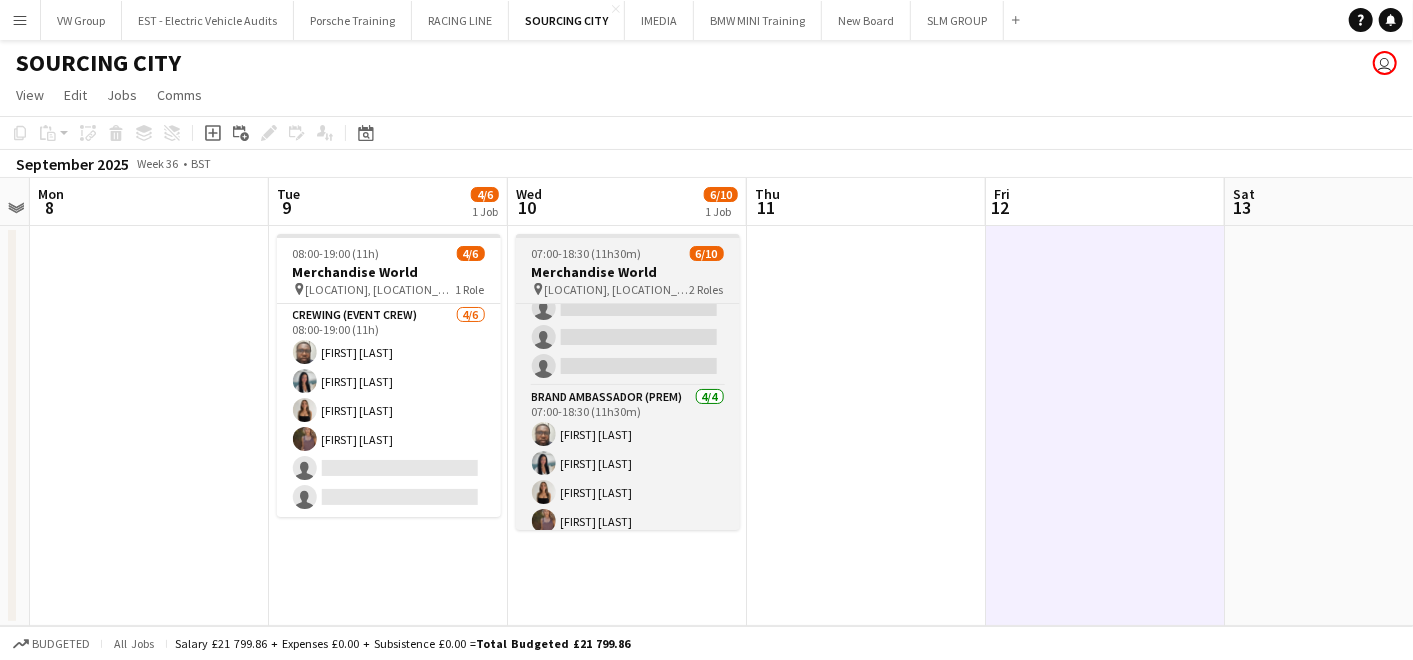 scroll, scrollTop: 0, scrollLeft: 0, axis: both 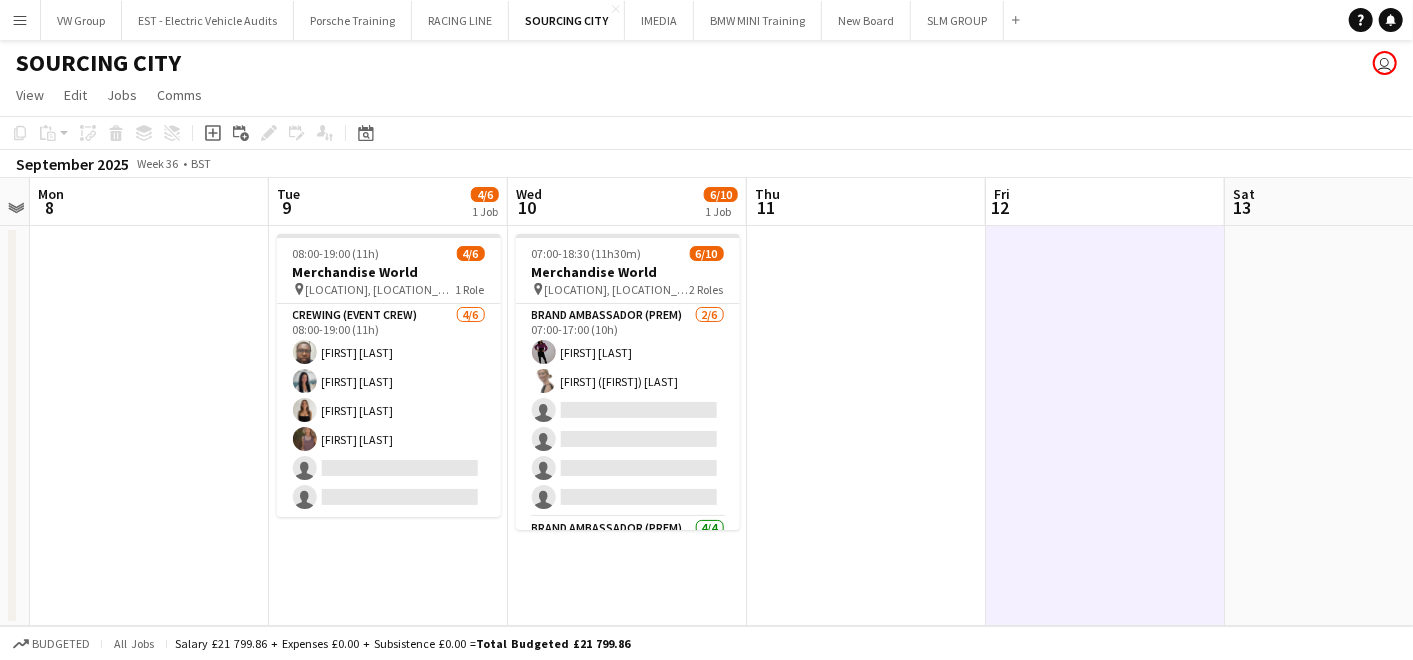 click on "Menu" at bounding box center (20, 20) 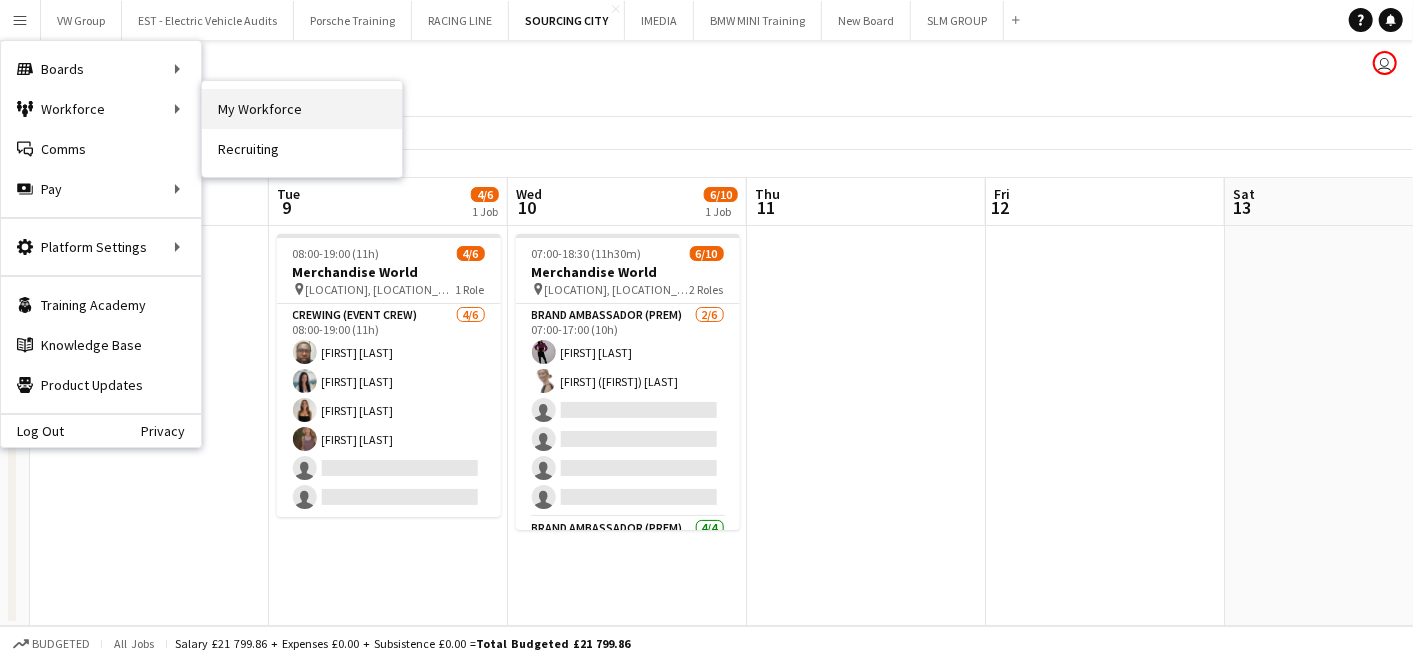 click on "My Workforce" at bounding box center (302, 109) 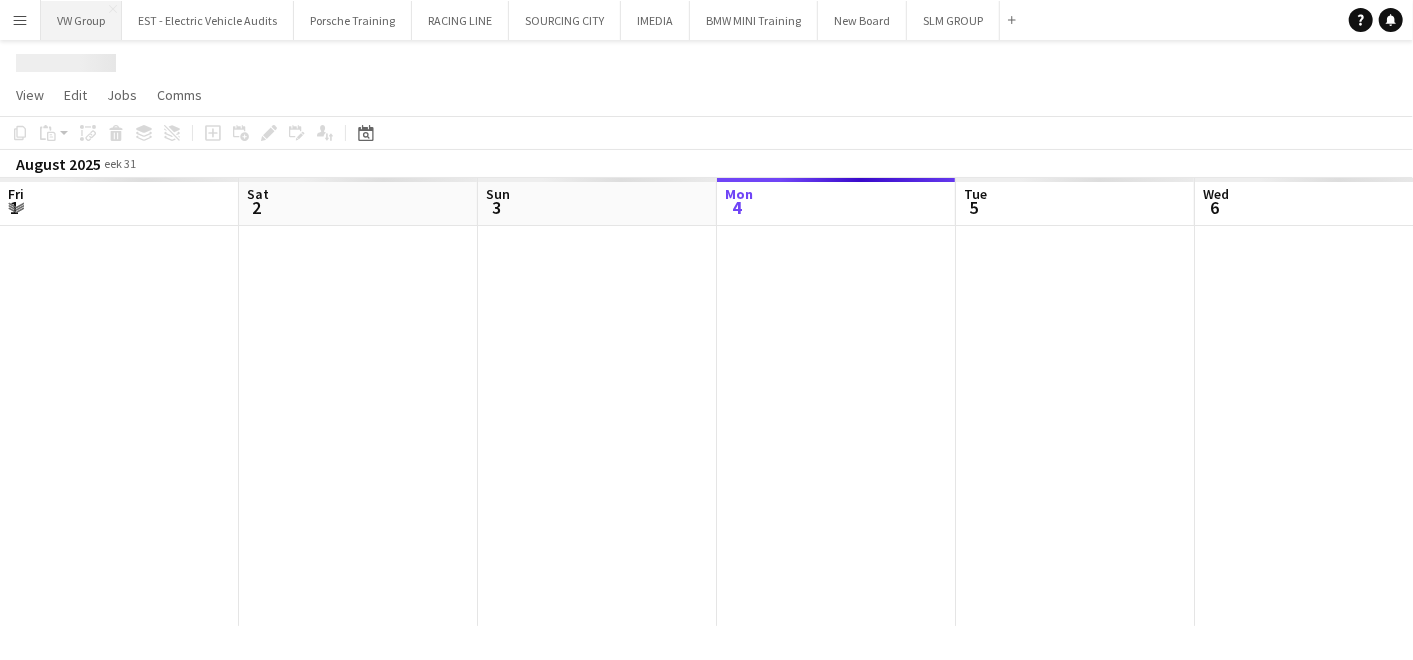 scroll, scrollTop: 0, scrollLeft: 687, axis: horizontal 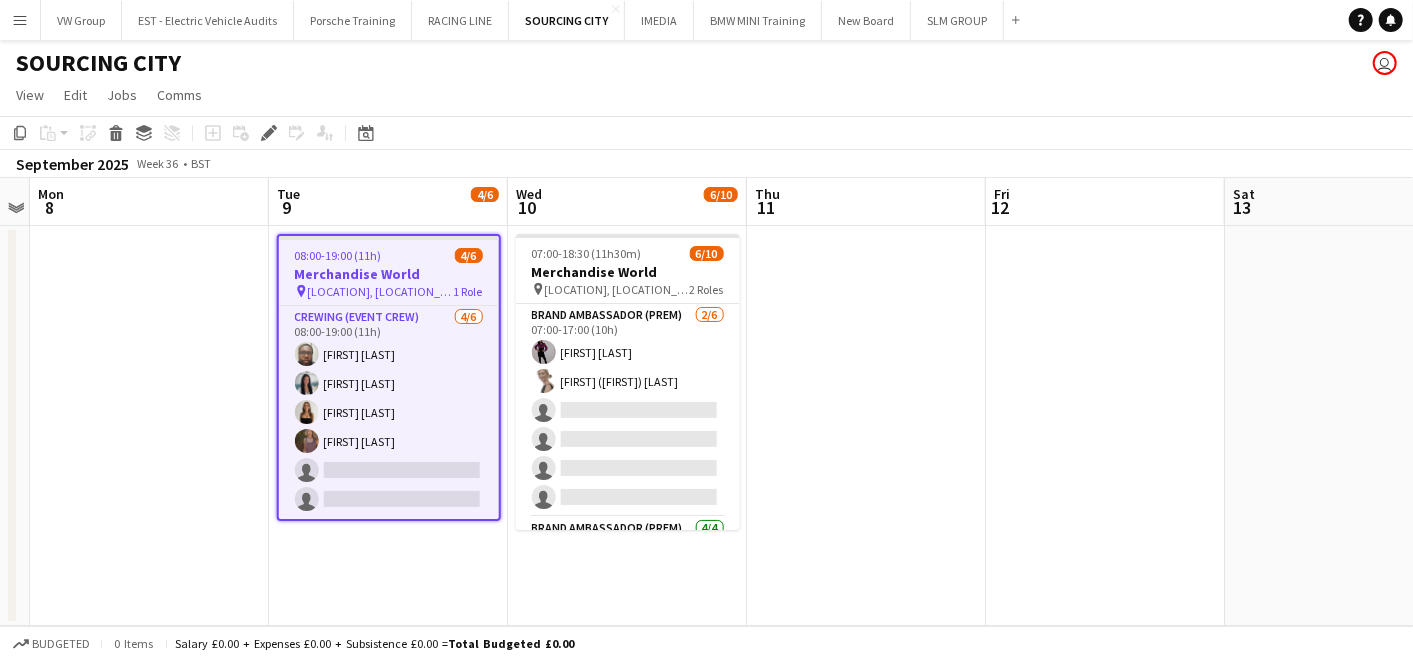 click at bounding box center (149, 426) 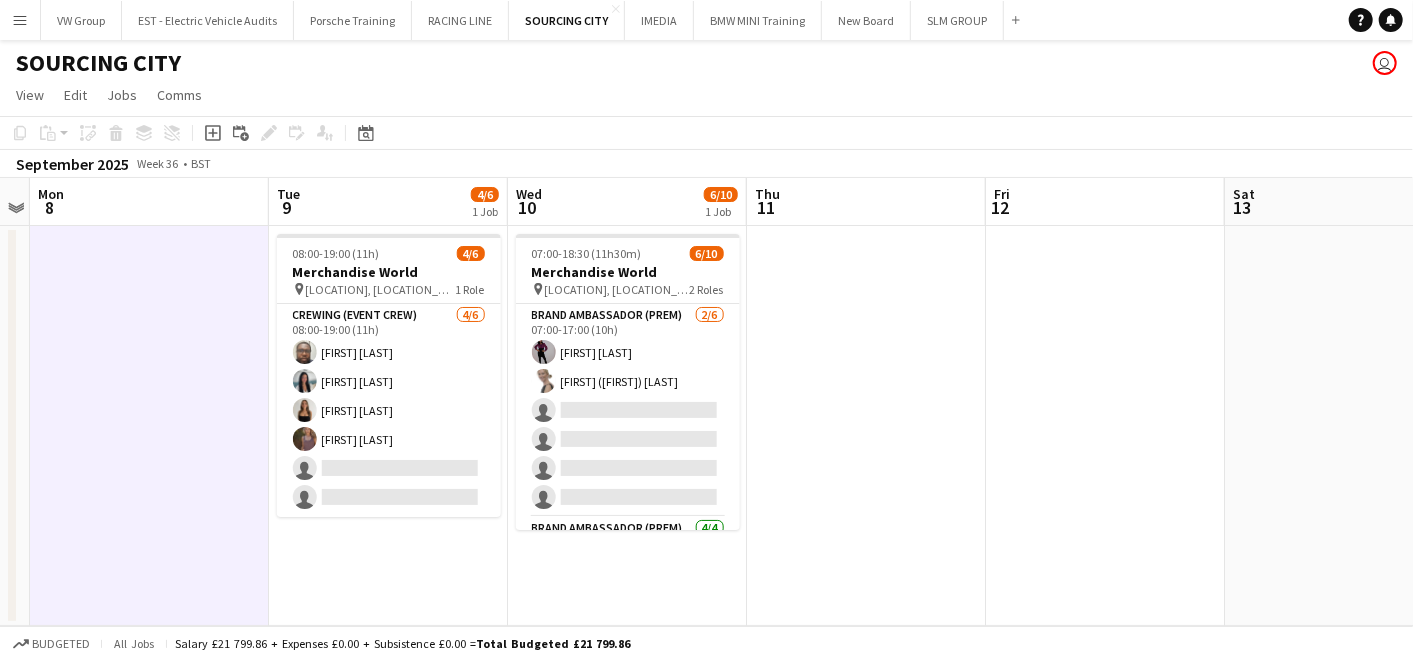 click at bounding box center (149, 426) 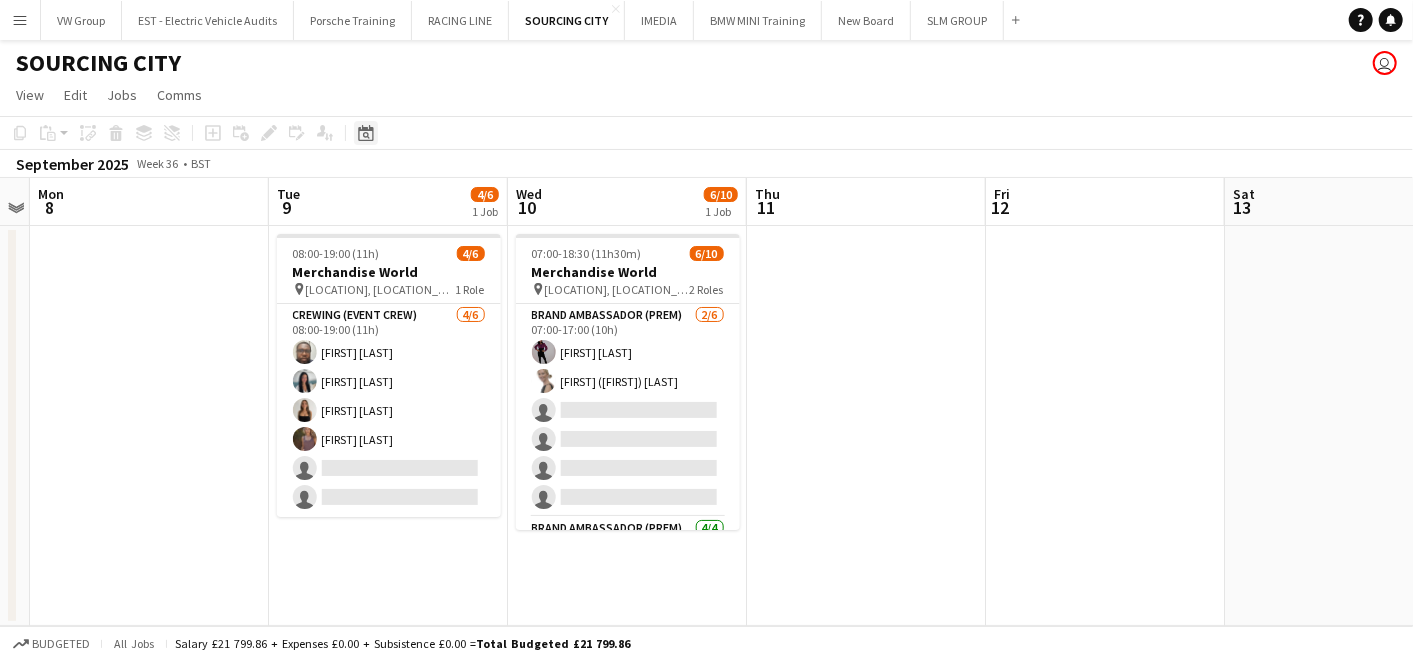 click on "Date picker" 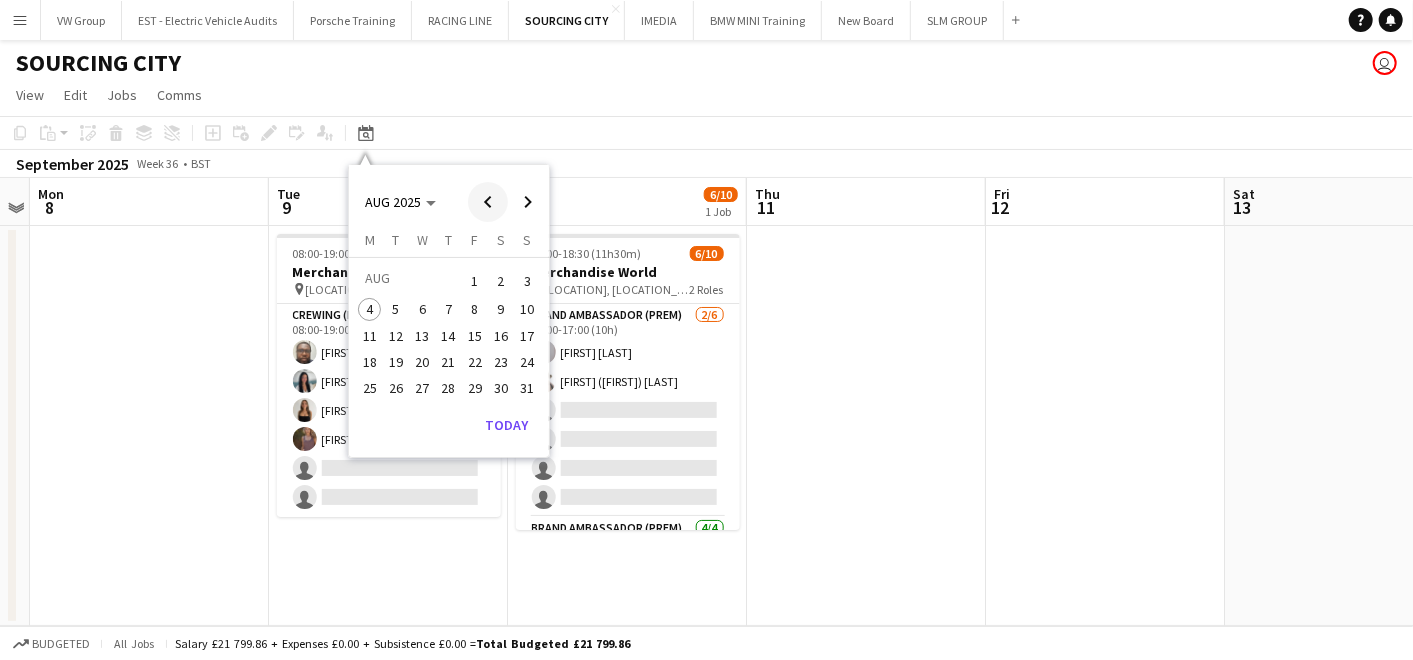 click at bounding box center [488, 202] 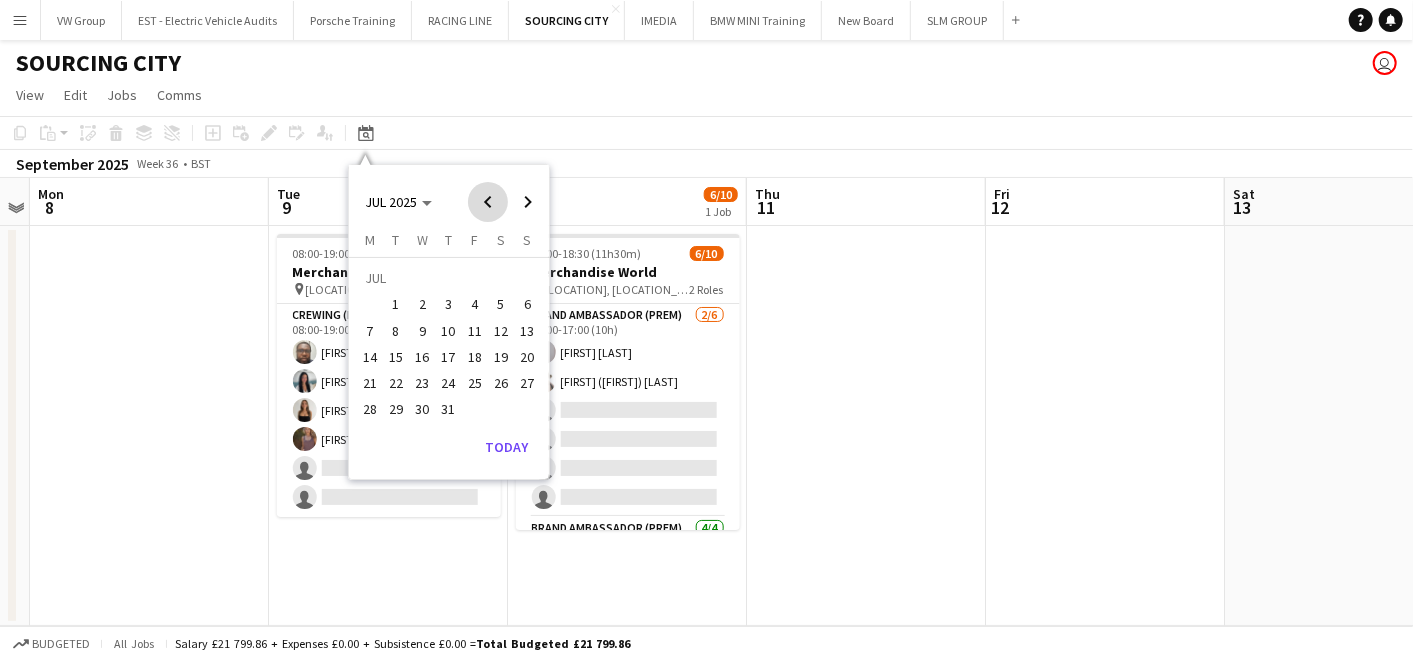 click at bounding box center [488, 202] 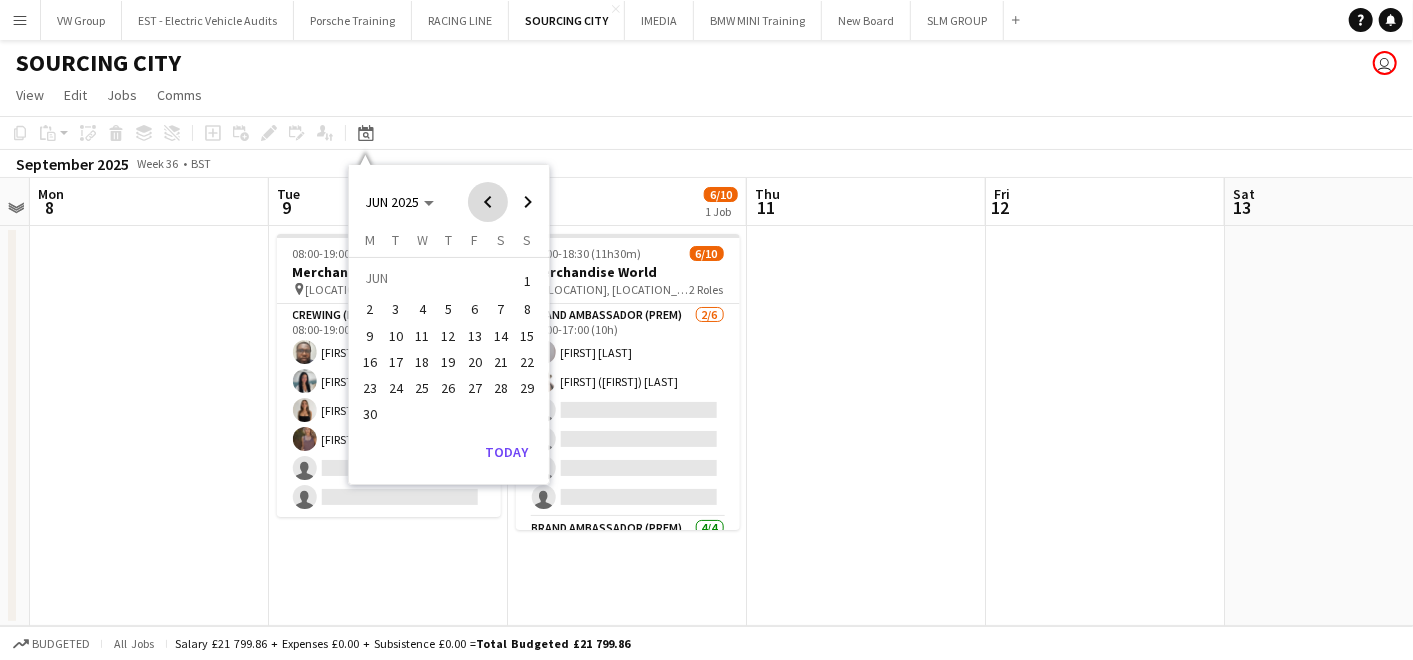 click at bounding box center (488, 202) 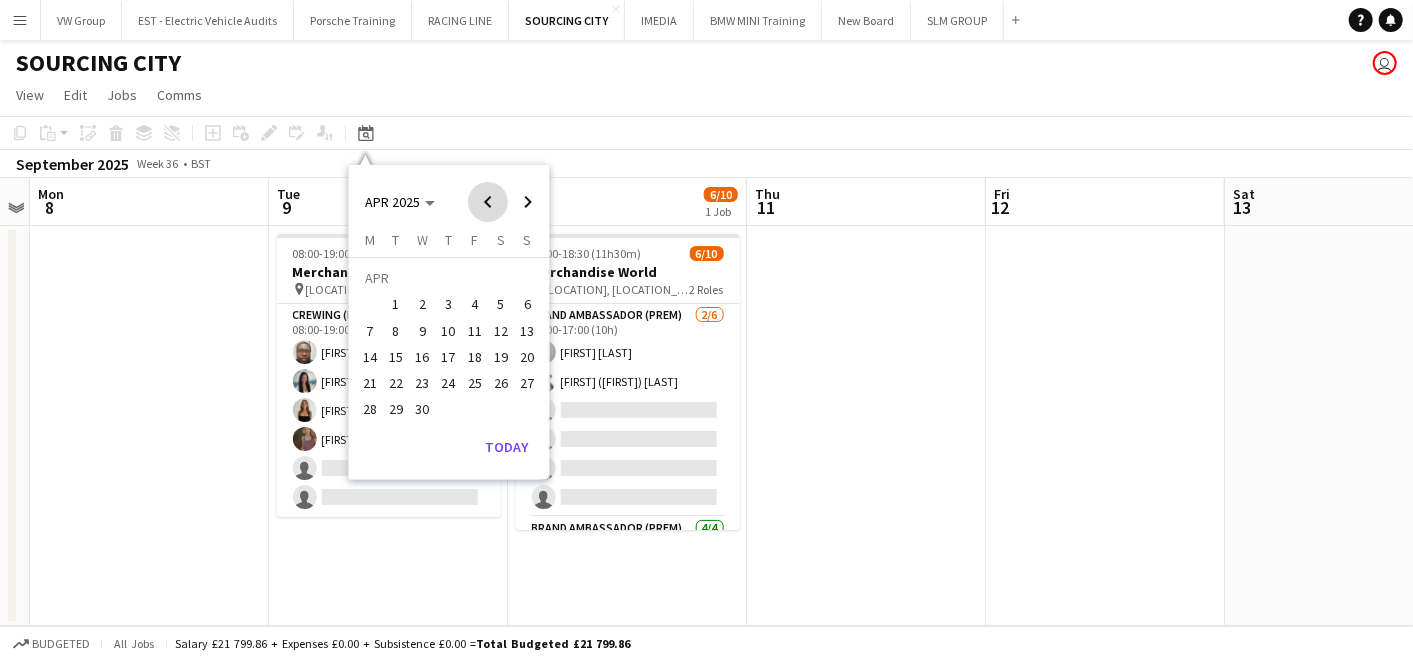 click at bounding box center (488, 202) 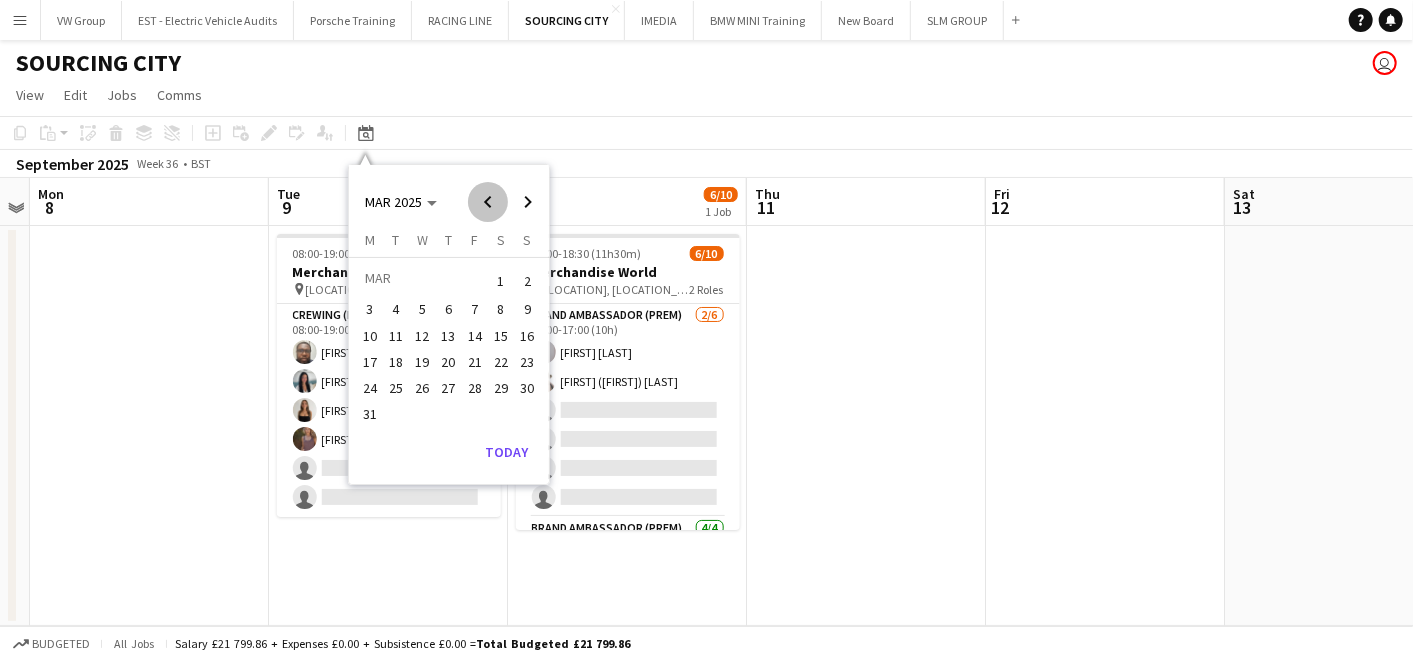 click at bounding box center [488, 202] 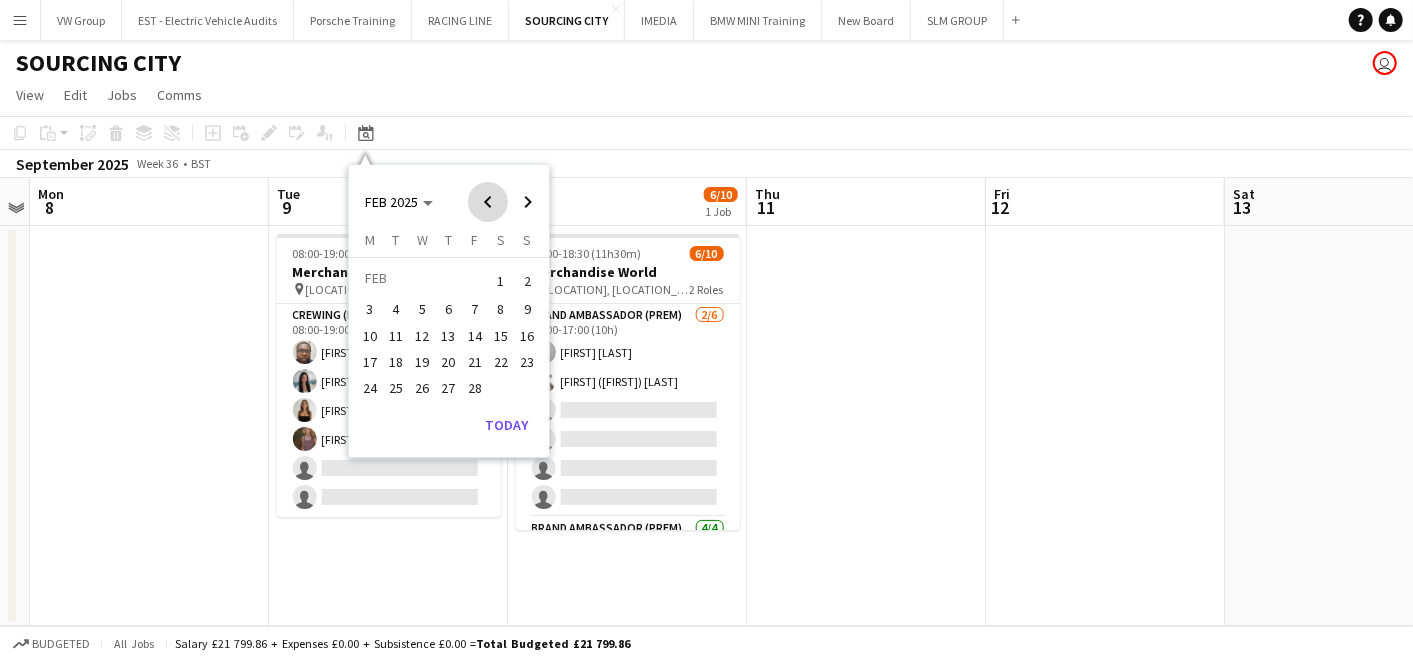 click at bounding box center (488, 202) 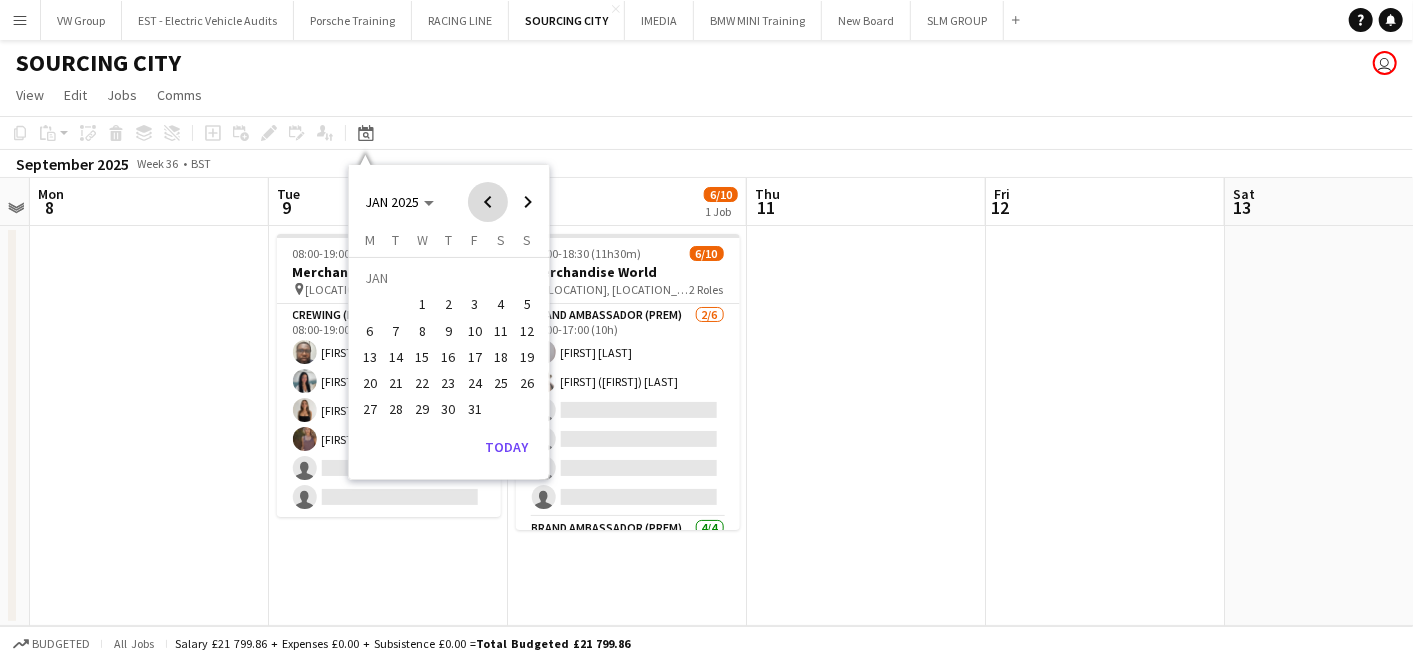 click at bounding box center [488, 202] 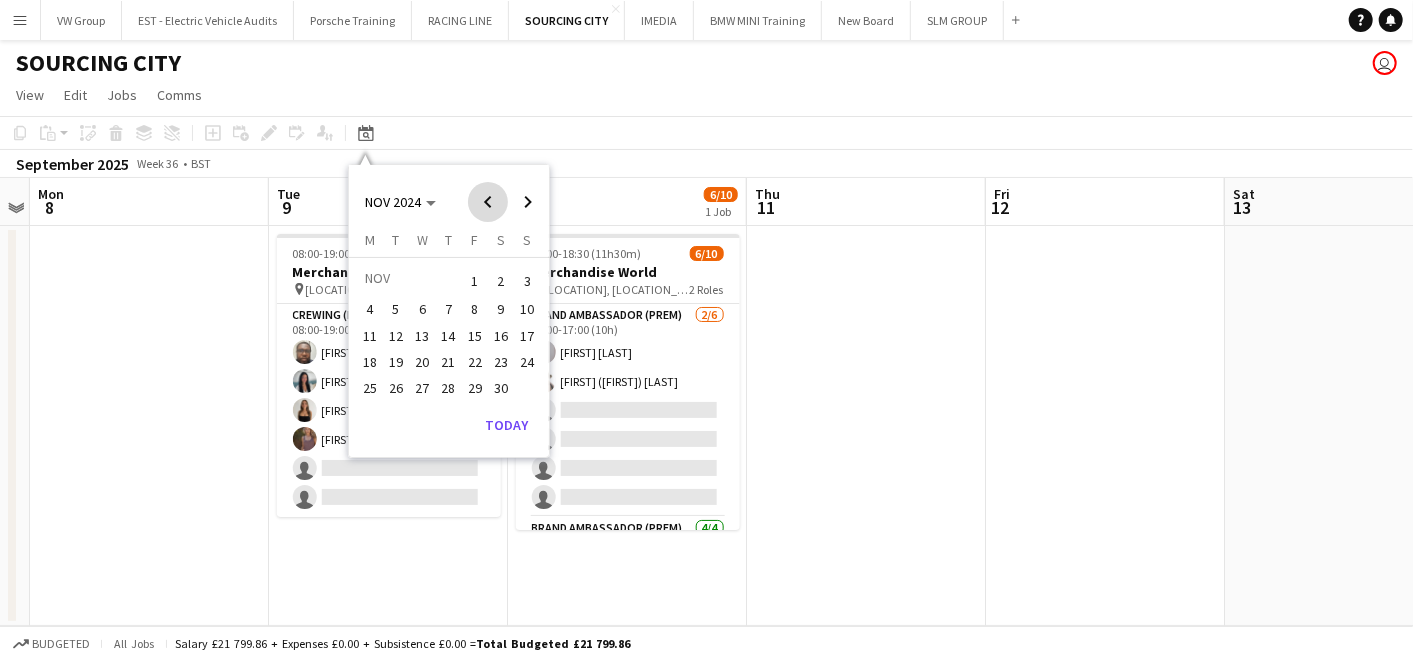 click at bounding box center [488, 202] 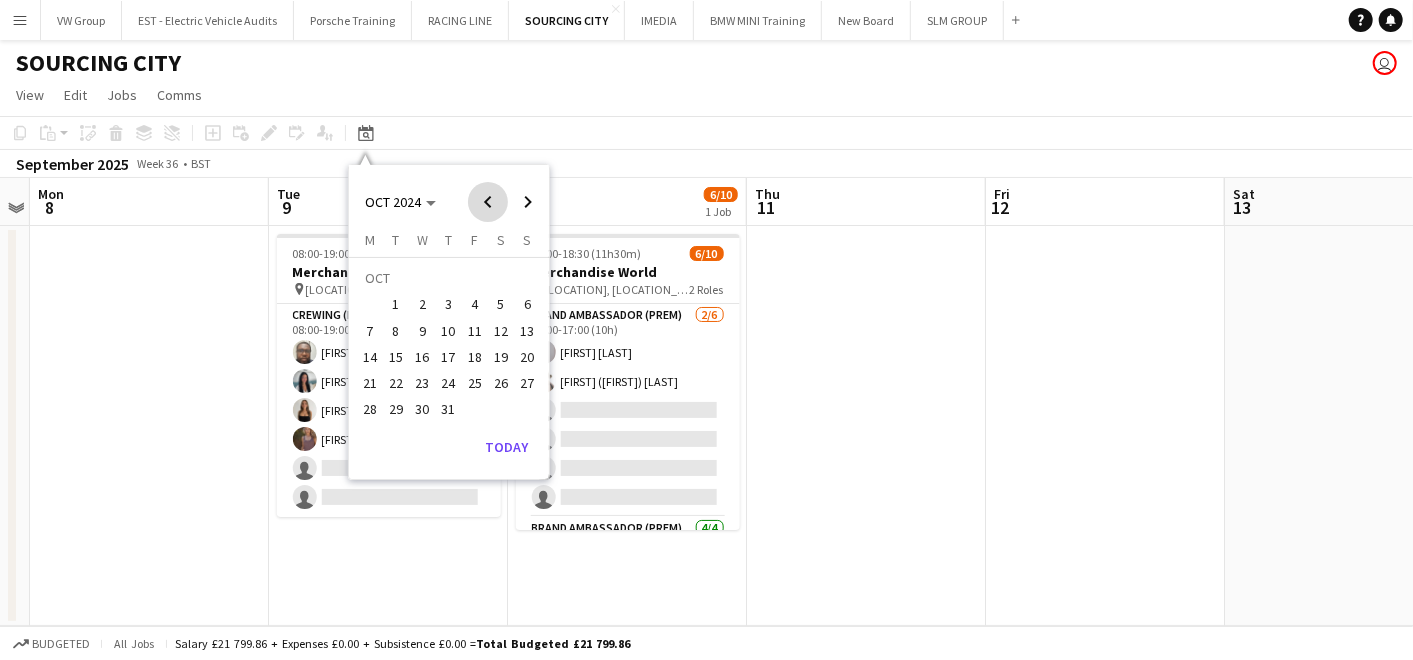 click at bounding box center [488, 202] 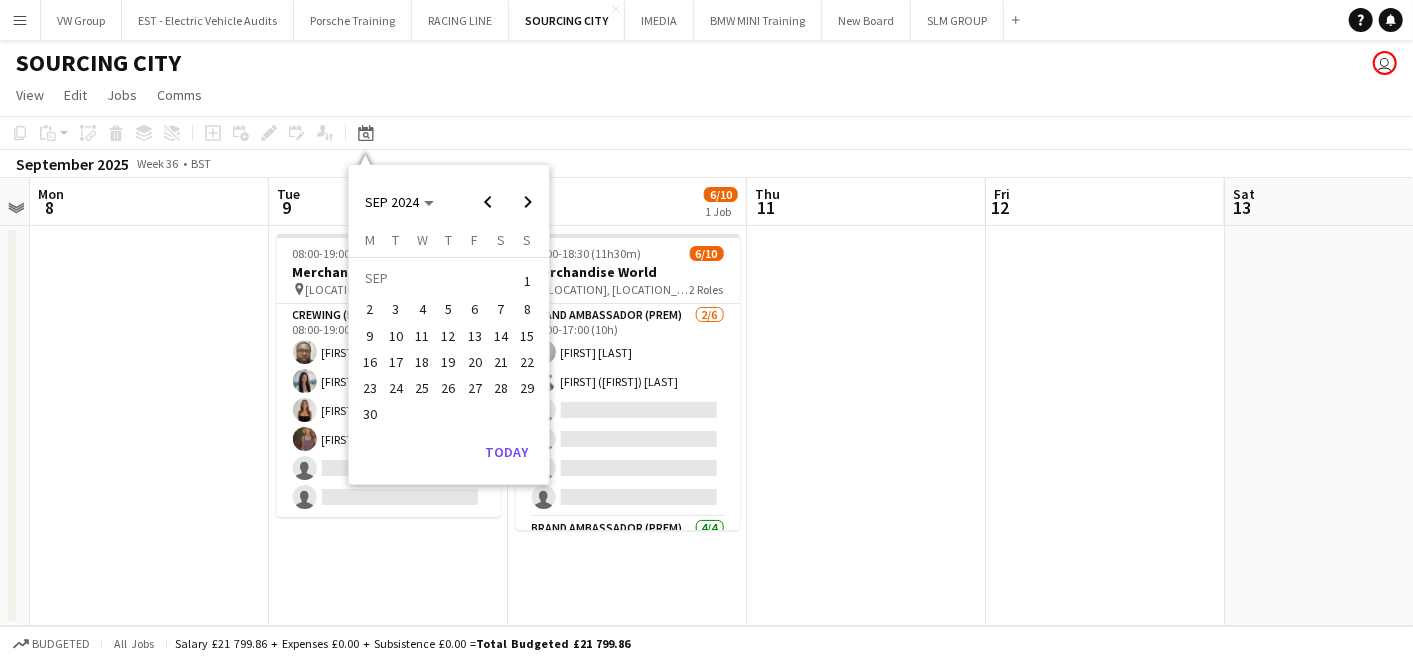 click on "1" at bounding box center (528, 281) 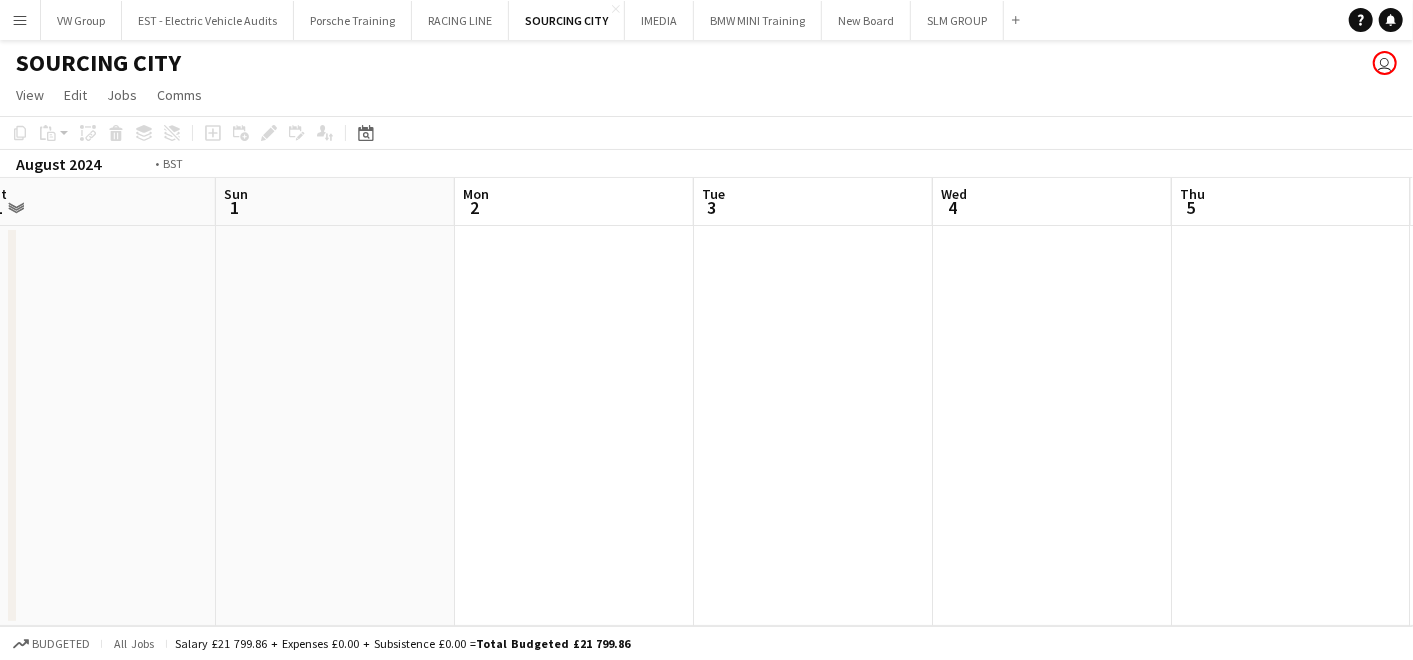 drag, startPoint x: 933, startPoint y: 385, endPoint x: 425, endPoint y: 473, distance: 515.56573 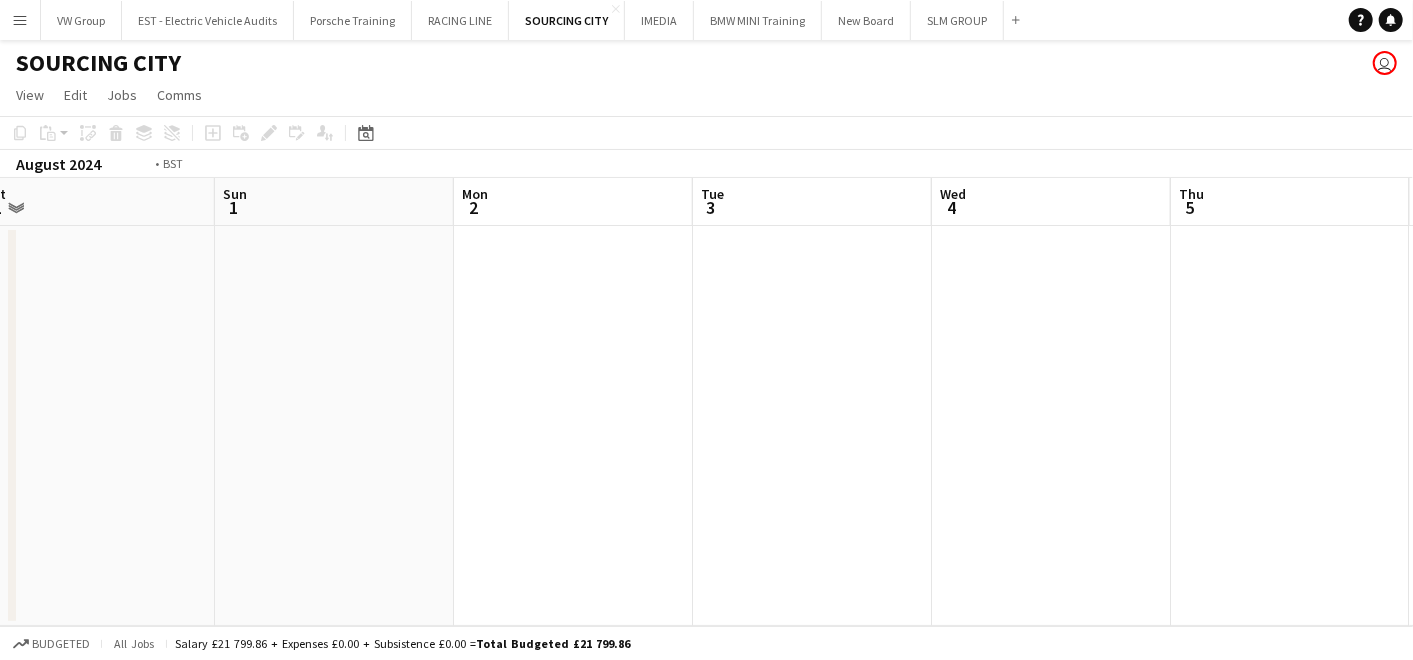 click on "Wed   28   Thu   29   Fri   30   Sat   31   Sun   1   Mon   2   Tue   3   Wed   4   Thu   5   Fri   6   Sat   7" at bounding box center (706, 402) 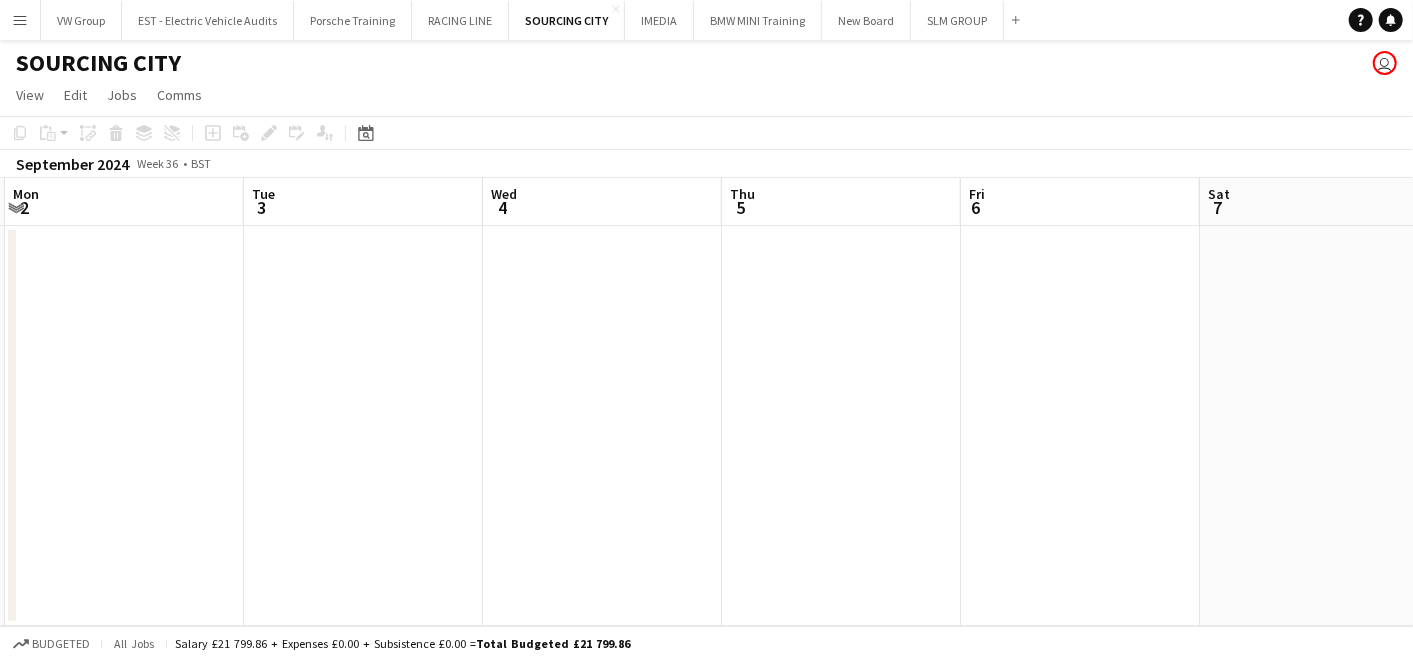 drag, startPoint x: 693, startPoint y: 441, endPoint x: 567, endPoint y: 482, distance: 132.50282 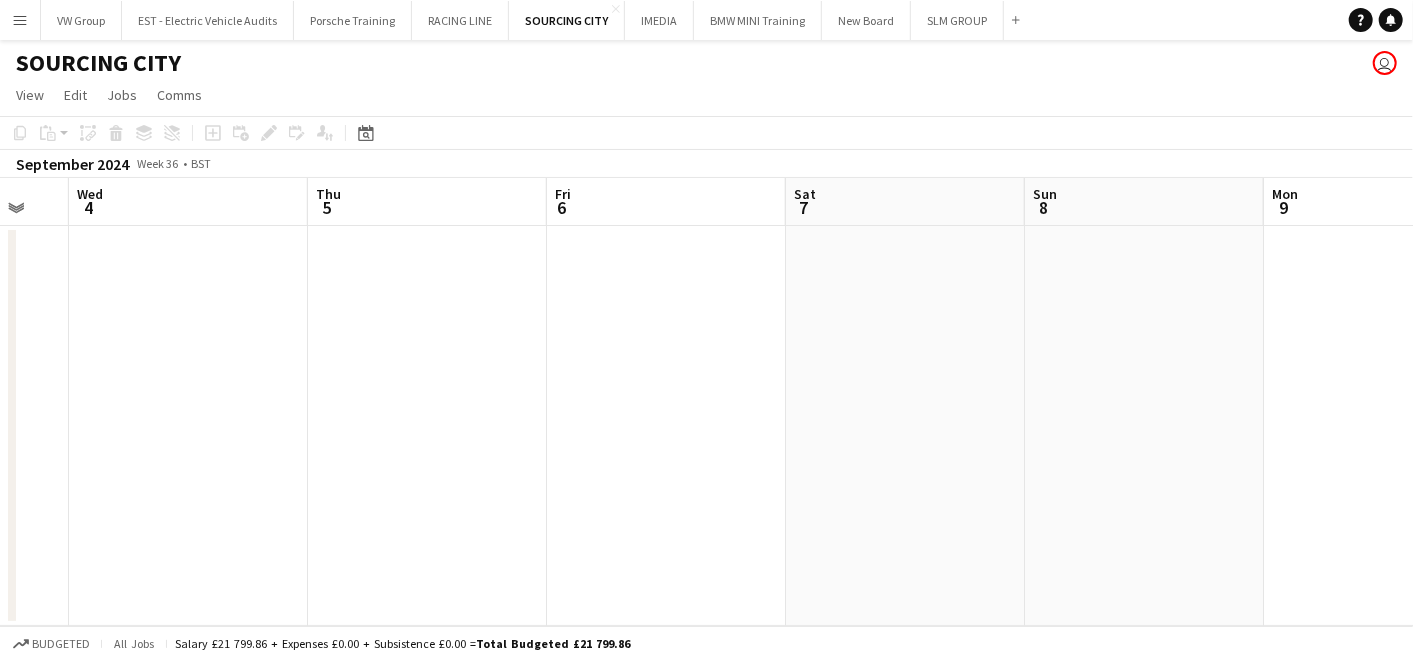 click on "Sun   1   Mon   2   Tue   3   Wed   4   Thu   5   Fri   6   Sat   7   Sun   8   Mon   9   Tue   10   6/6   1 Job   Wed   11   10/10   1 Job      08:00-19:00 (11h)    6/6   Merchandise World
pin
Marshall Arena, MK Stadium   1 Role   Crewing (Event Crew)   6/6   08:00-19:00 (11h)
Jordan Edet Diane Barlow Sunny Chatta Chantel Ottonello Sam Finnigan Jessica Robinson     07:00-18:30 (11h30m)    10/10   Merchandise World
pin
Marshall Arena, MK Stadium   2 Roles   Brand Ambassador (Prem)   7/7   07:00-16:30 (9h30m)
Shelley-Davina Burton Diane Barlow Lisa Allen Silmara Capito down Harriet Flitton Sam Finnigan Jessica Robinson  Brand Ambassador (Prem)   3/3   07:00-18:30 (11h30m)
Jordan Edet Sunny Chatta Chantel Ottonello" at bounding box center (706, 402) 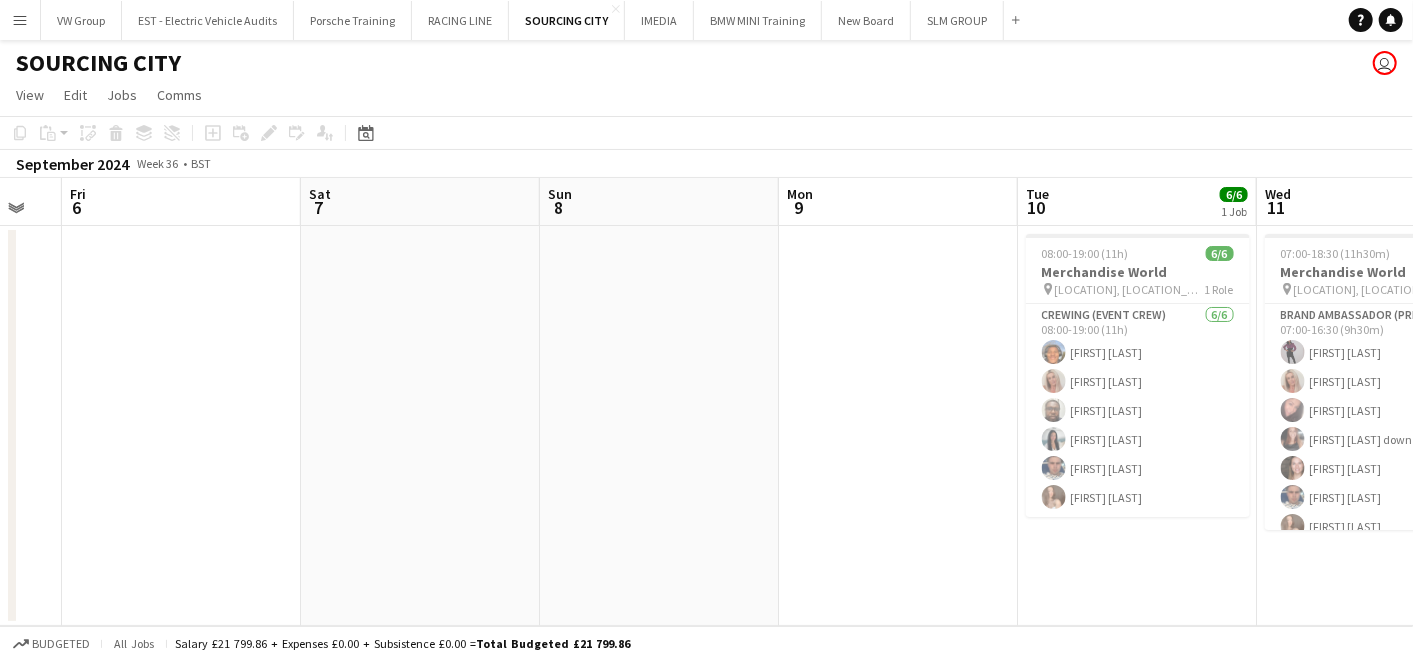 drag, startPoint x: 799, startPoint y: 467, endPoint x: 487, endPoint y: 545, distance: 321.60223 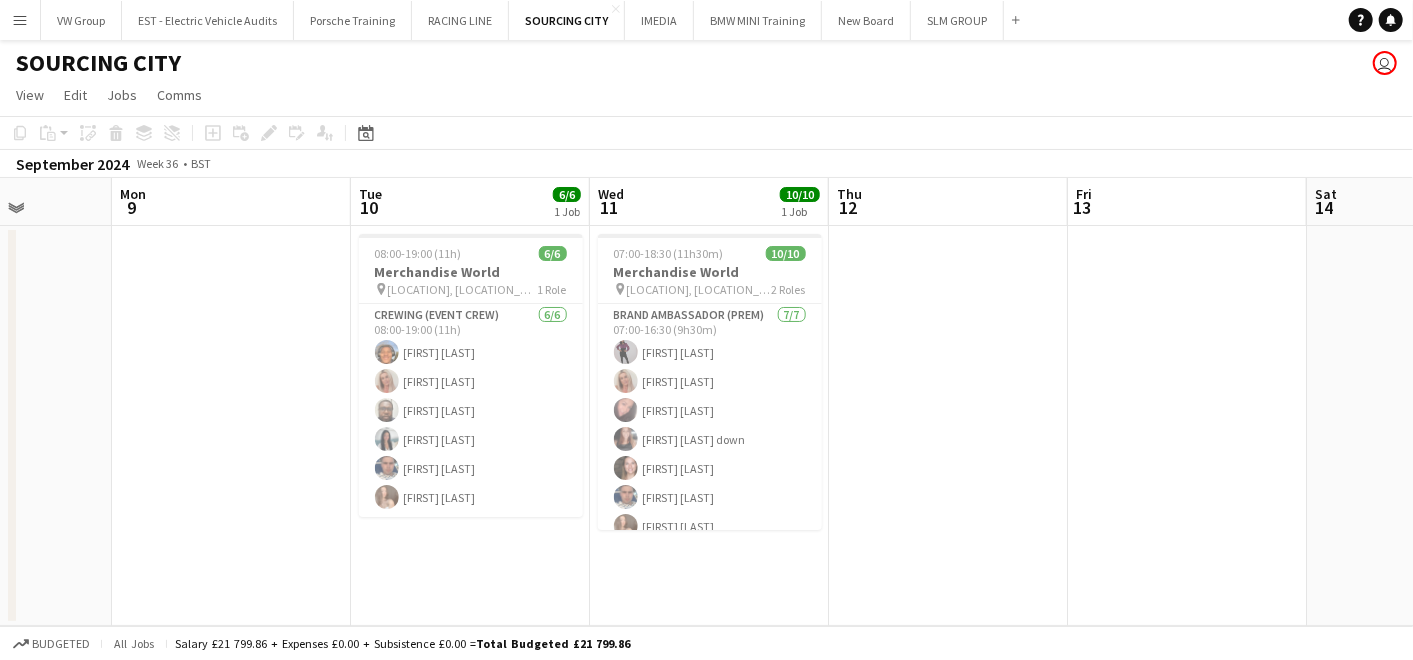 scroll, scrollTop: 0, scrollLeft: 653, axis: horizontal 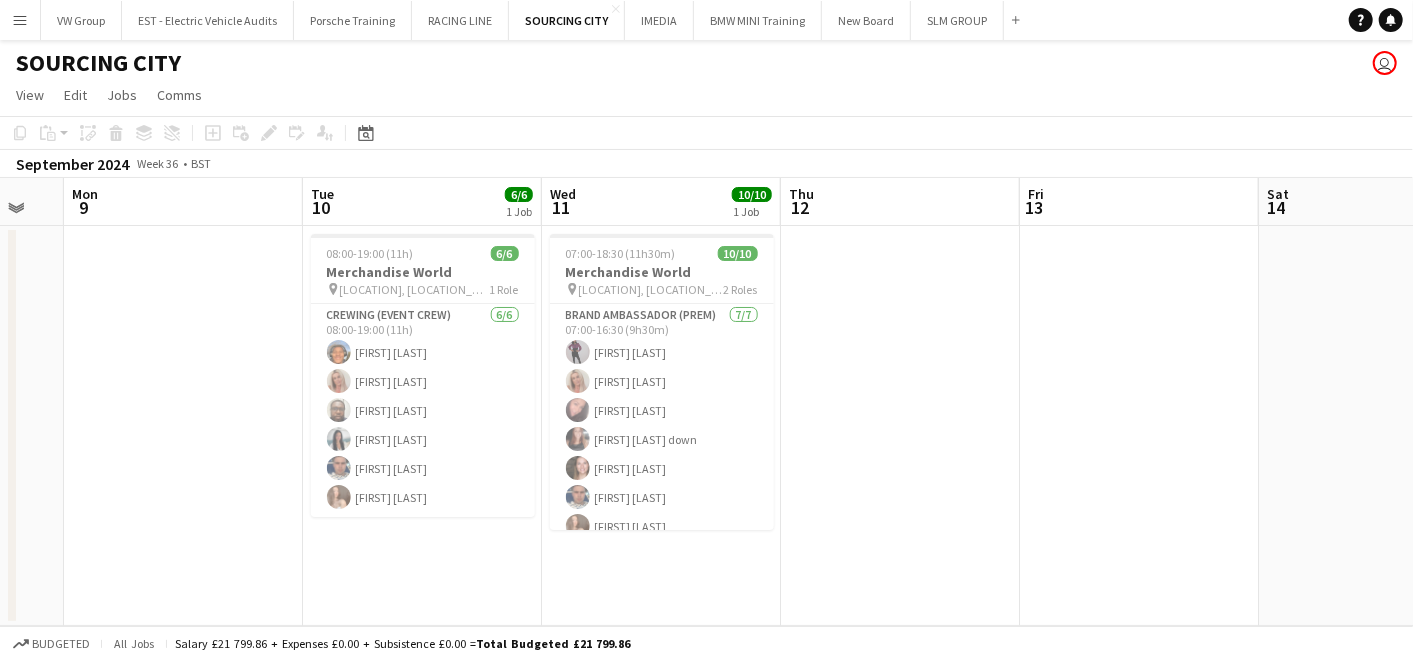 drag, startPoint x: 1174, startPoint y: 517, endPoint x: 983, endPoint y: 547, distance: 193.34166 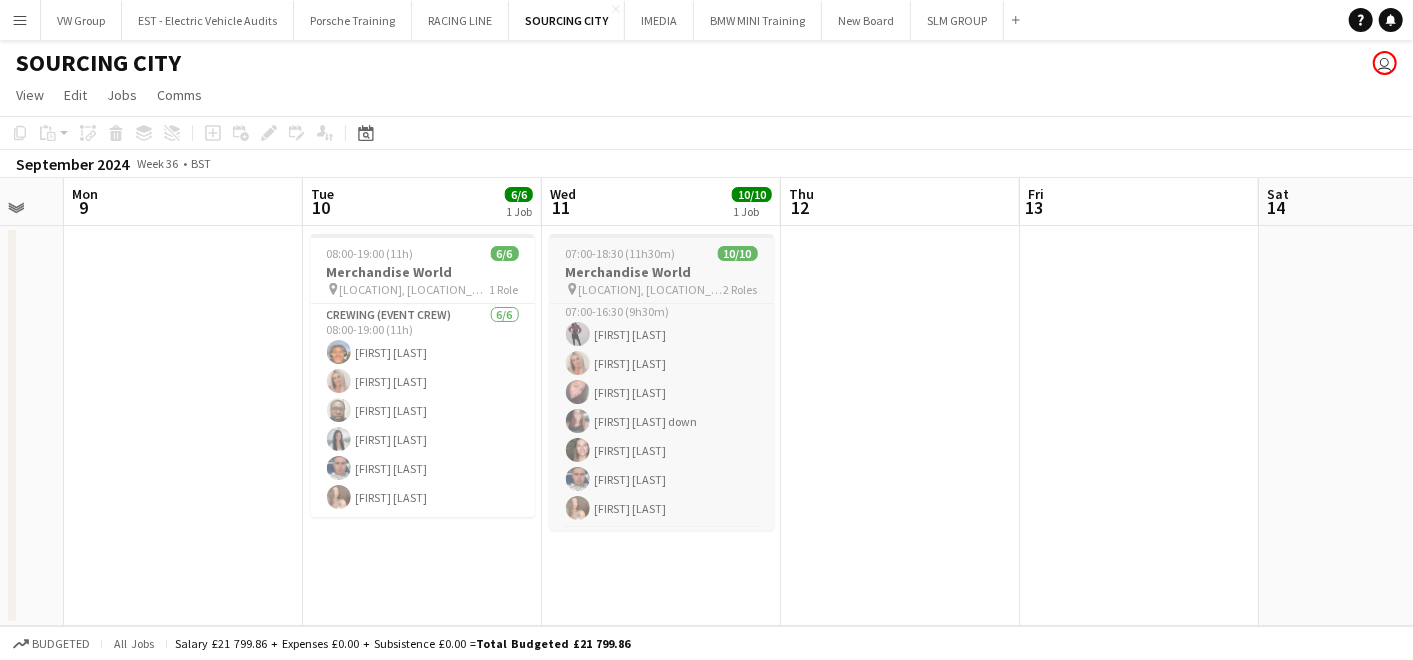 scroll, scrollTop: 0, scrollLeft: 0, axis: both 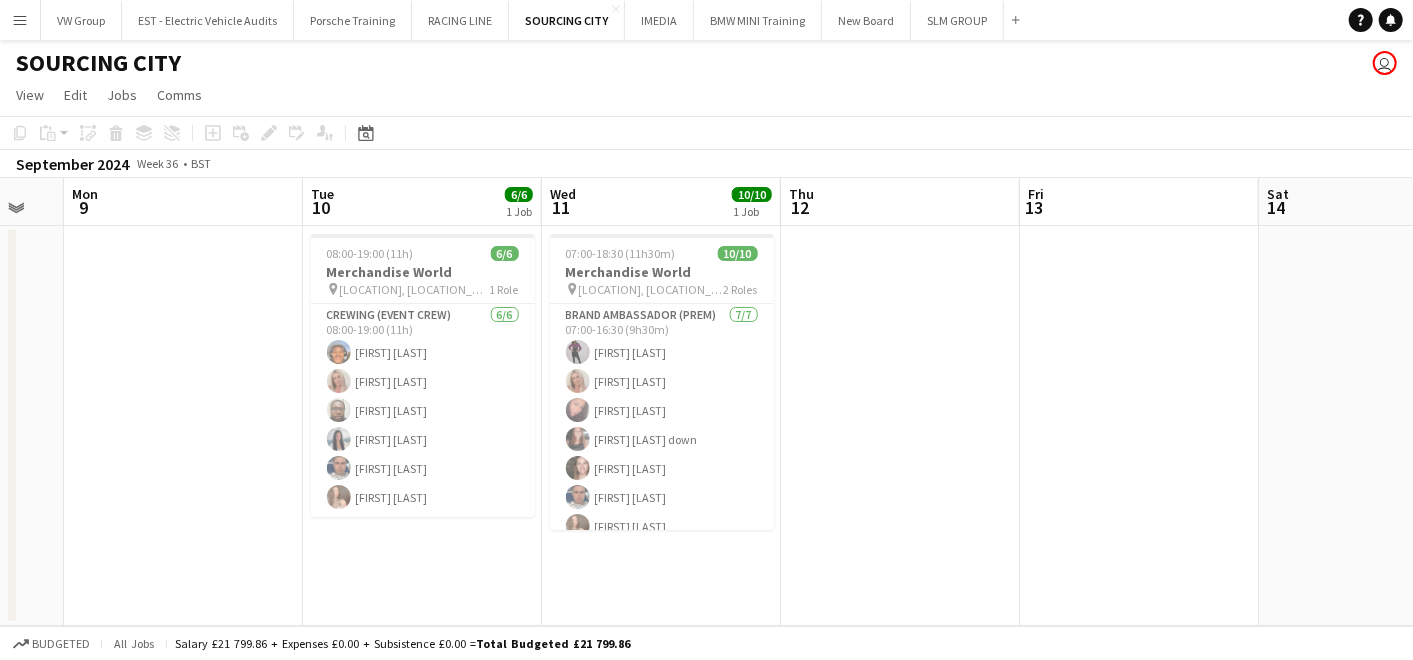 click at bounding box center [900, 426] 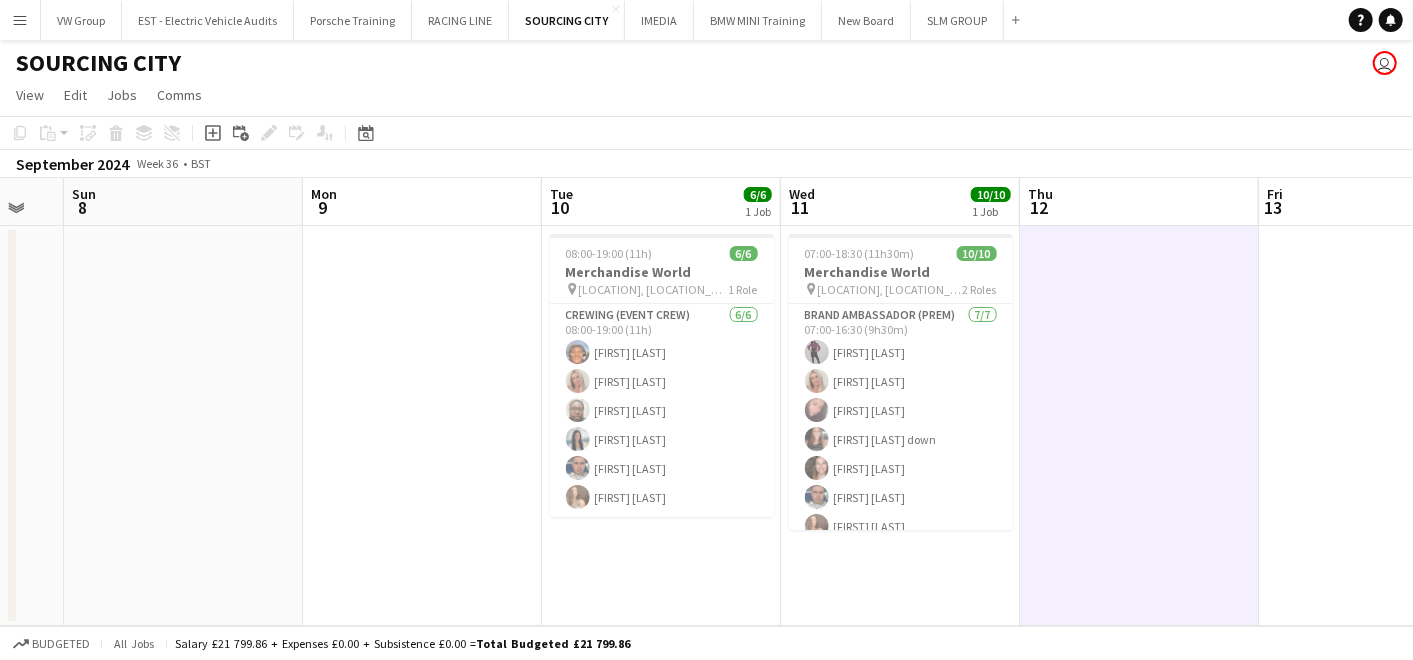 scroll, scrollTop: 0, scrollLeft: 622, axis: horizontal 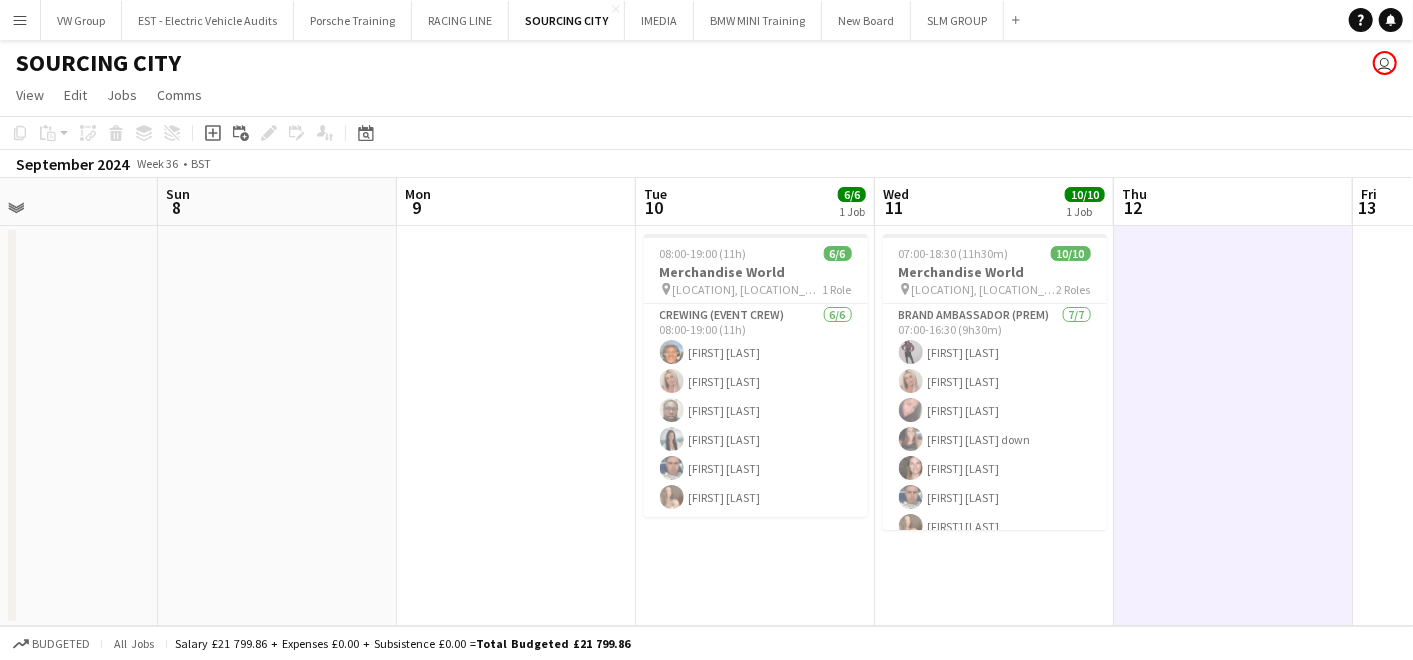 drag, startPoint x: 425, startPoint y: 408, endPoint x: 634, endPoint y: 385, distance: 210.26175 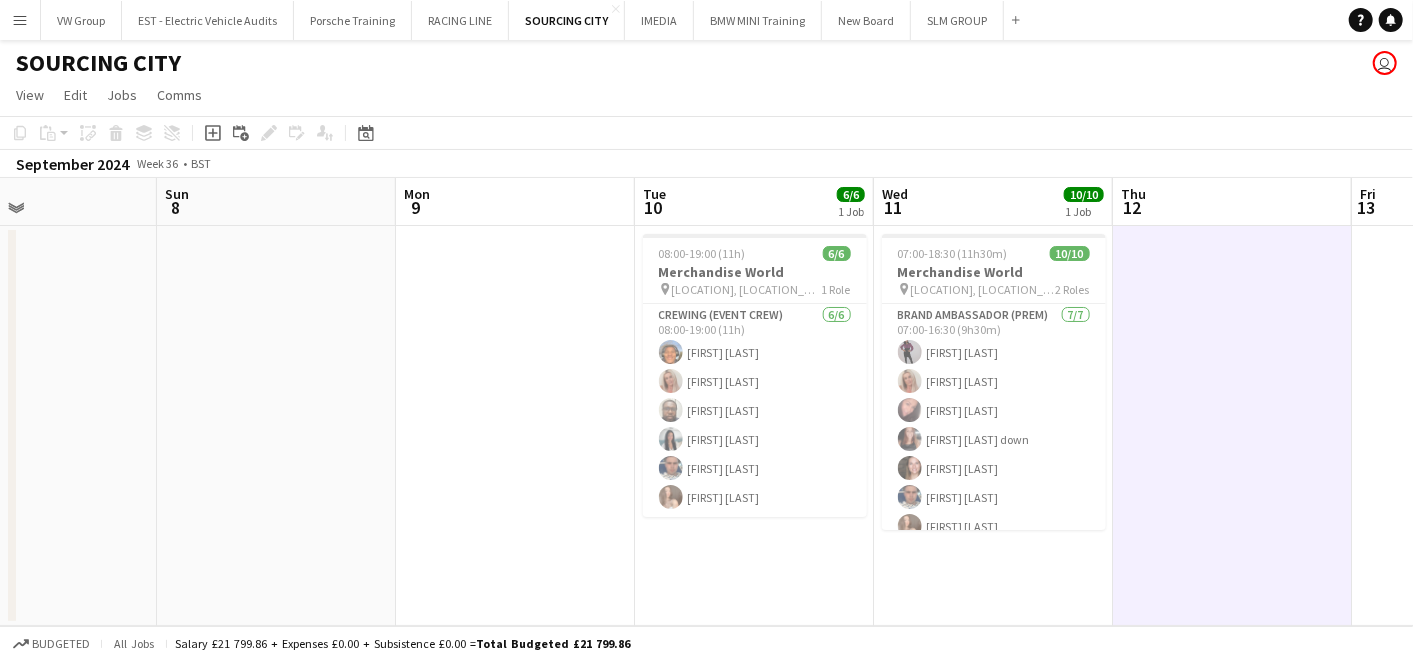 click on "Thu   5   Fri   6   Sat   7   Sun   8   Mon   9   Tue   10   6/6   1 Job   Wed   11   10/10   1 Job   Thu   12   Fri   13   Sat   14   Sun   15      08:00-19:00 (11h)    6/6   Merchandise World
pin
Marshall Arena, MK Stadium   1 Role   Crewing (Event Crew)   6/6   08:00-19:00 (11h)
Jordan Edet Diane Barlow Sunny Chatta Chantel Ottonello Sam Finnigan Jessica Robinson     07:00-18:30 (11h30m)    10/10   Merchandise World
pin
Marshall Arena, MK Stadium   2 Roles   Brand Ambassador (Prem)   7/7   07:00-16:30 (9h30m)
Shelley-Davina Burton Diane Barlow Lisa Allen Silmara Capito down Harriet Flitton Sam Finnigan Jessica Robinson  Brand Ambassador (Prem)   3/3   07:00-18:30 (11h30m)
Jordan Edet Sunny Chatta Chantel Ottonello" at bounding box center (706, 402) 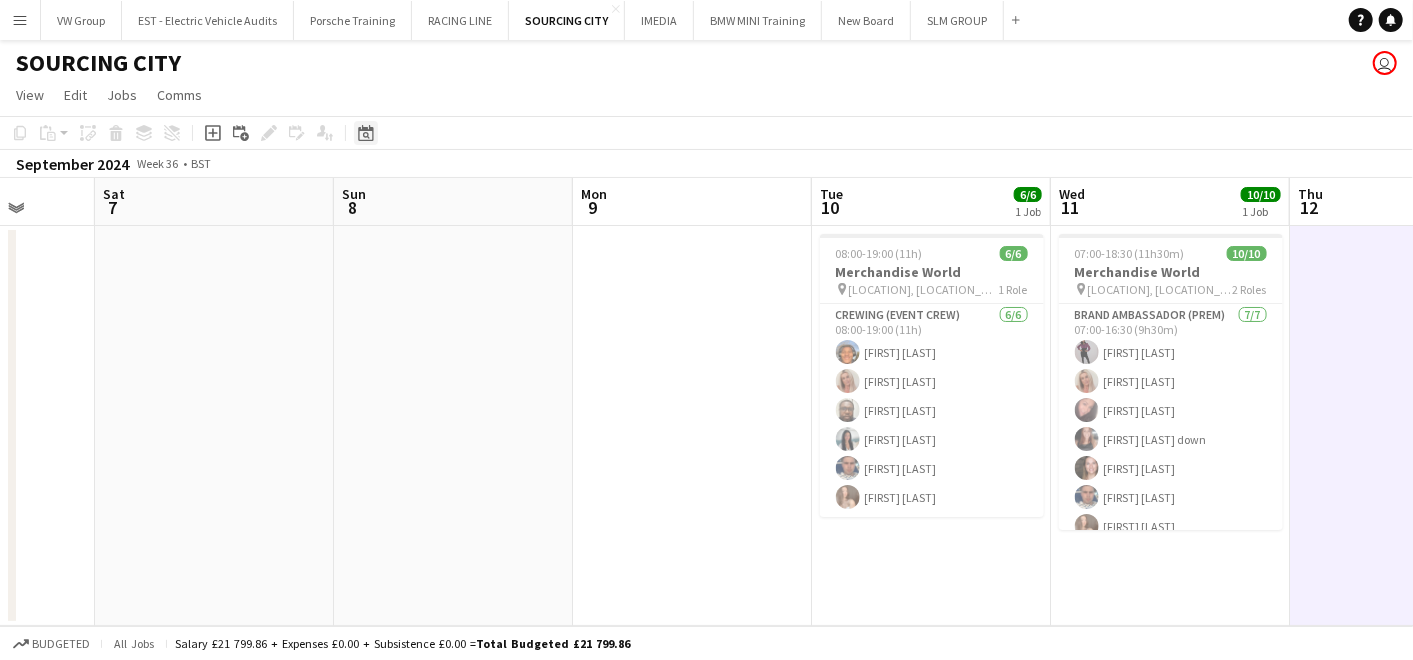 click on "Date picker" 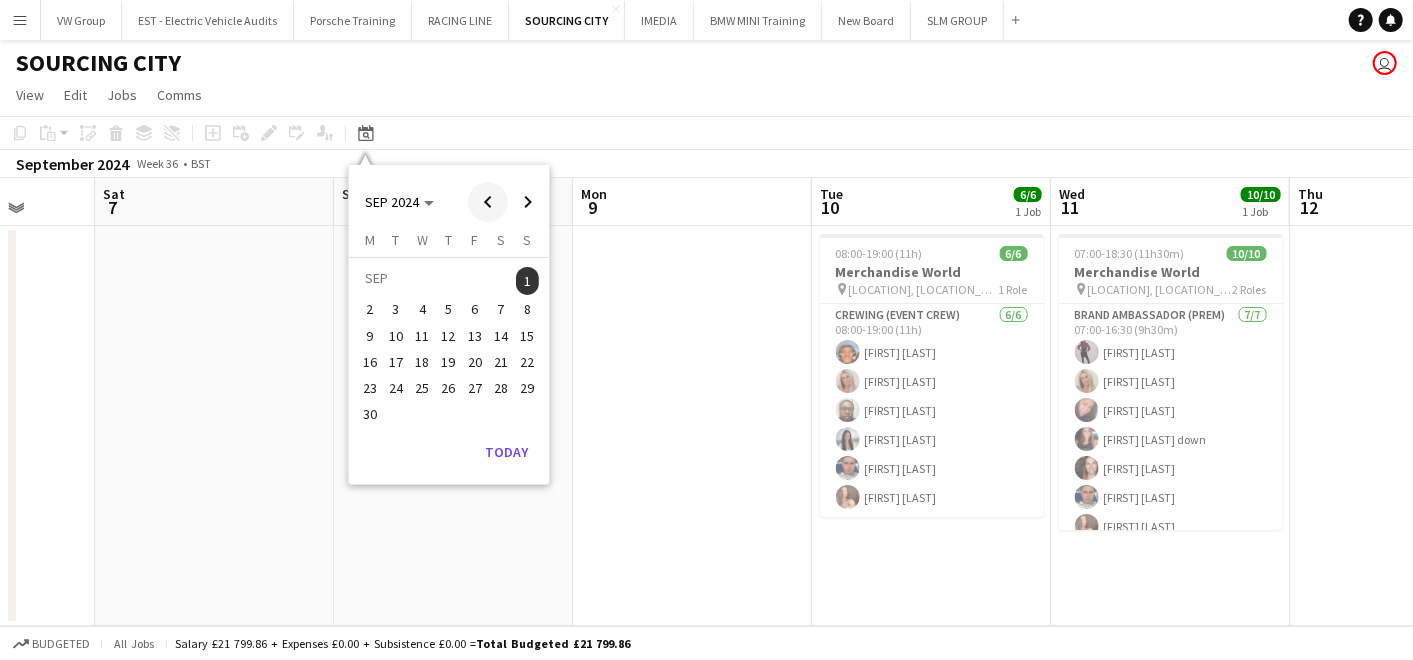 click at bounding box center (488, 202) 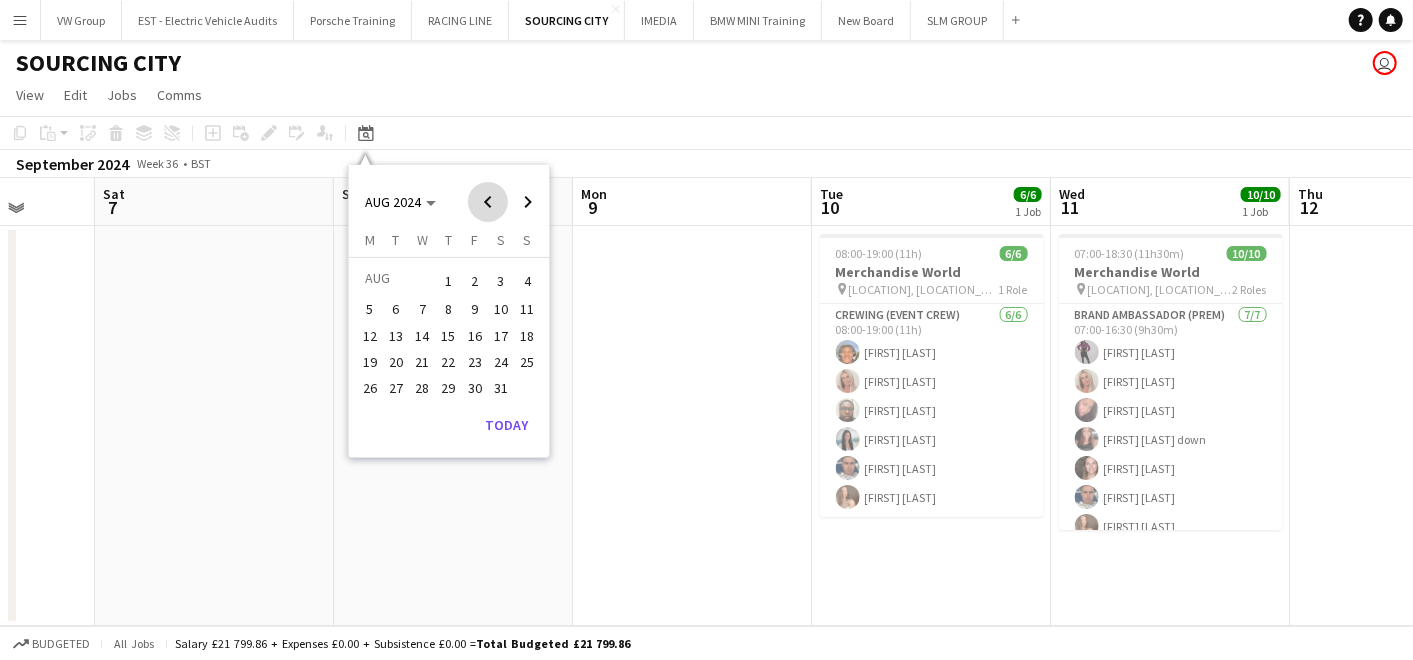 click at bounding box center (488, 202) 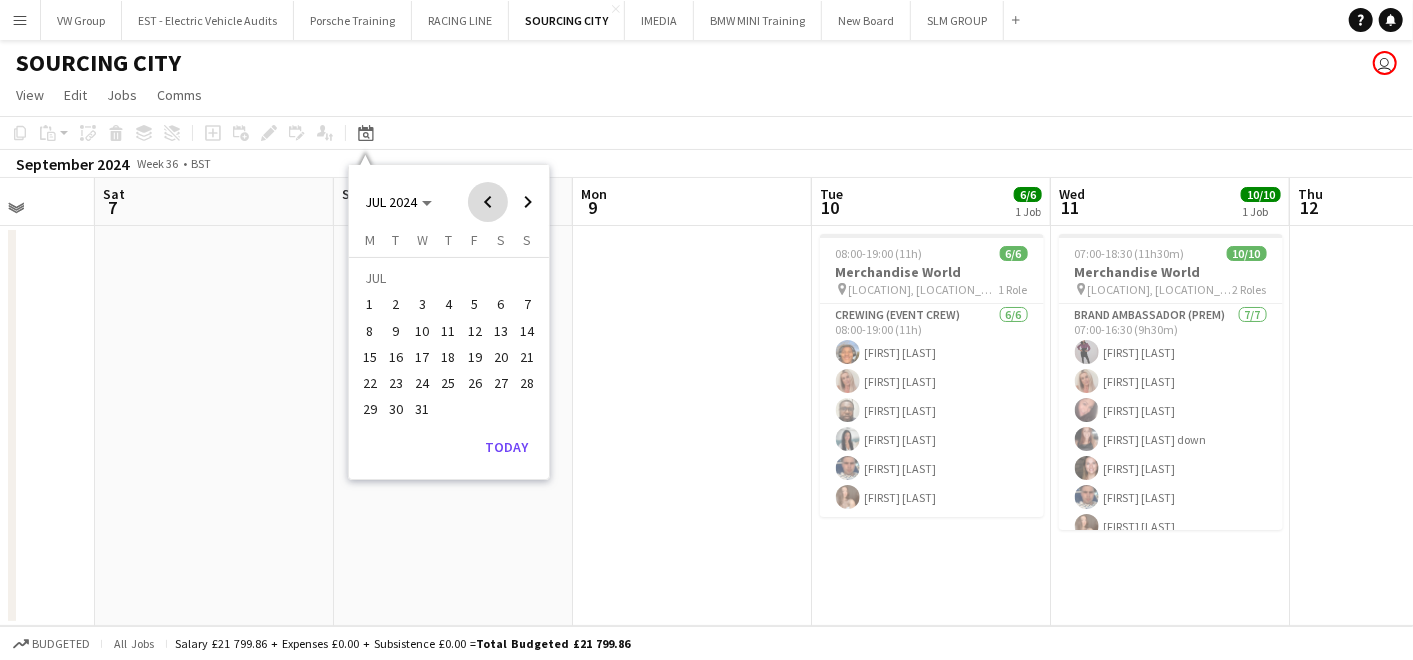 click at bounding box center (488, 202) 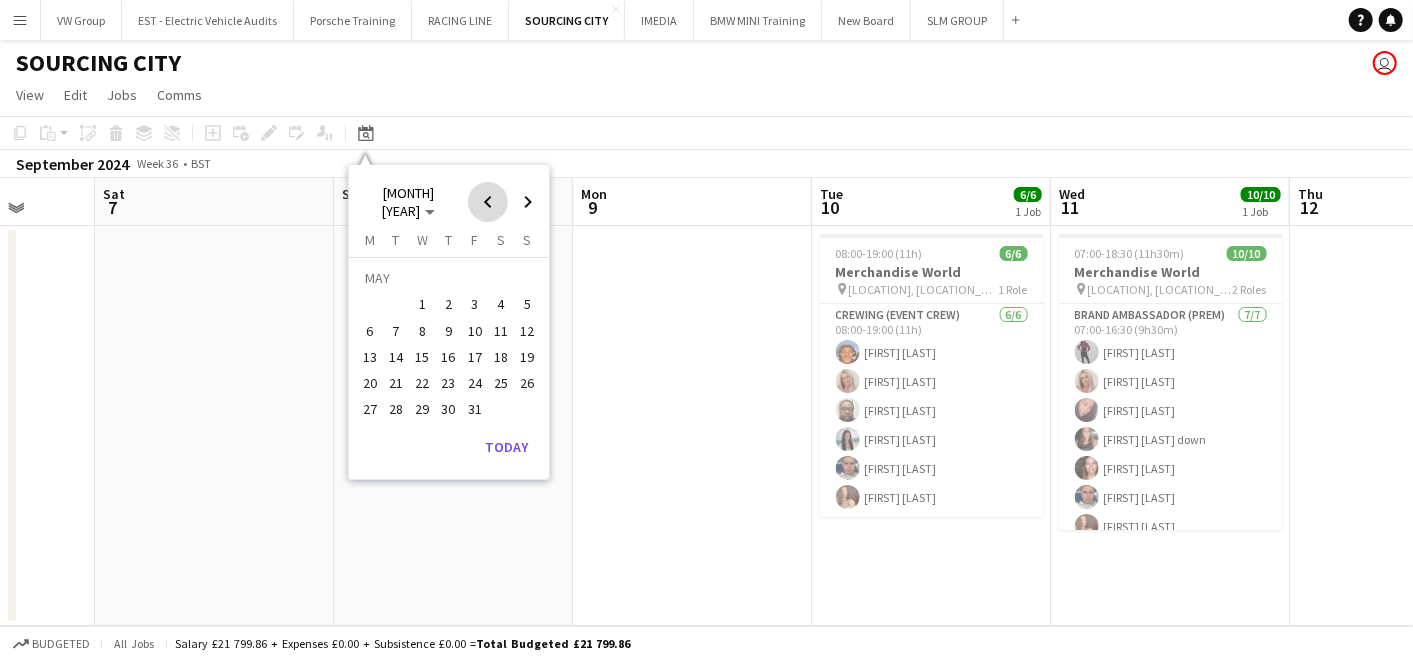 click at bounding box center [488, 202] 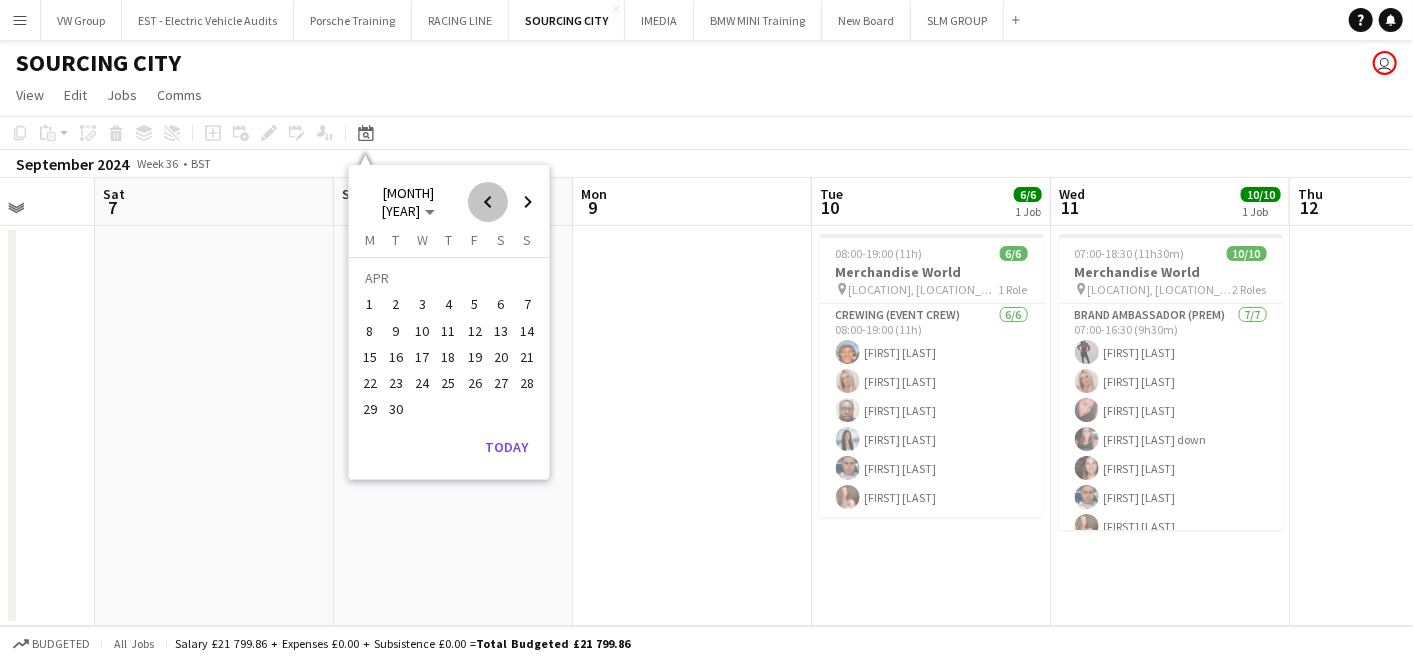 click at bounding box center (488, 202) 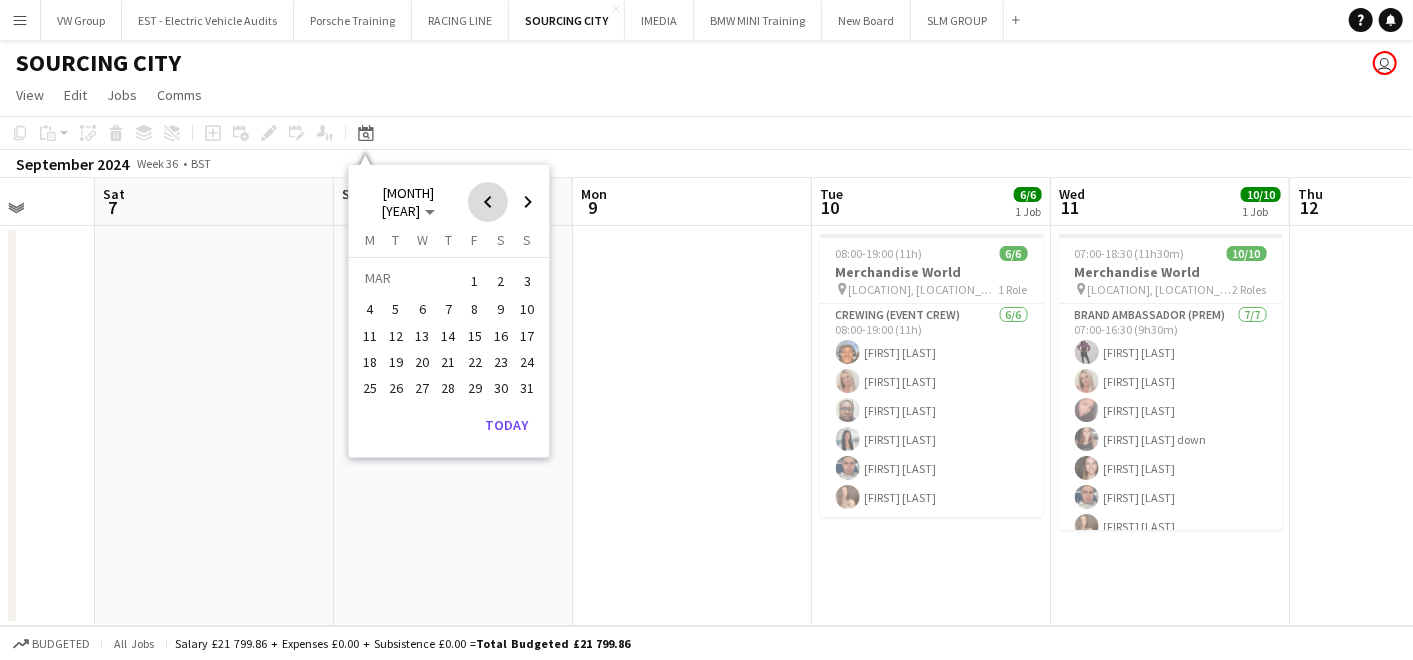 click at bounding box center [488, 202] 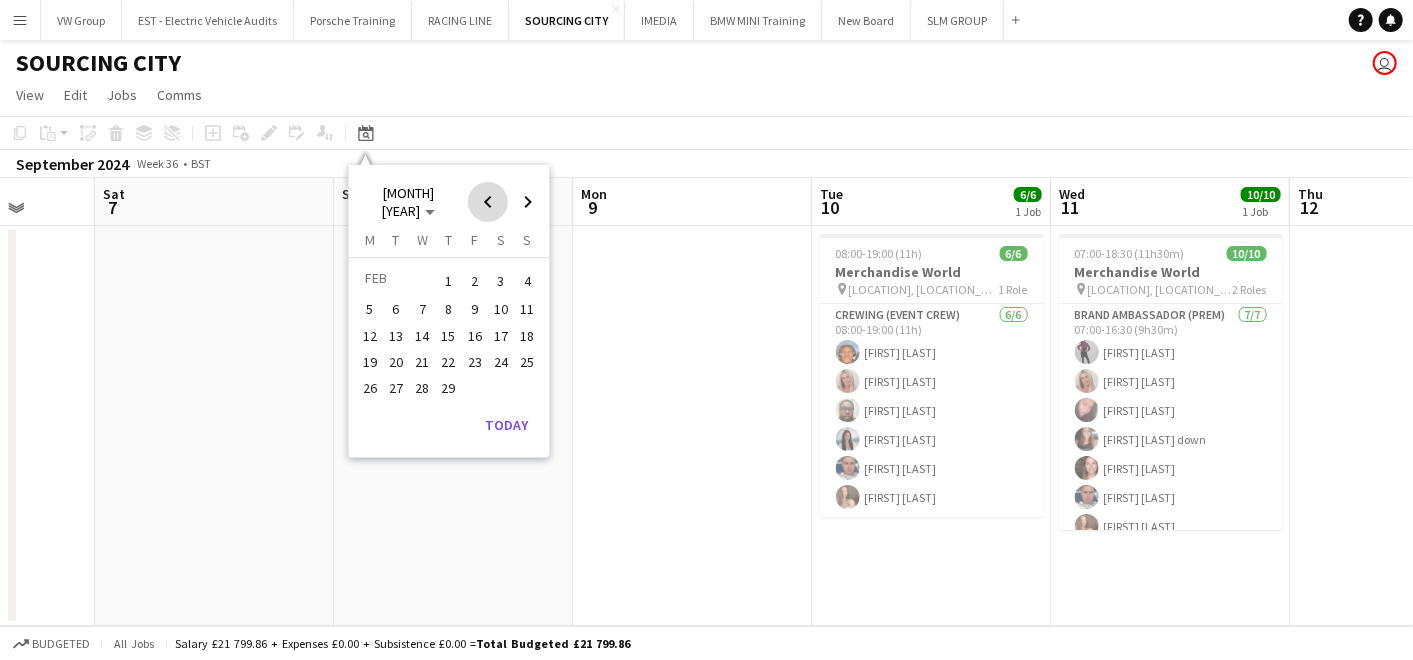 click at bounding box center [488, 202] 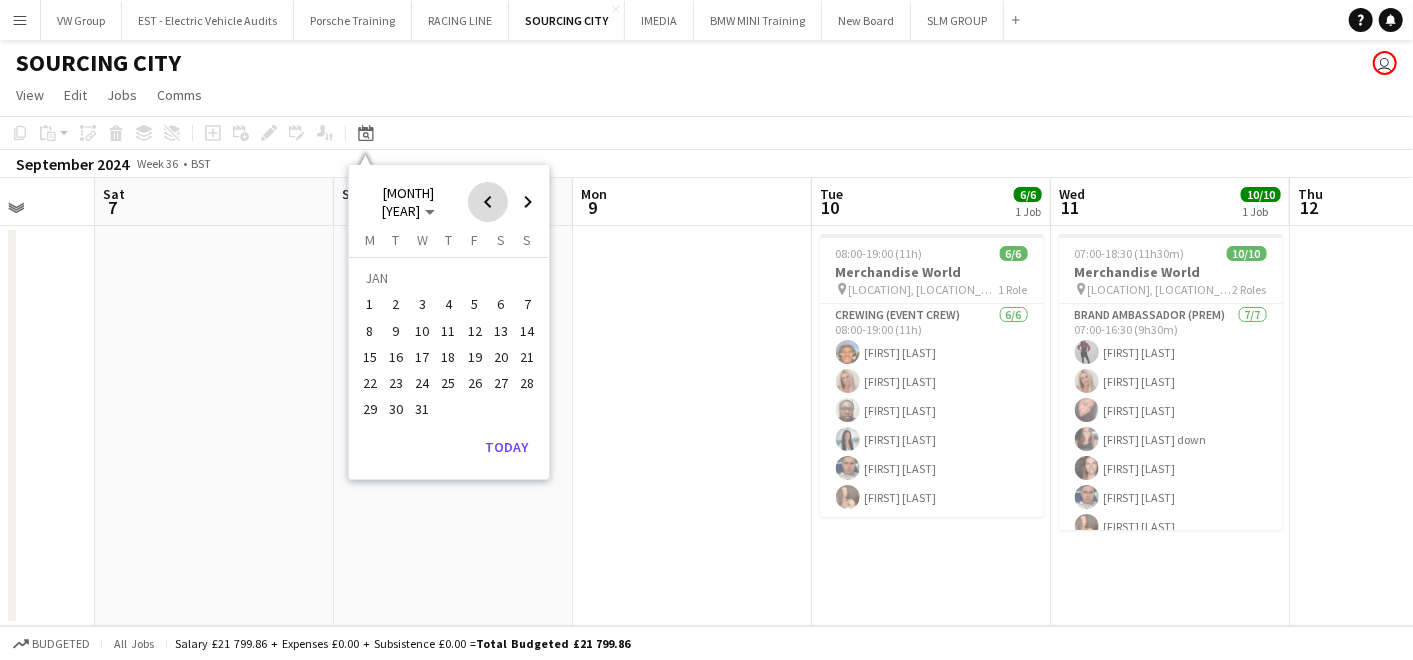 click at bounding box center (488, 202) 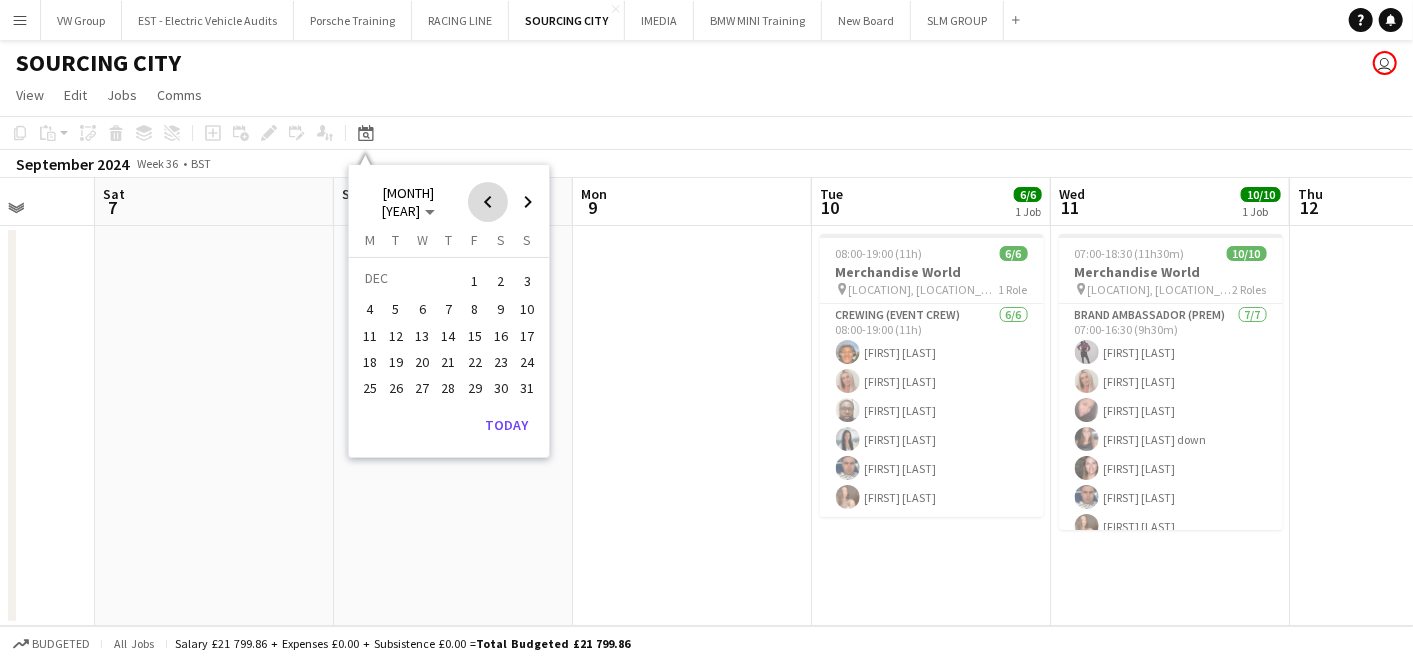 click at bounding box center [488, 202] 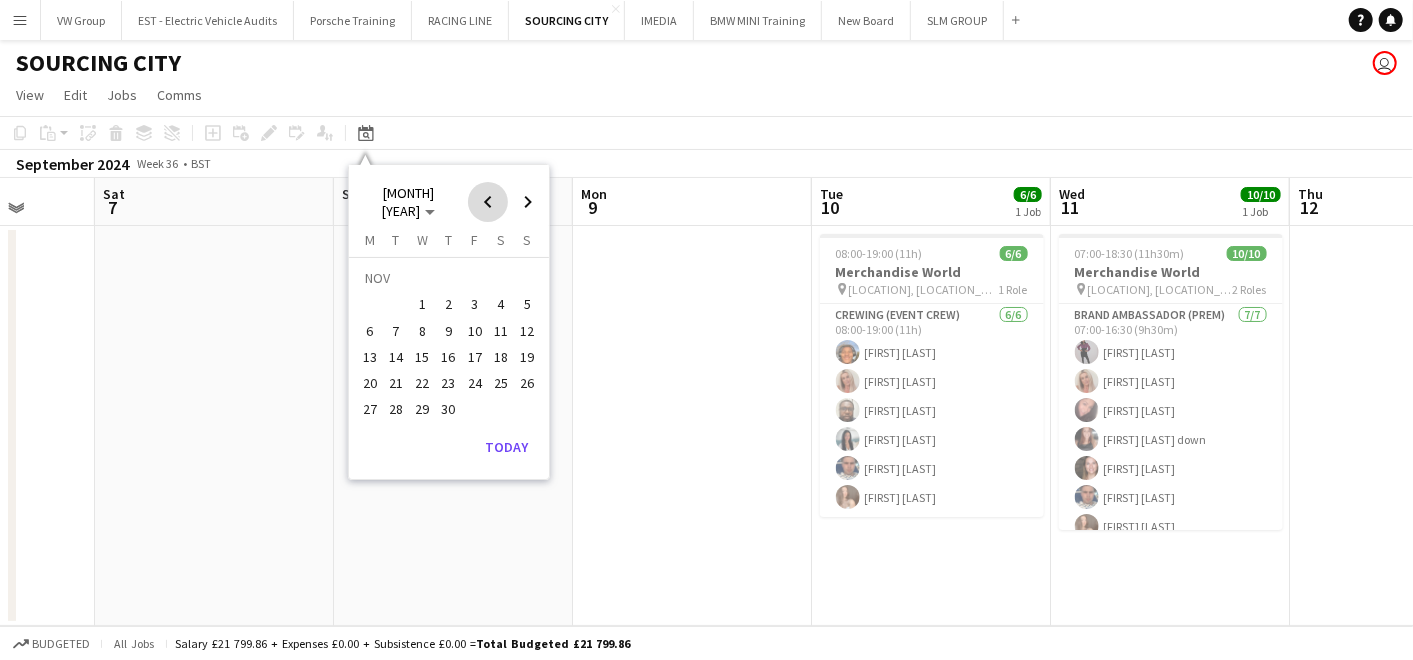 click at bounding box center (488, 202) 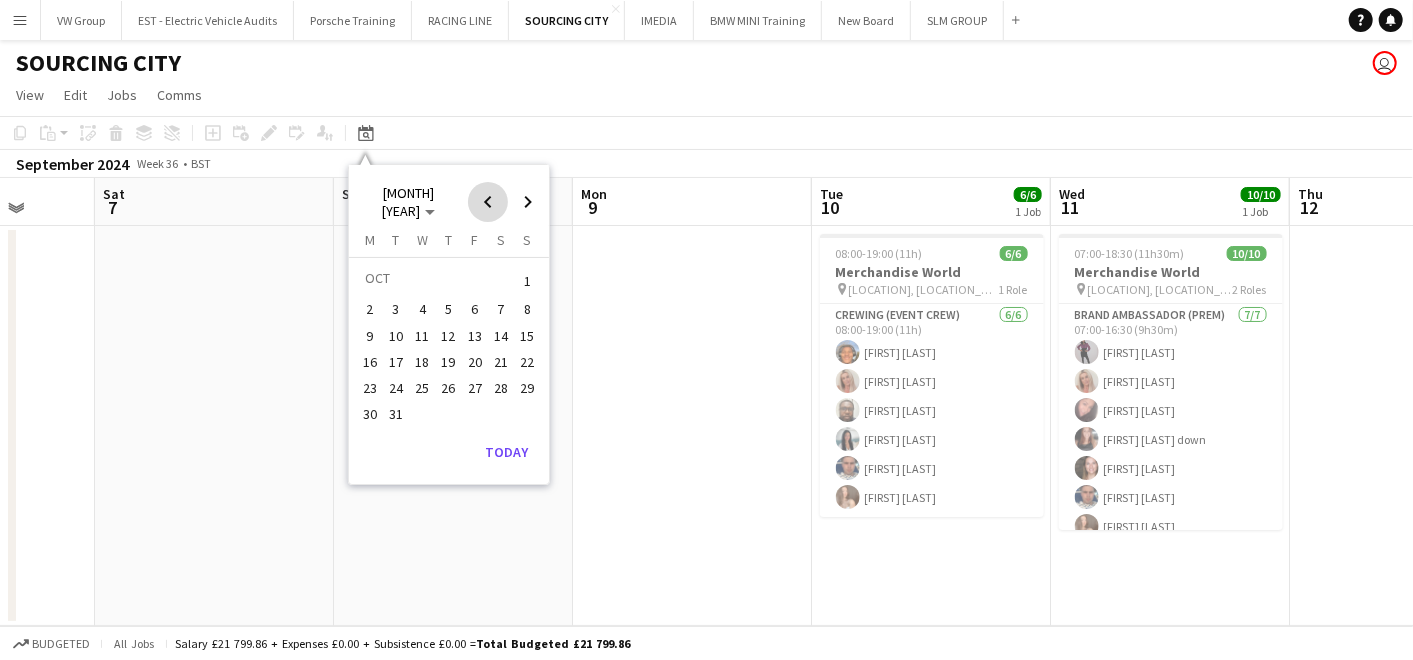 click at bounding box center [488, 202] 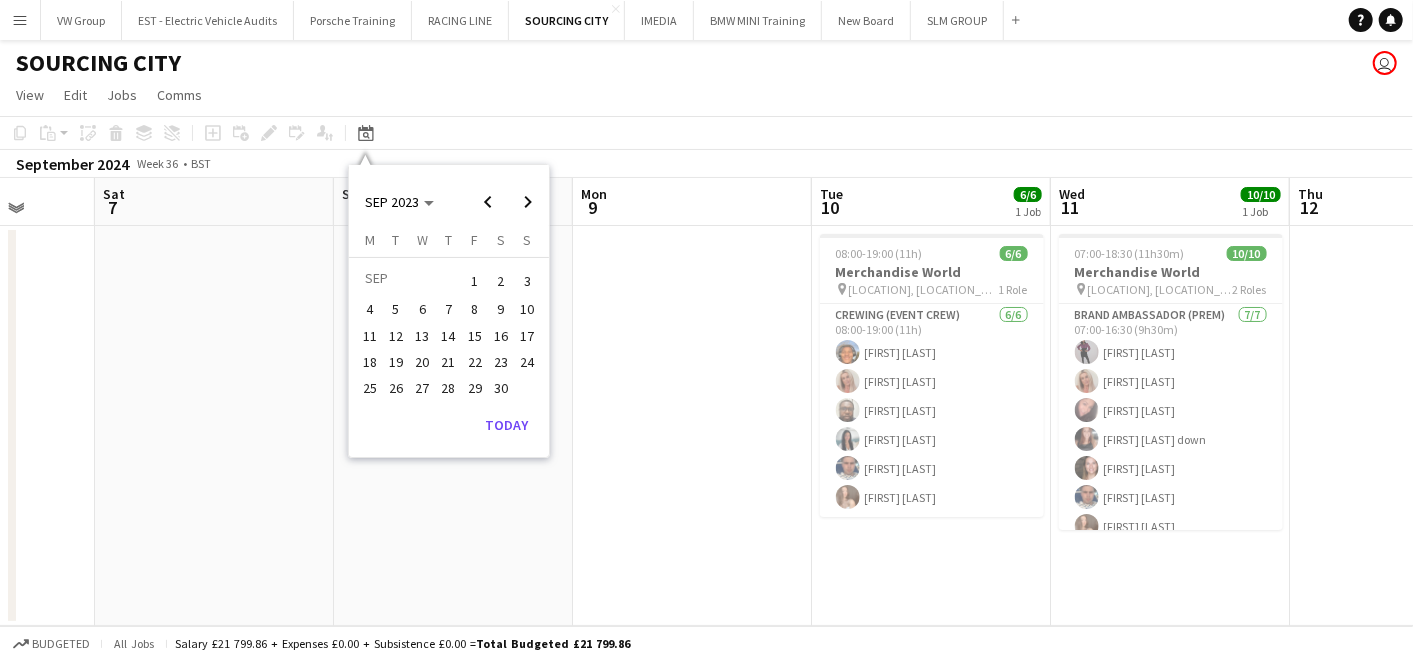 click on "1" at bounding box center [475, 281] 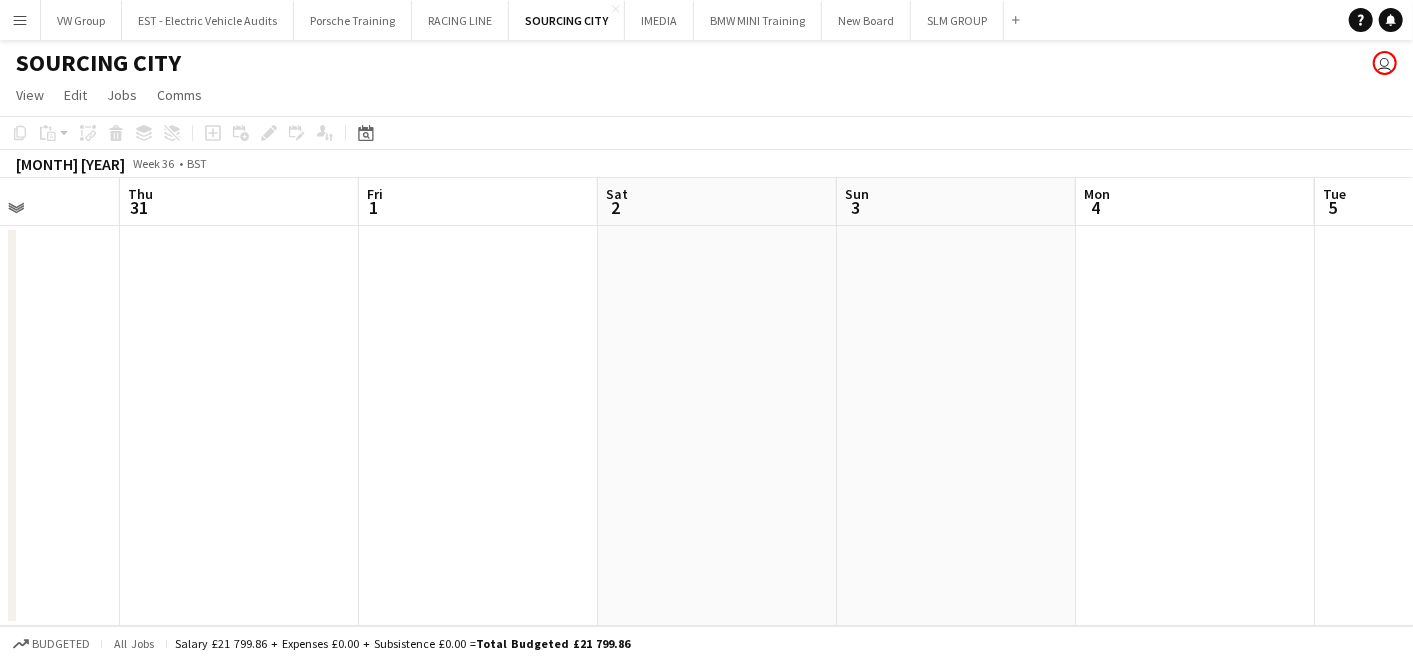 drag, startPoint x: 757, startPoint y: 386, endPoint x: 368, endPoint y: 447, distance: 393.75372 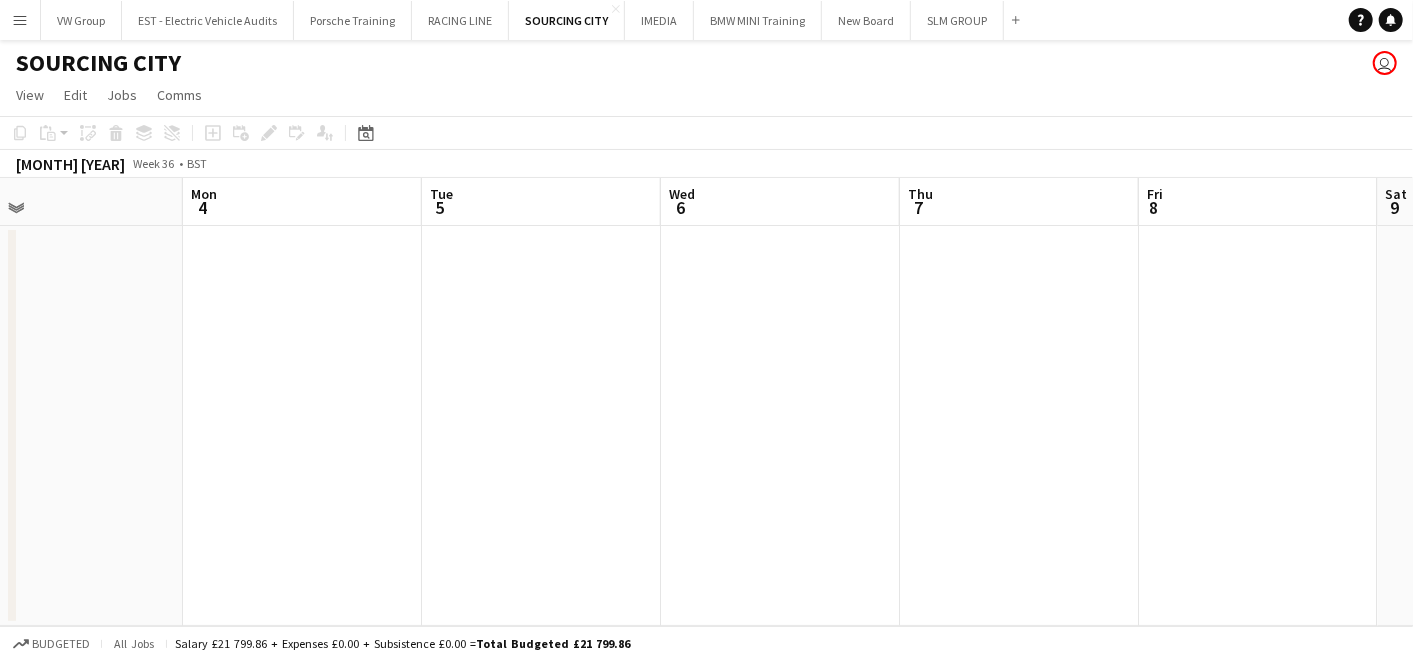 drag, startPoint x: 540, startPoint y: 419, endPoint x: 572, endPoint y: 430, distance: 33.83785 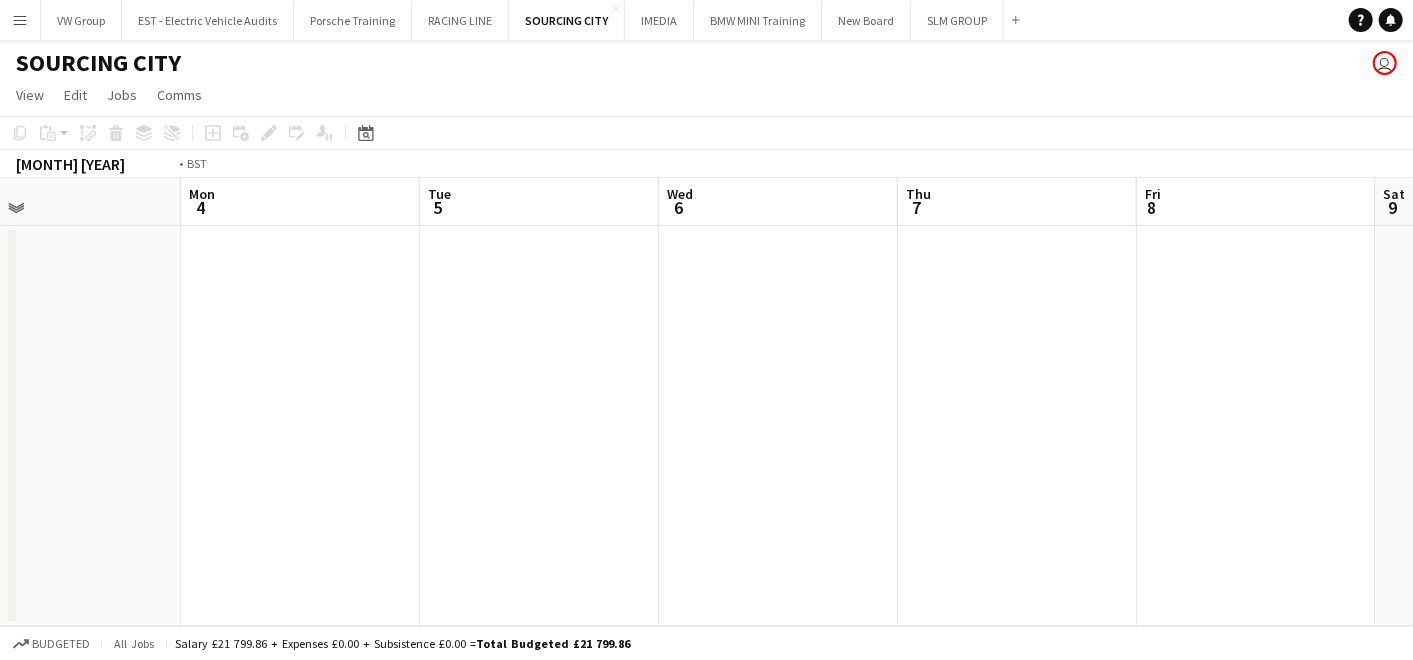 drag, startPoint x: 808, startPoint y: 446, endPoint x: 264, endPoint y: 521, distance: 549.1457 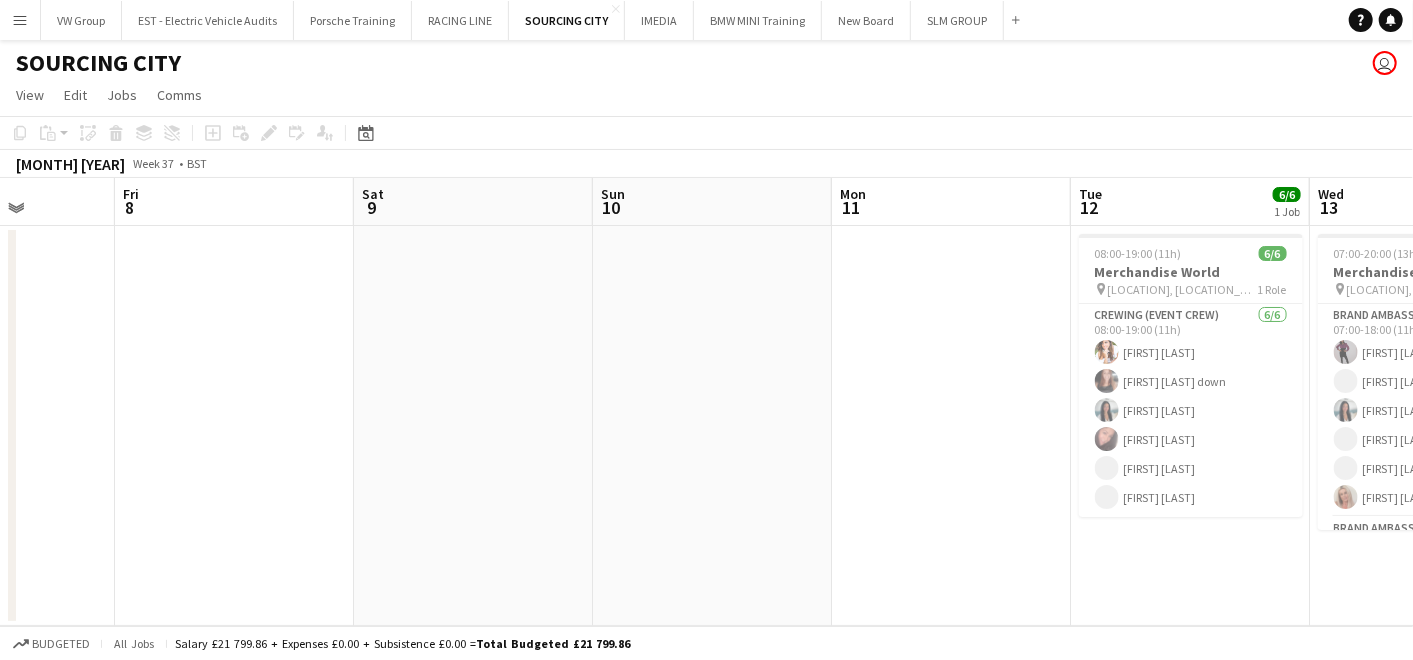 drag, startPoint x: 339, startPoint y: 480, endPoint x: 697, endPoint y: 391, distance: 368.897 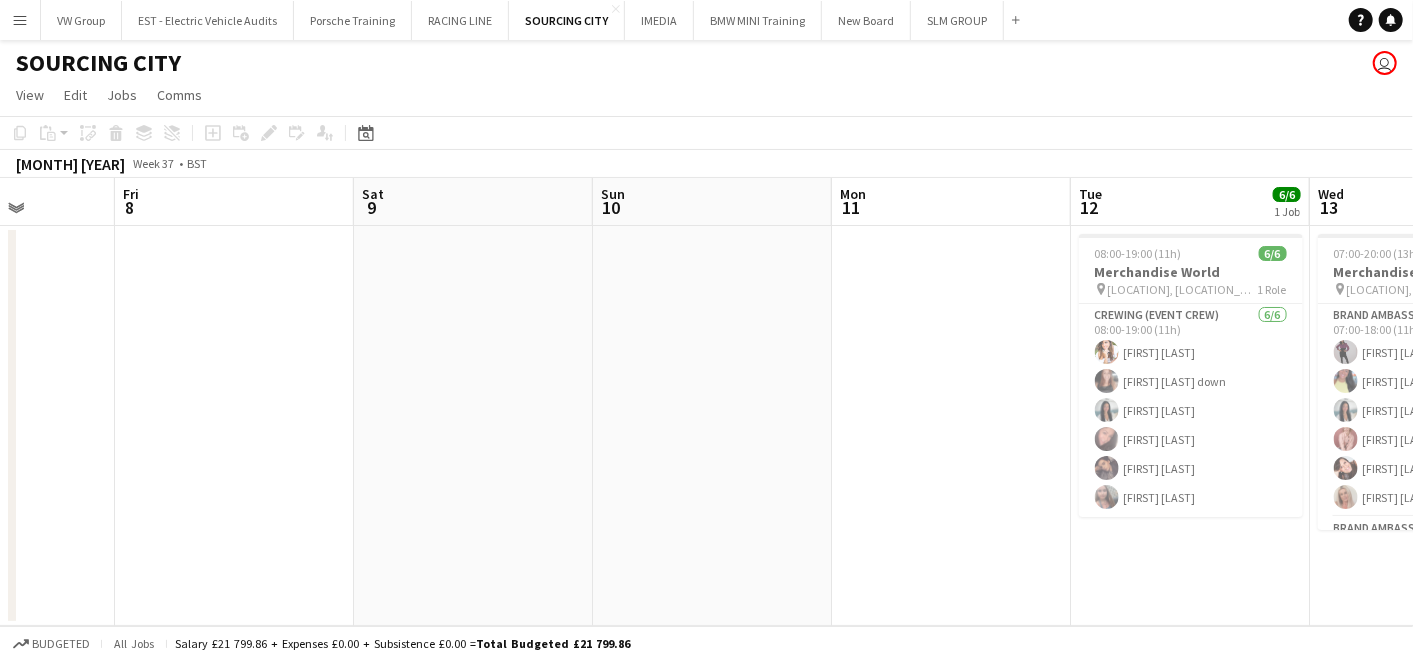 click on "Tue   5   Wed   6   Thu   7   Fri   8   Sat   9   Sun   10   Mon   11   Tue   12   6/6   1 Job   Wed   13   10/10   1 Job   Thu   14   Fri   15      08:00-19:00 (11h)    6/6   Merchandise World
pin
Marshall Arena, MK Stadium   1 Role   Crewing (Event Crew)   6/6   08:00-19:00 (11h)
Nadine Price Silmara Capito down Chantel Ottonello Lisa Allen Natasha Rainey Sarah Crombie     07:00-20:00 (13h)    10/10   Merchandise World
pin
Marshall Arena, MK Stadium   2 Roles   Brand Ambassador (Prem)   6/6   07:00-18:00 (11h)
Shelley-Davina Burton Sophy Kennedy Chantel Ottonello Charlie Mae Mckevitt Suzannah Farmer Diane Barlow  Brand Ambassador (Prem)   4/4   07:00-20:00 (13h)
Nadine Price Silmara Capito down Hayley Dickson Natasha Rainey" at bounding box center (706, 402) 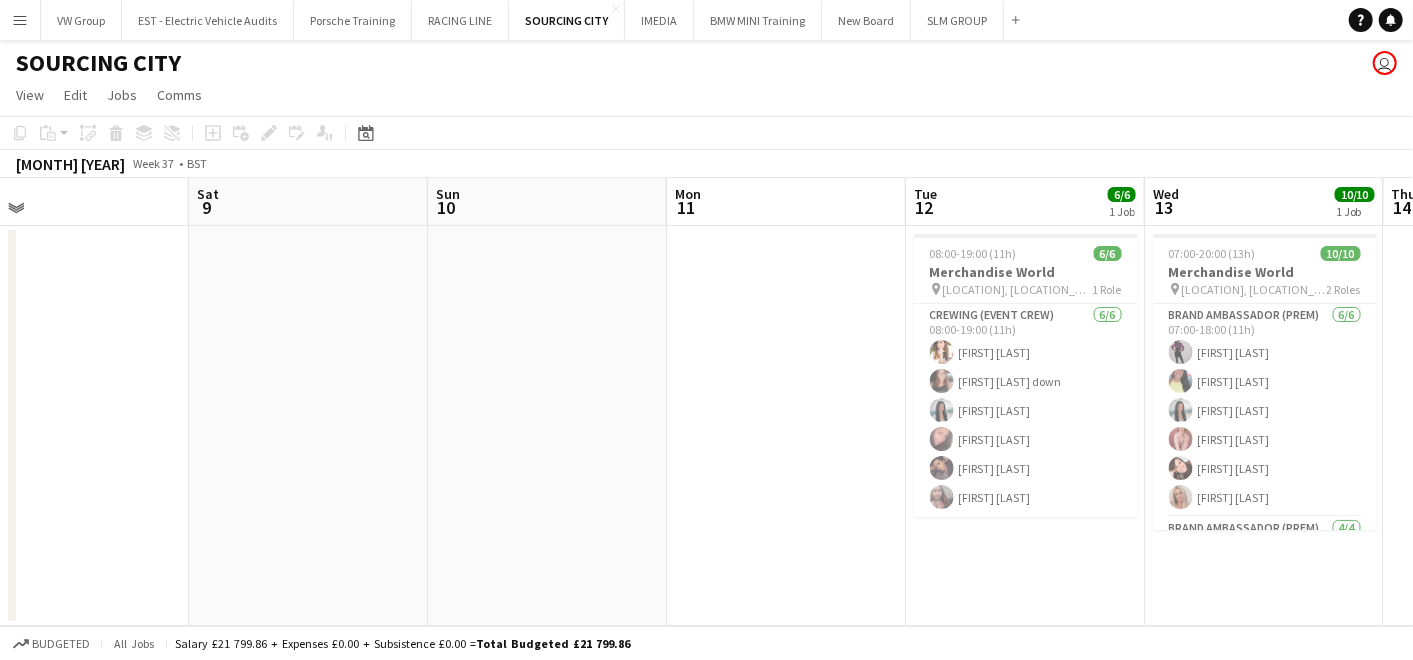 drag, startPoint x: 618, startPoint y: 470, endPoint x: 464, endPoint y: 489, distance: 155.16765 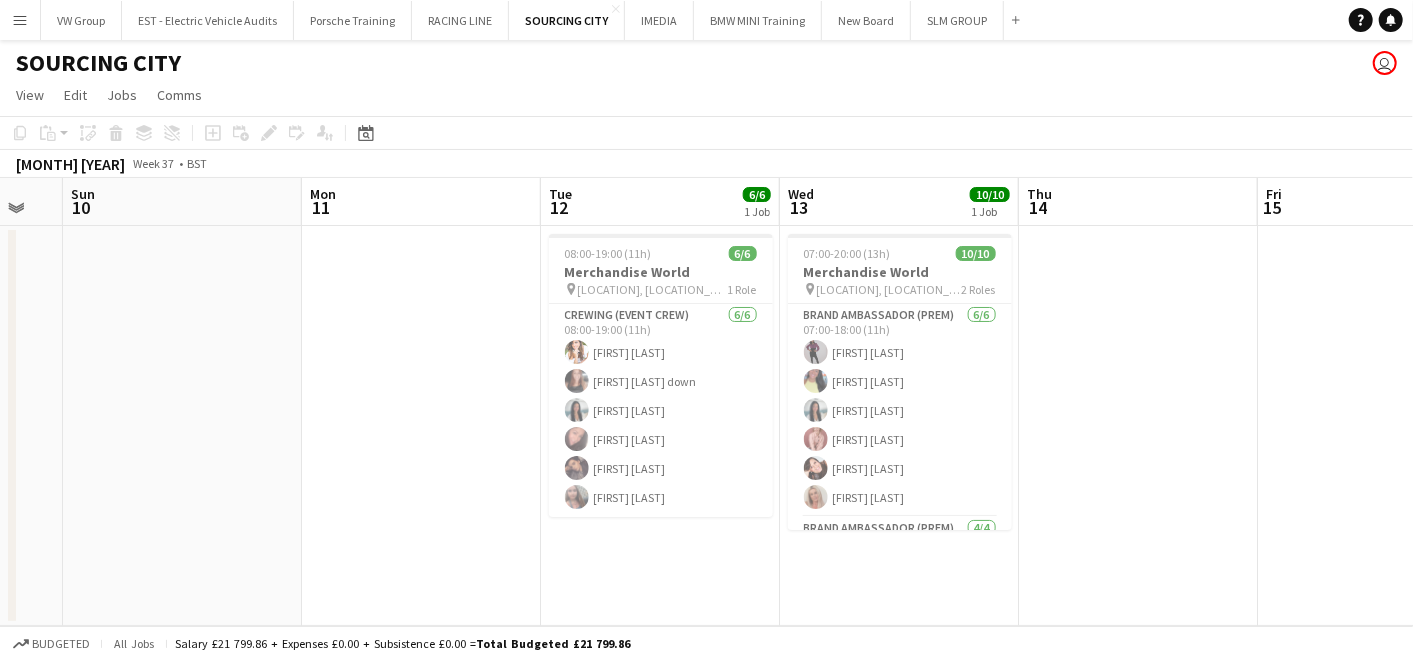 drag, startPoint x: 242, startPoint y: 557, endPoint x: 161, endPoint y: 559, distance: 81.02469 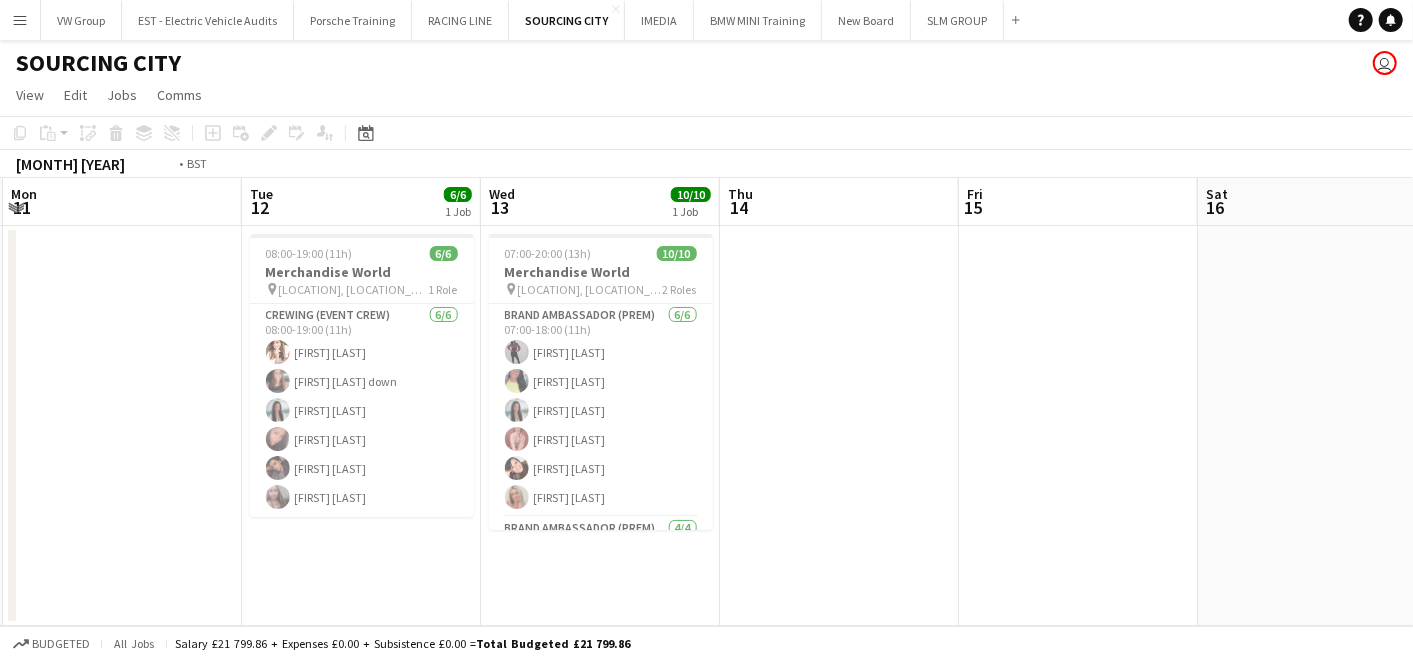 drag, startPoint x: 340, startPoint y: 566, endPoint x: 328, endPoint y: 564, distance: 12.165525 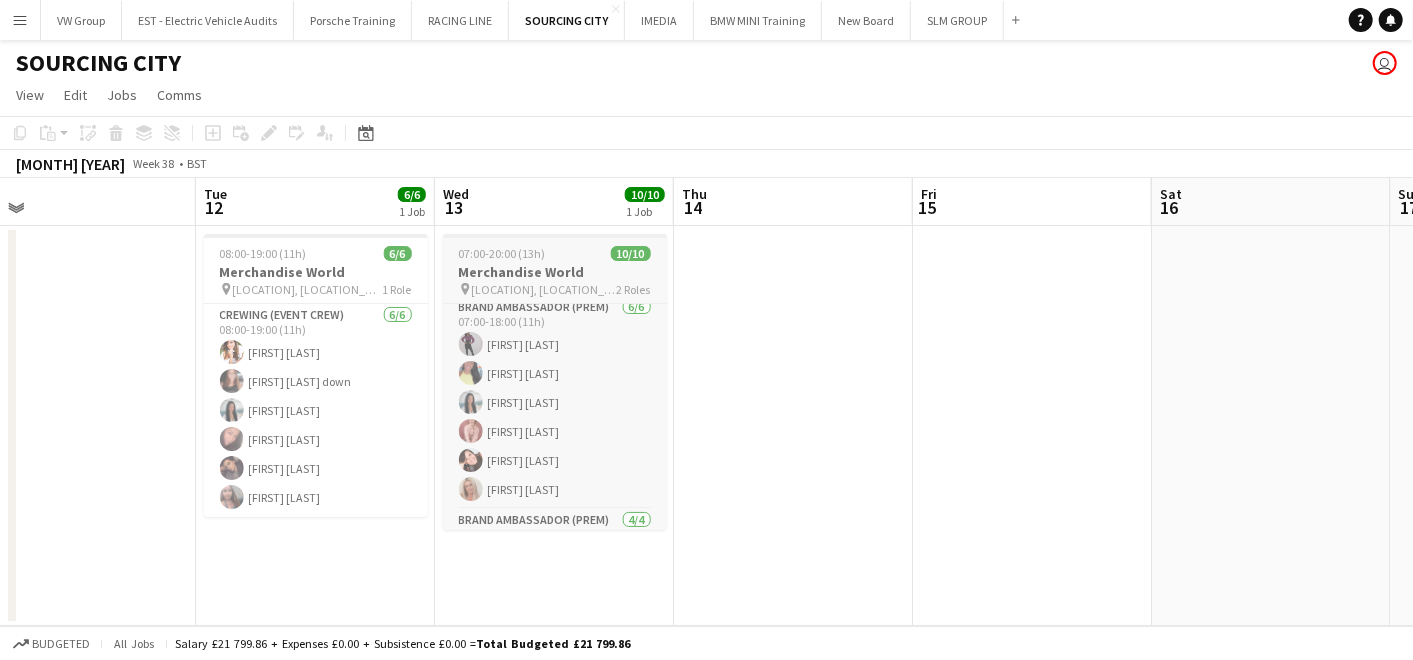 scroll, scrollTop: 1, scrollLeft: 0, axis: vertical 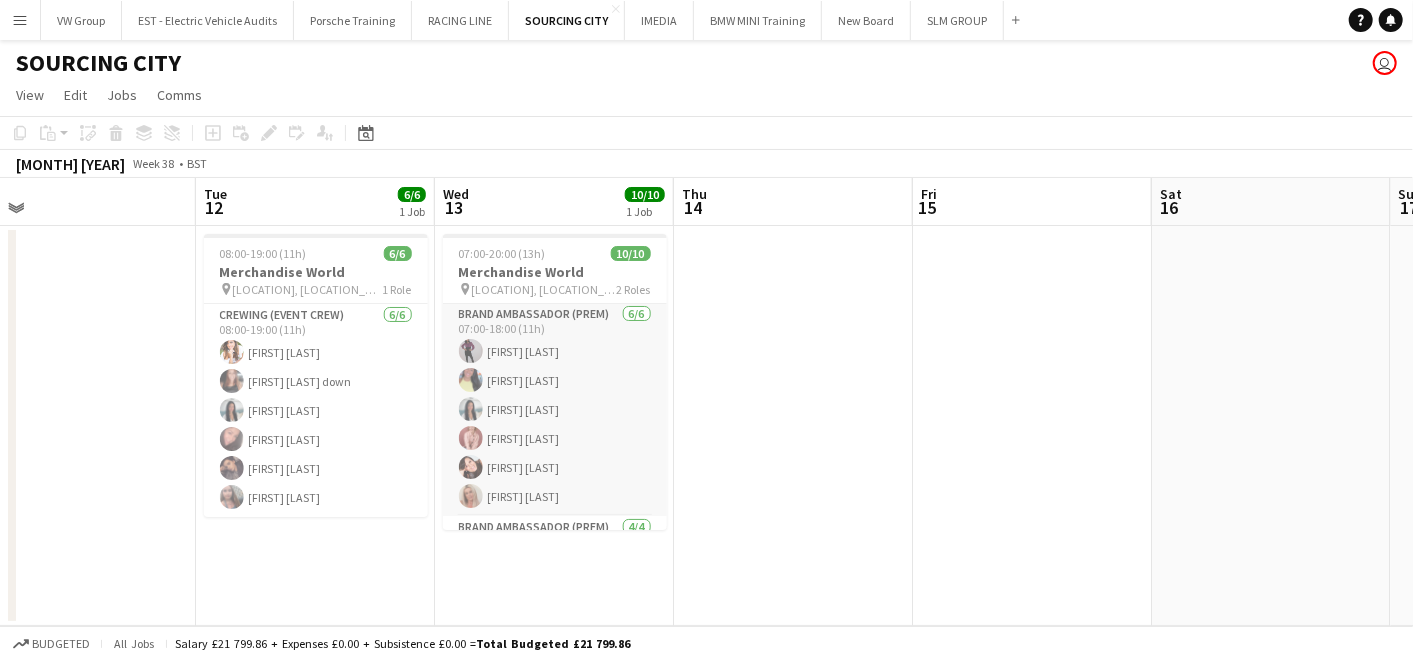 click on "Brand Ambassador (Prem)   6/6   07:00-18:00 (11h)
Shelley-Davina Burton Sophy Kennedy Chantel Ottonello Charlie Mae Mckevitt Suzannah Farmer Diane Barlow" at bounding box center (555, 409) 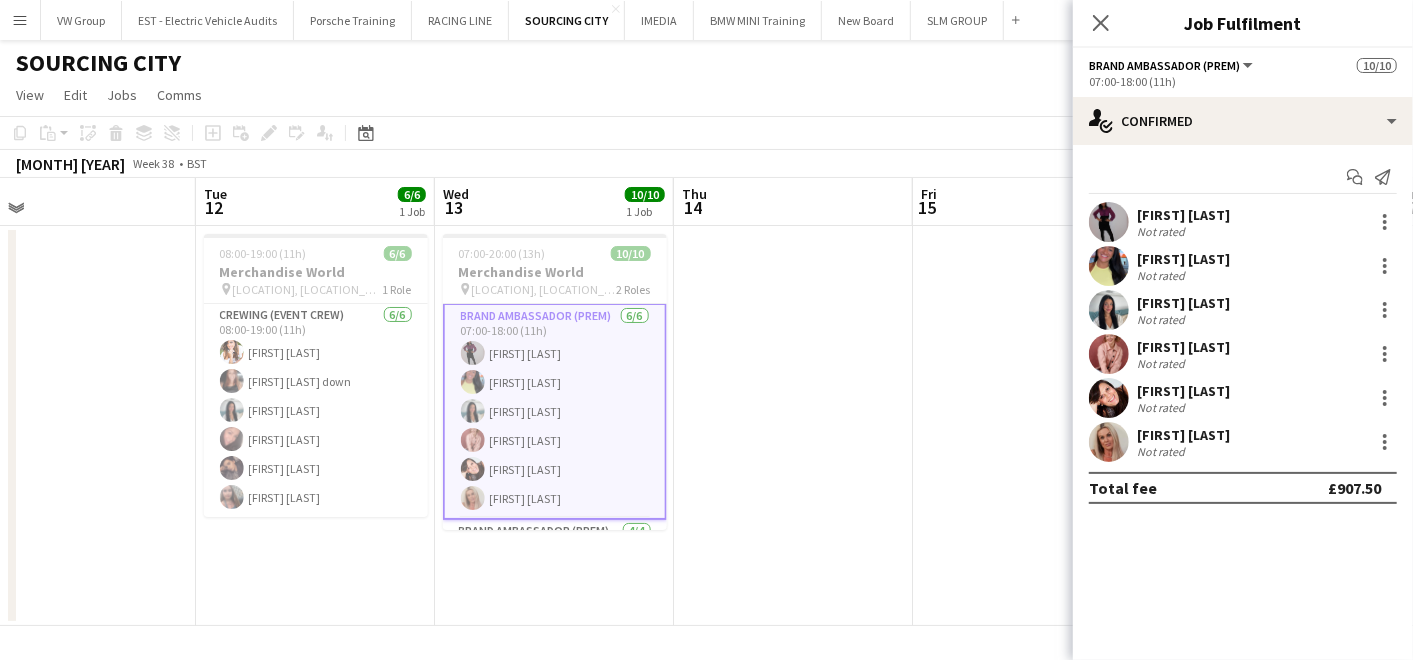 scroll, scrollTop: 2, scrollLeft: 0, axis: vertical 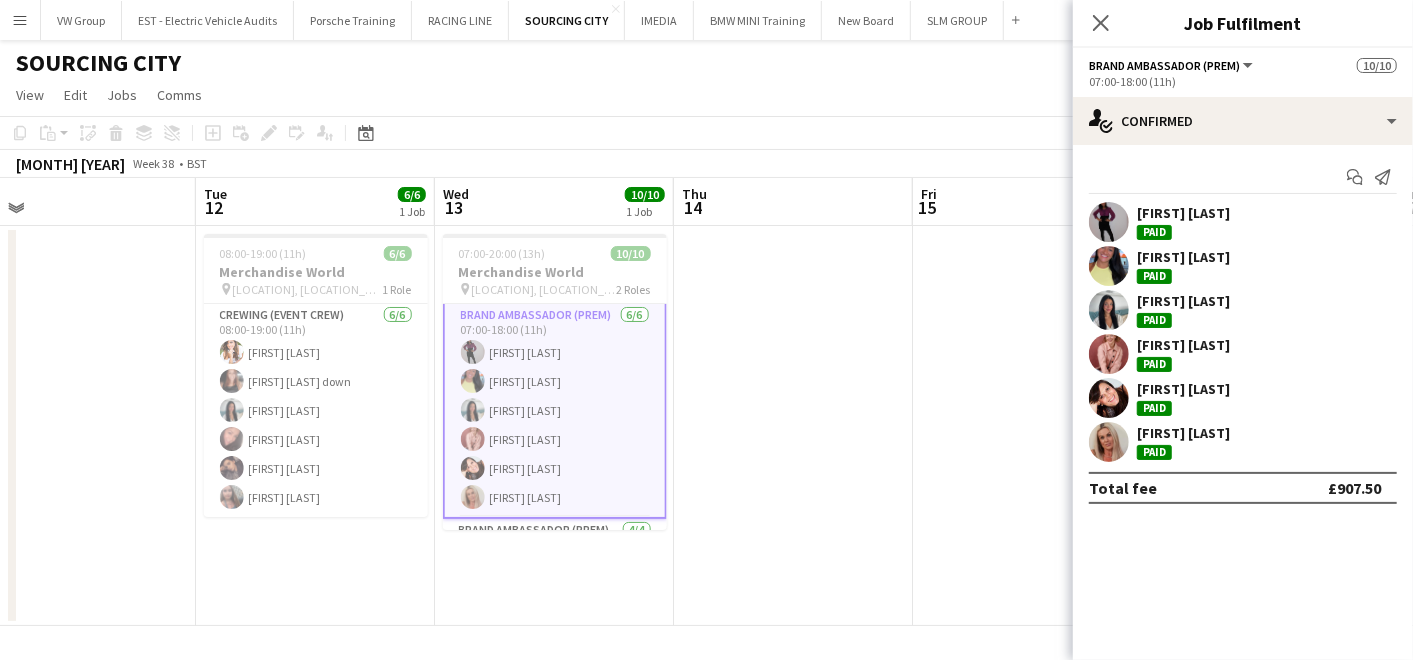 click on "Charlie Mae Mckevitt" at bounding box center [1183, 345] 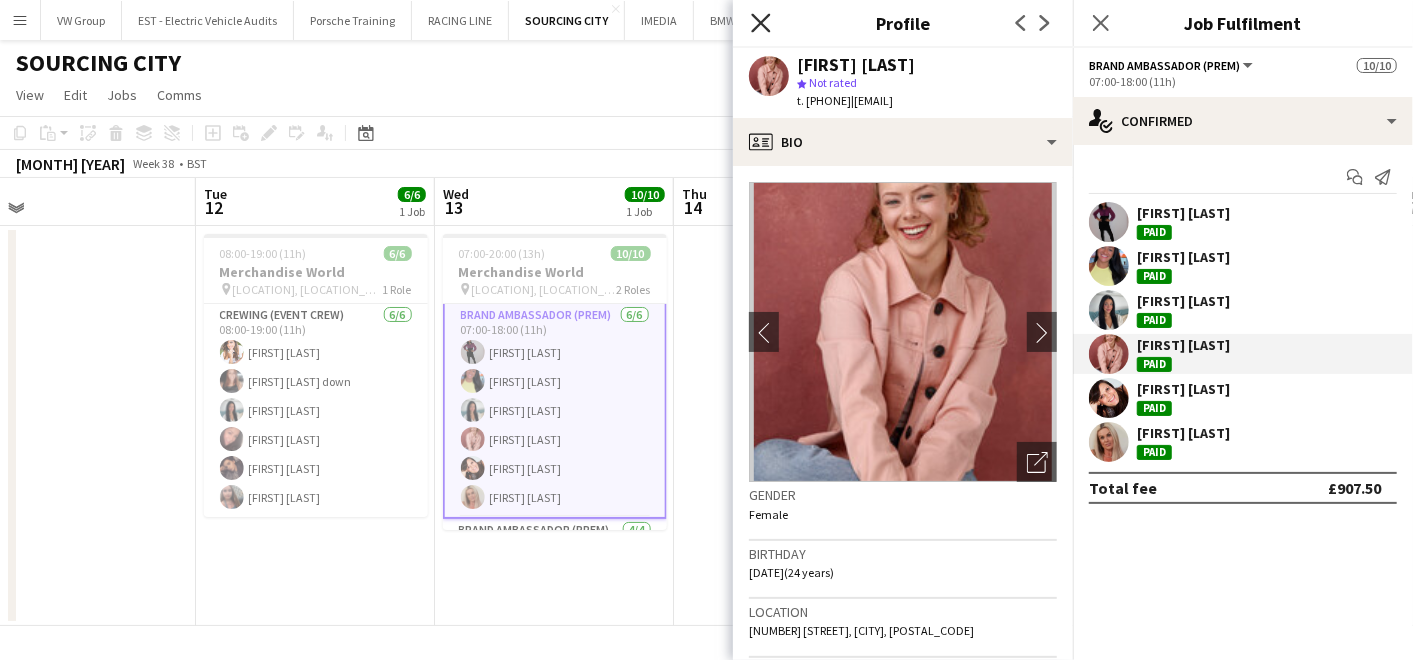 click 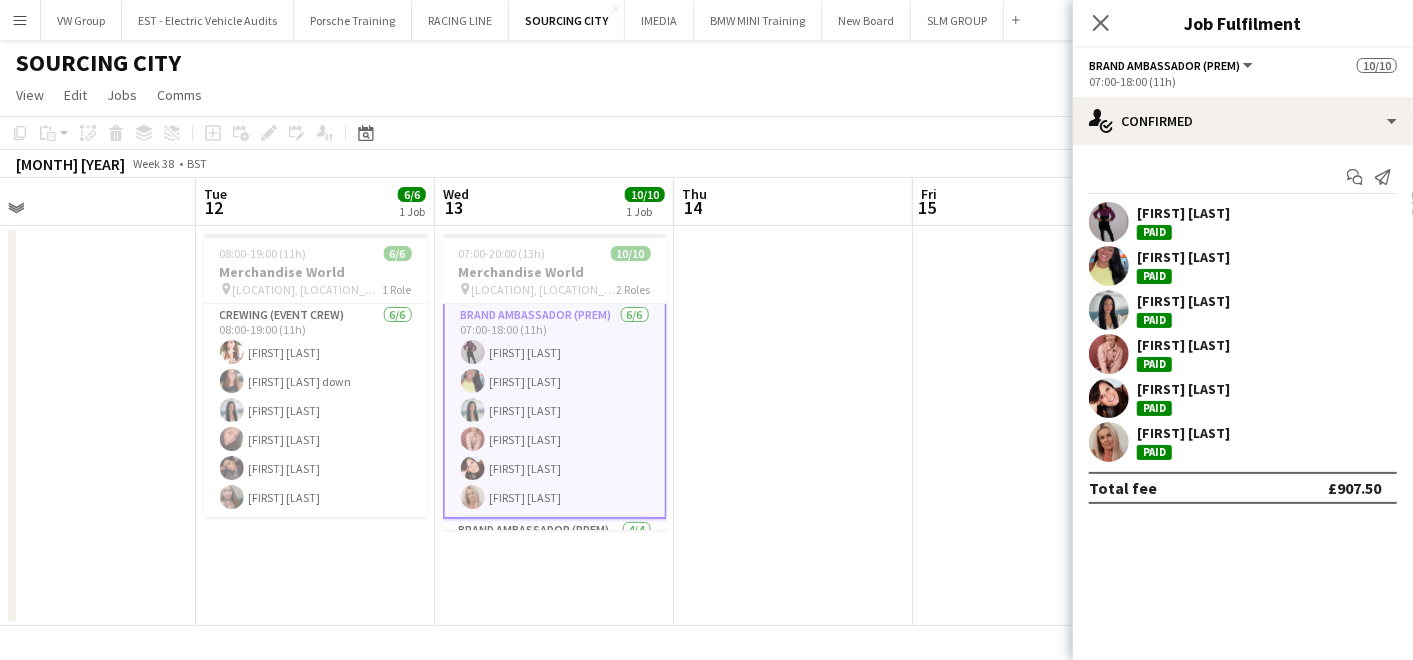 click at bounding box center (793, 426) 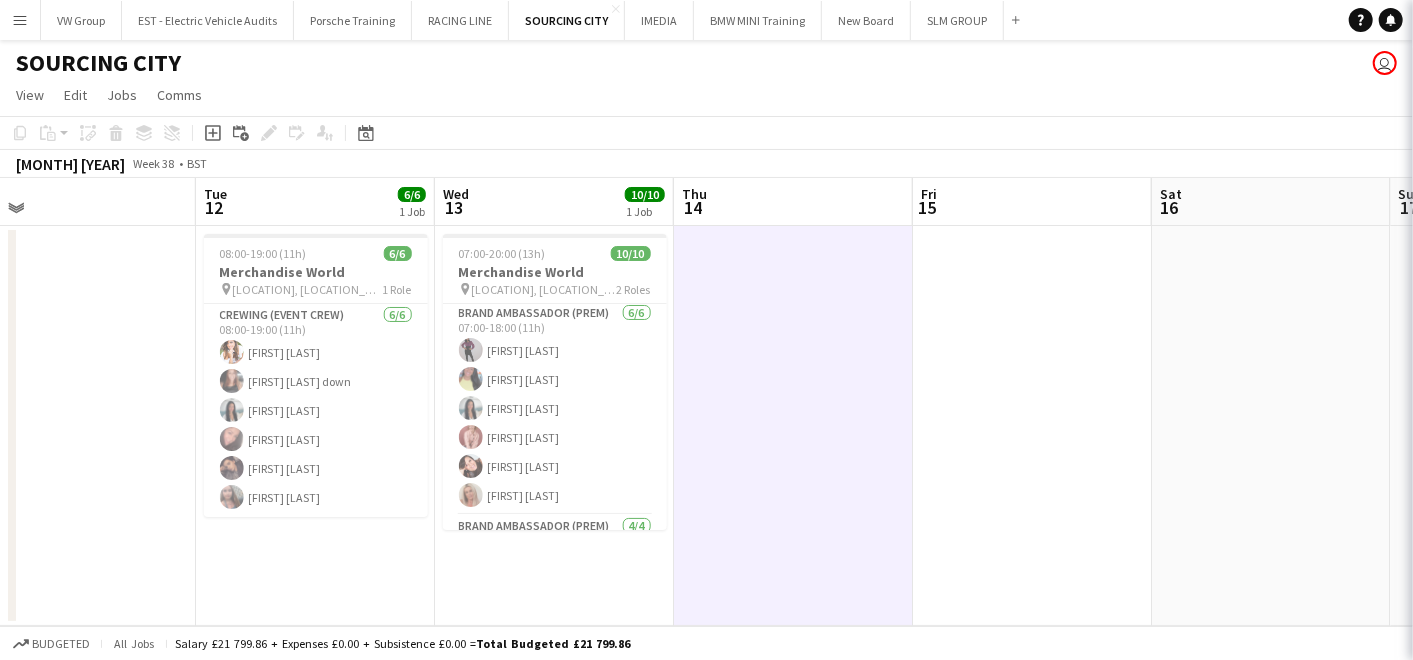 scroll, scrollTop: 1, scrollLeft: 0, axis: vertical 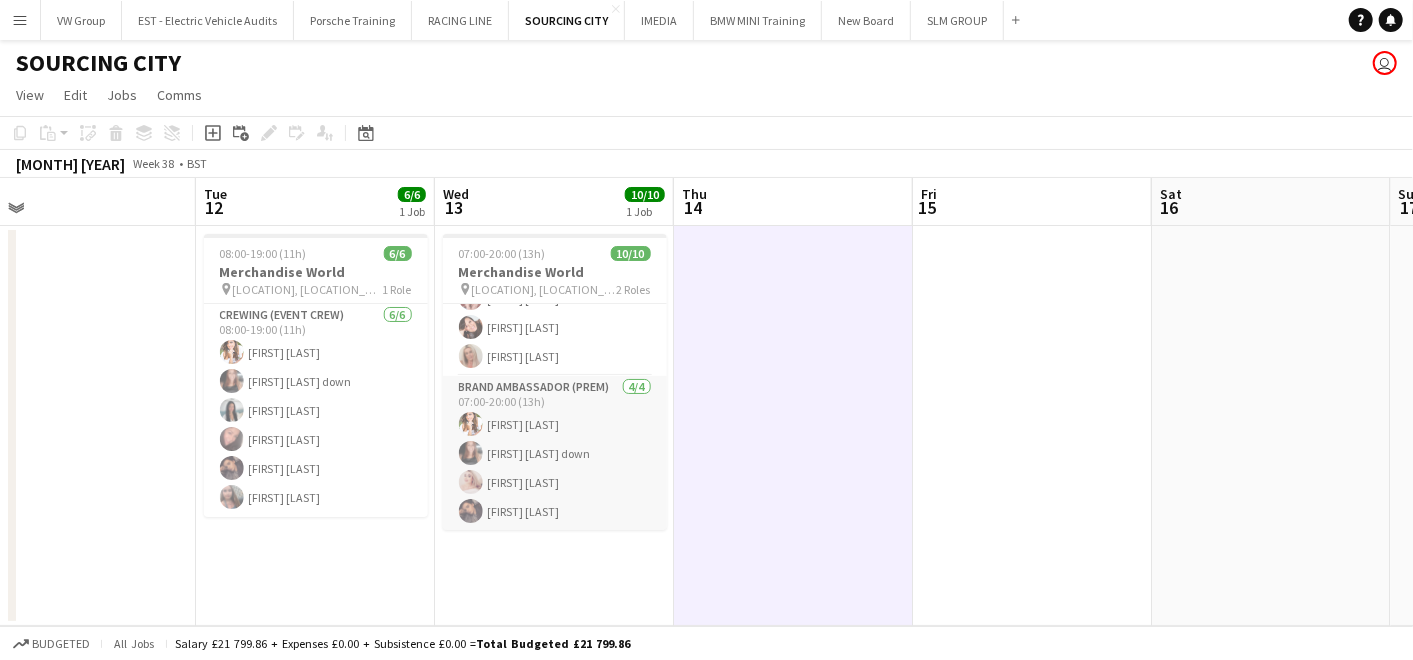 click on "Brand Ambassador (Prem)   4/4   07:00-20:00 (13h)
Nadine Price Silmara Capito down Hayley Dickson Natasha Rainey" at bounding box center (555, 453) 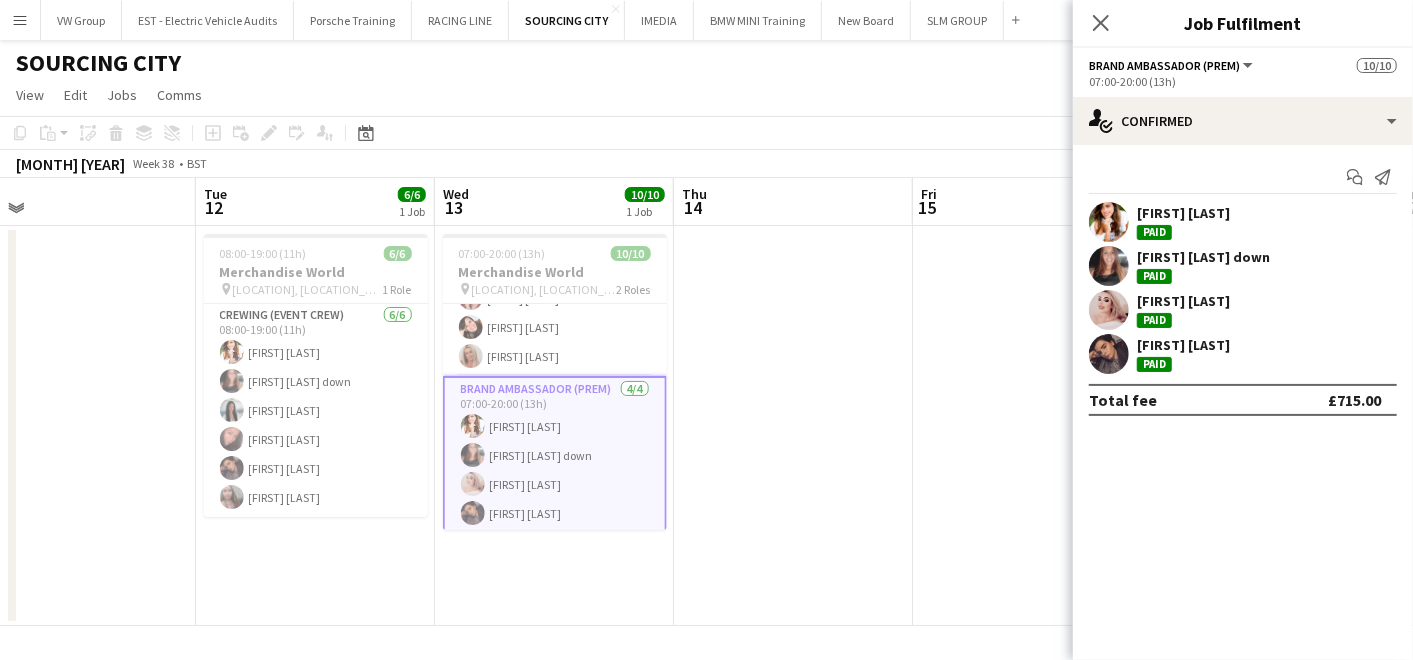 click on "Hayley Dickson" at bounding box center (1183, 301) 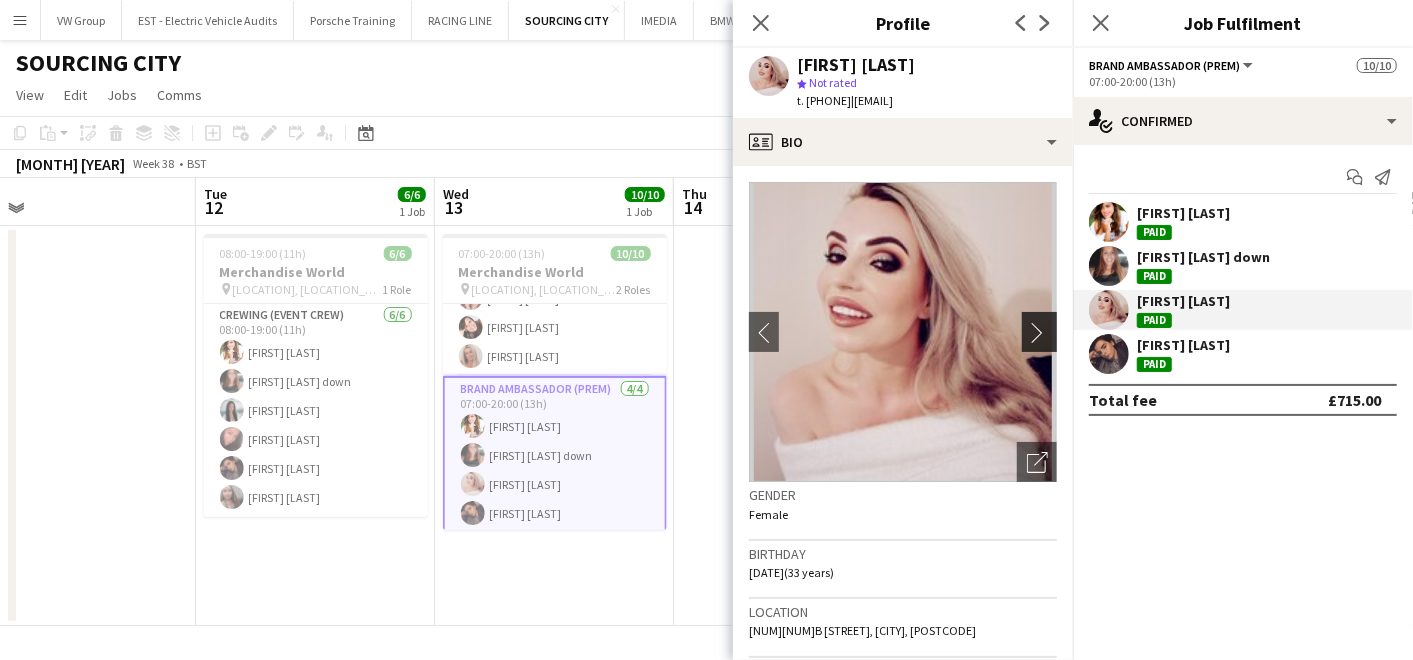 click on "chevron-right" 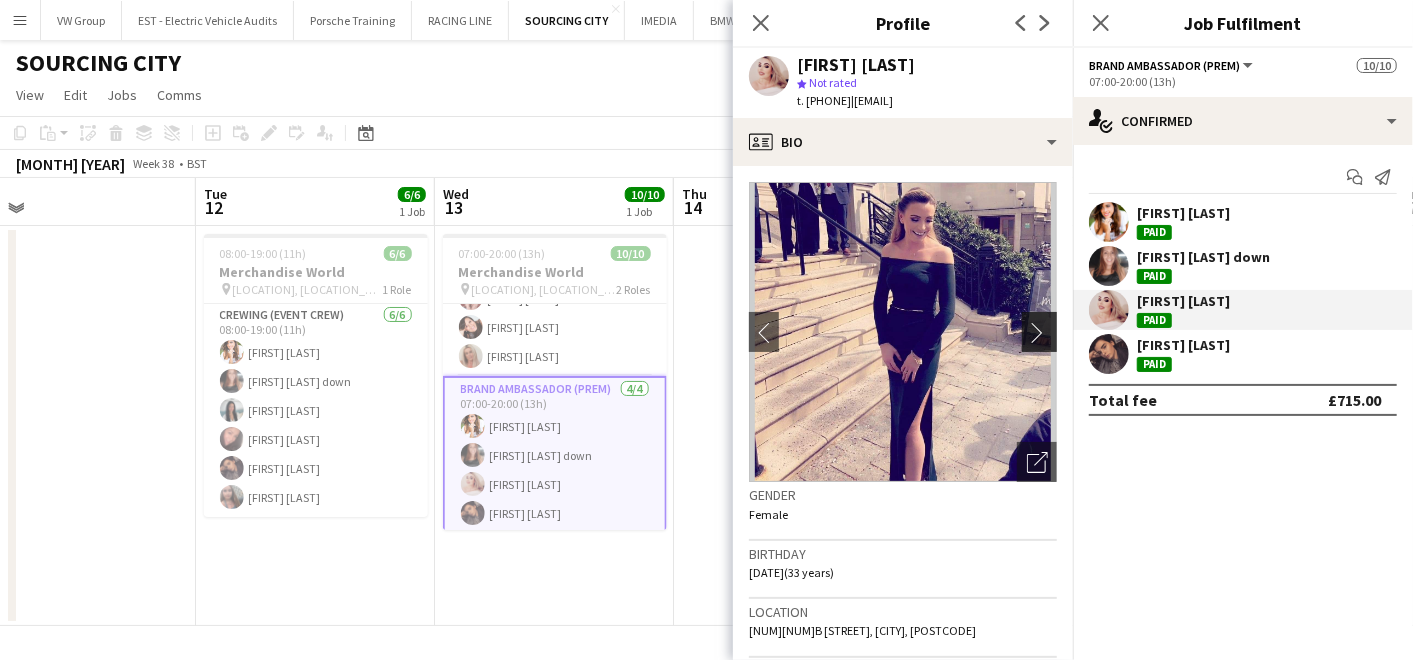 click on "chevron-right" 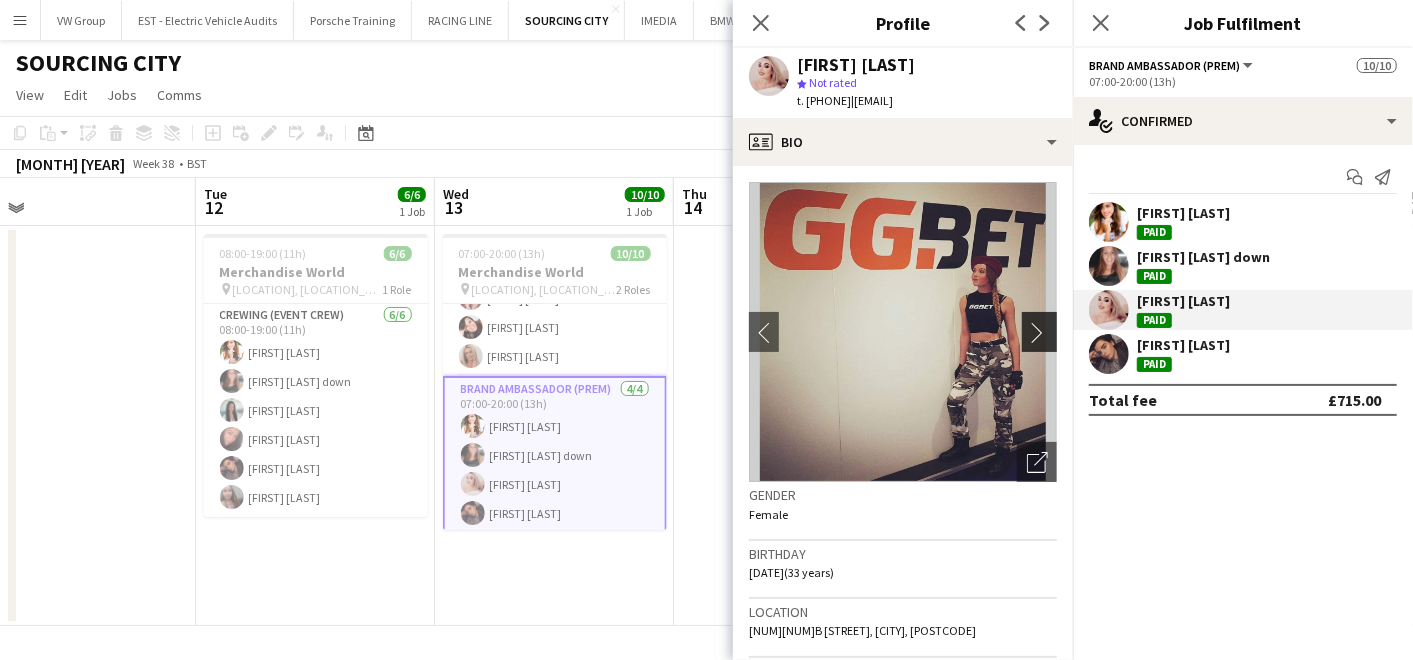 click on "chevron-right" 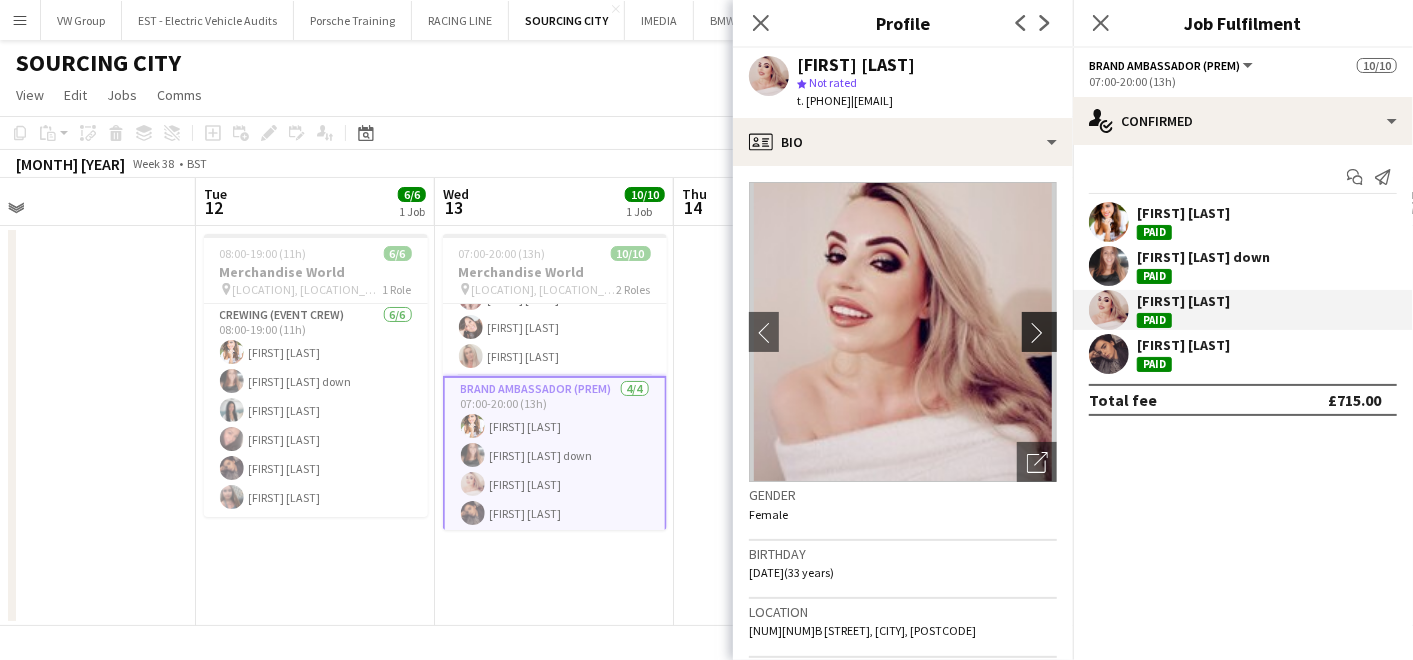 click on "chevron-right" 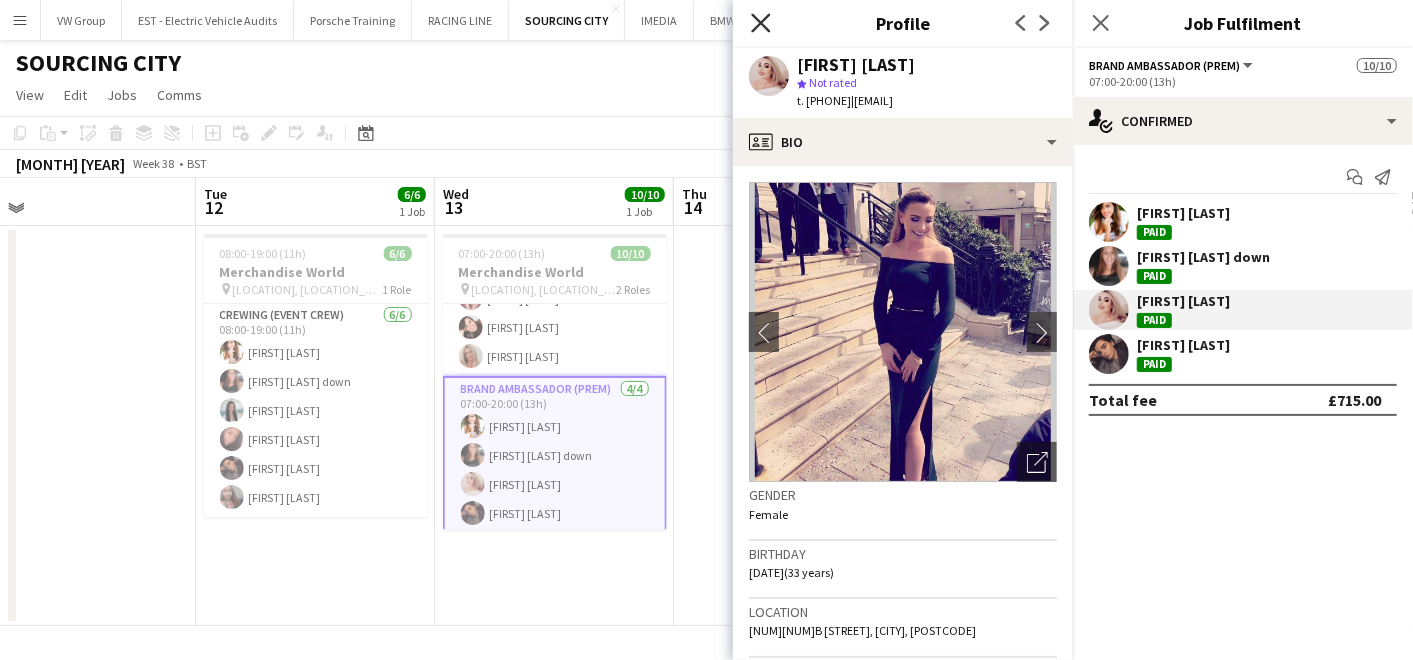 click 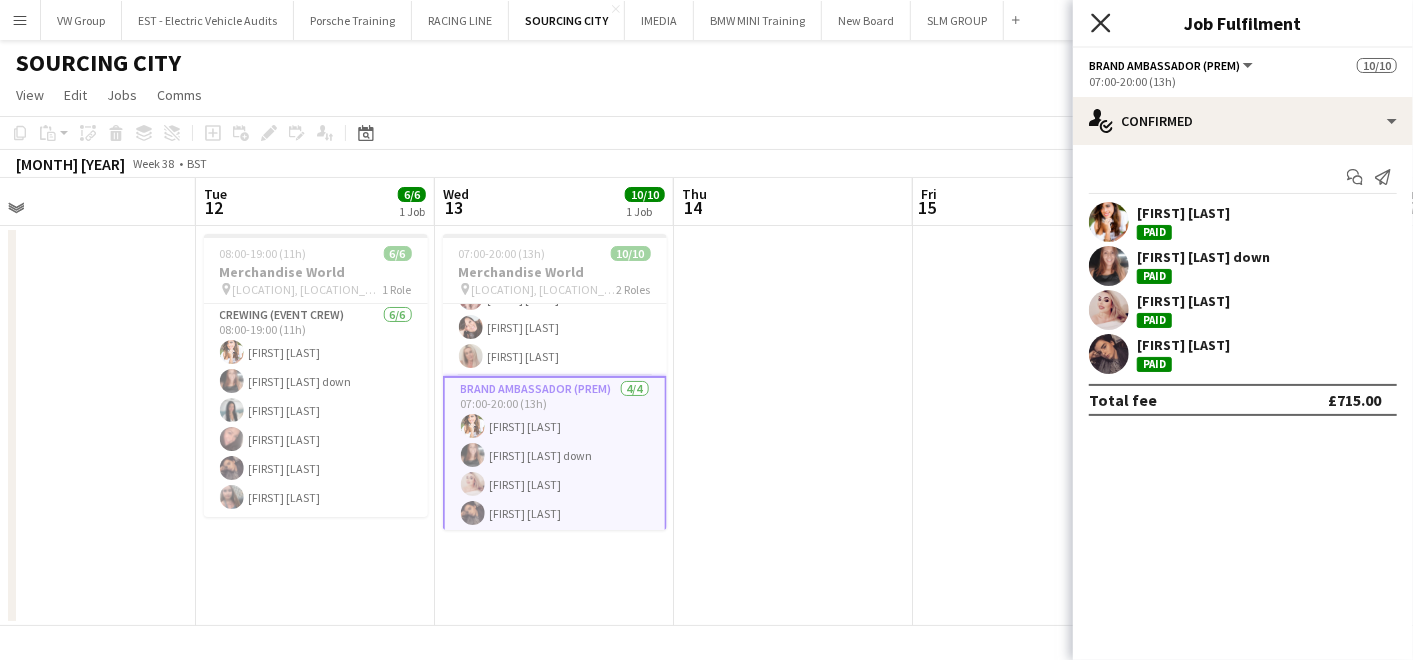 click 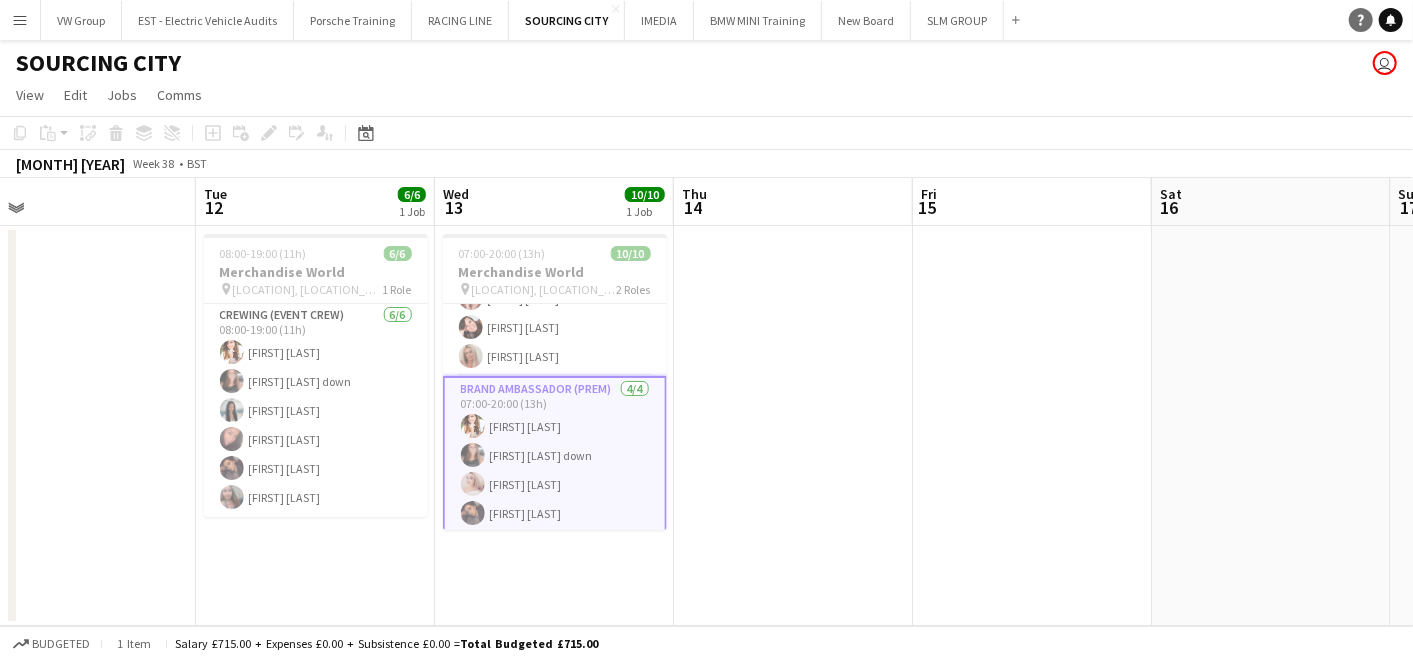 click 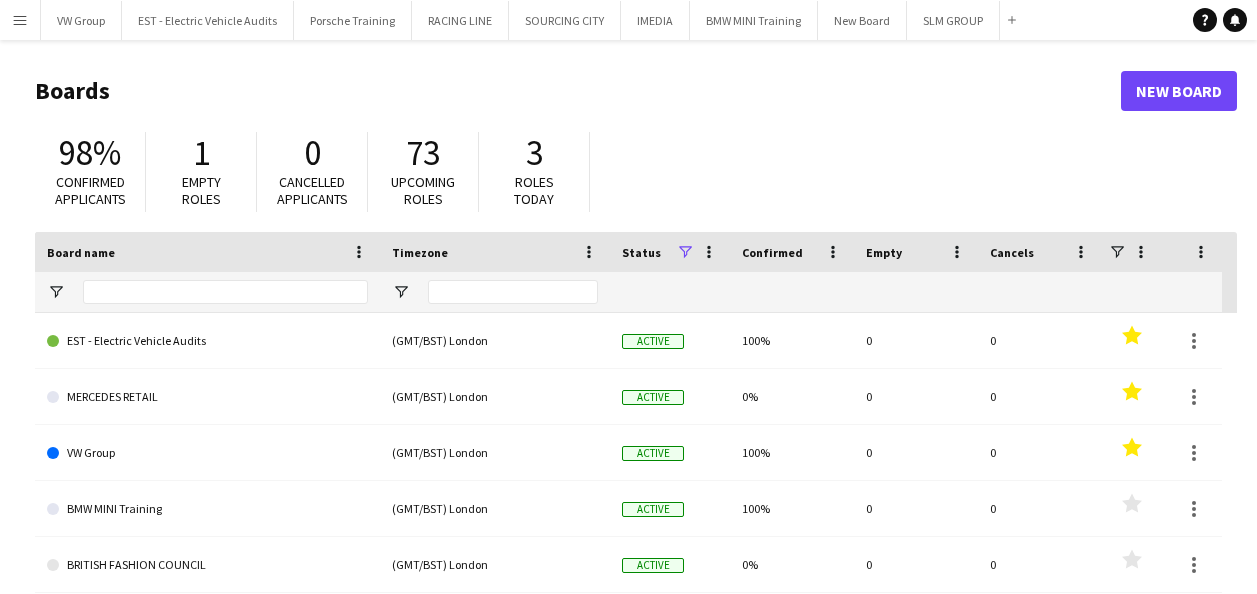 scroll, scrollTop: 0, scrollLeft: 0, axis: both 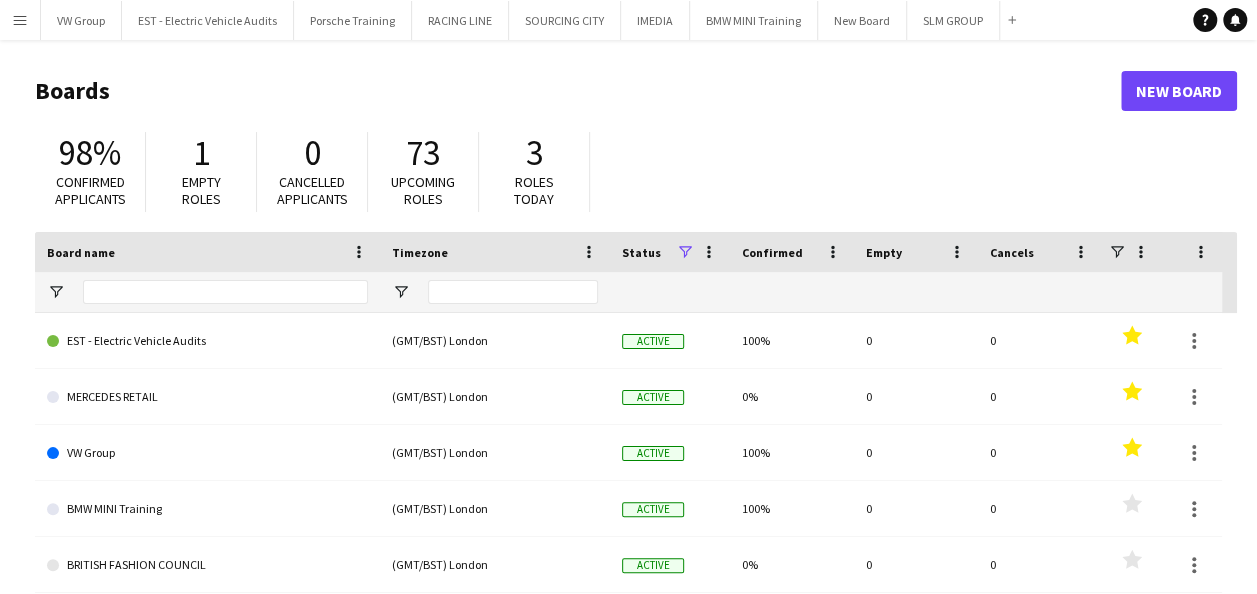 click on "Menu" at bounding box center (20, 20) 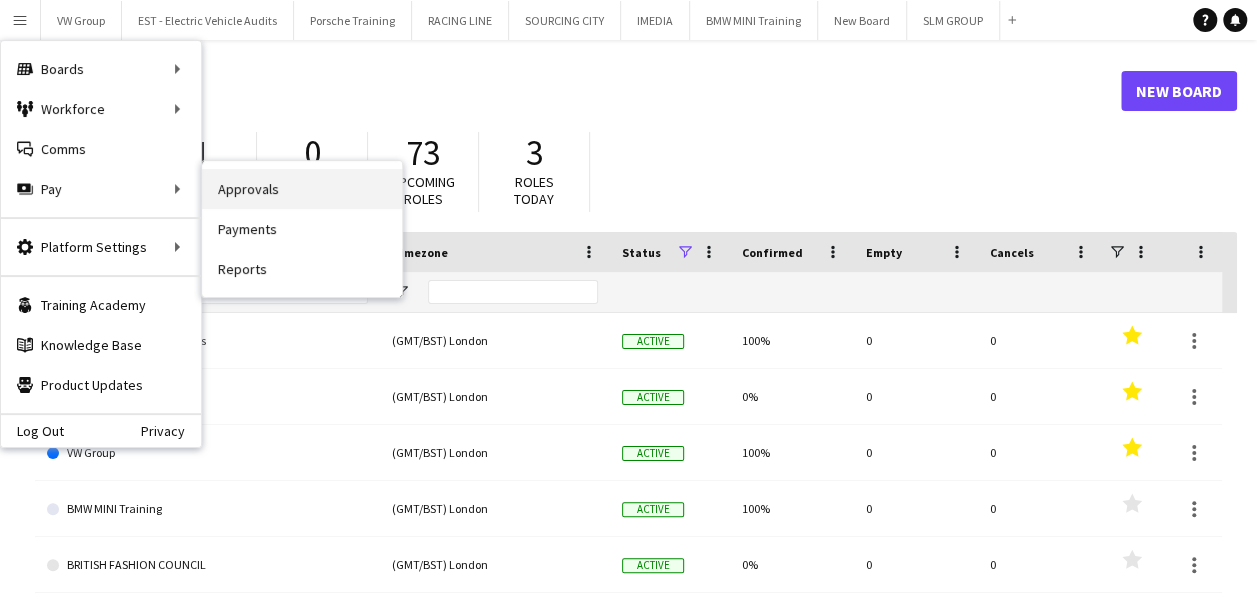 click on "Approvals" at bounding box center (302, 189) 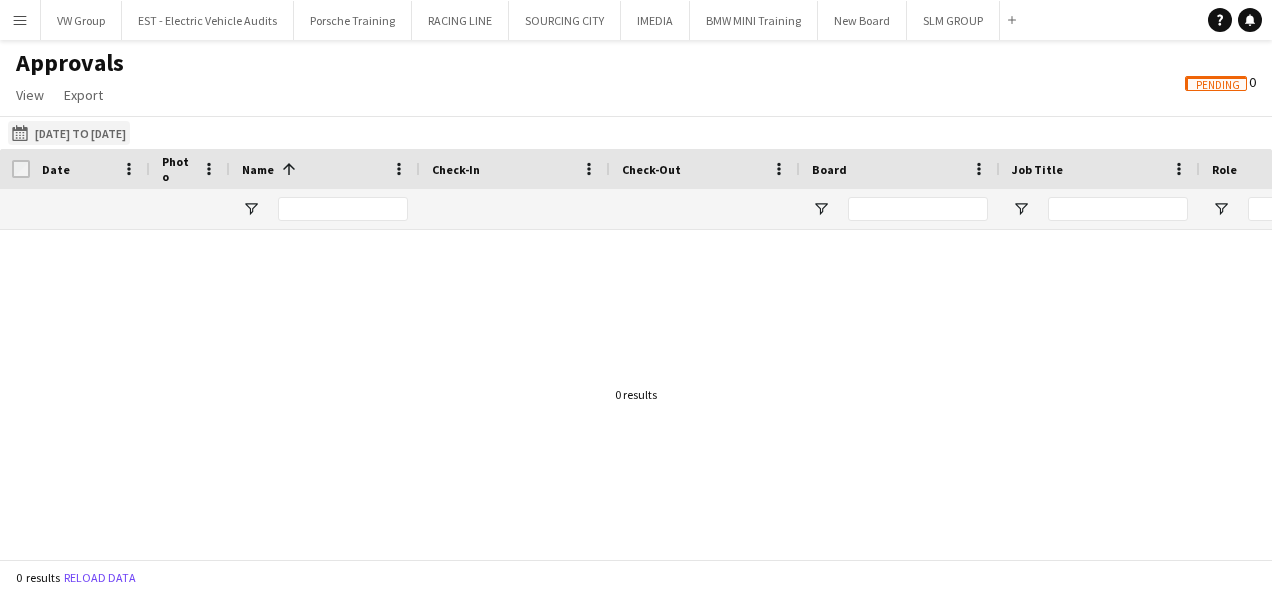 click on "[DATE] to [DATE]
[DATE] to [DATE]" 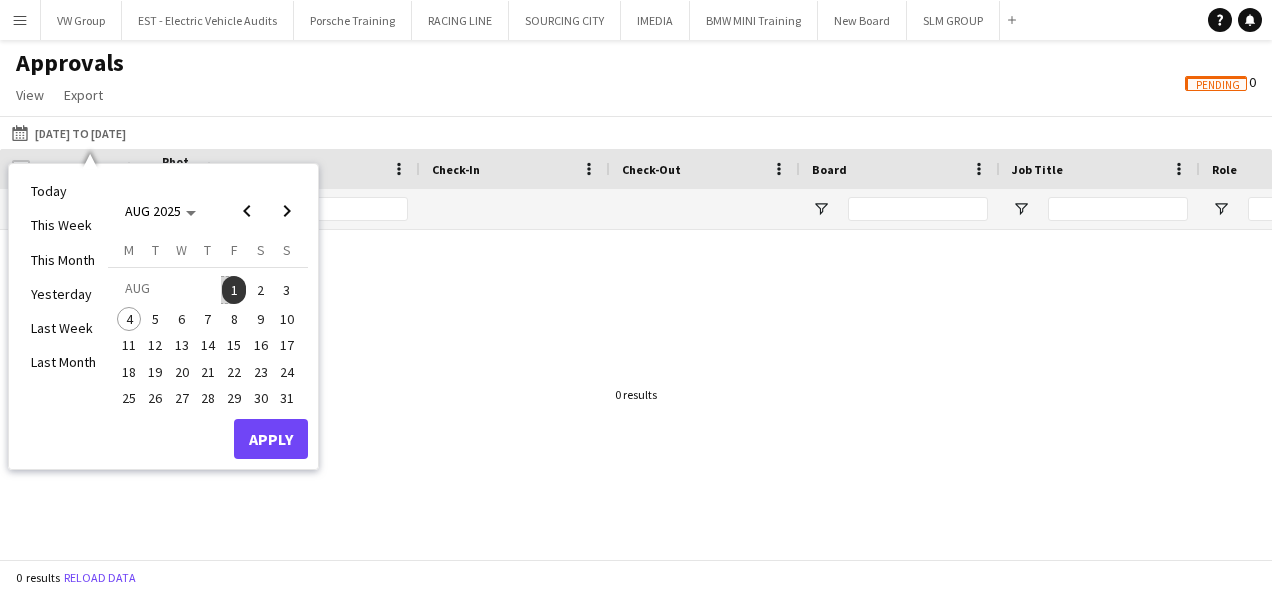 click on "1" at bounding box center [234, 290] 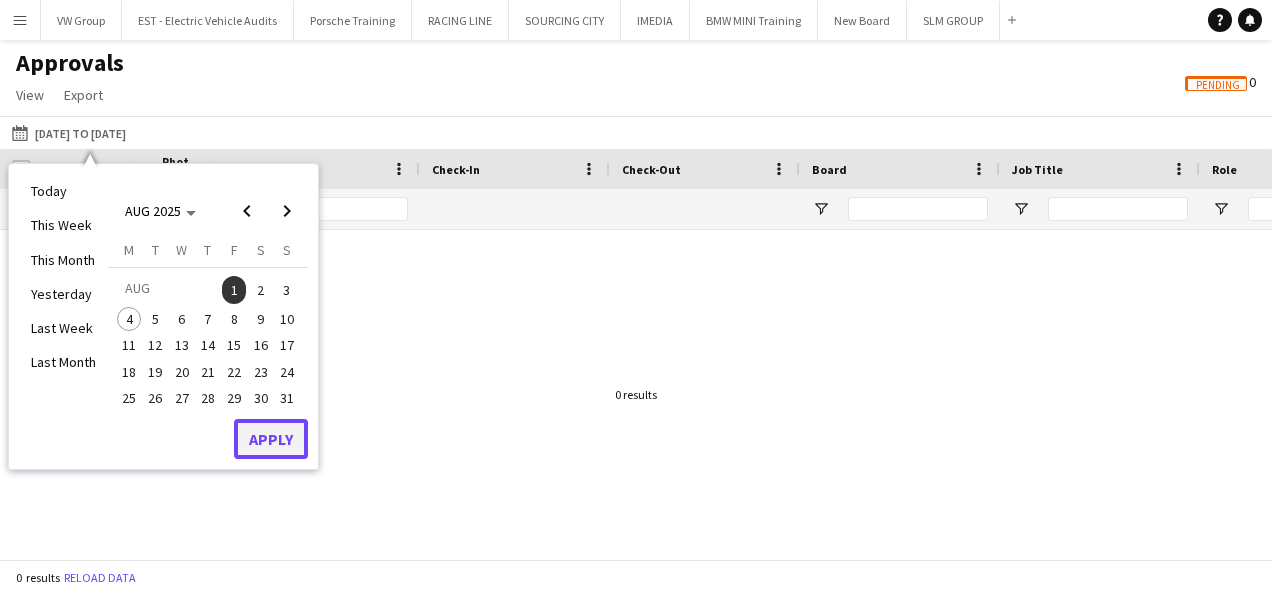 click on "Apply" at bounding box center (271, 439) 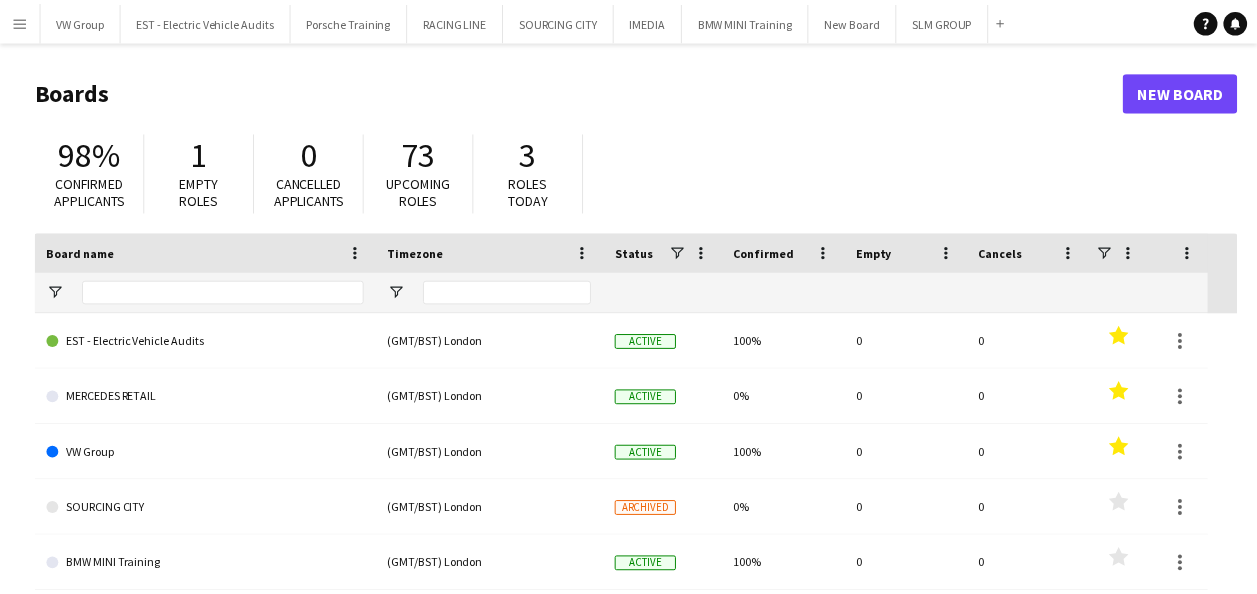 scroll, scrollTop: 0, scrollLeft: 0, axis: both 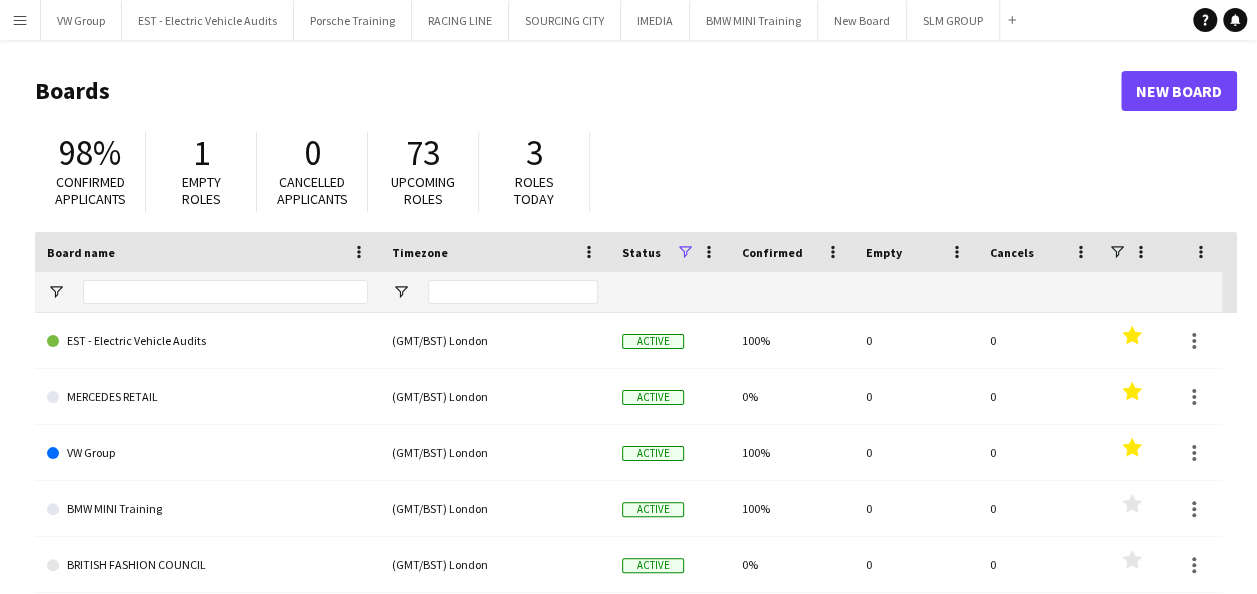 click on "Menu" at bounding box center (20, 20) 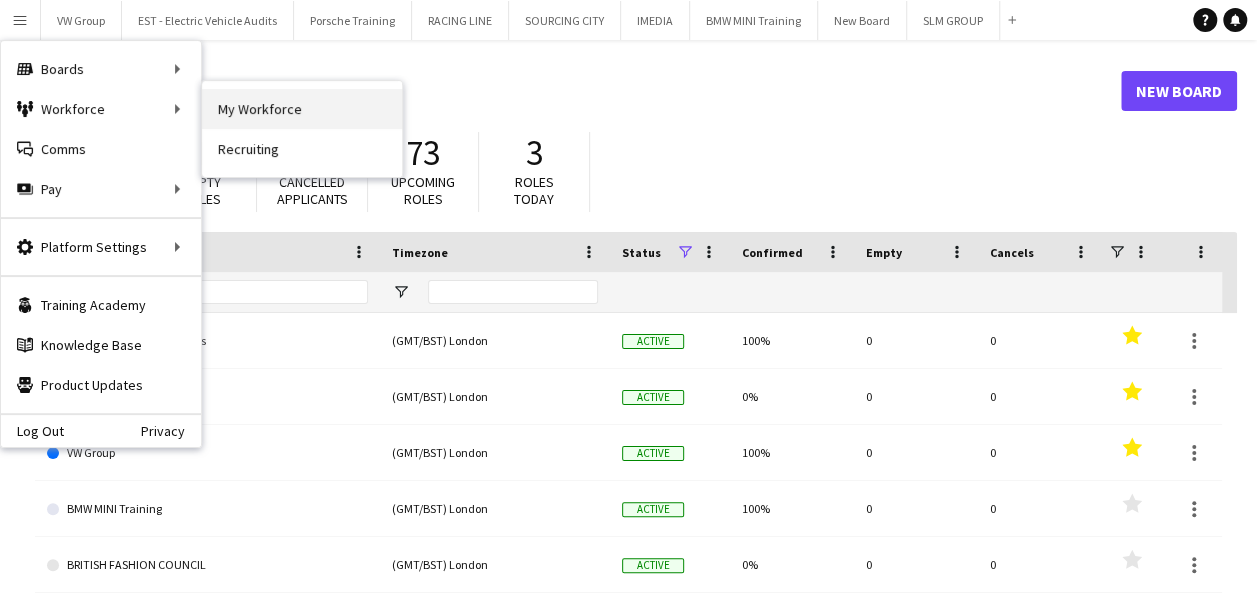 click on "My Workforce" at bounding box center [302, 109] 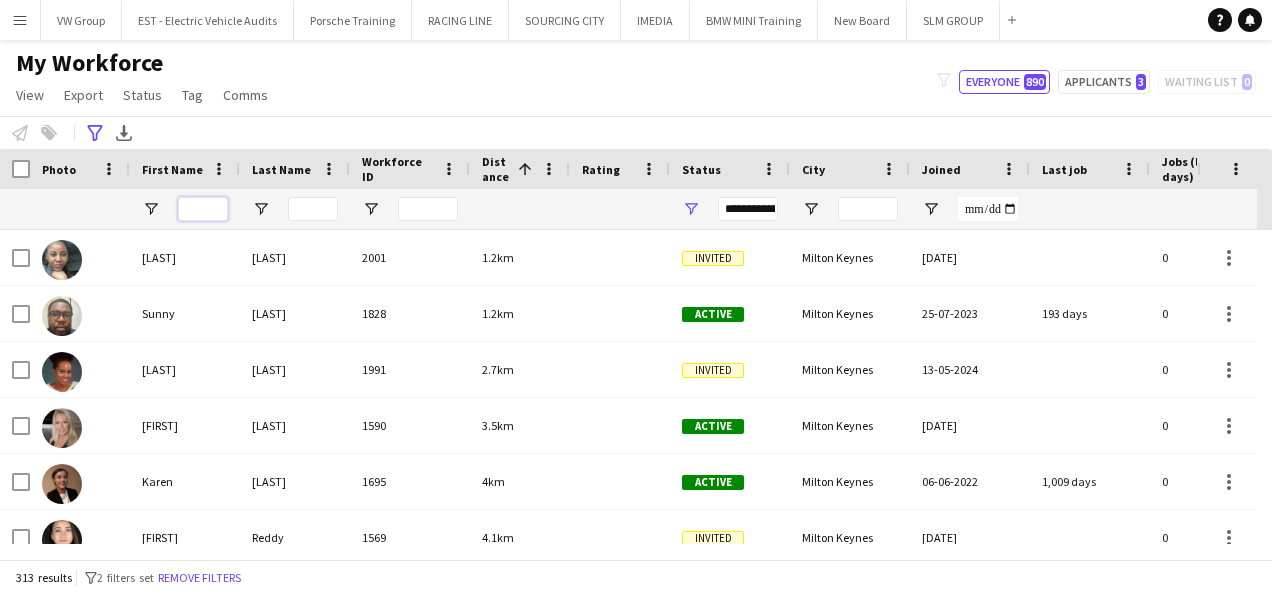 click at bounding box center [203, 209] 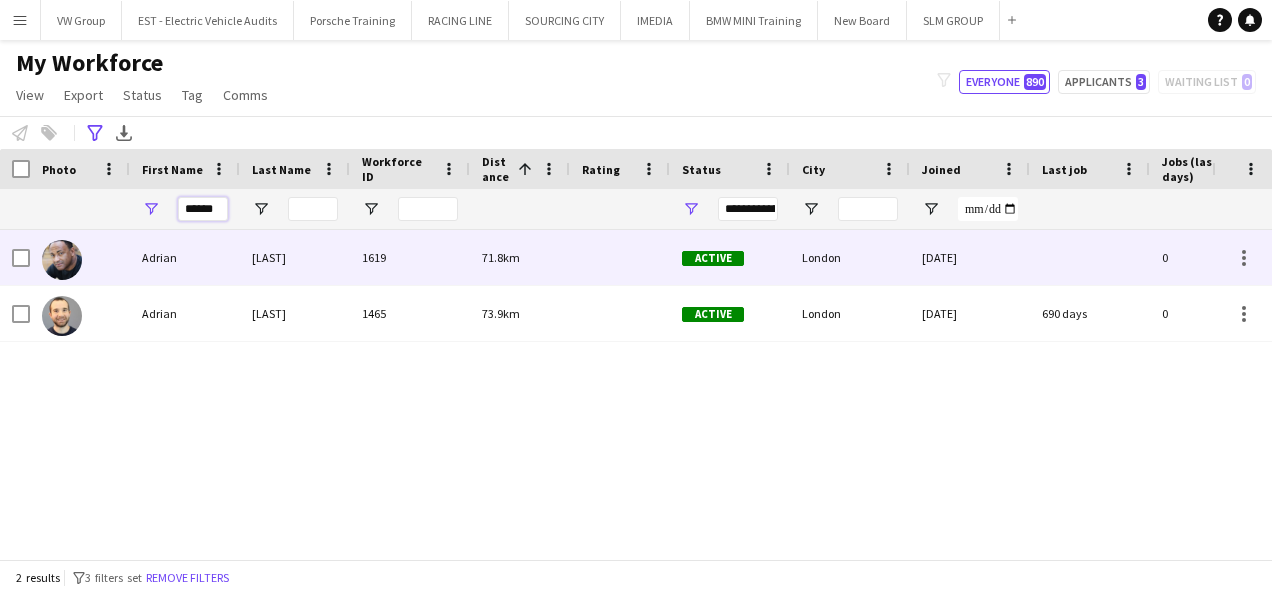 type on "******" 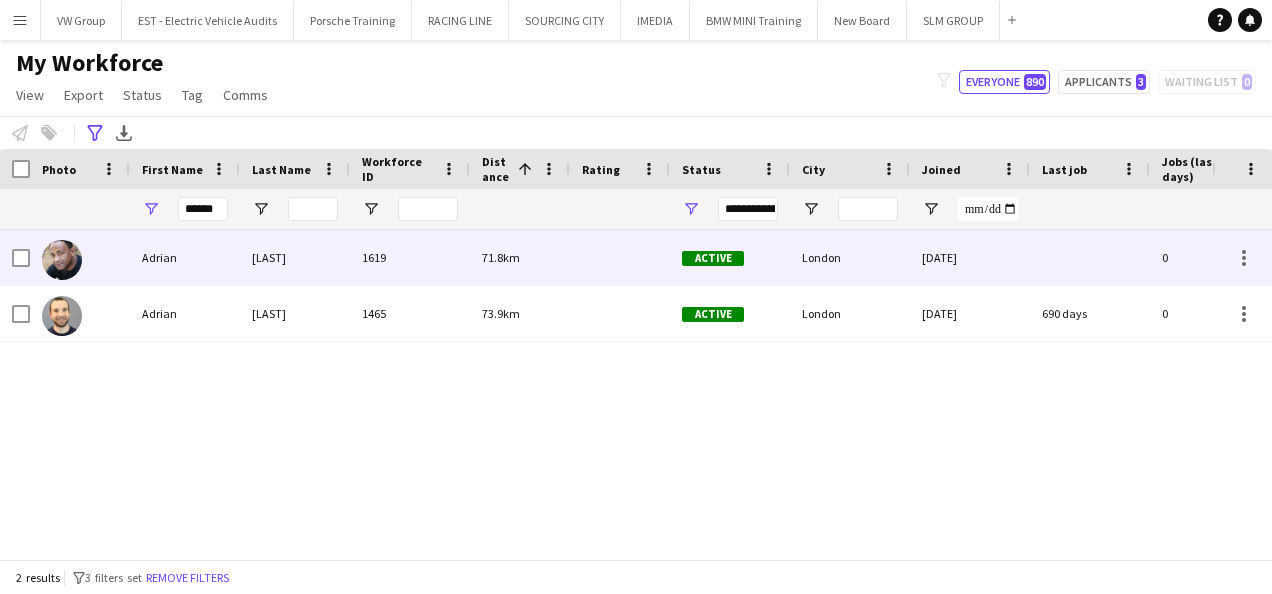 click on "Adrian" at bounding box center (185, 257) 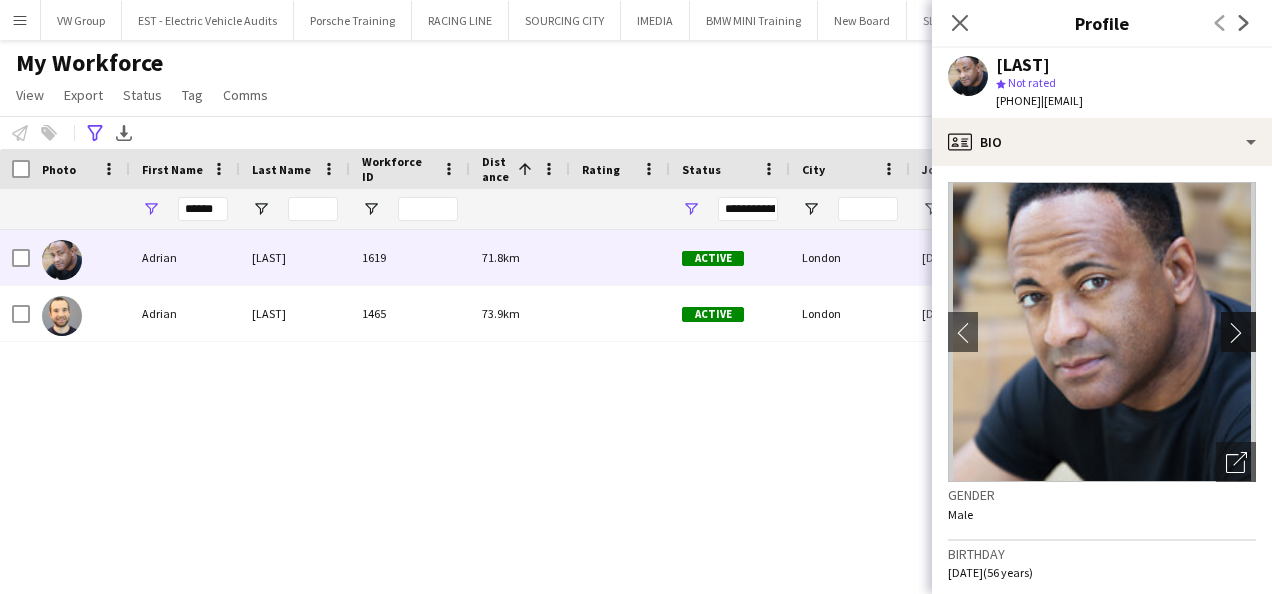 click on "chevron-right" 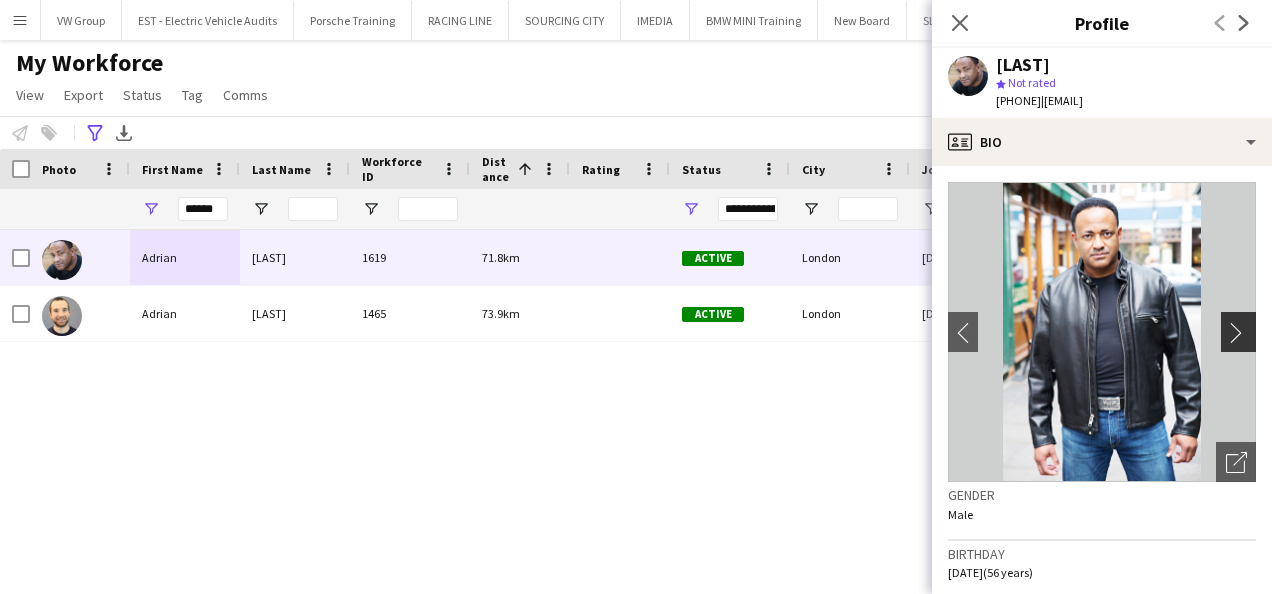 click on "chevron-right" 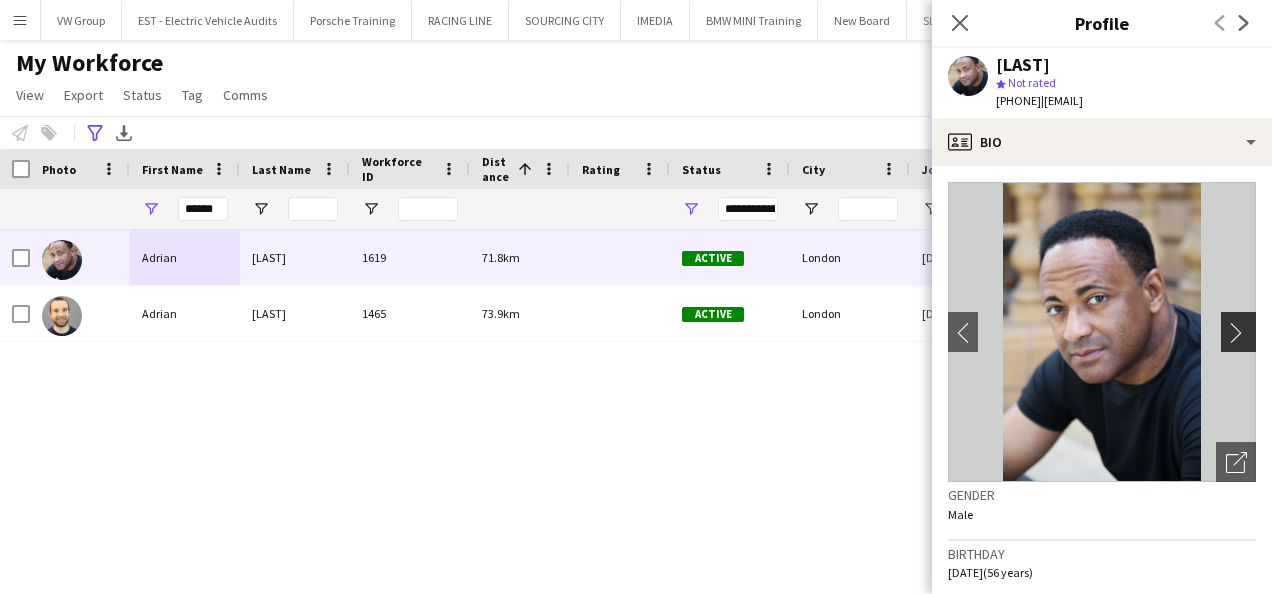 click on "chevron-right" 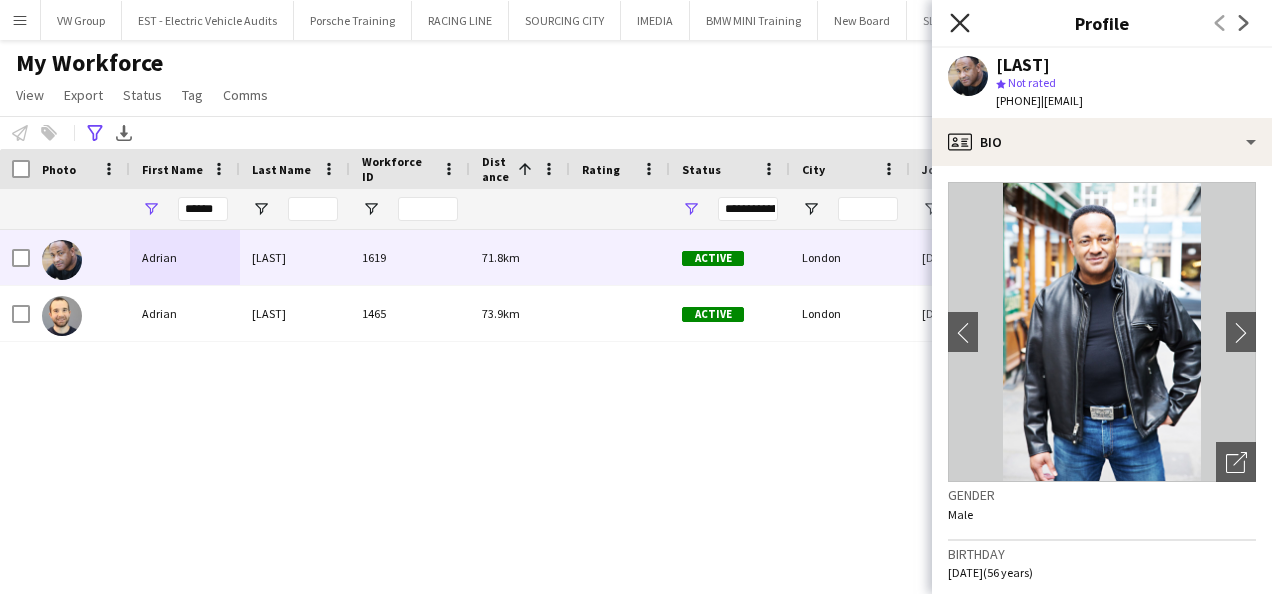 click on "Close pop-in" 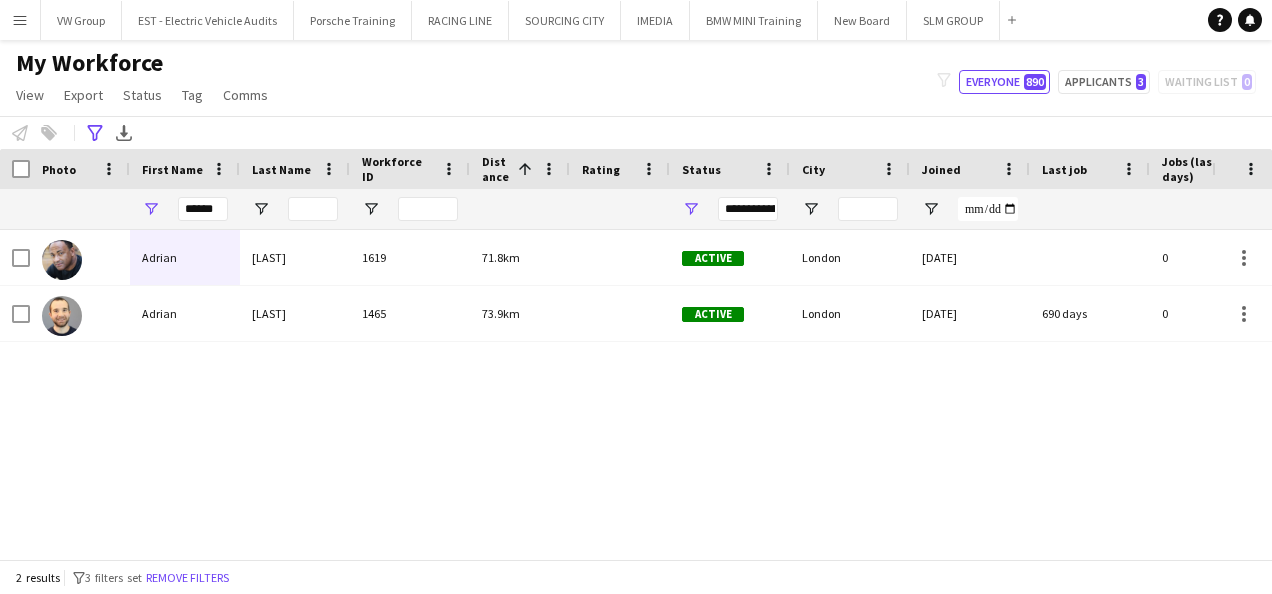click on "Menu" at bounding box center (20, 20) 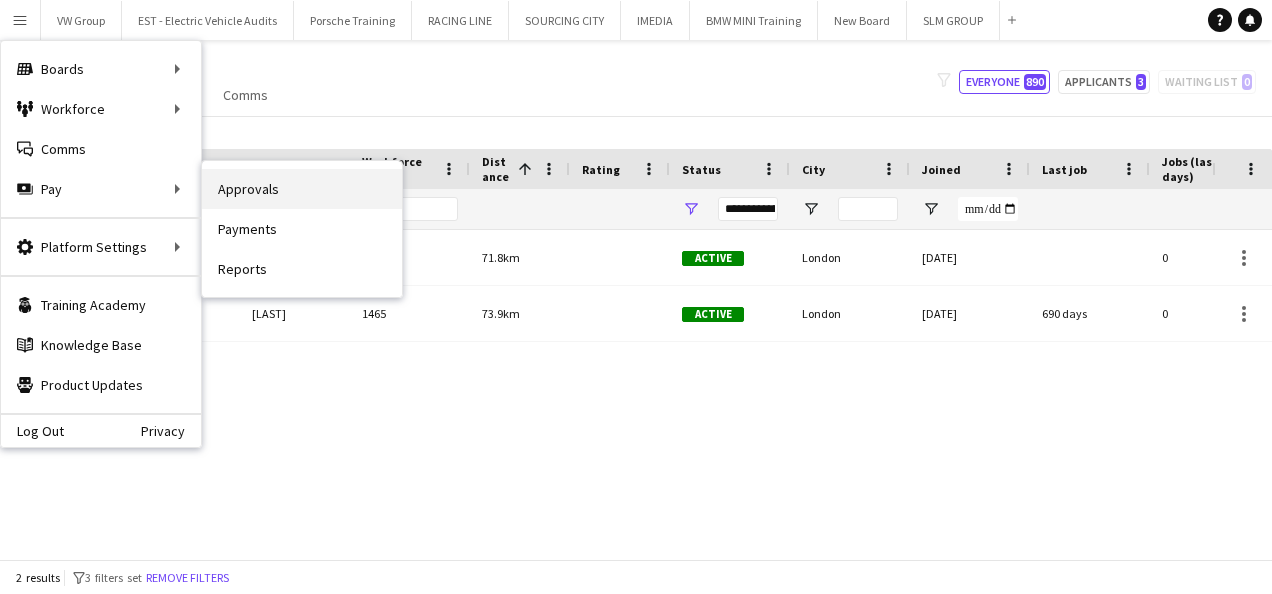 click on "Approvals" at bounding box center (302, 189) 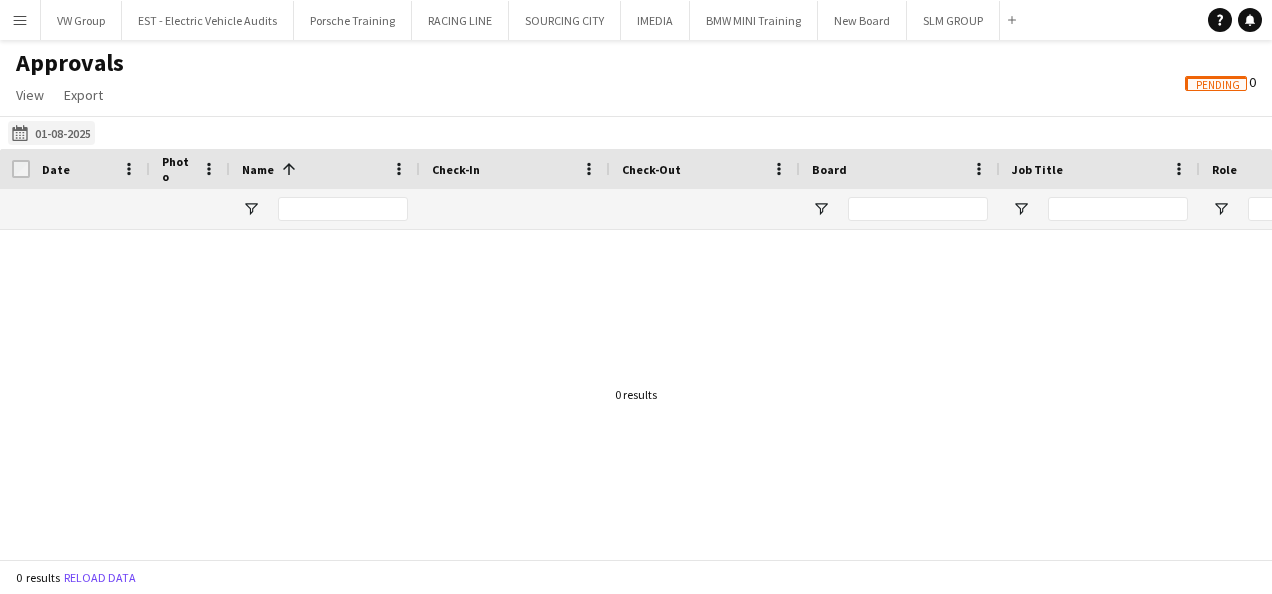 click on "01-08-2025
01-08-2025" 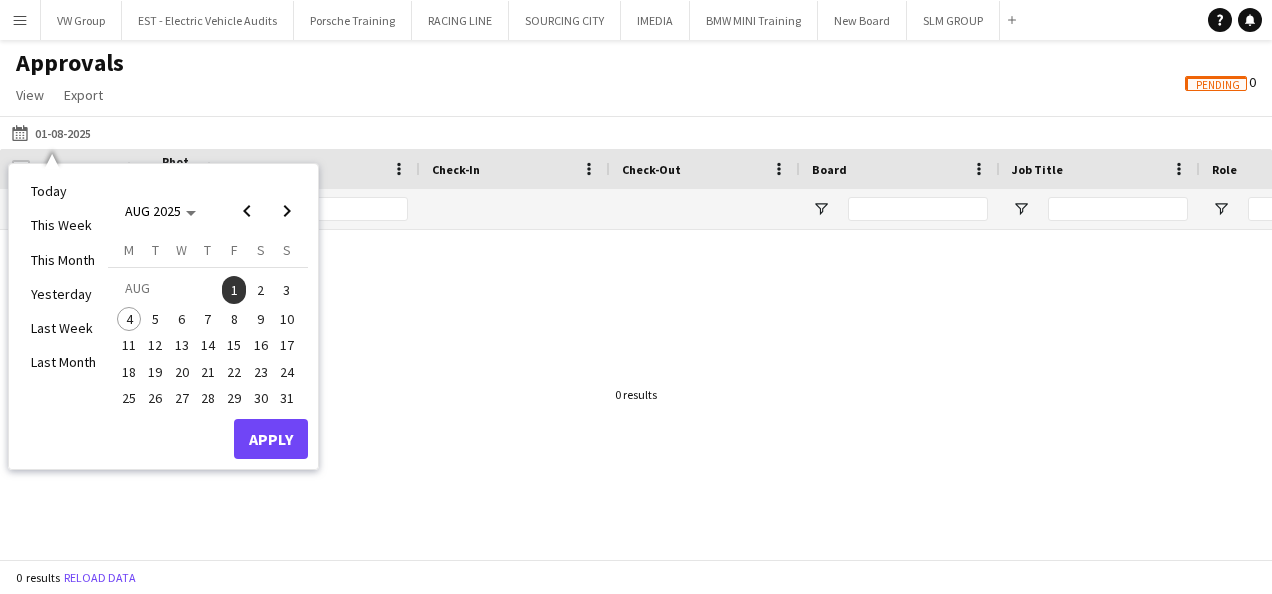 click on "2" at bounding box center (261, 290) 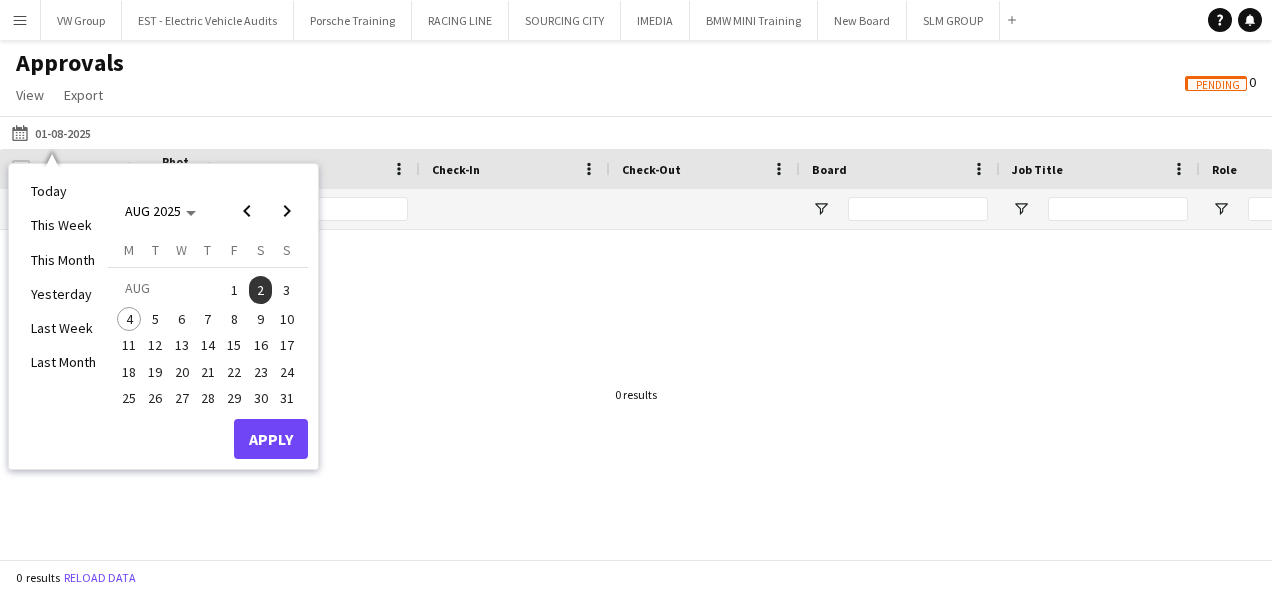 click on "1" at bounding box center (234, 290) 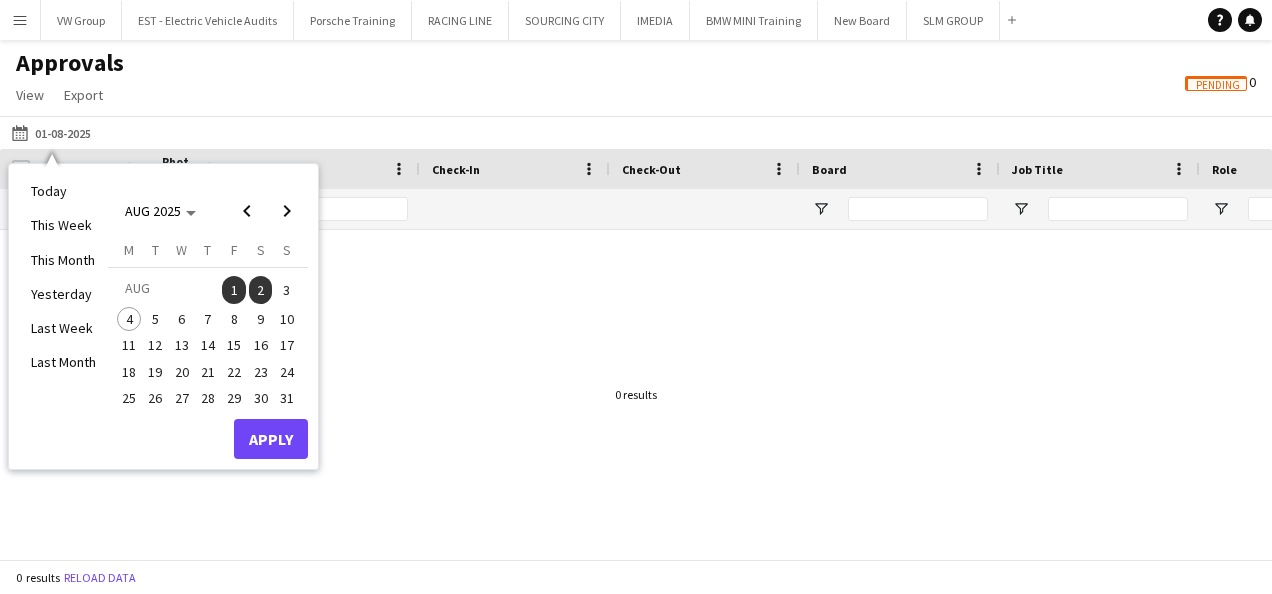 click on "4" at bounding box center [129, 319] 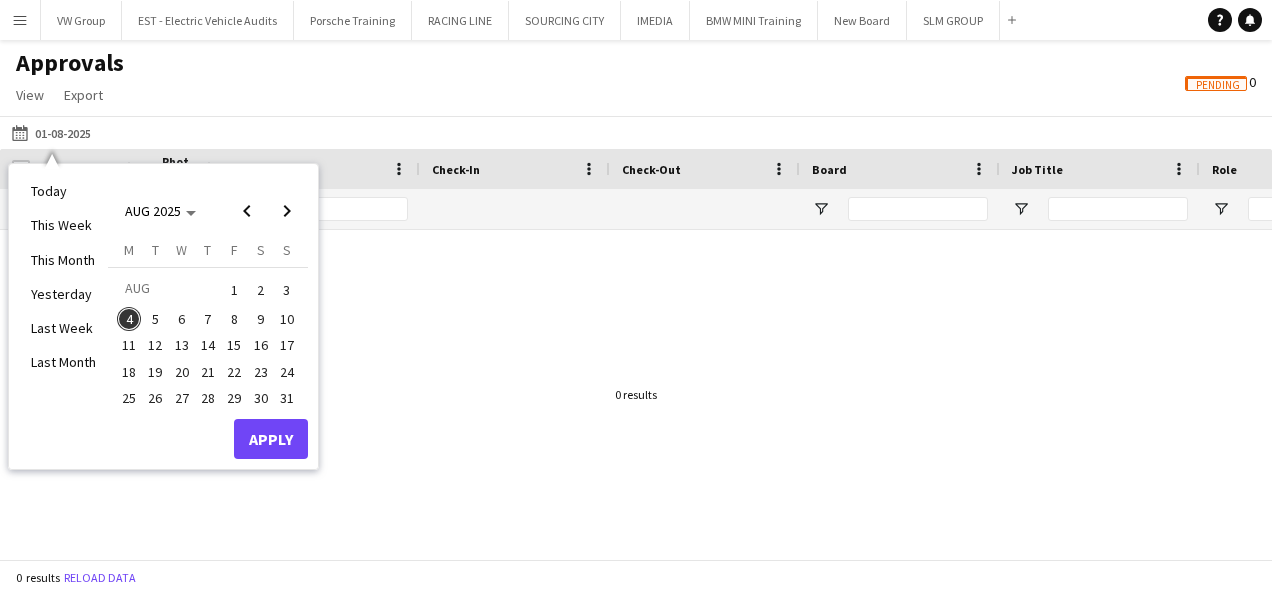 click on "1" at bounding box center [234, 290] 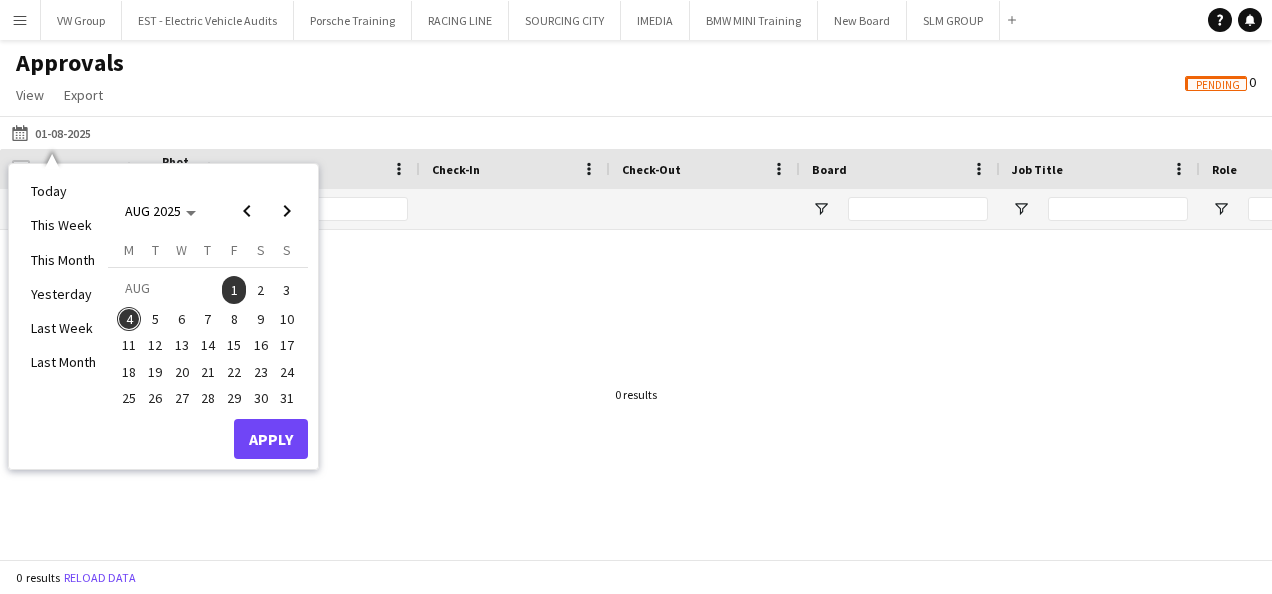 click on "2" at bounding box center (261, 290) 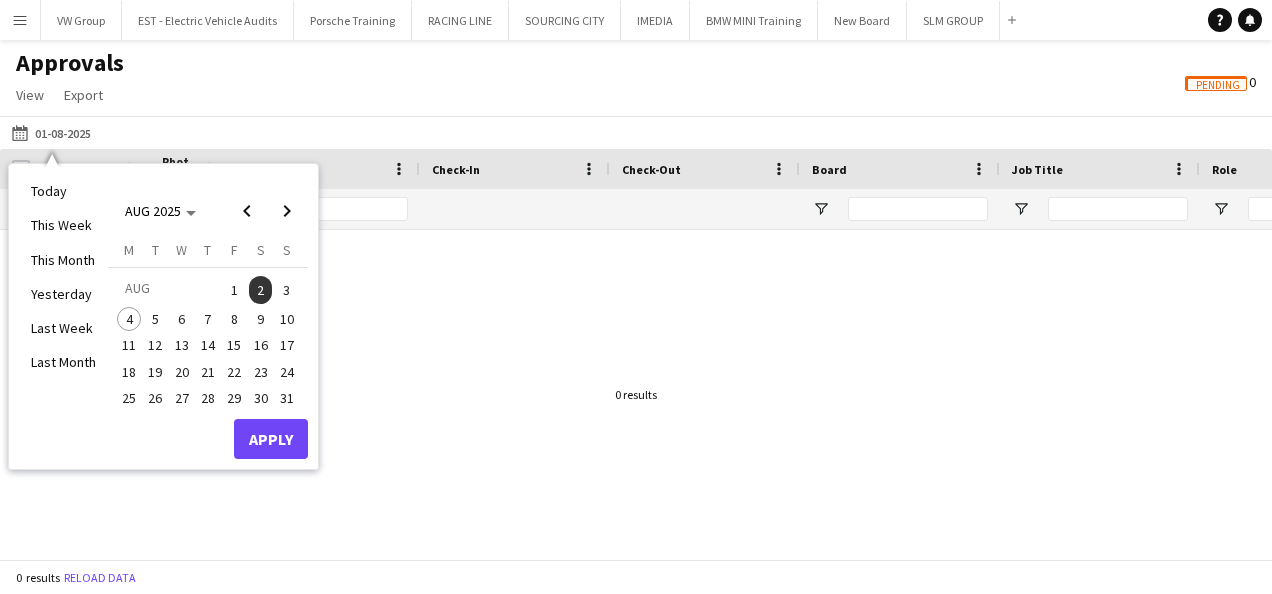 click on "1" at bounding box center [234, 290] 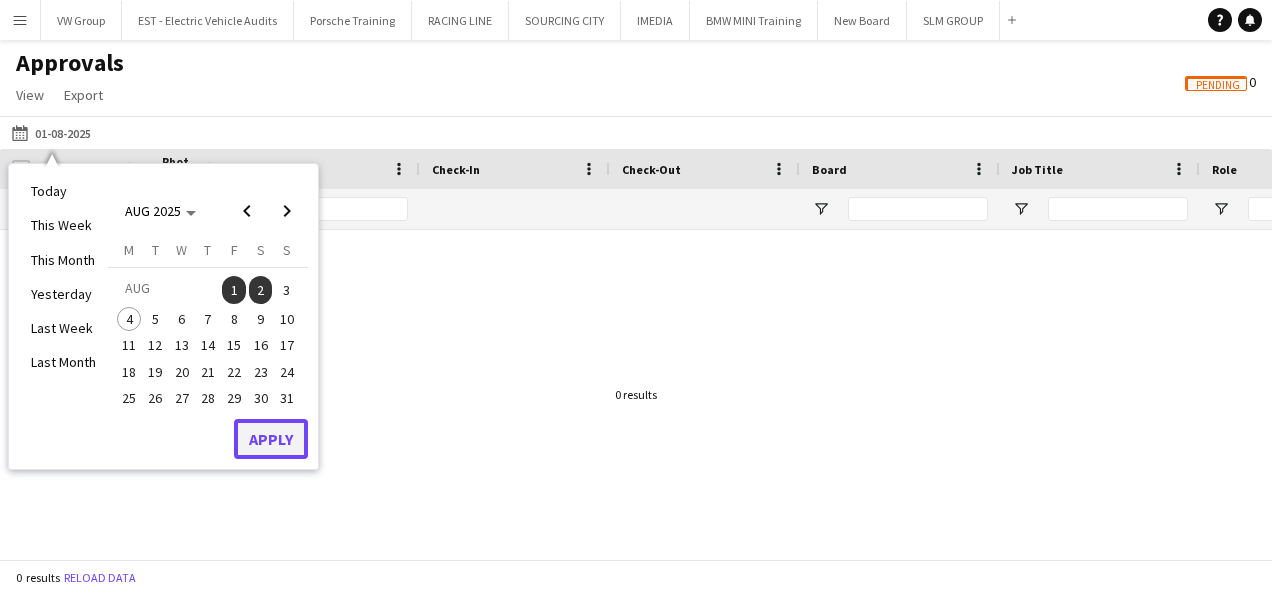 click on "Apply" at bounding box center [271, 439] 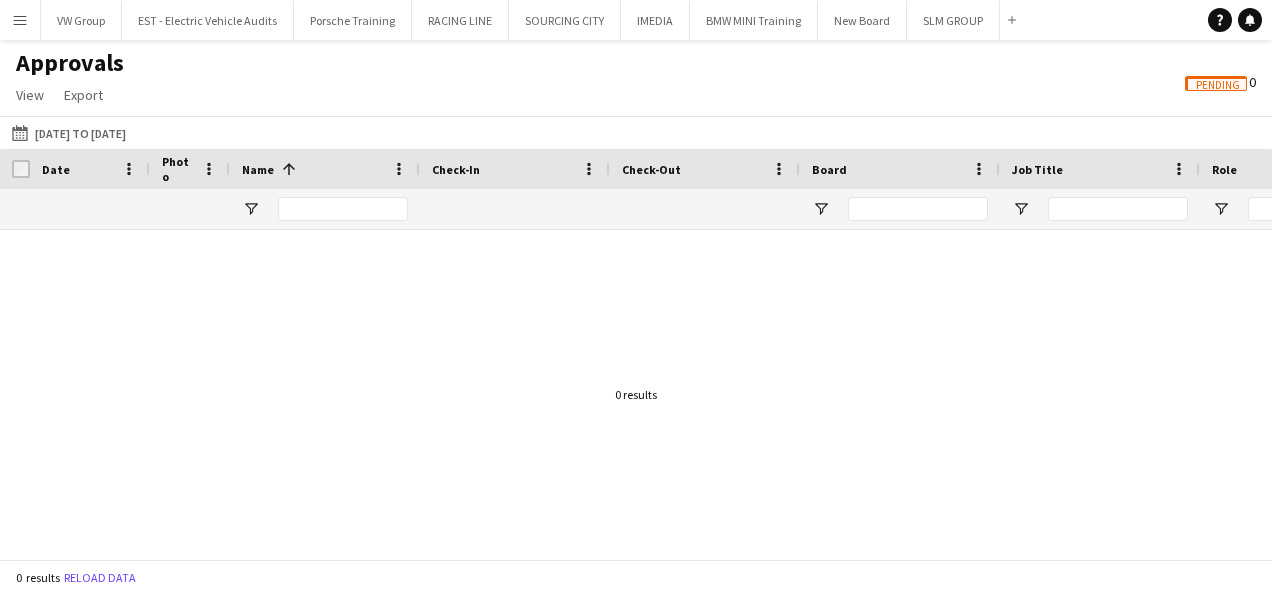 click on "Pending" 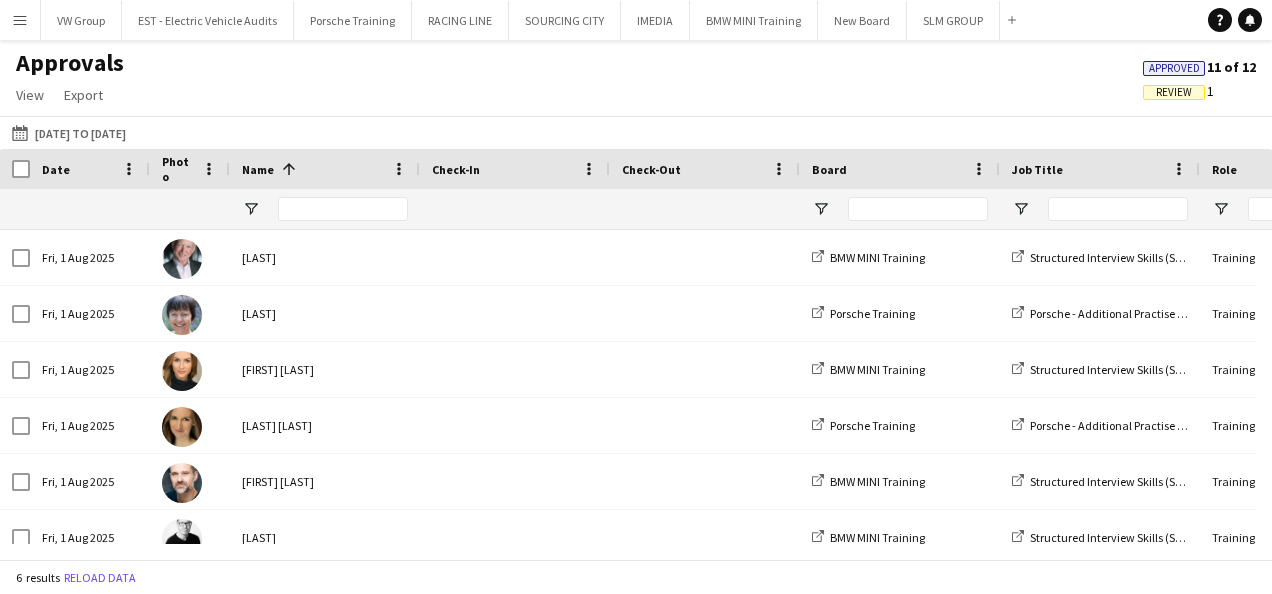 click on "Review" 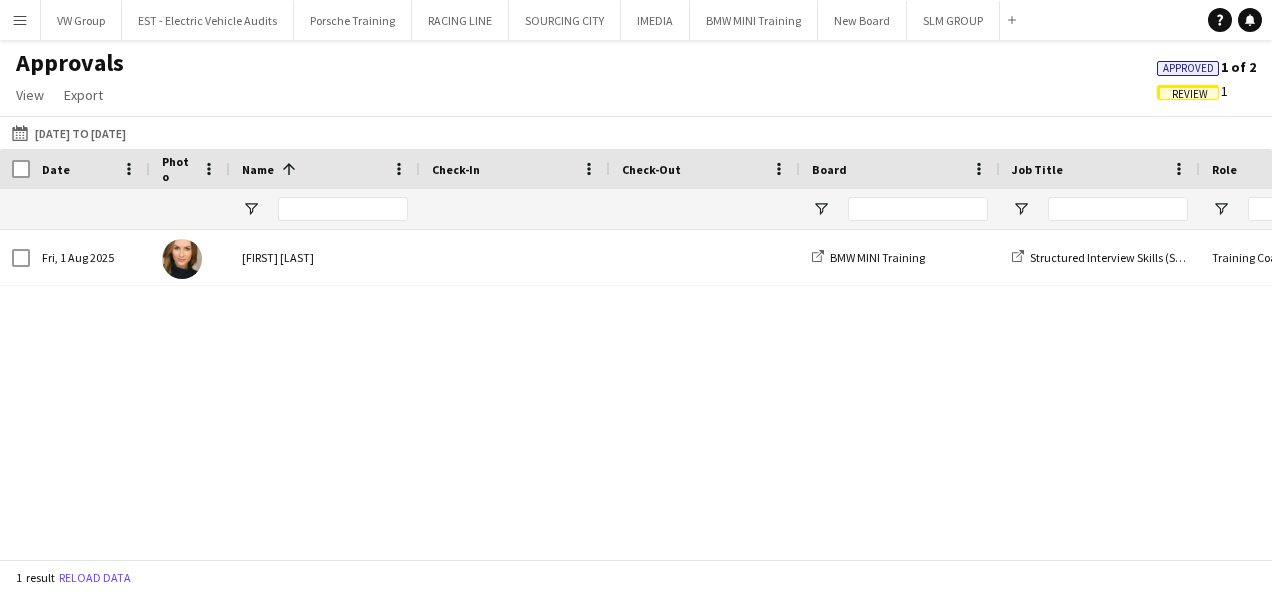scroll, scrollTop: 0, scrollLeft: 288, axis: horizontal 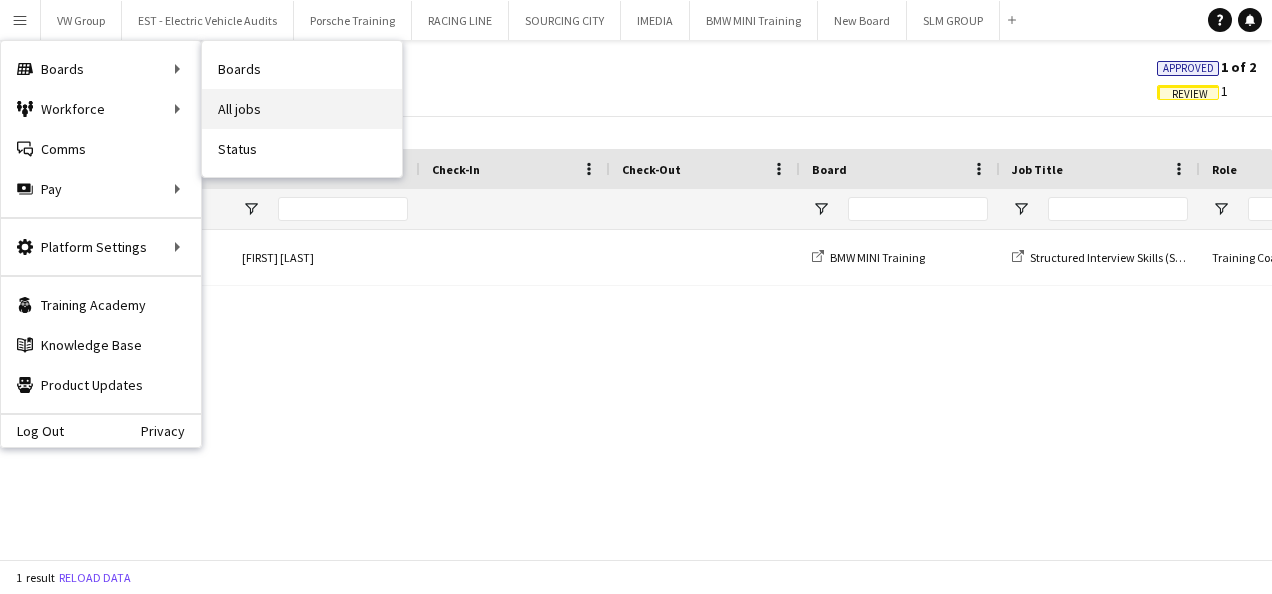 click on "All jobs" at bounding box center [302, 109] 